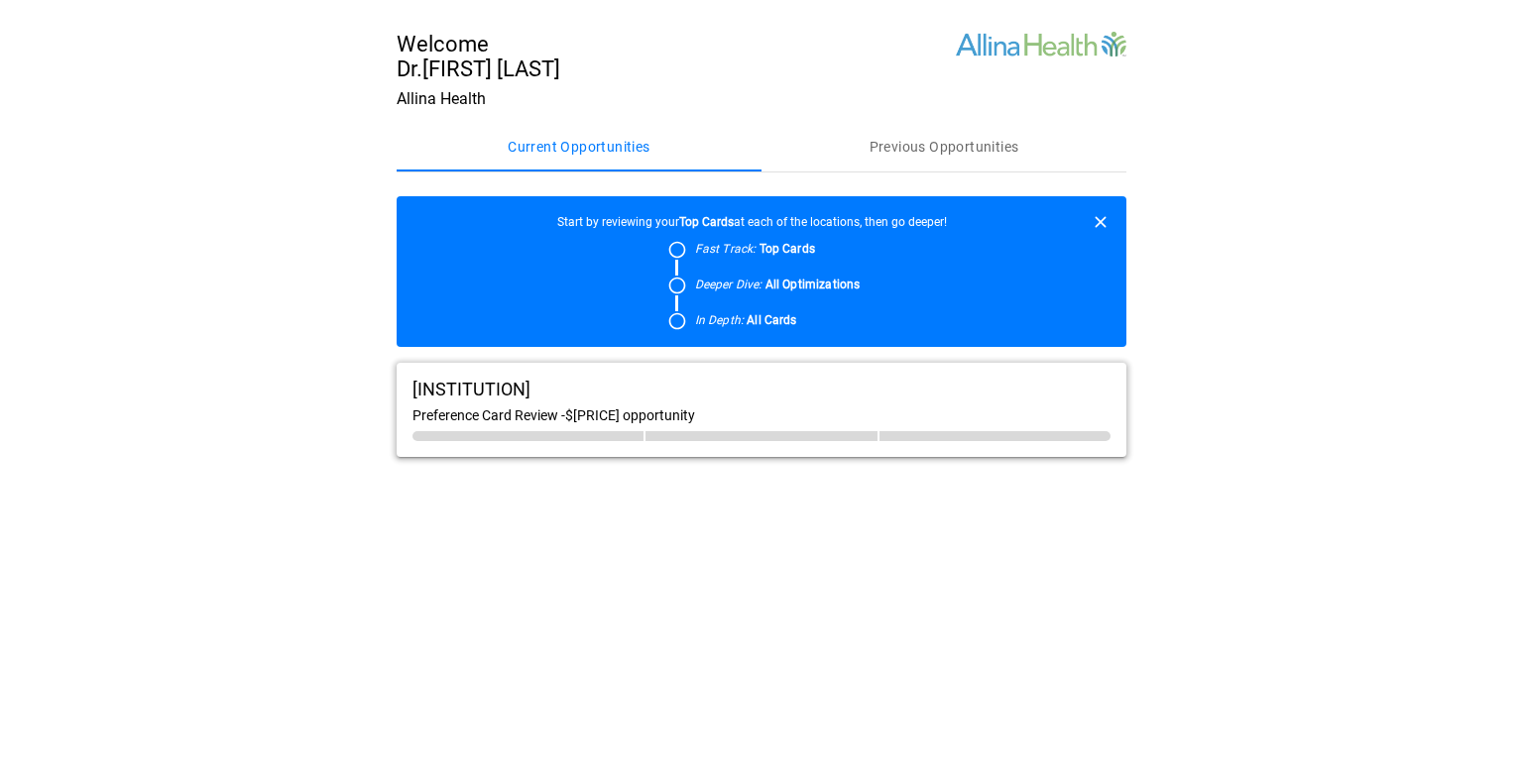 scroll, scrollTop: 0, scrollLeft: 0, axis: both 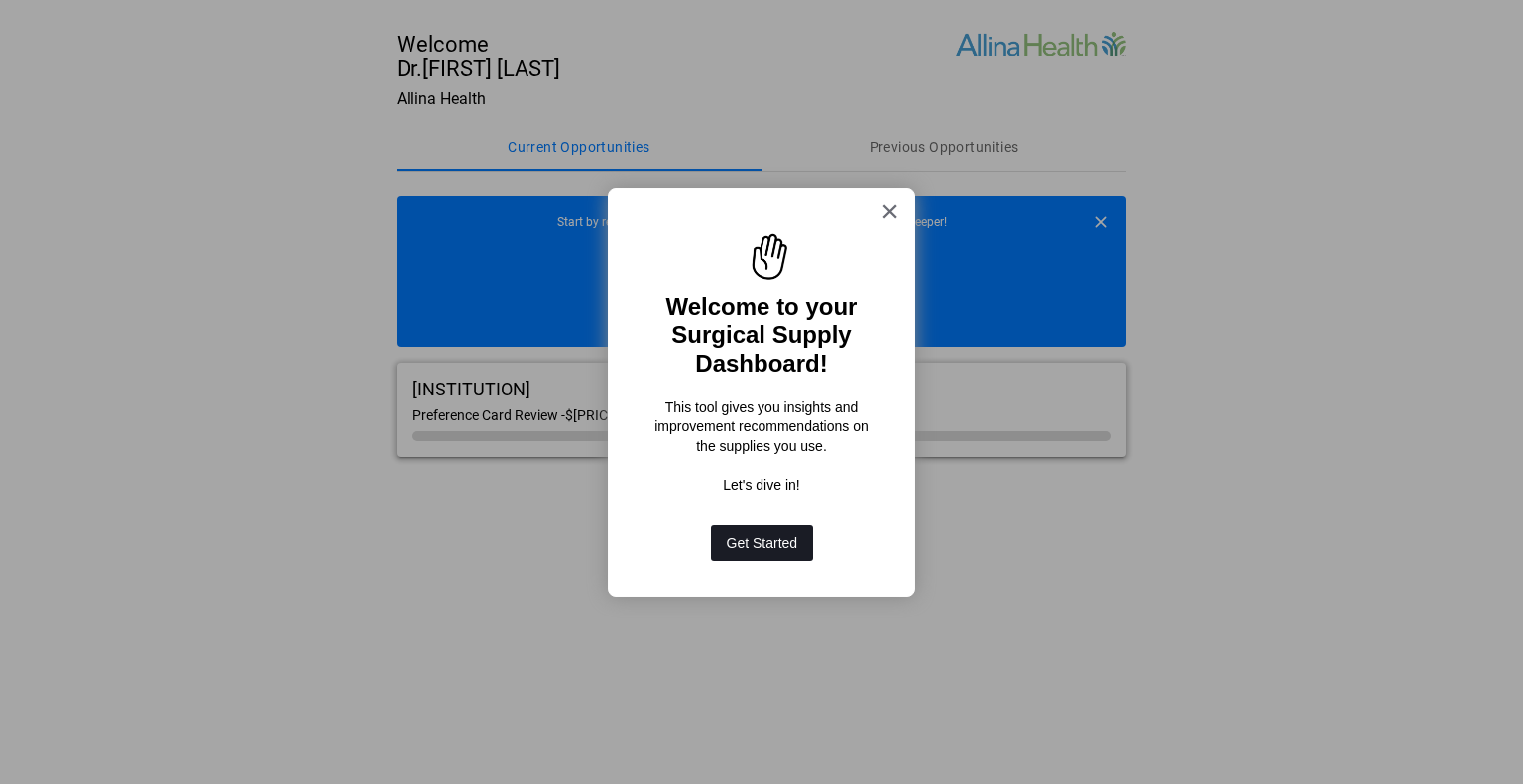 click on "Get Started" at bounding box center (762, 543) 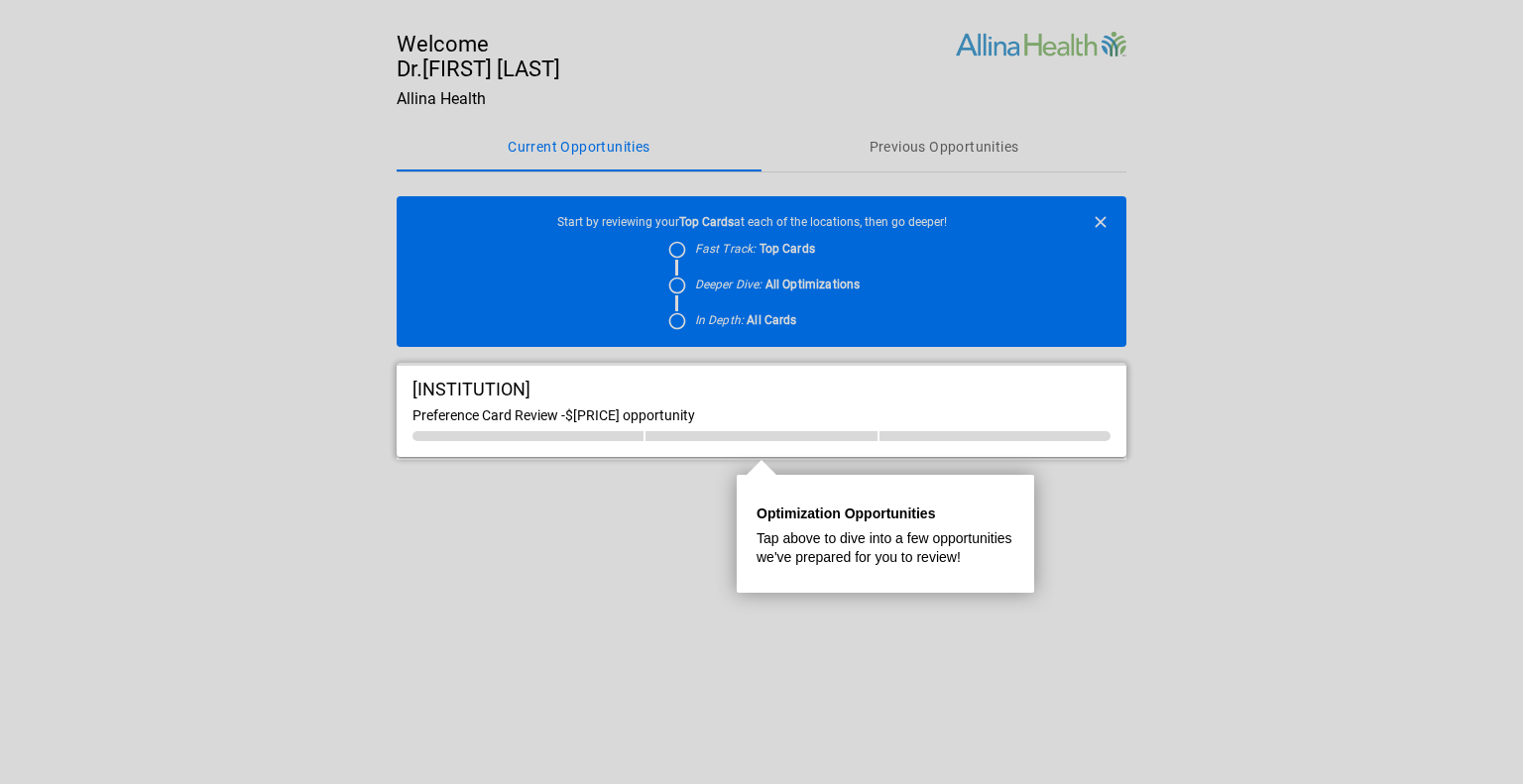 click on "Optimization Opportunities" at bounding box center [846, 513] 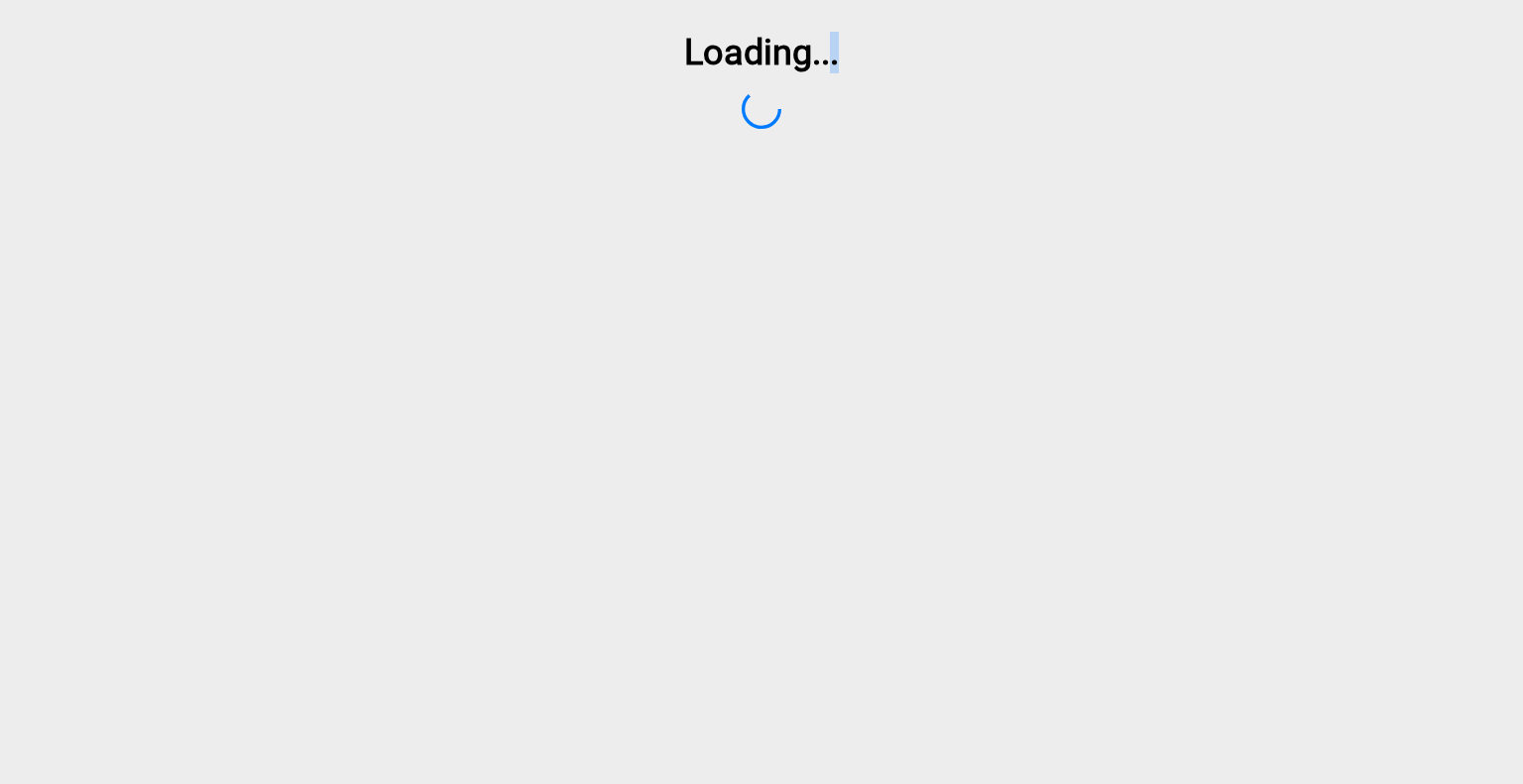 click on "Loading ..." at bounding box center (762, 407) 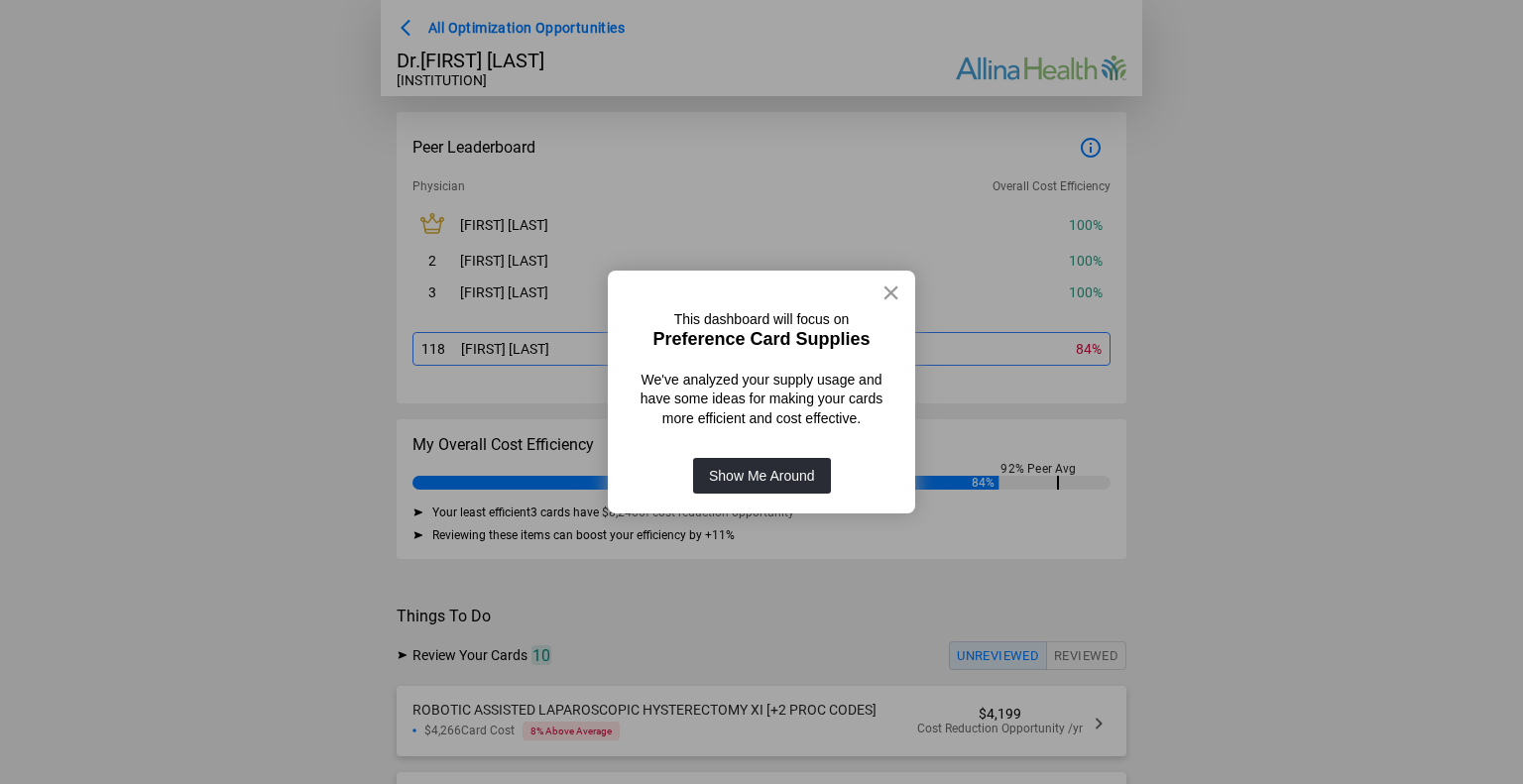 click on "×" at bounding box center [890, 292] 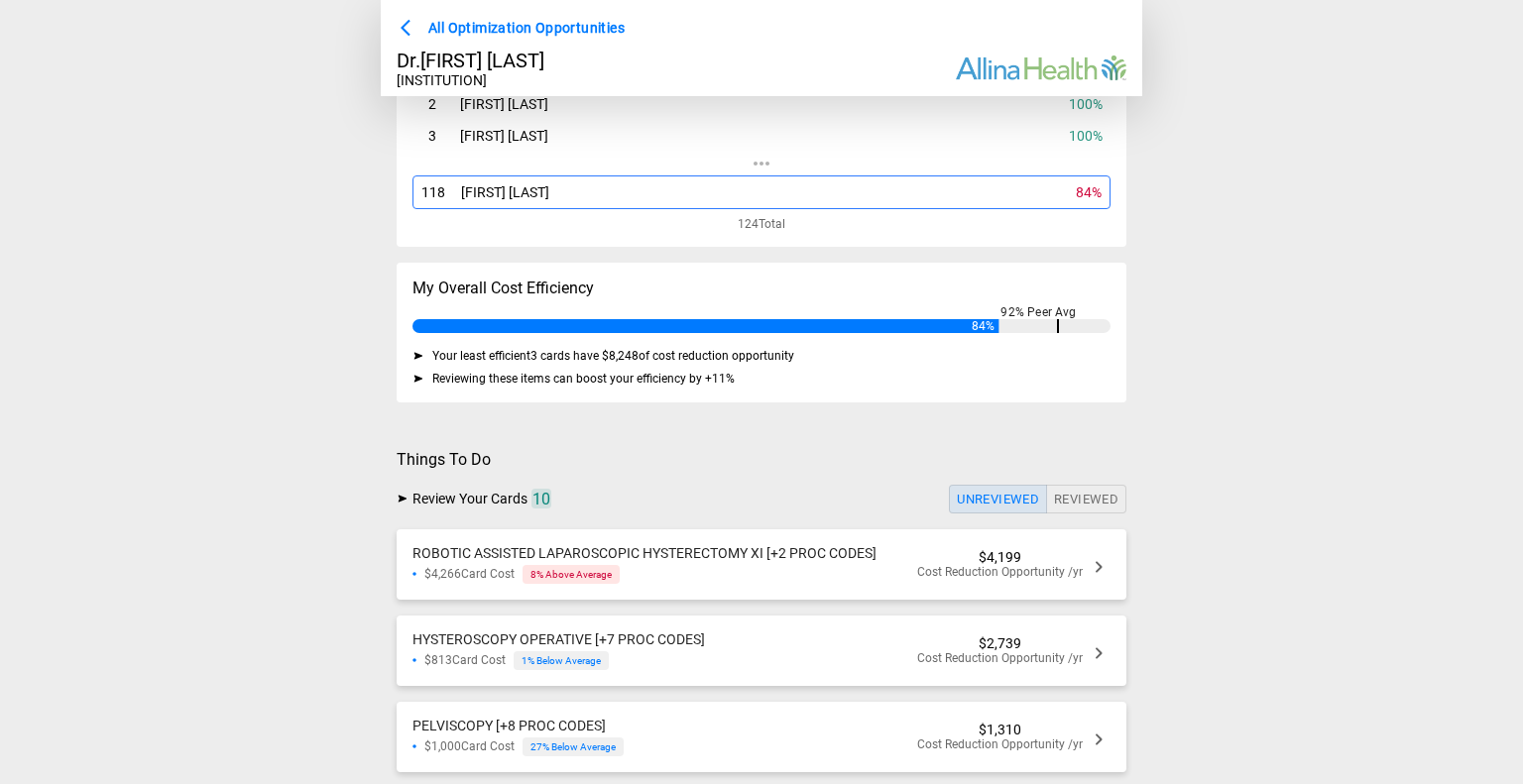 scroll, scrollTop: 262, scrollLeft: 0, axis: vertical 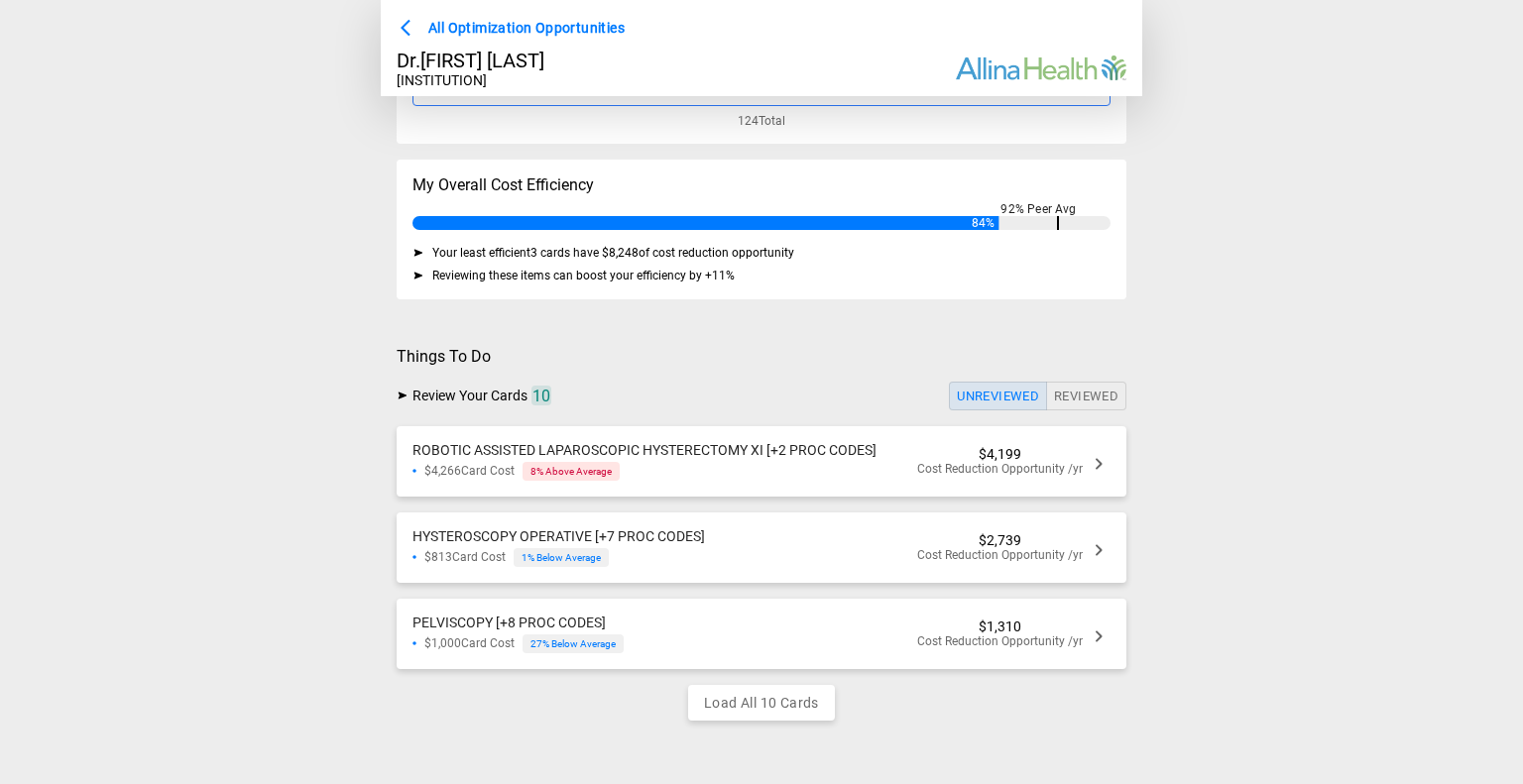click 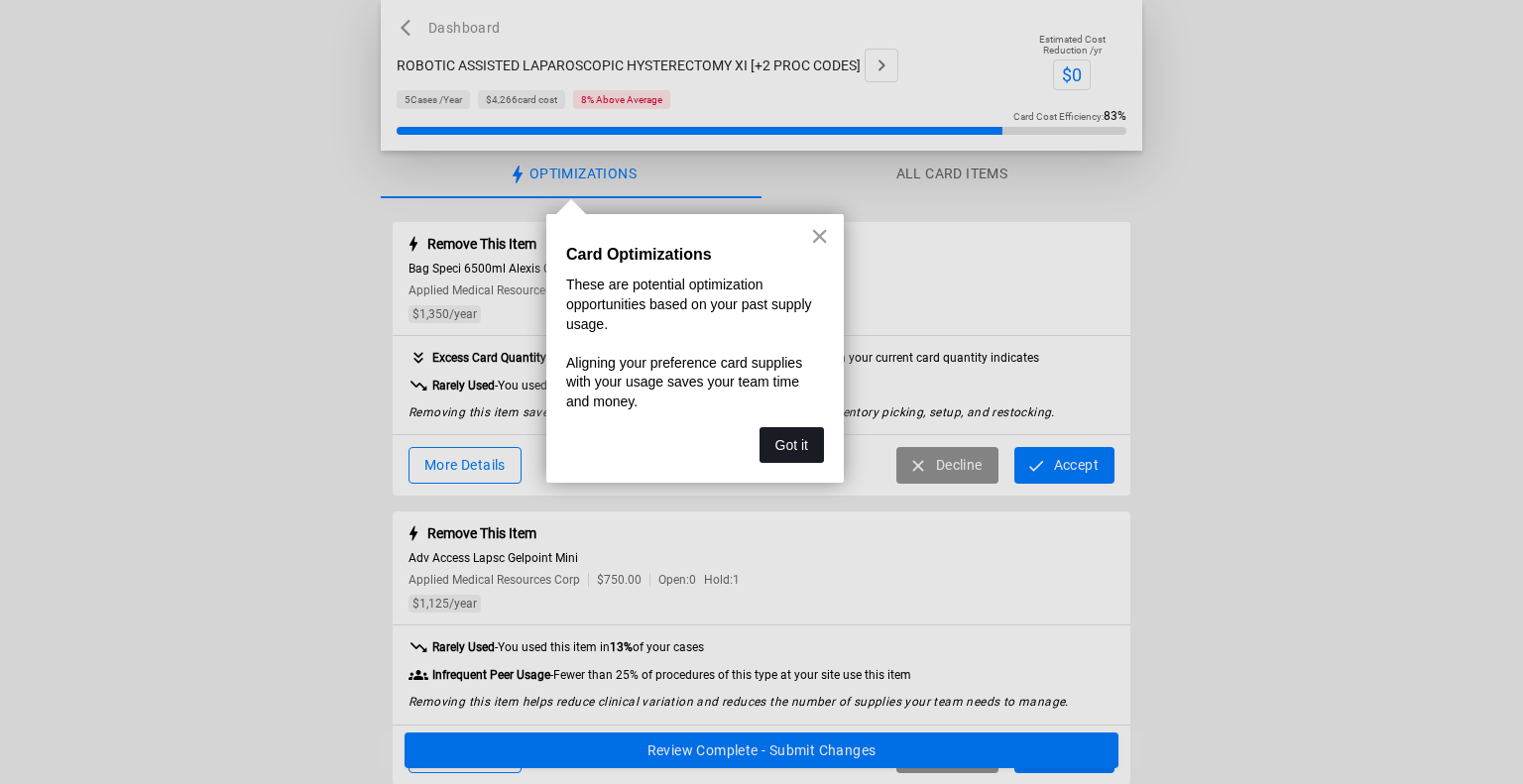 click on "Got it" at bounding box center (791, 445) 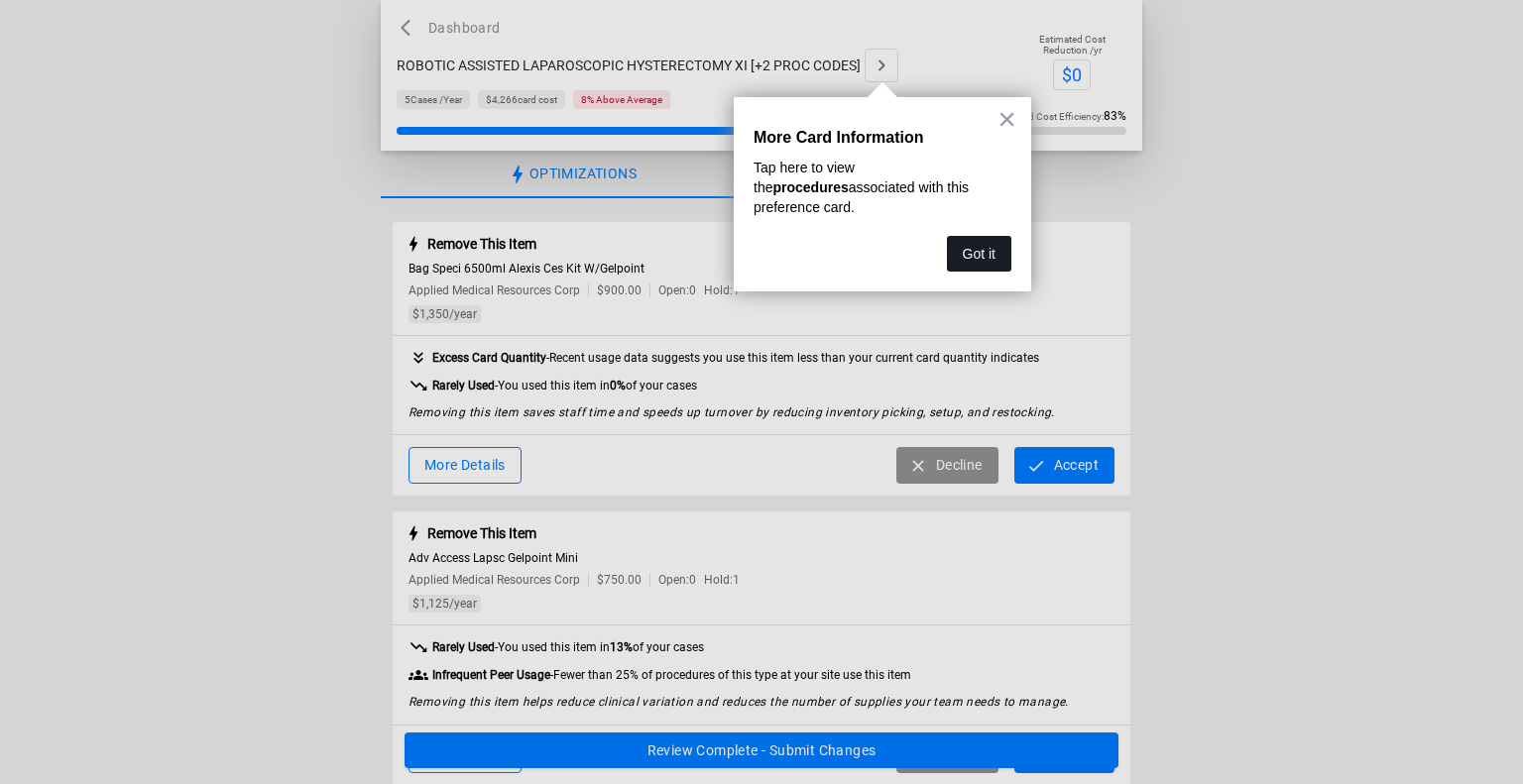 click on "Got it" at bounding box center (979, 254) 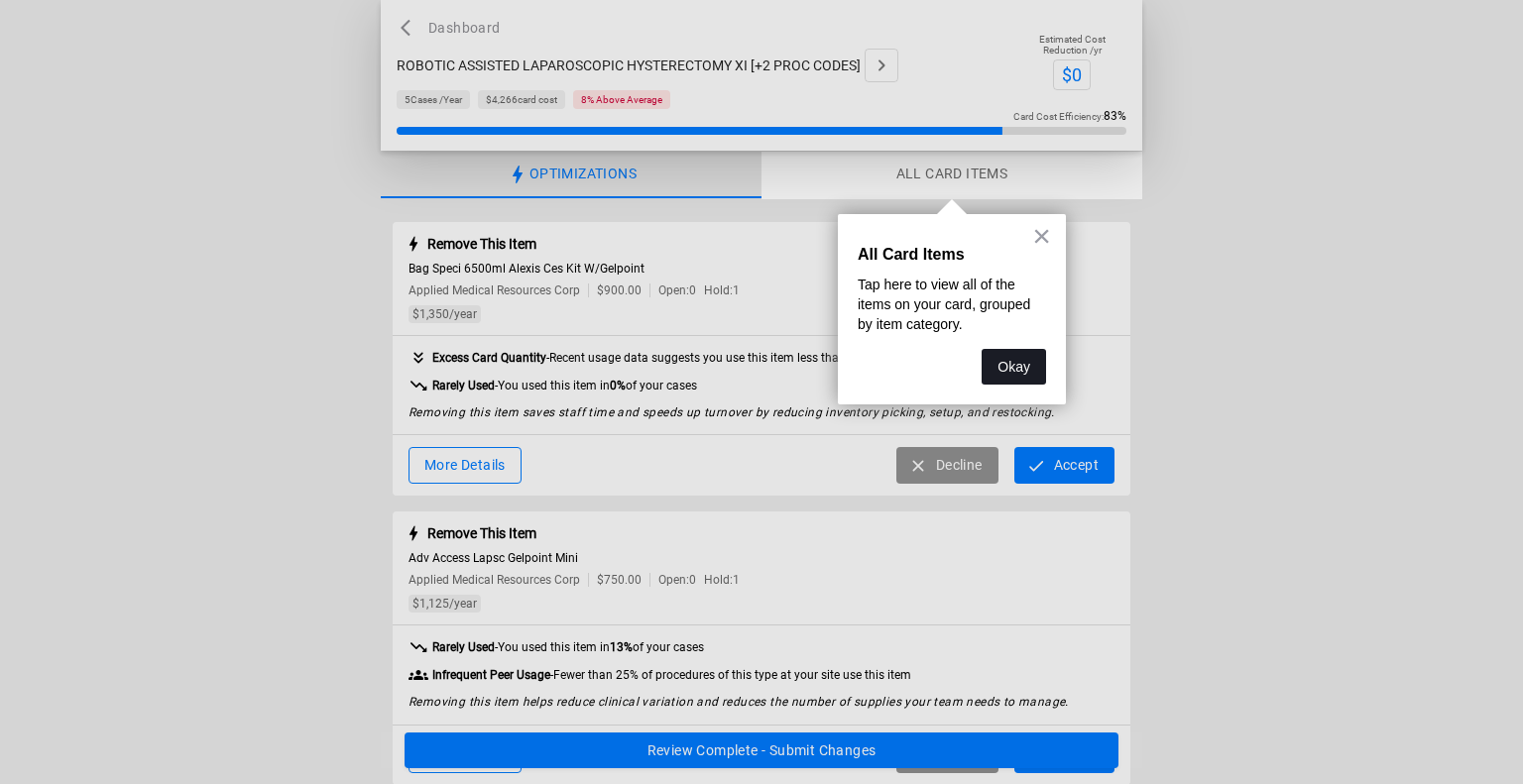 click on "Okay" at bounding box center [1013, 367] 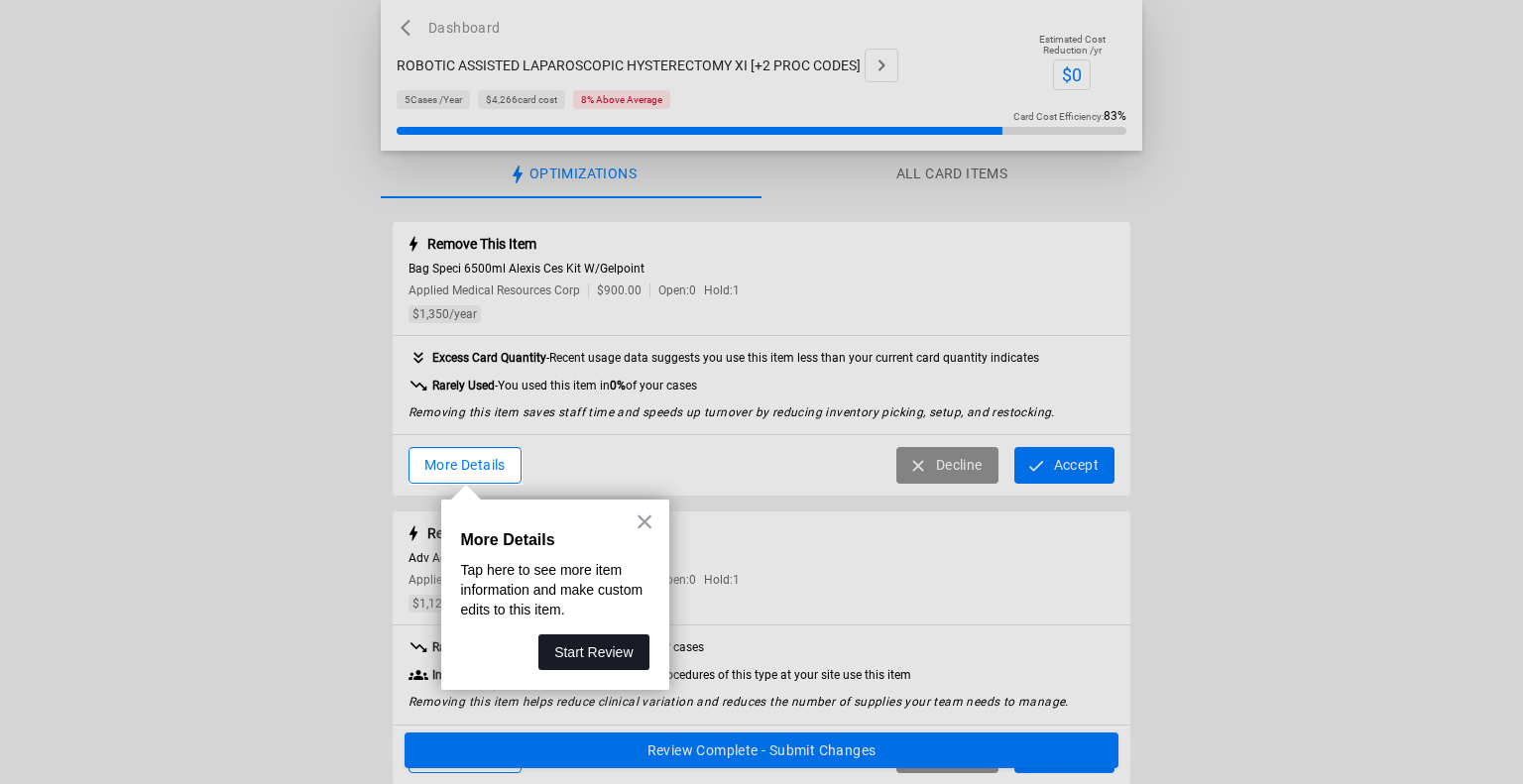click on "Start Review" at bounding box center [593, 652] 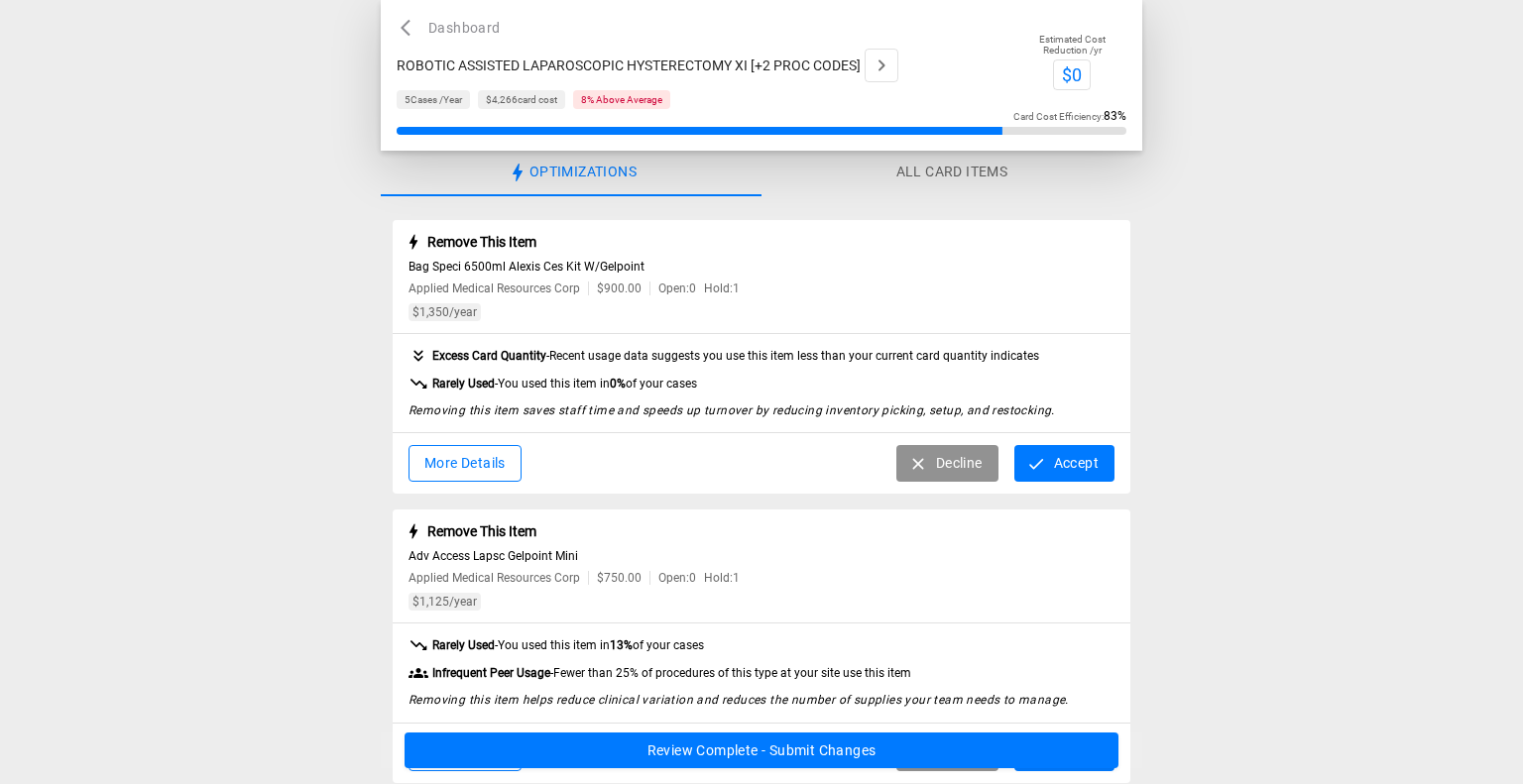 scroll, scrollTop: 0, scrollLeft: 0, axis: both 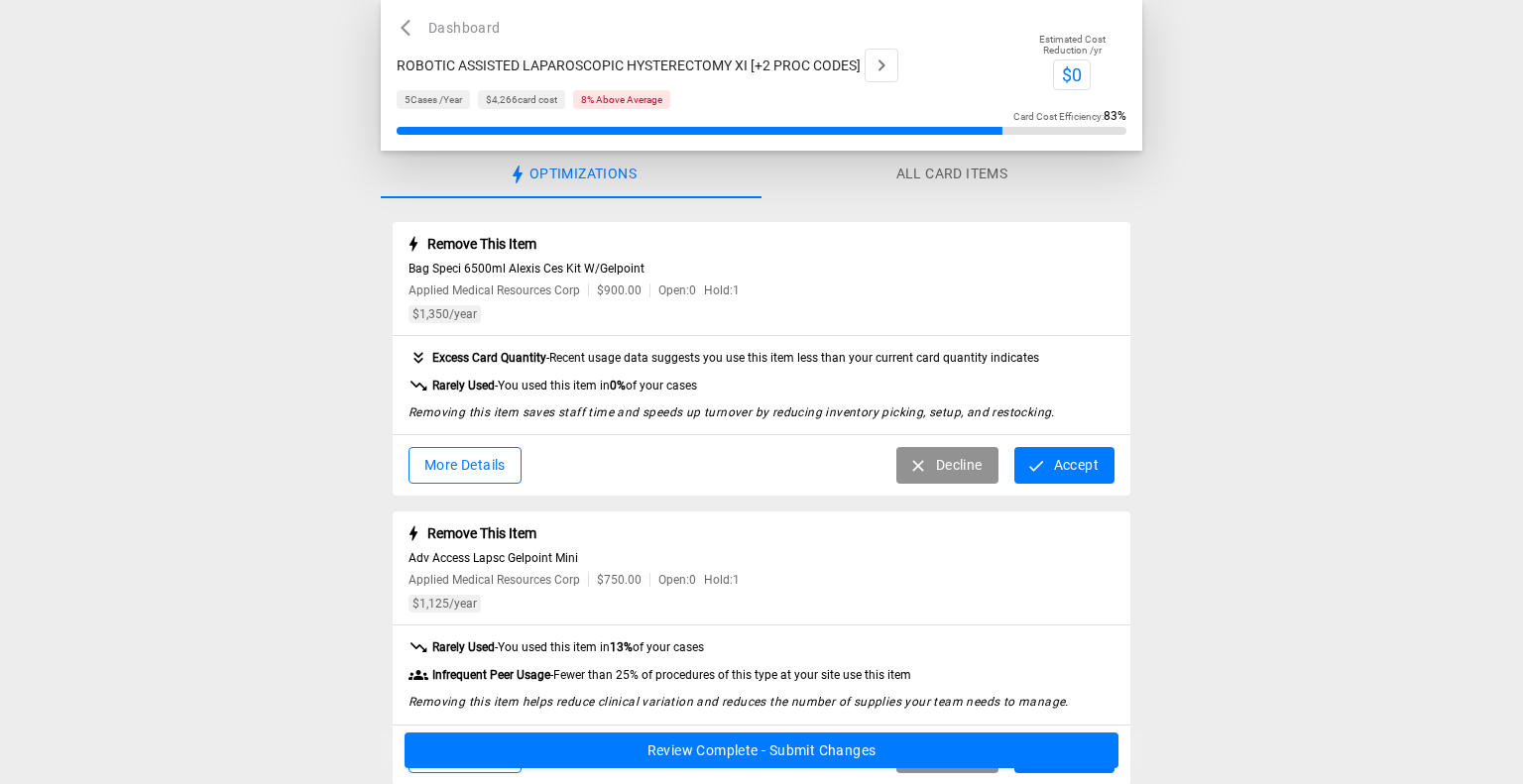 click on "Accept" at bounding box center (1064, 465) 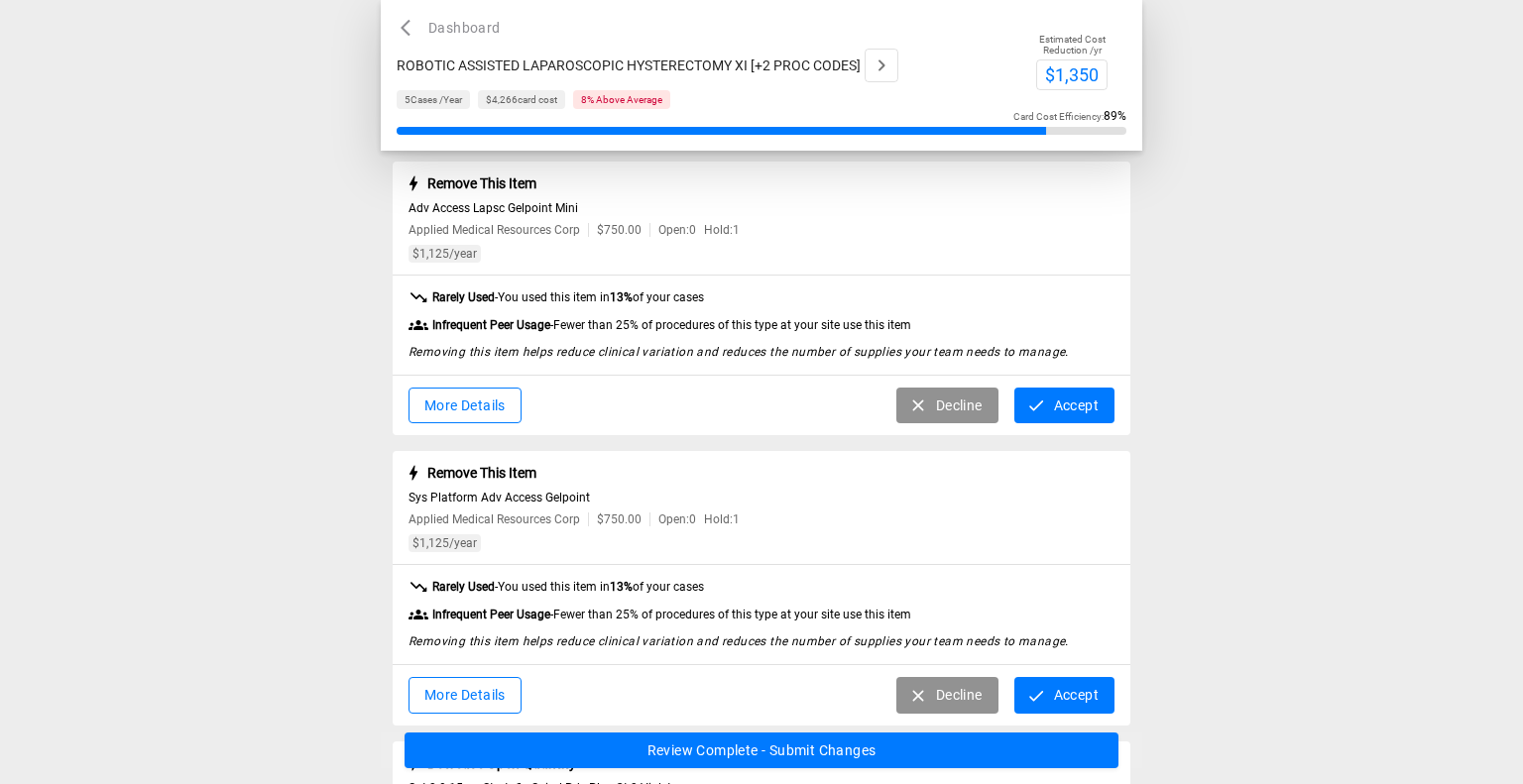 scroll, scrollTop: 193, scrollLeft: 0, axis: vertical 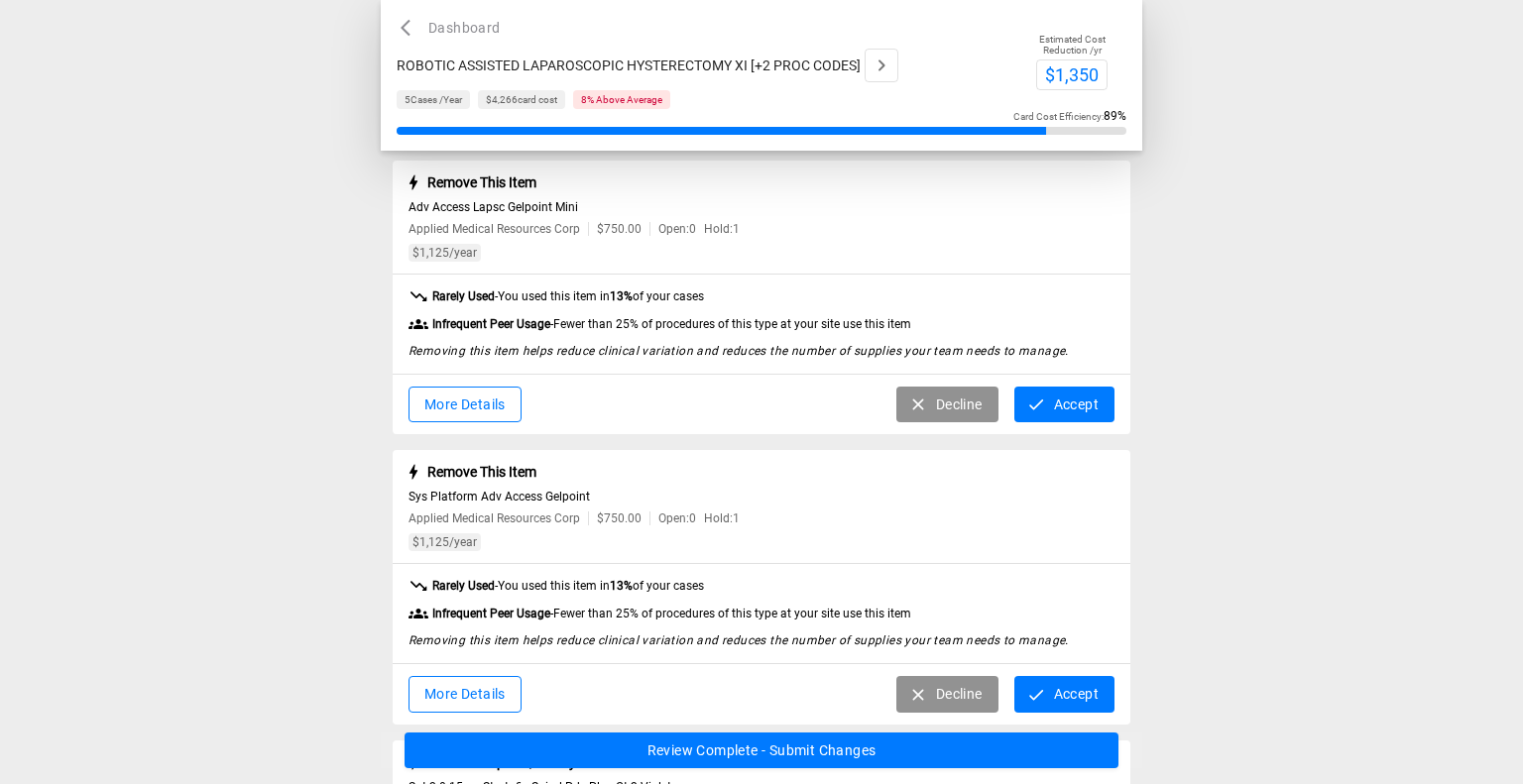 click on "Accept" at bounding box center (1064, 404) 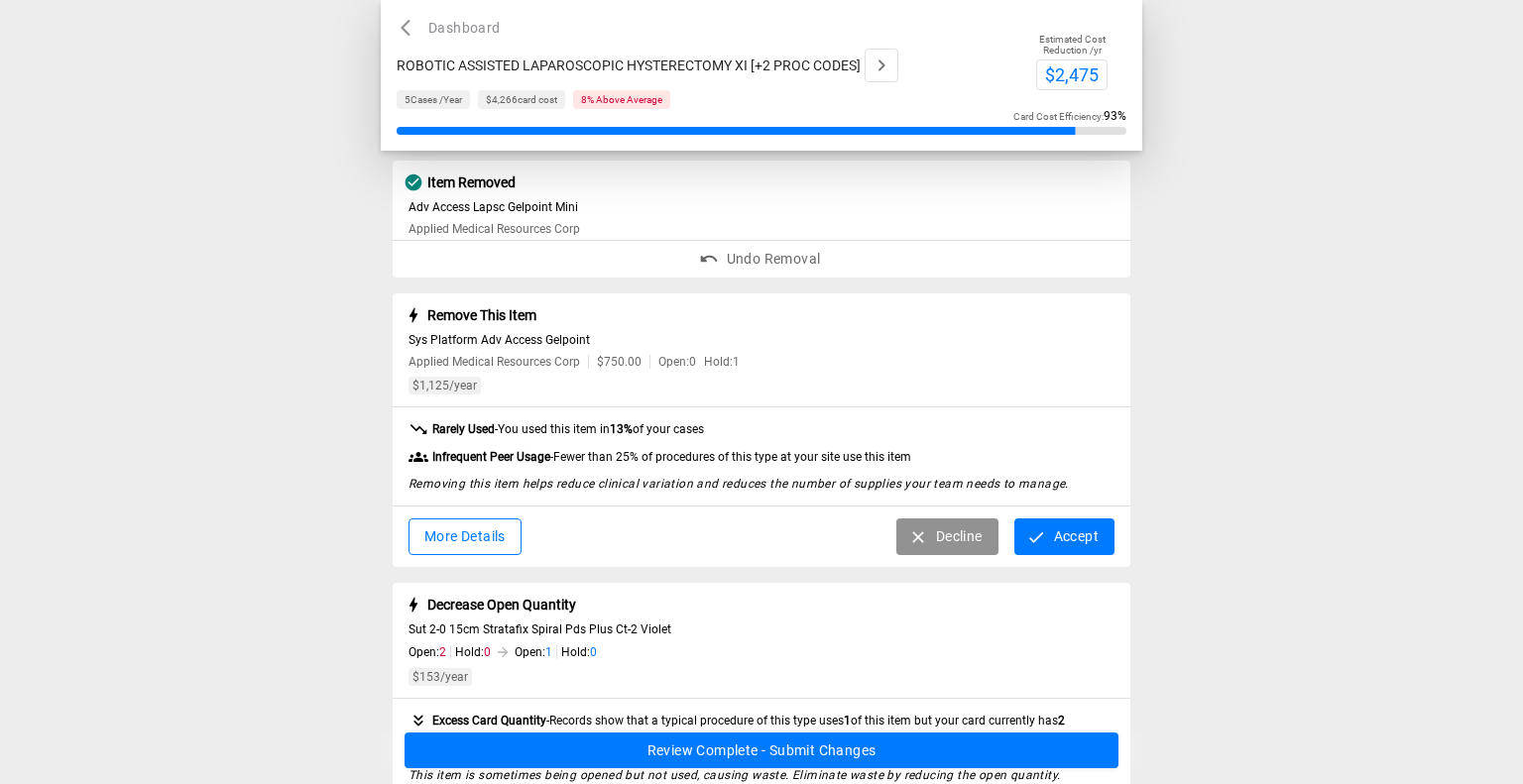 click on "Accept" at bounding box center (1064, 536) 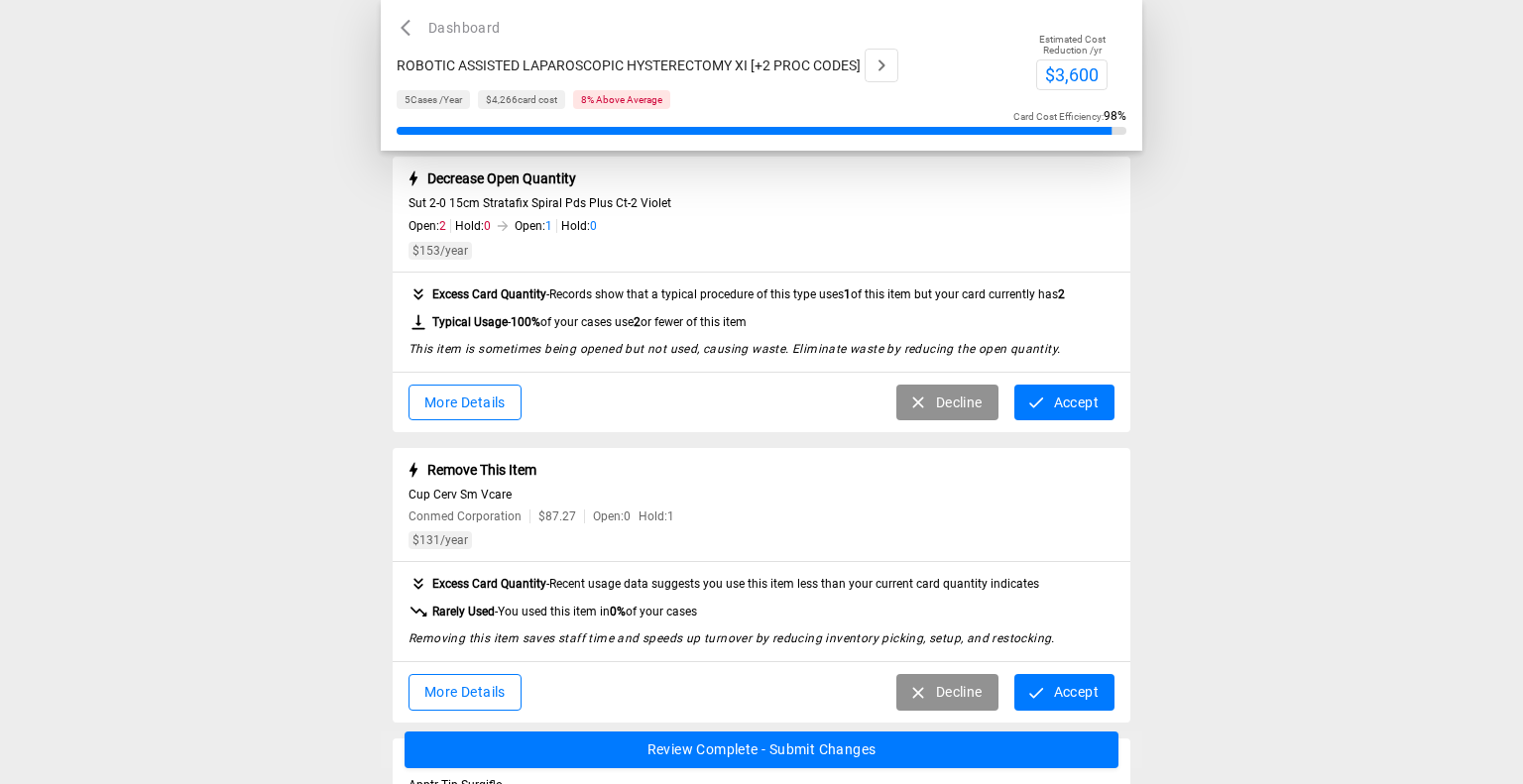 scroll, scrollTop: 460, scrollLeft: 0, axis: vertical 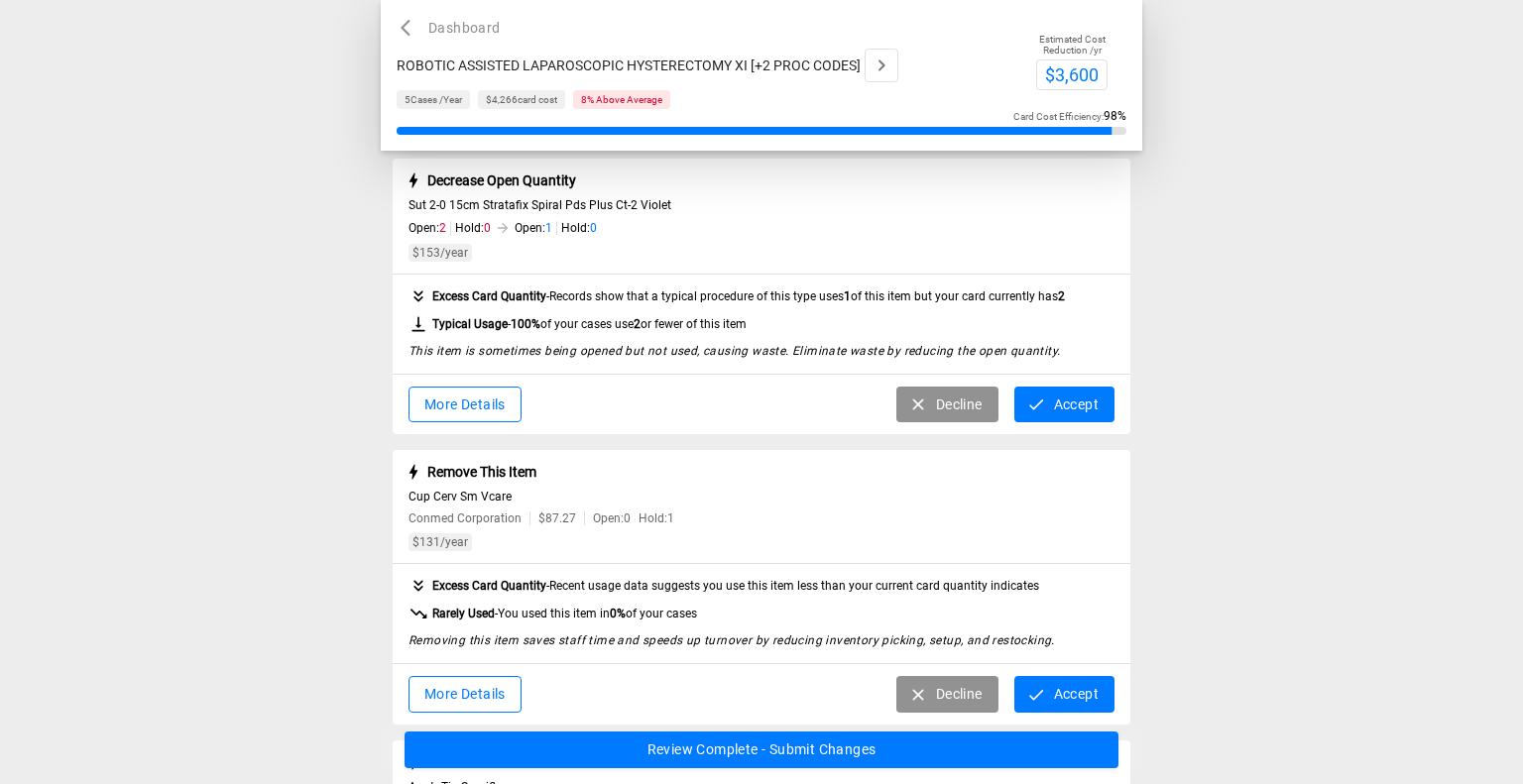drag, startPoint x: 837, startPoint y: 299, endPoint x: 1040, endPoint y: 325, distance: 204.6583 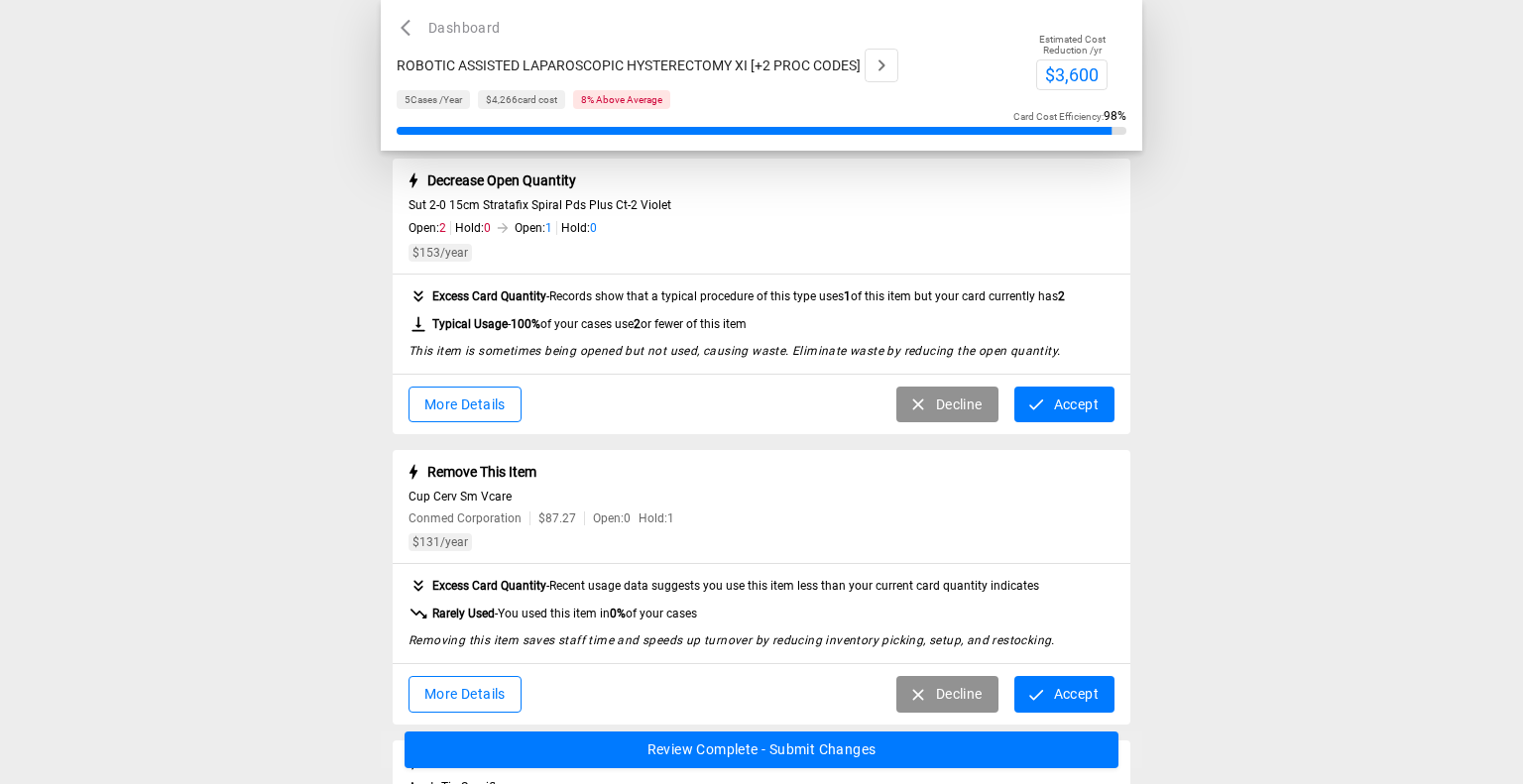 click on "Accept" at bounding box center [1064, 404] 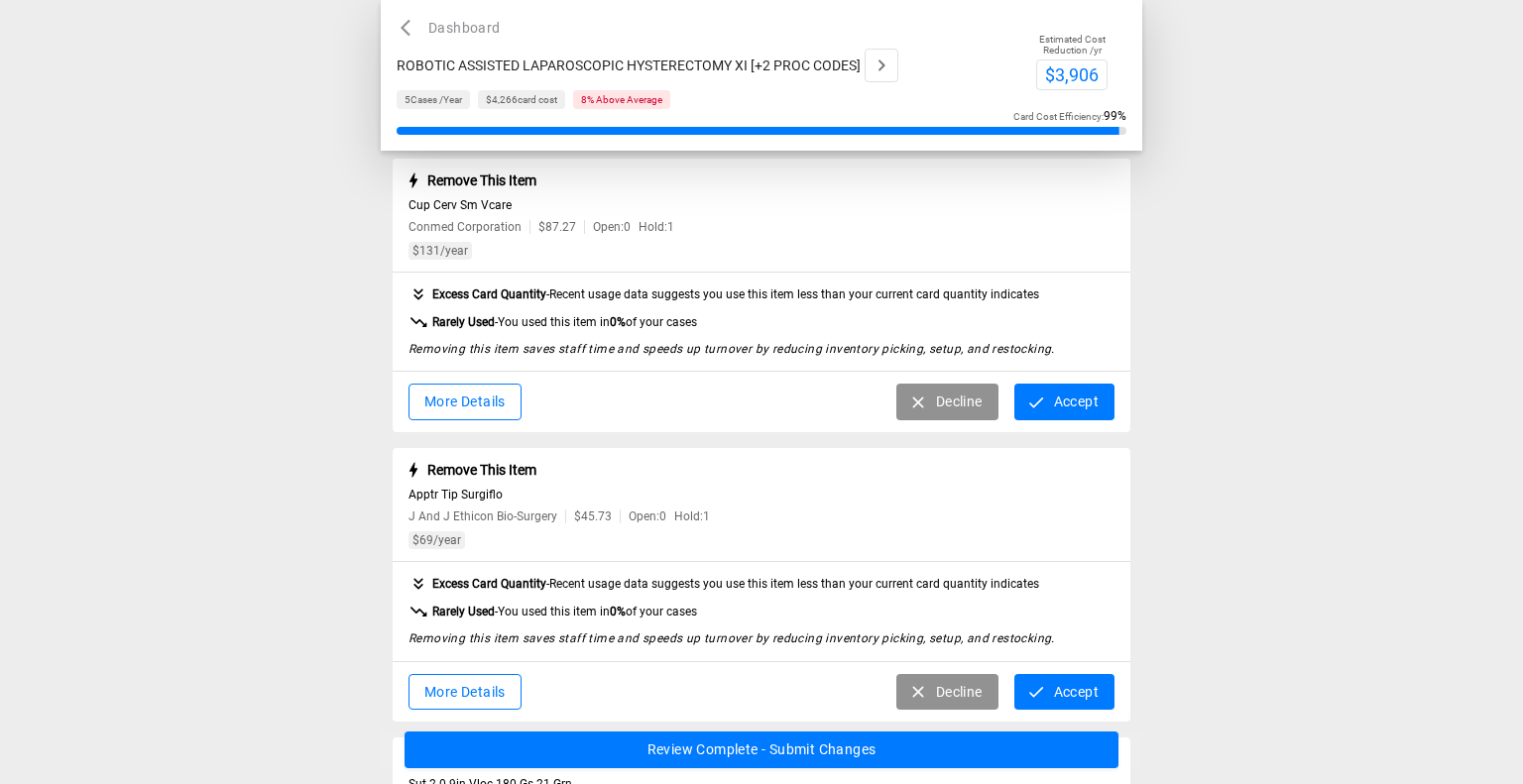 scroll, scrollTop: 596, scrollLeft: 0, axis: vertical 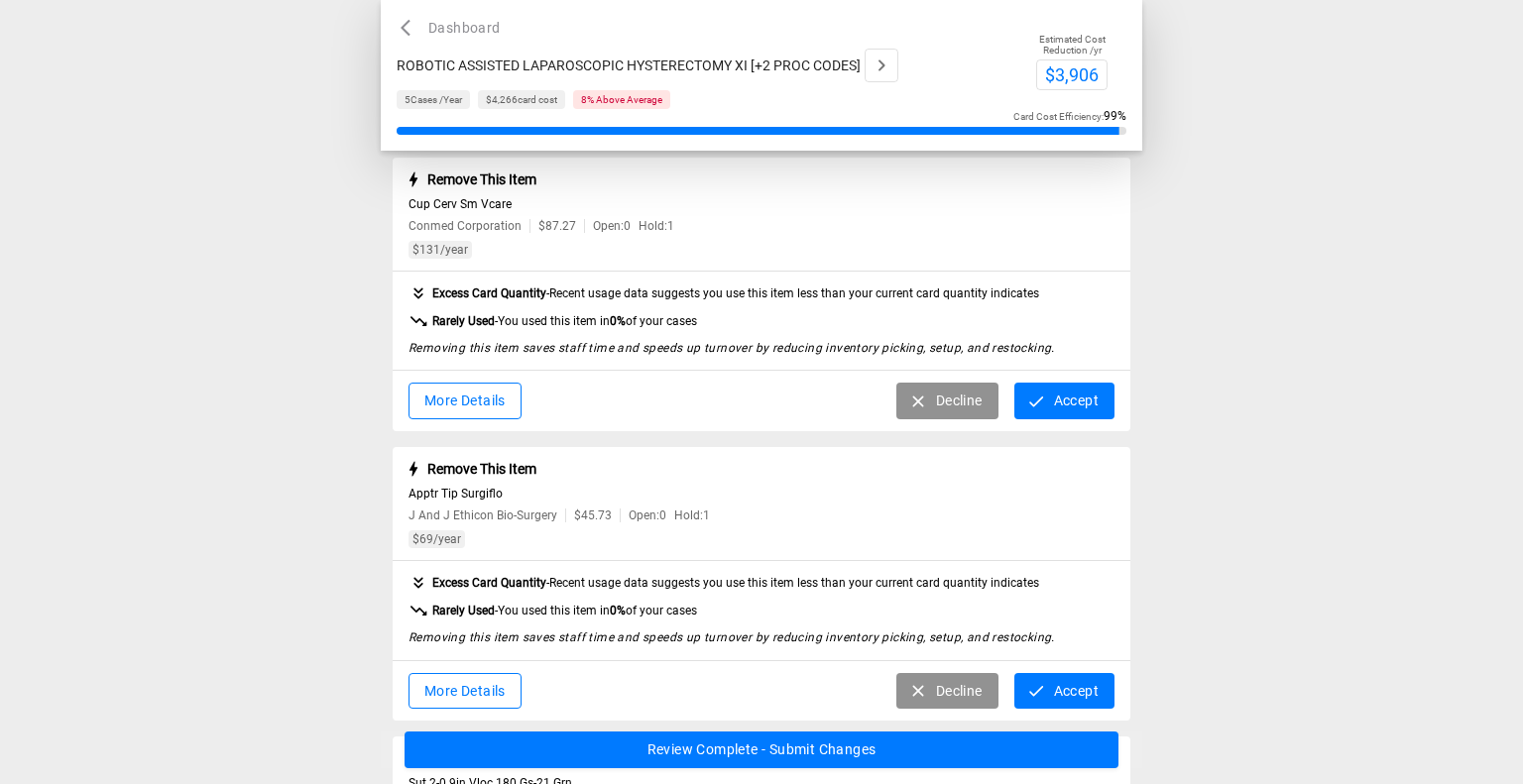 click on "Accept" at bounding box center [1064, 400] 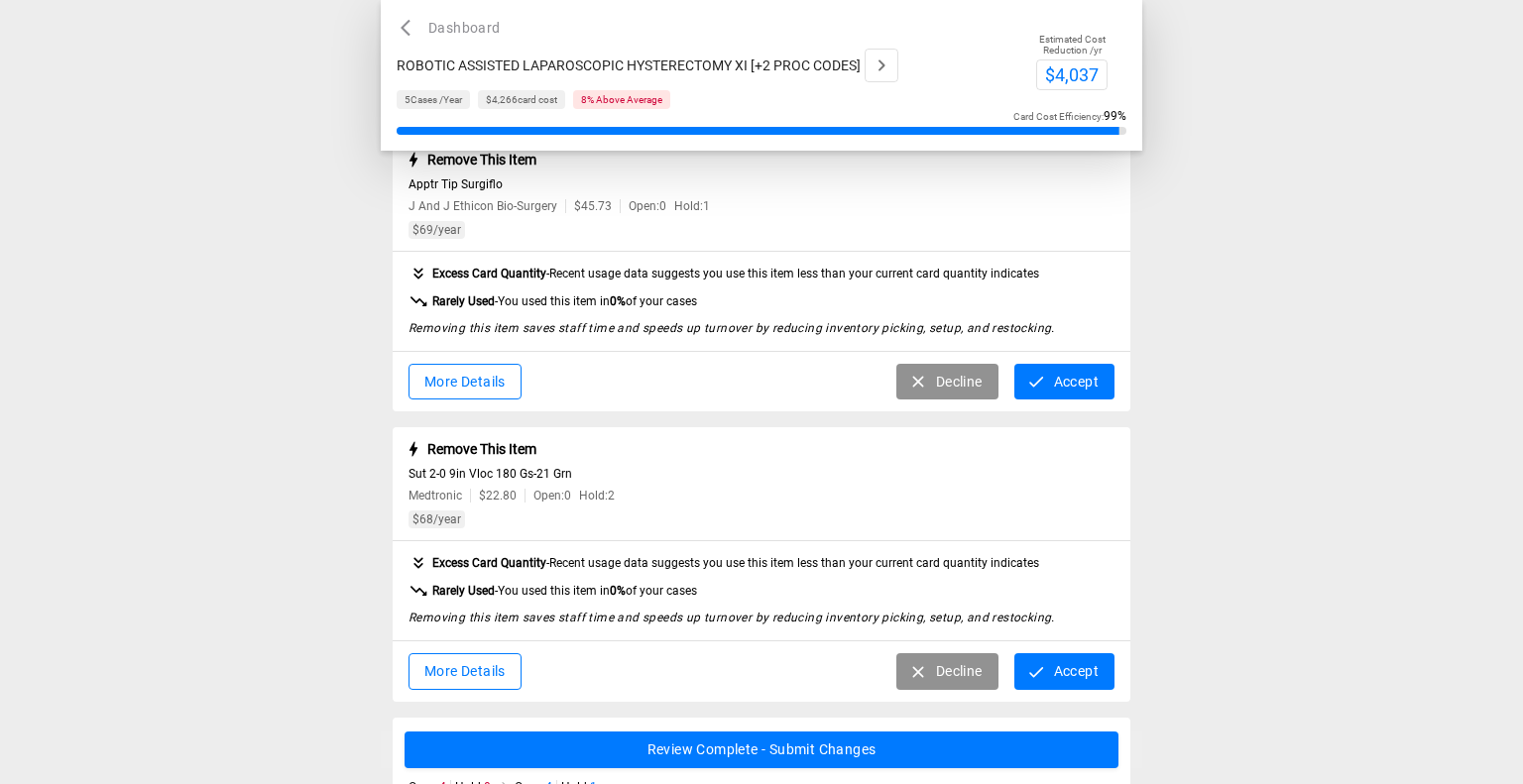 scroll, scrollTop: 748, scrollLeft: 0, axis: vertical 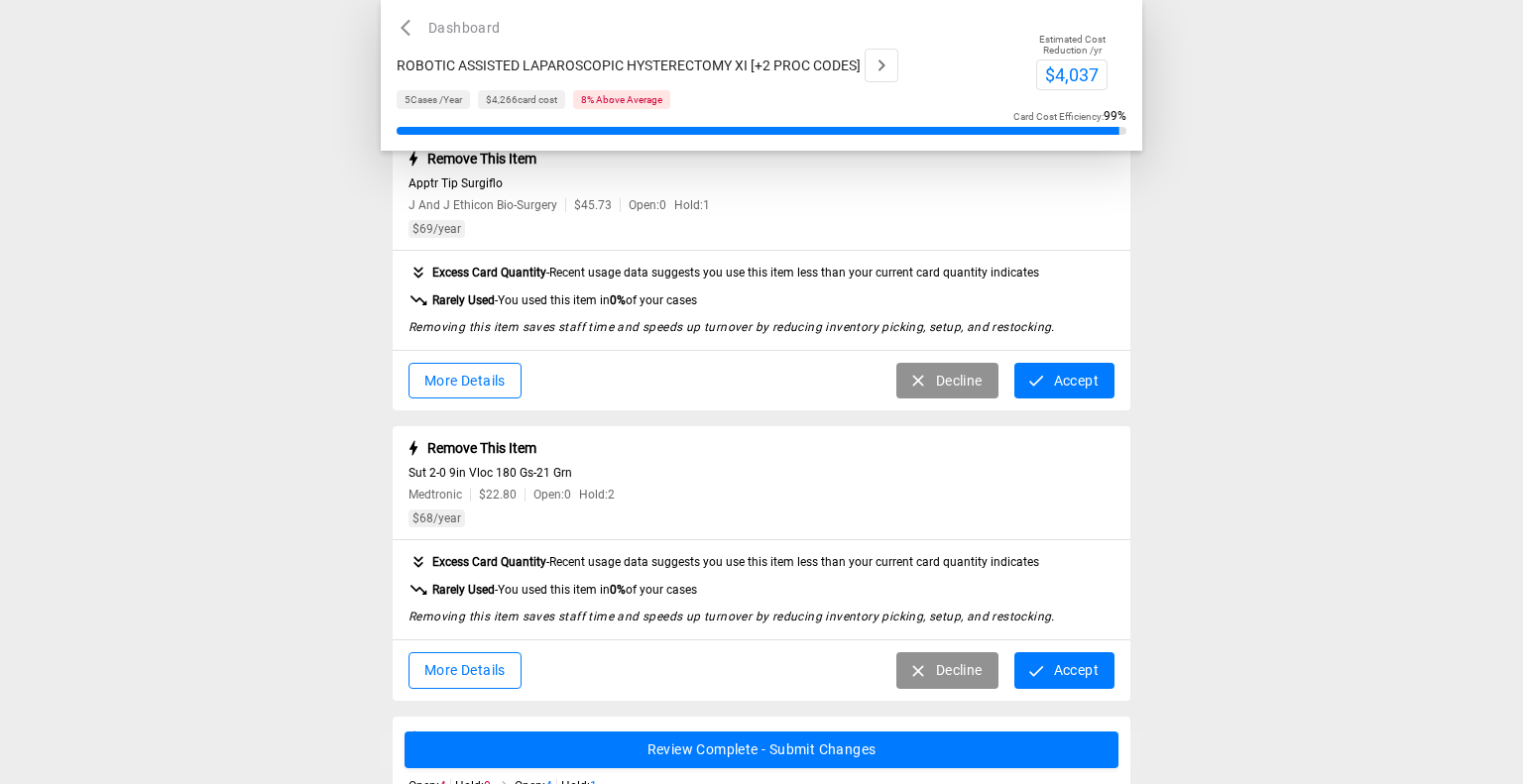 click on "Accept" at bounding box center [1064, 381] 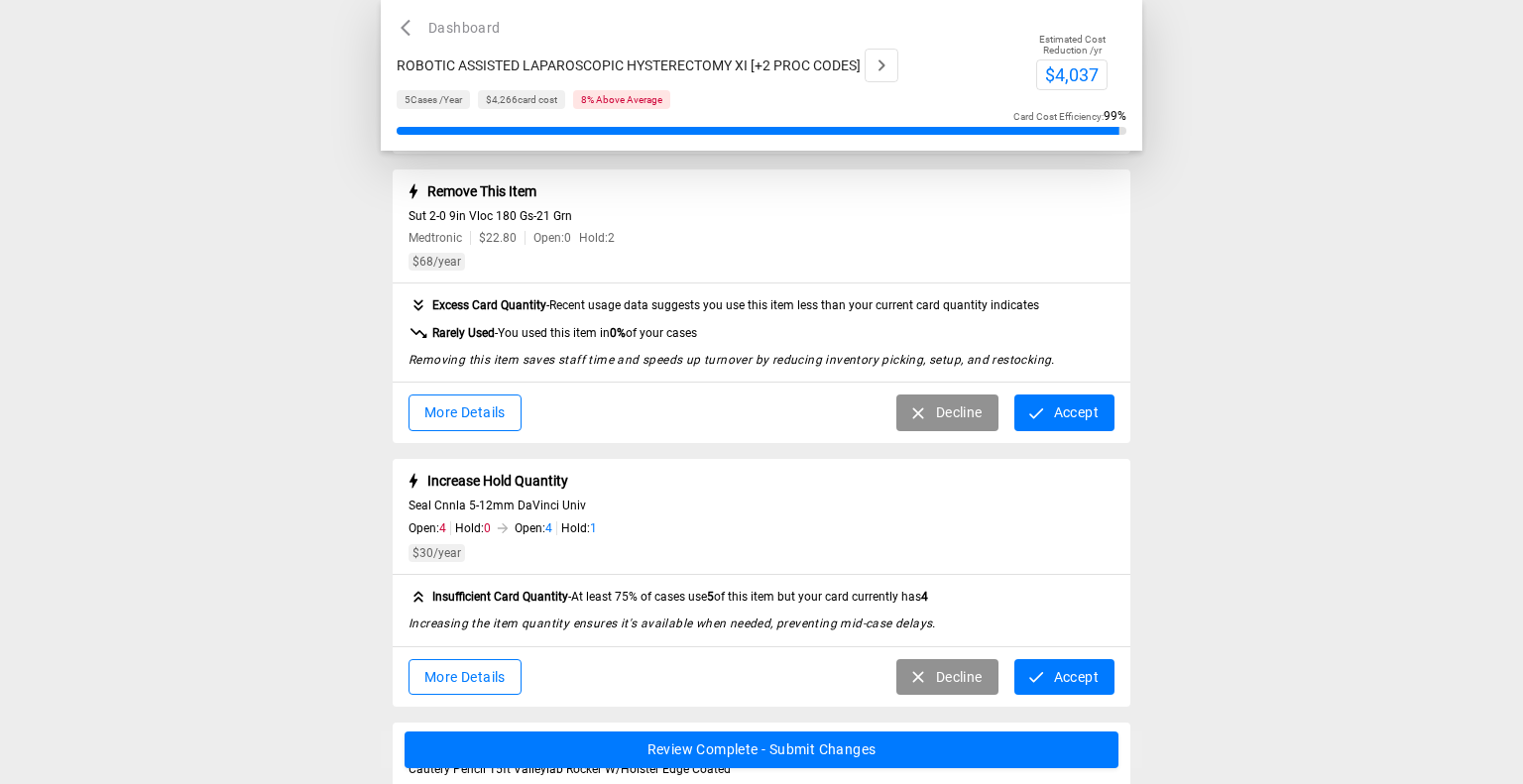 scroll, scrollTop: 849, scrollLeft: 0, axis: vertical 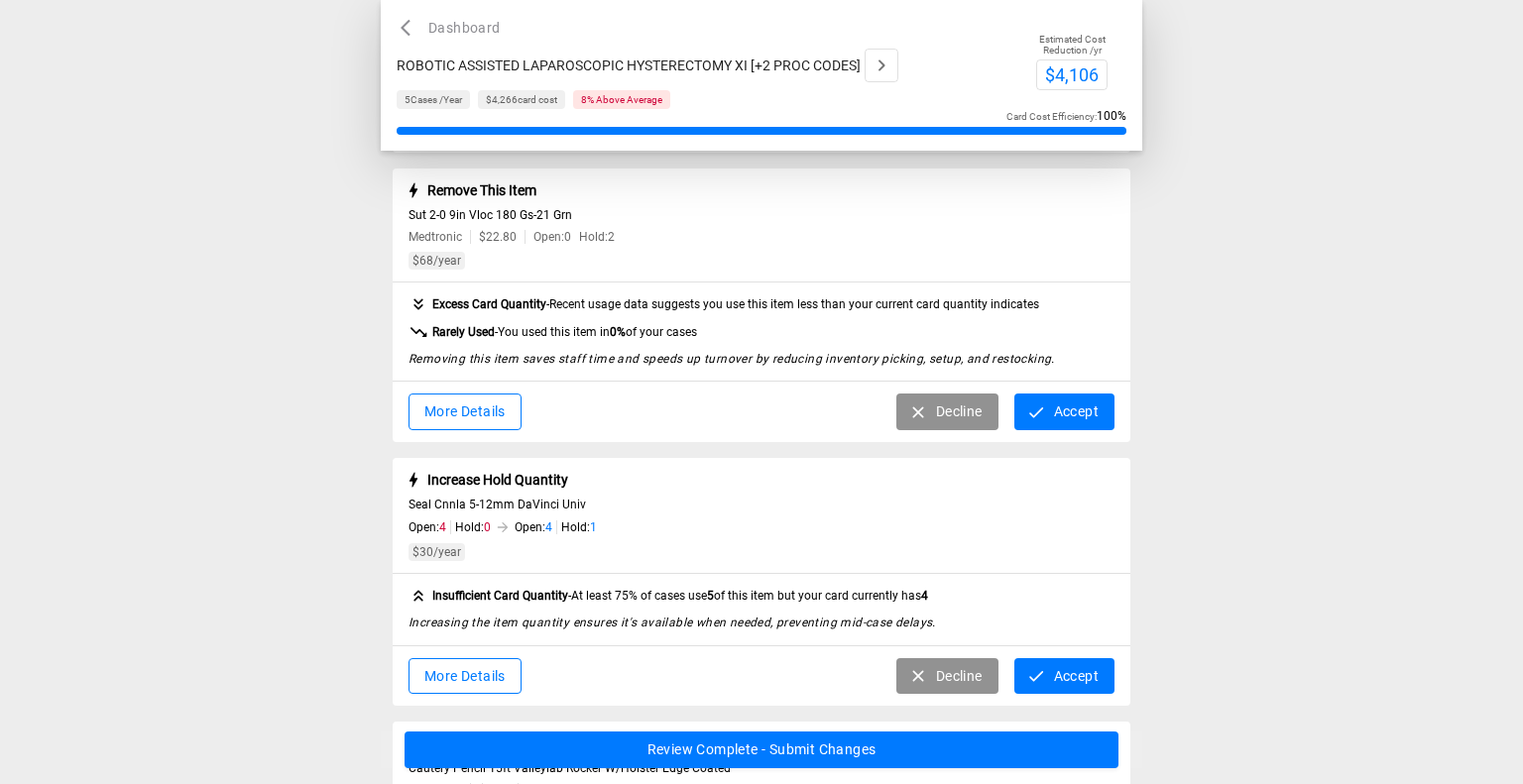 click on "Accept" at bounding box center (1064, 411) 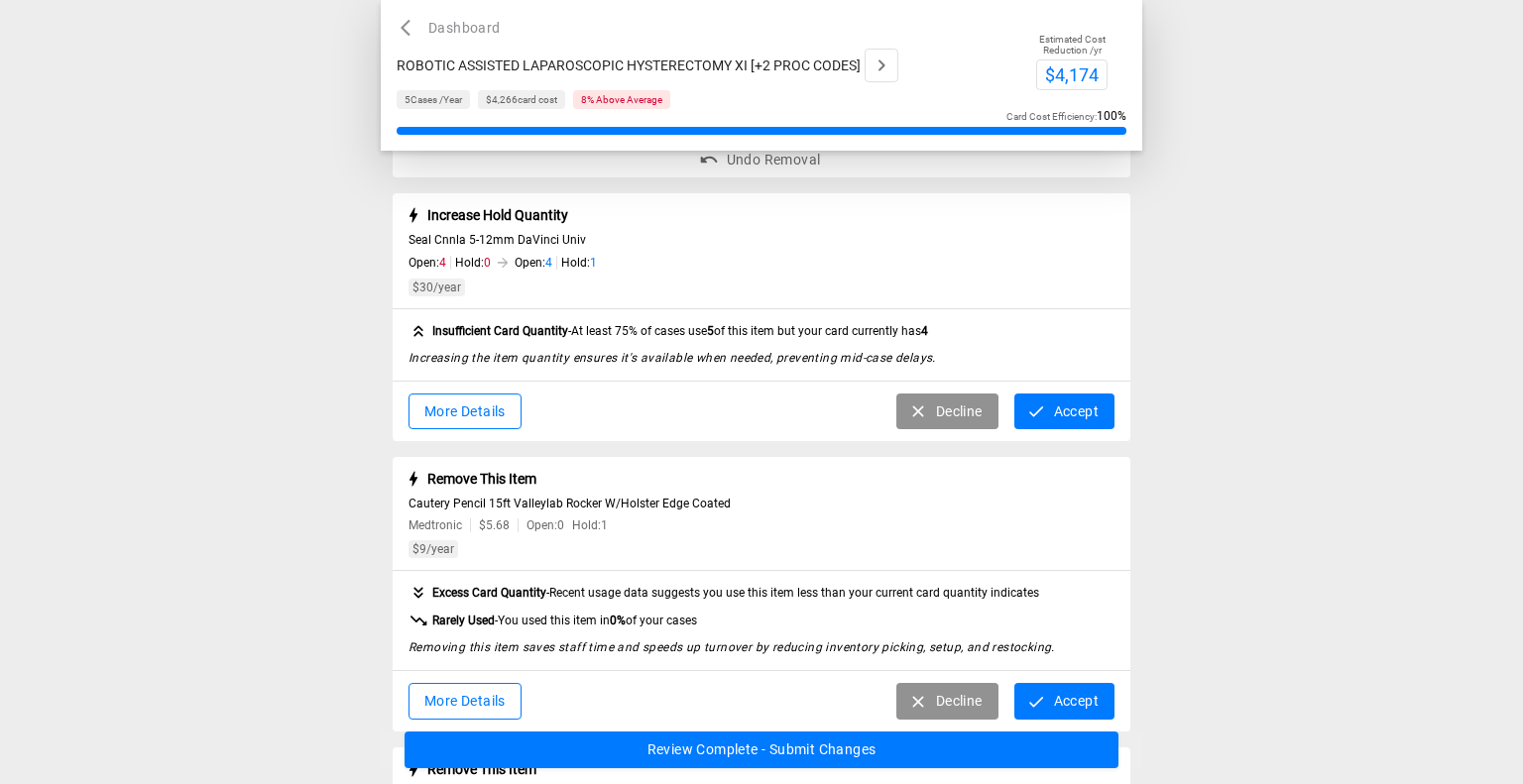 scroll, scrollTop: 952, scrollLeft: 0, axis: vertical 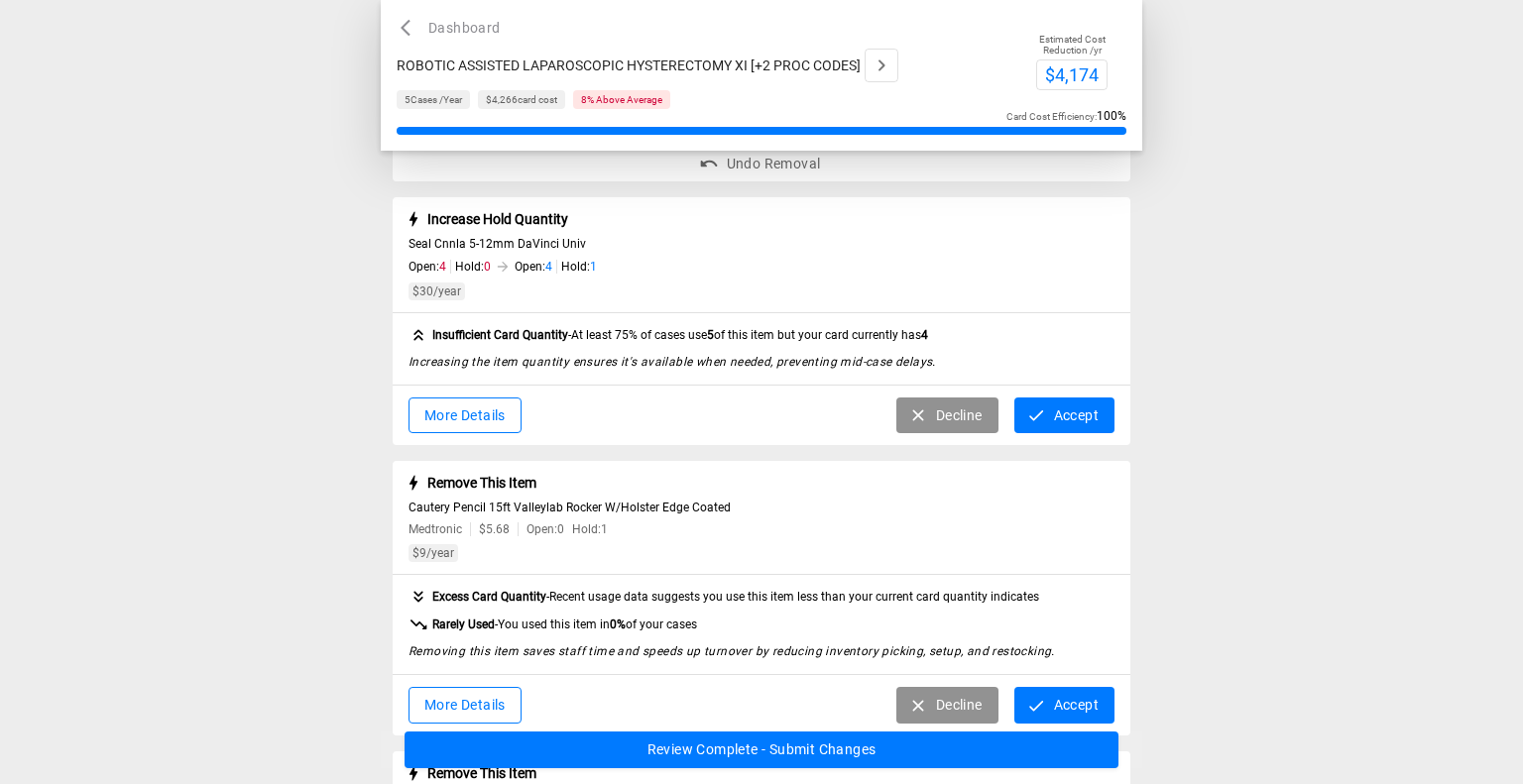 click on "Decline" at bounding box center [947, 415] 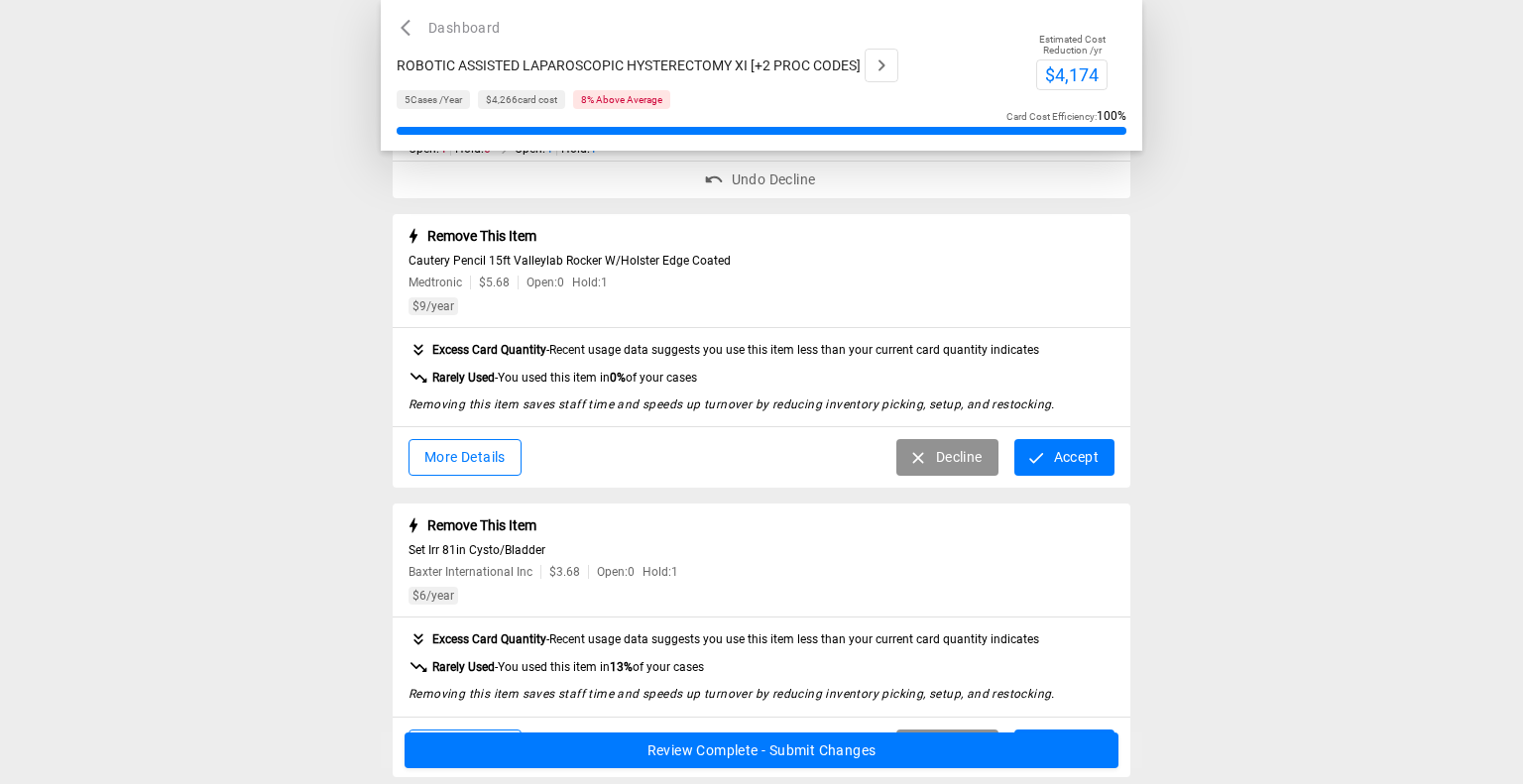 scroll, scrollTop: 1075, scrollLeft: 0, axis: vertical 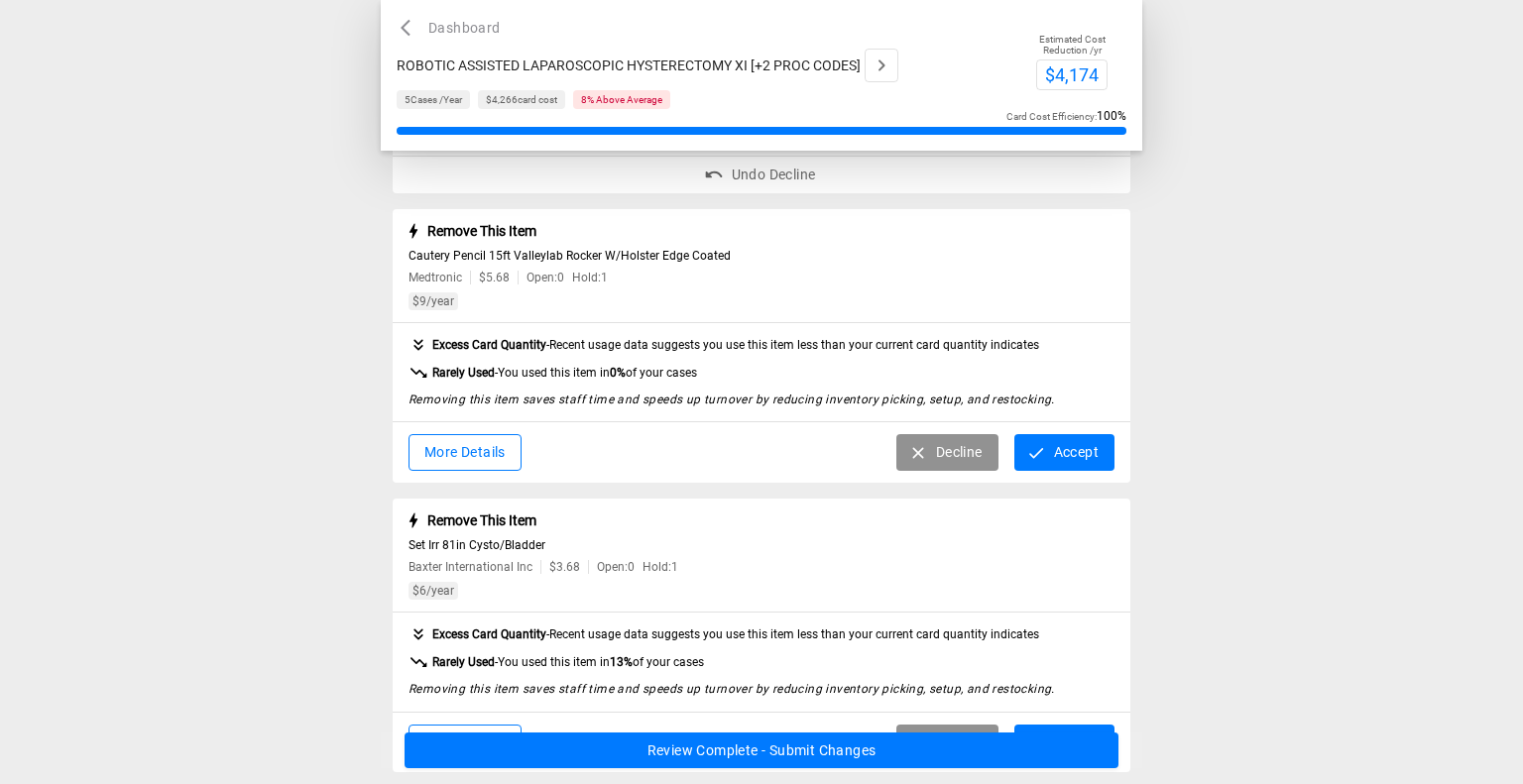 click on "Accept" at bounding box center (1064, 452) 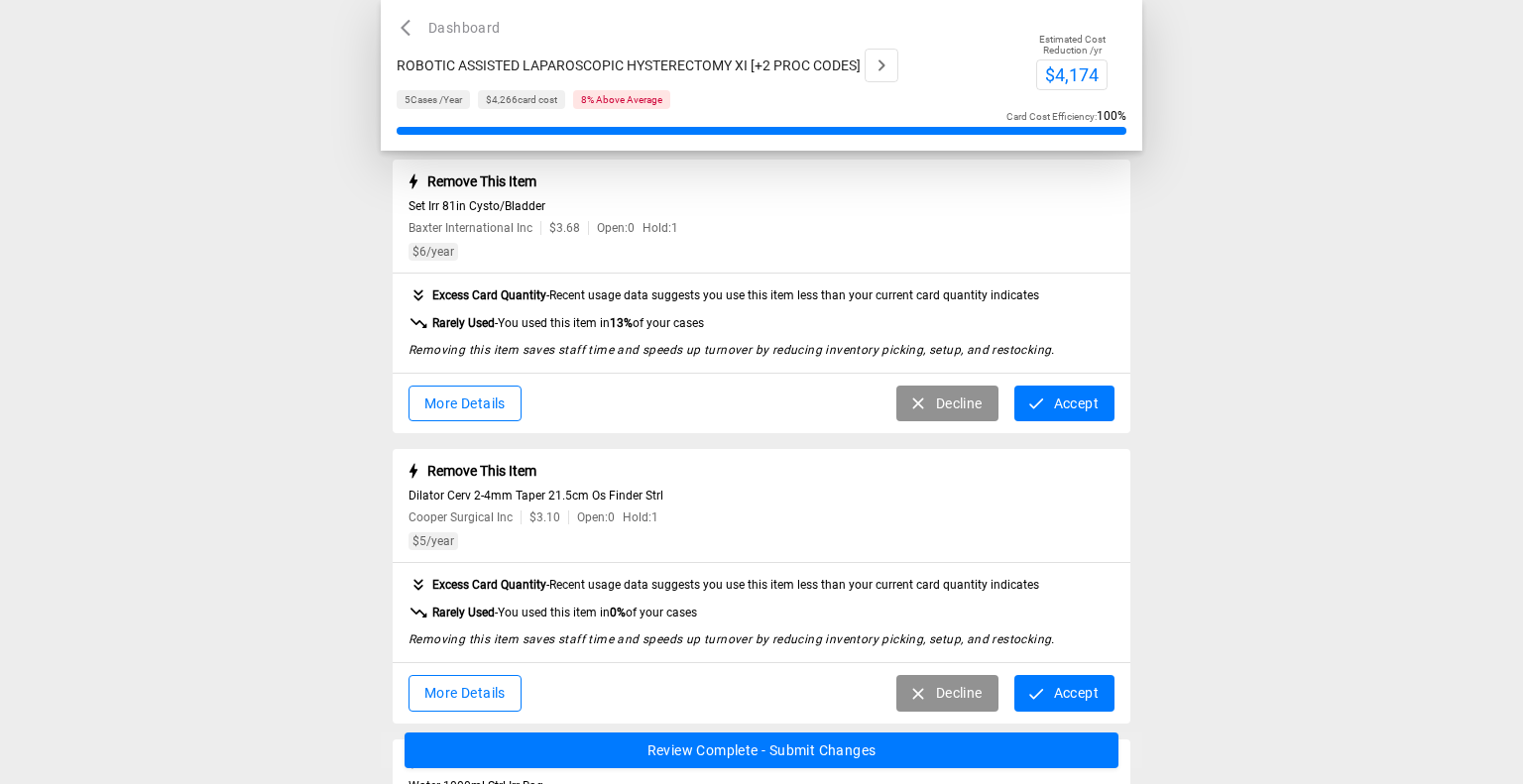 scroll, scrollTop: 1257, scrollLeft: 0, axis: vertical 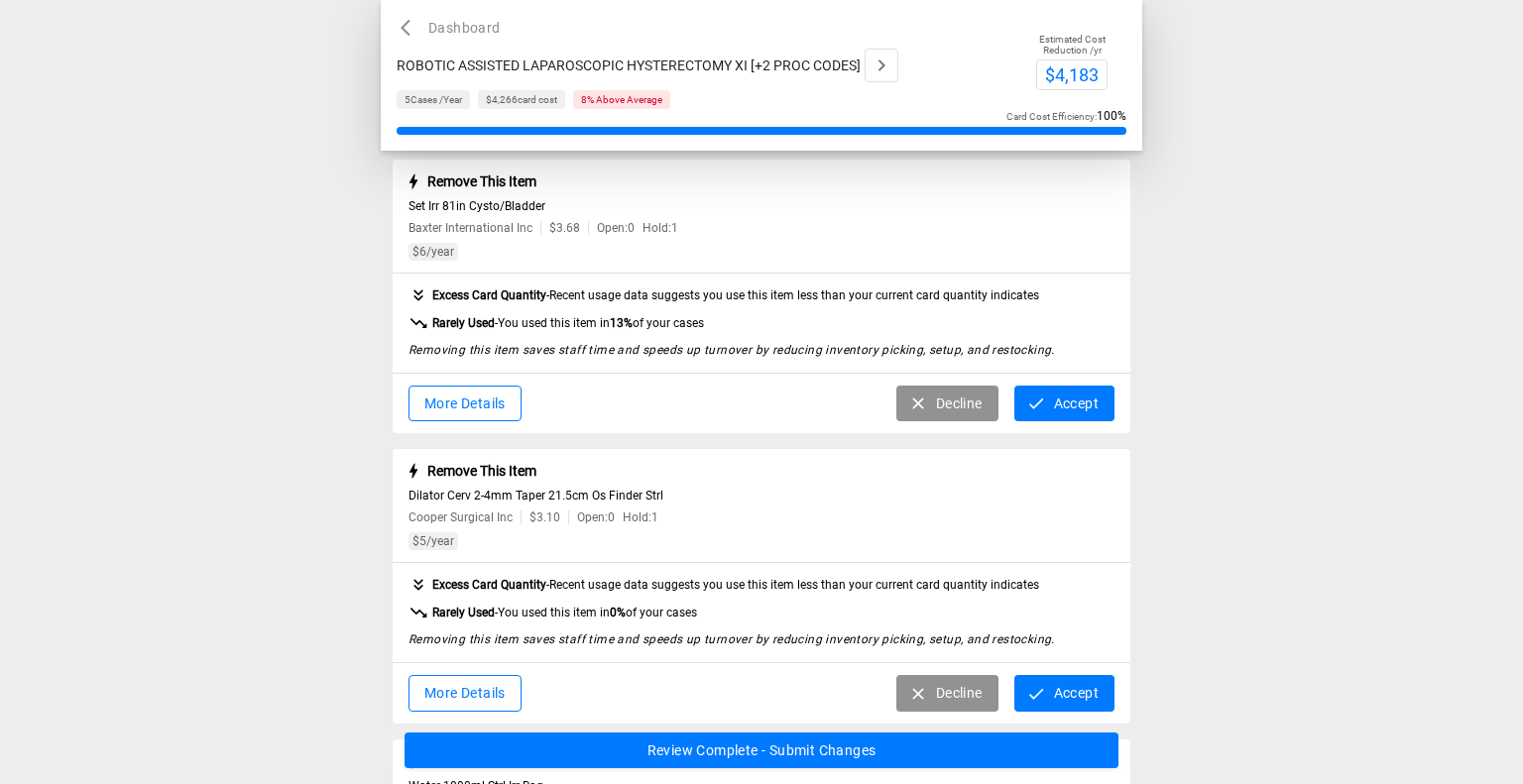 click 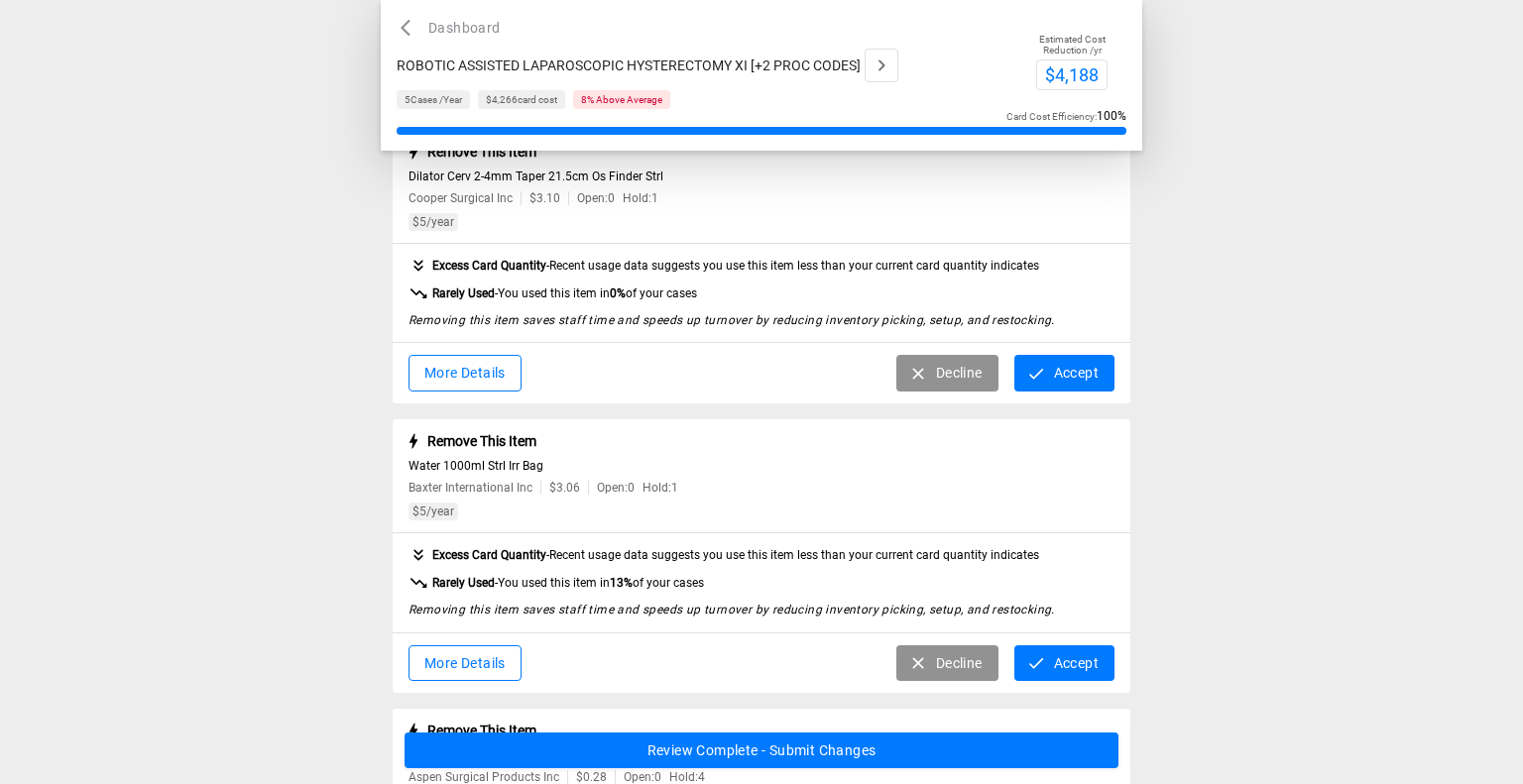 scroll, scrollTop: 1425, scrollLeft: 0, axis: vertical 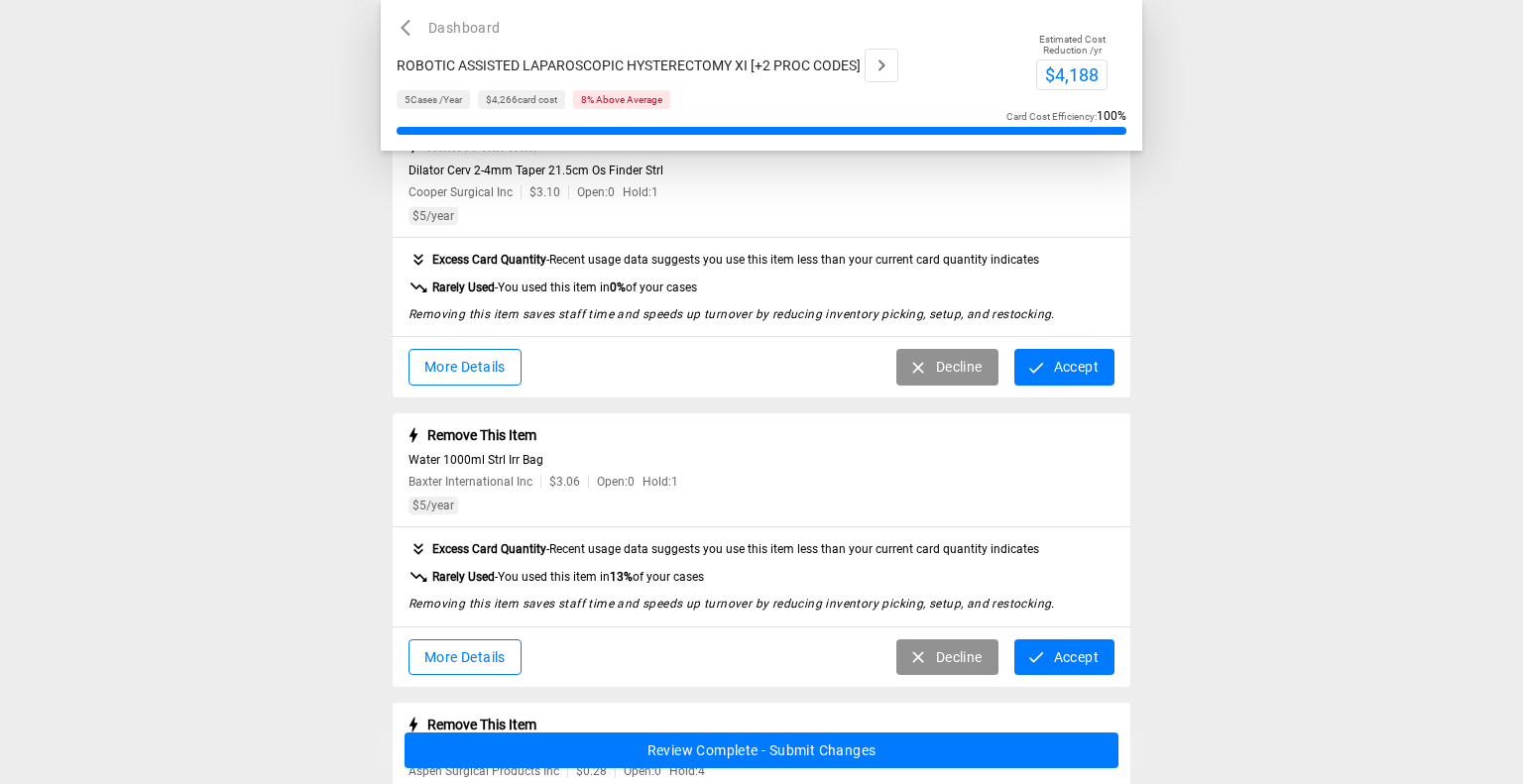 click on "Decline" at bounding box center [947, 367] 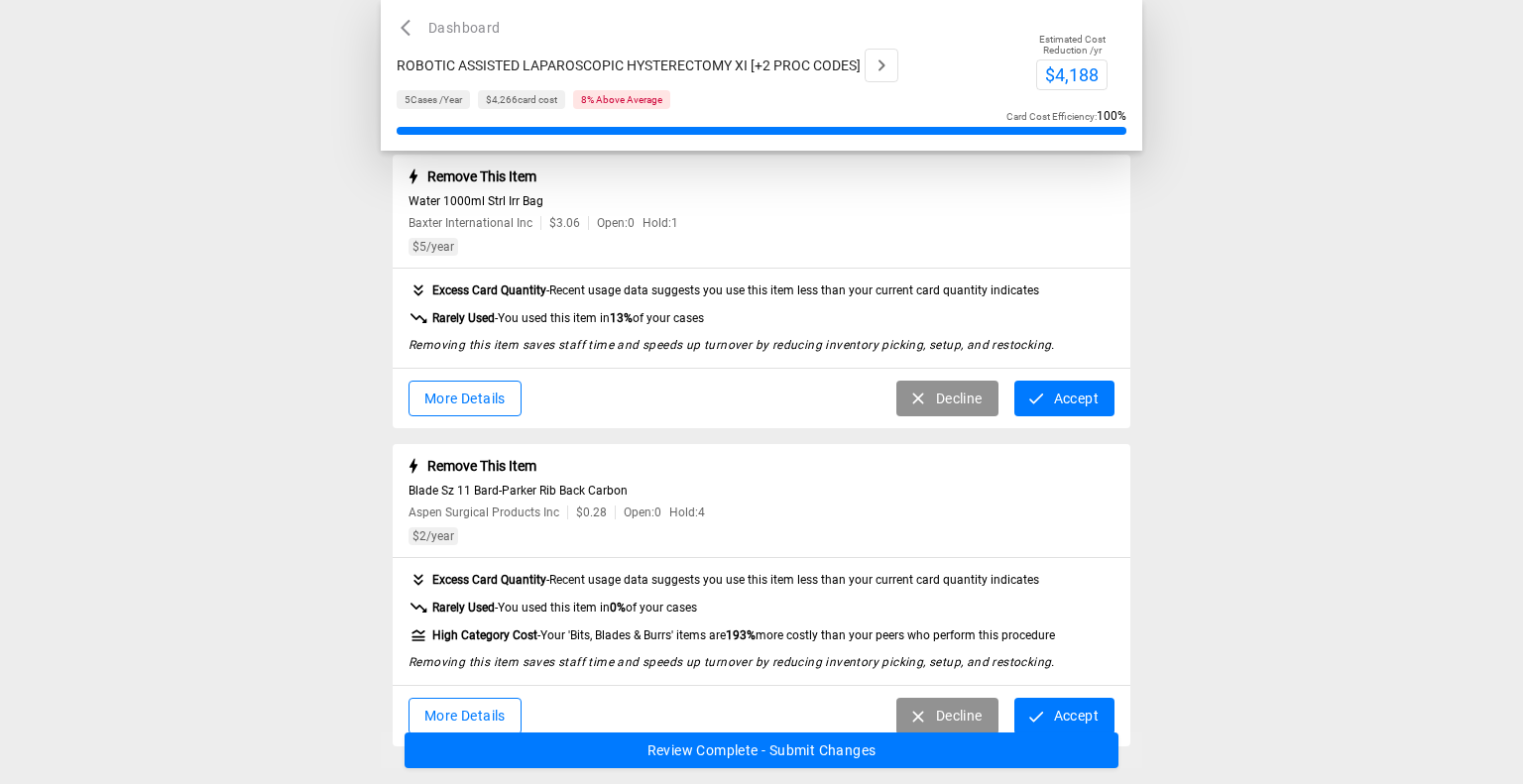 scroll, scrollTop: 1530, scrollLeft: 0, axis: vertical 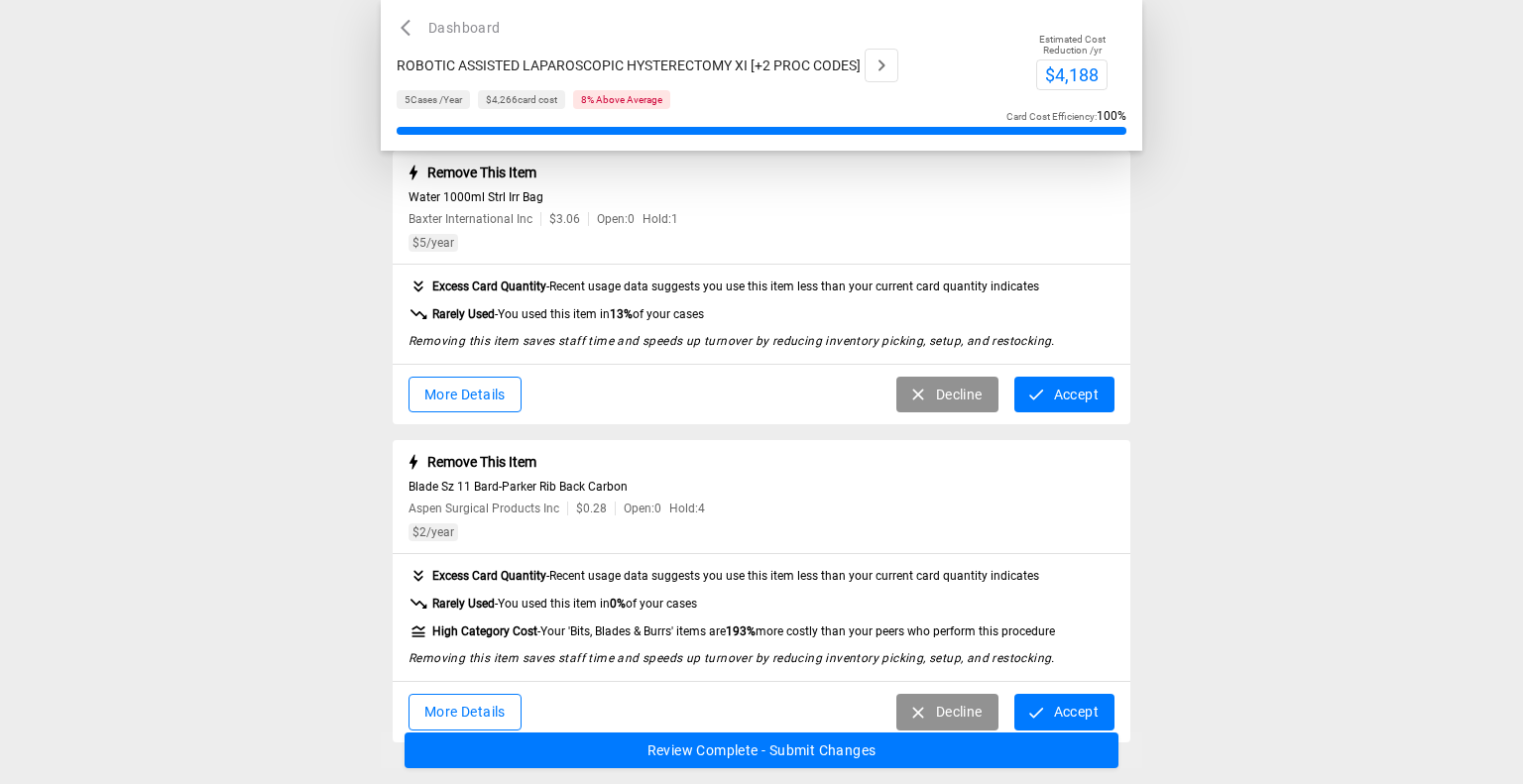 click 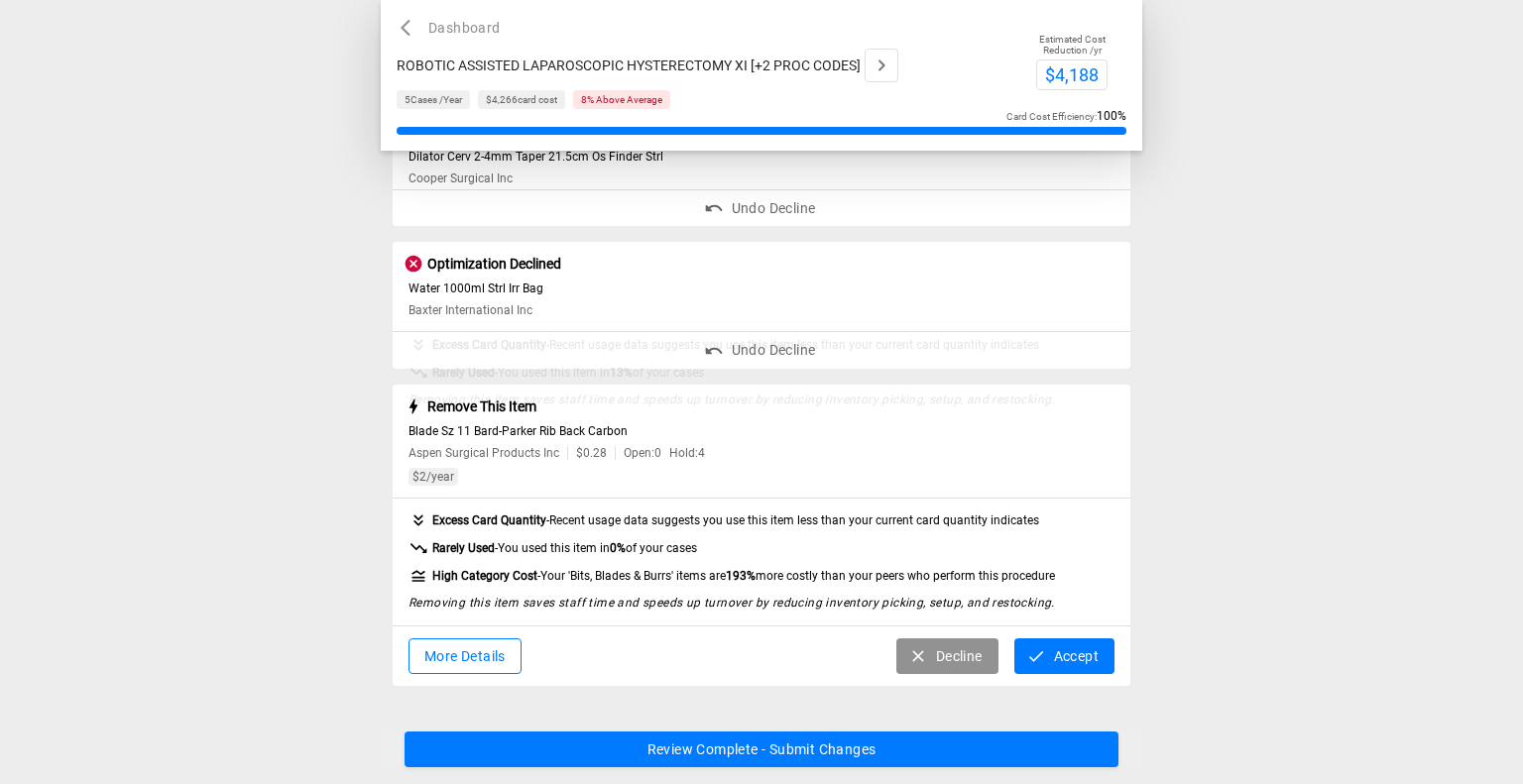 scroll, scrollTop: 1438, scrollLeft: 0, axis: vertical 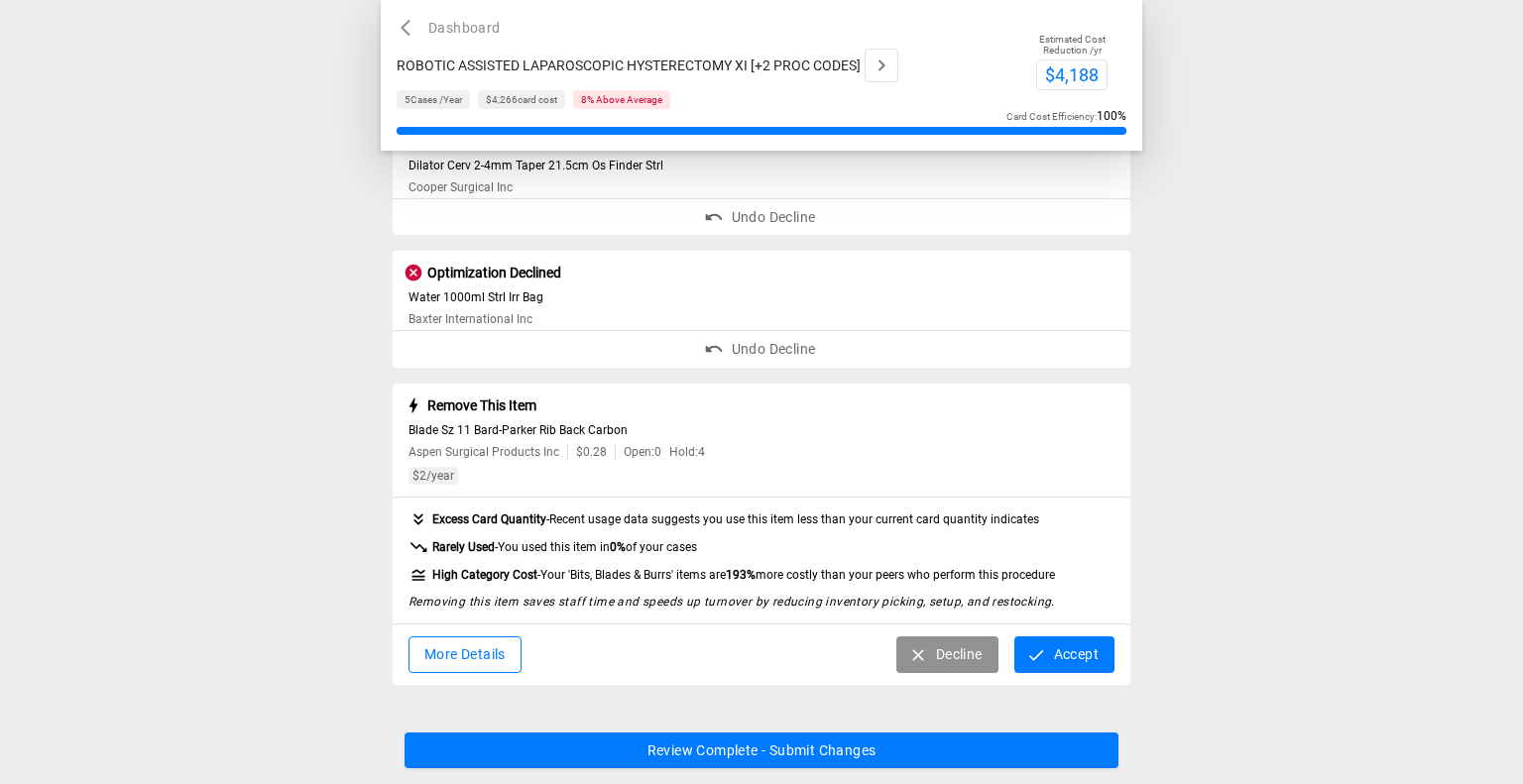 click on "Accept" at bounding box center (1064, 654) 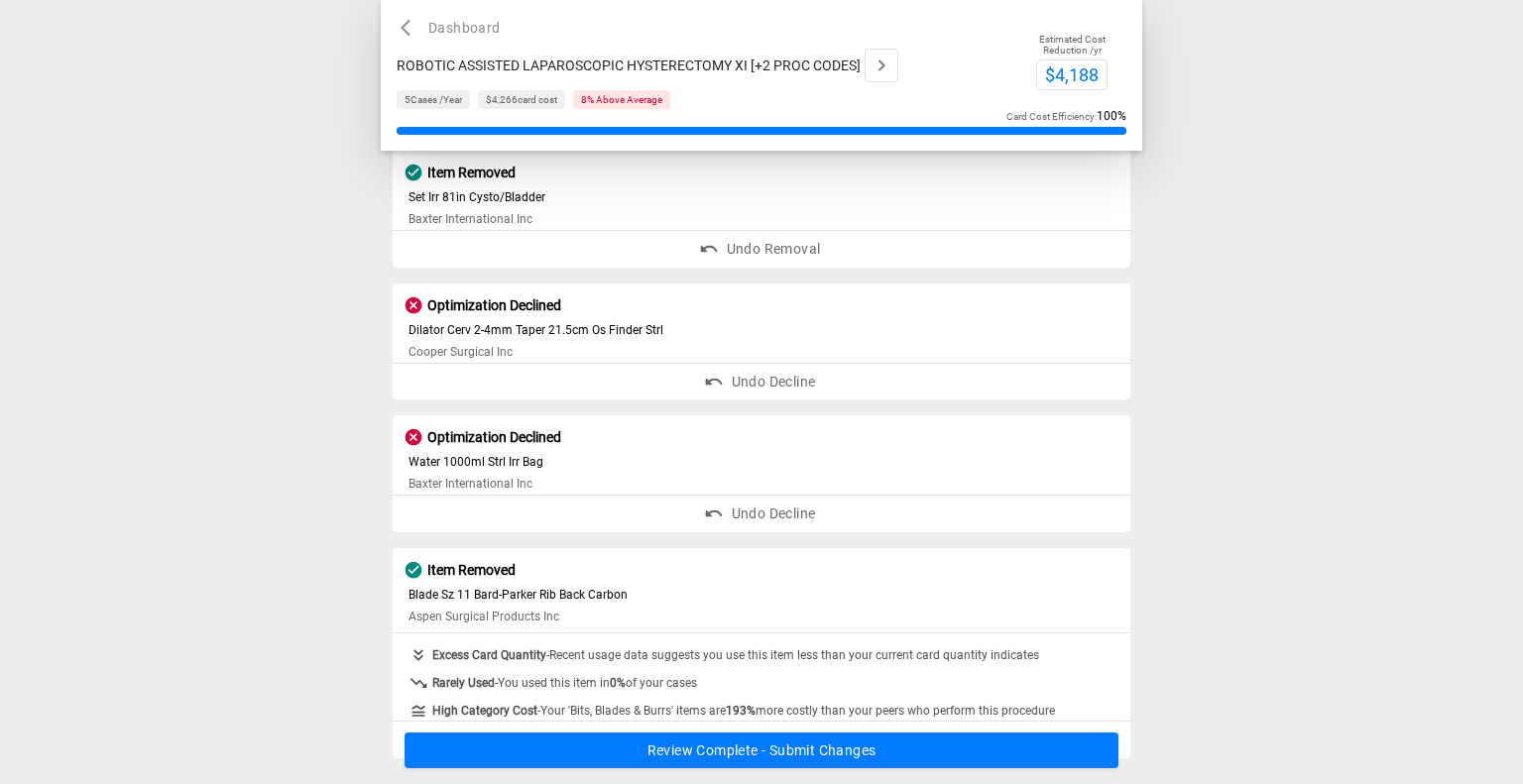 scroll, scrollTop: 1253, scrollLeft: 0, axis: vertical 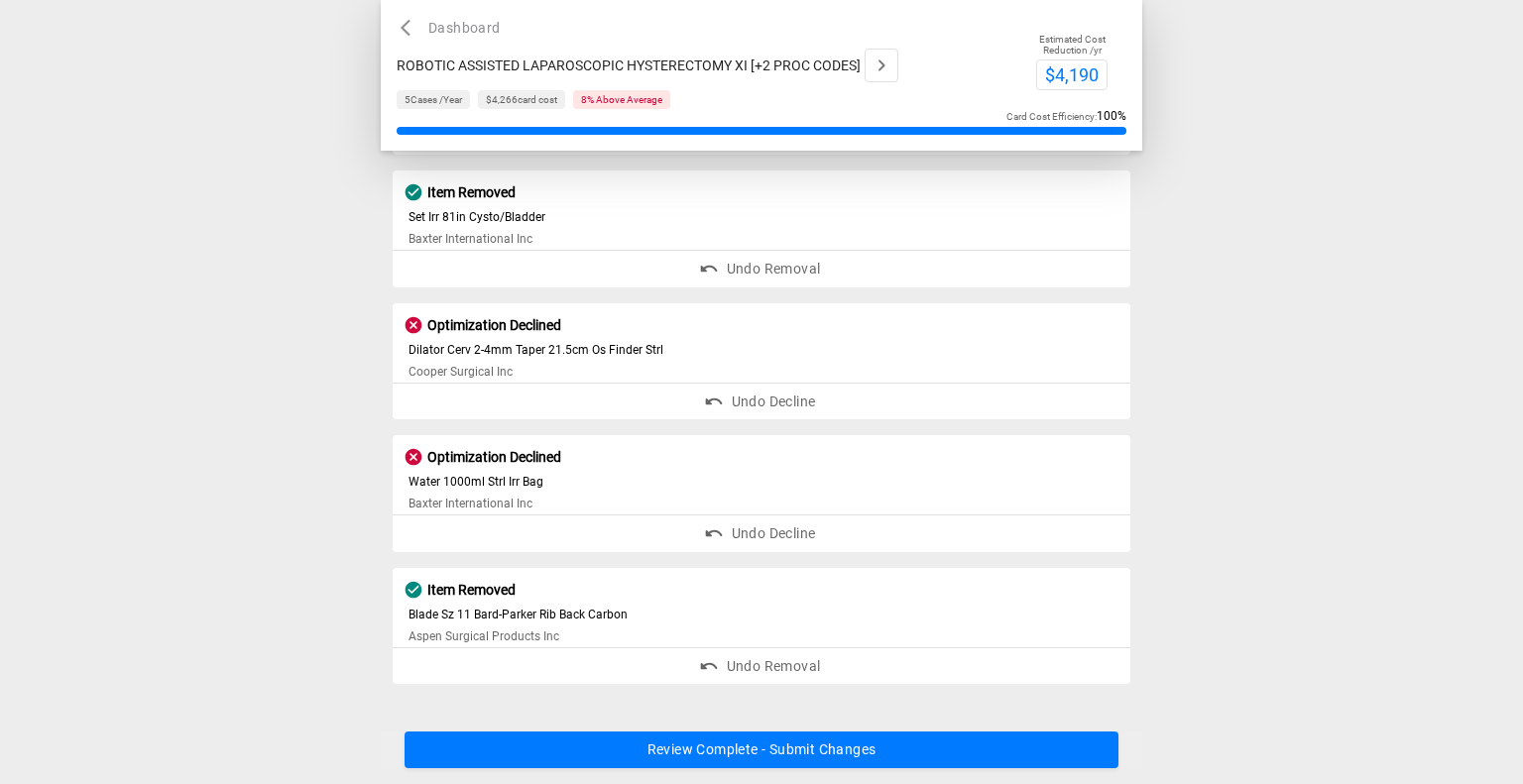 click on "Review Complete - Submit Changes" at bounding box center (762, 750) 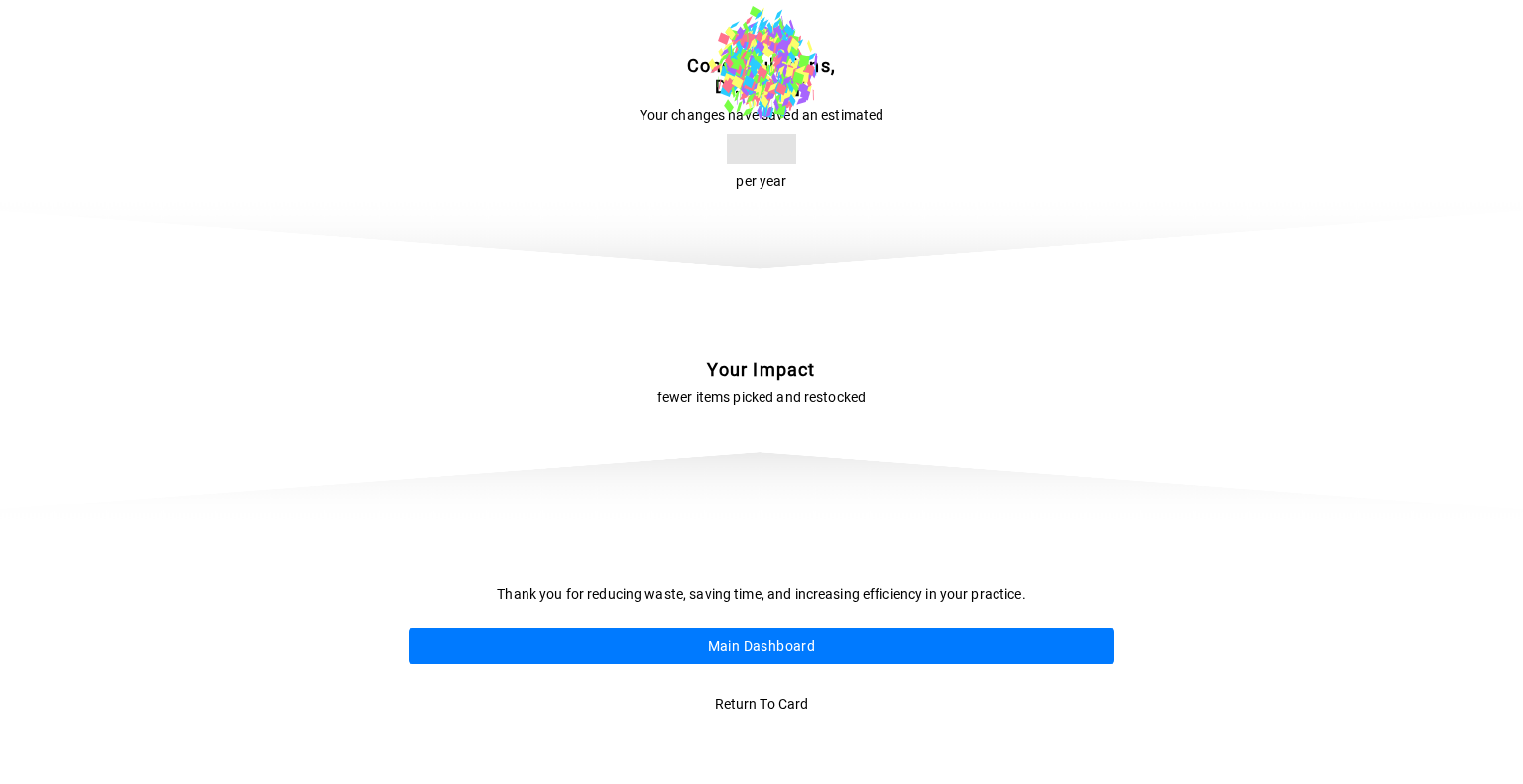 scroll, scrollTop: 0, scrollLeft: 0, axis: both 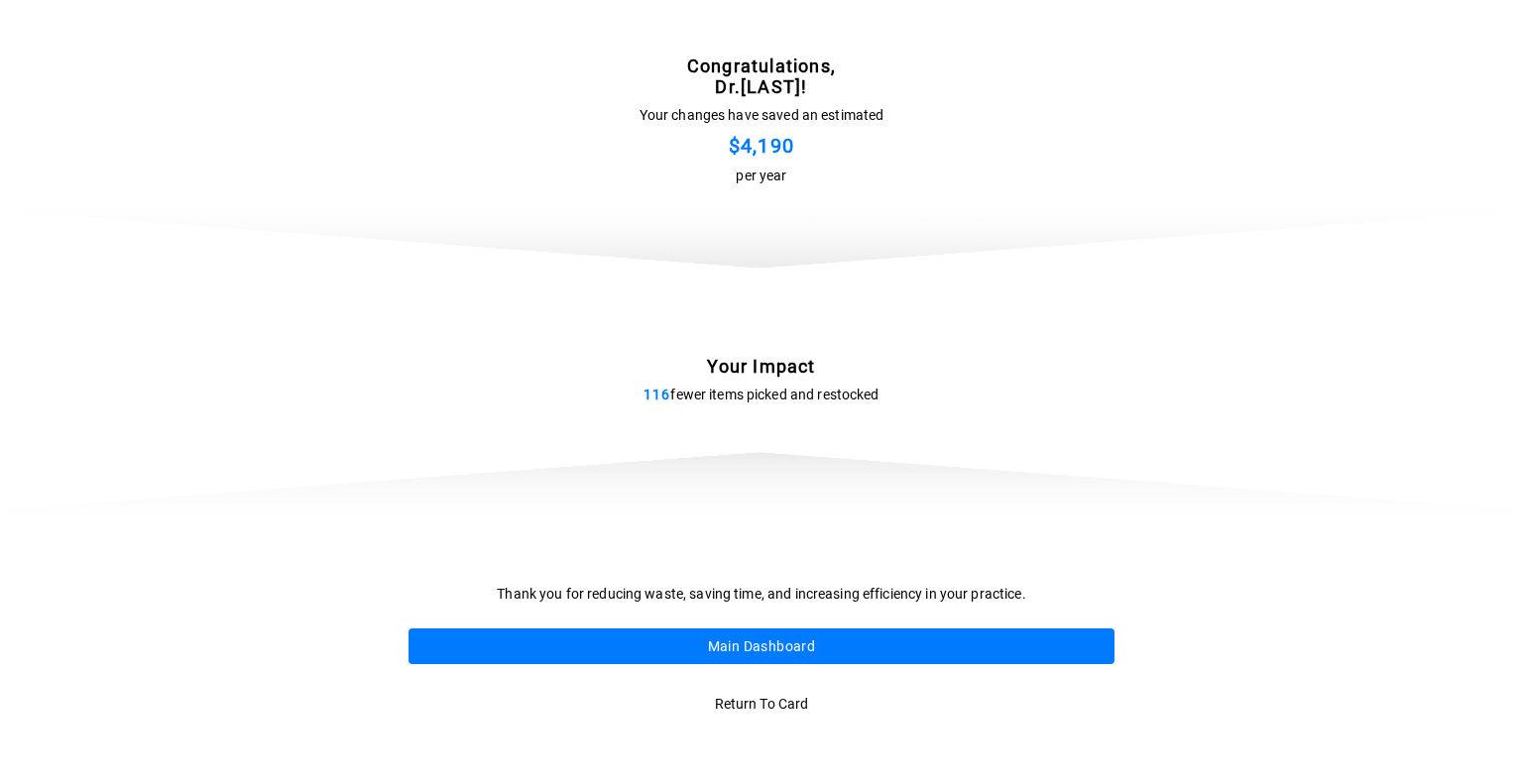 click on "Main Dashboard" at bounding box center (762, 646) 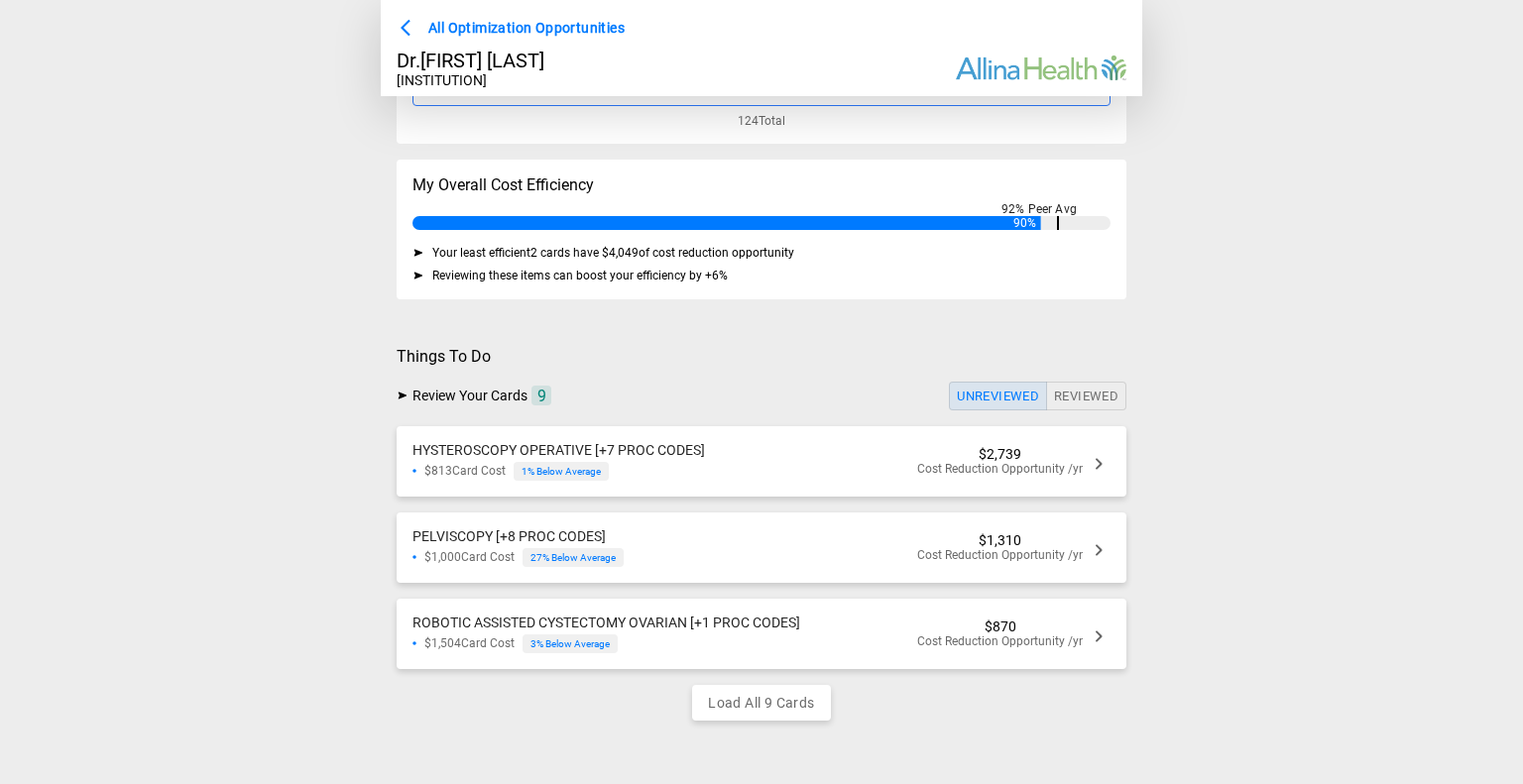 scroll, scrollTop: 262, scrollLeft: 0, axis: vertical 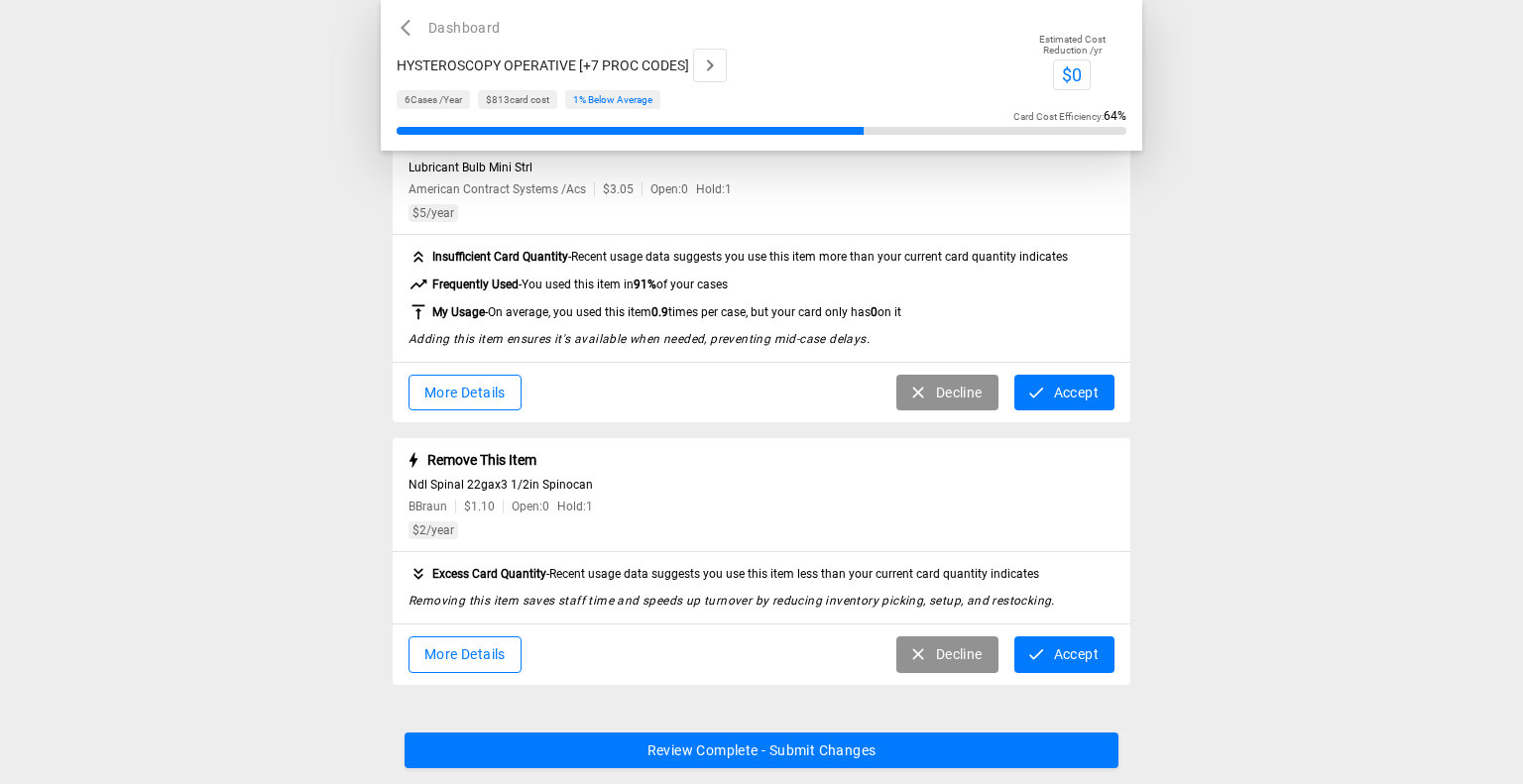 click 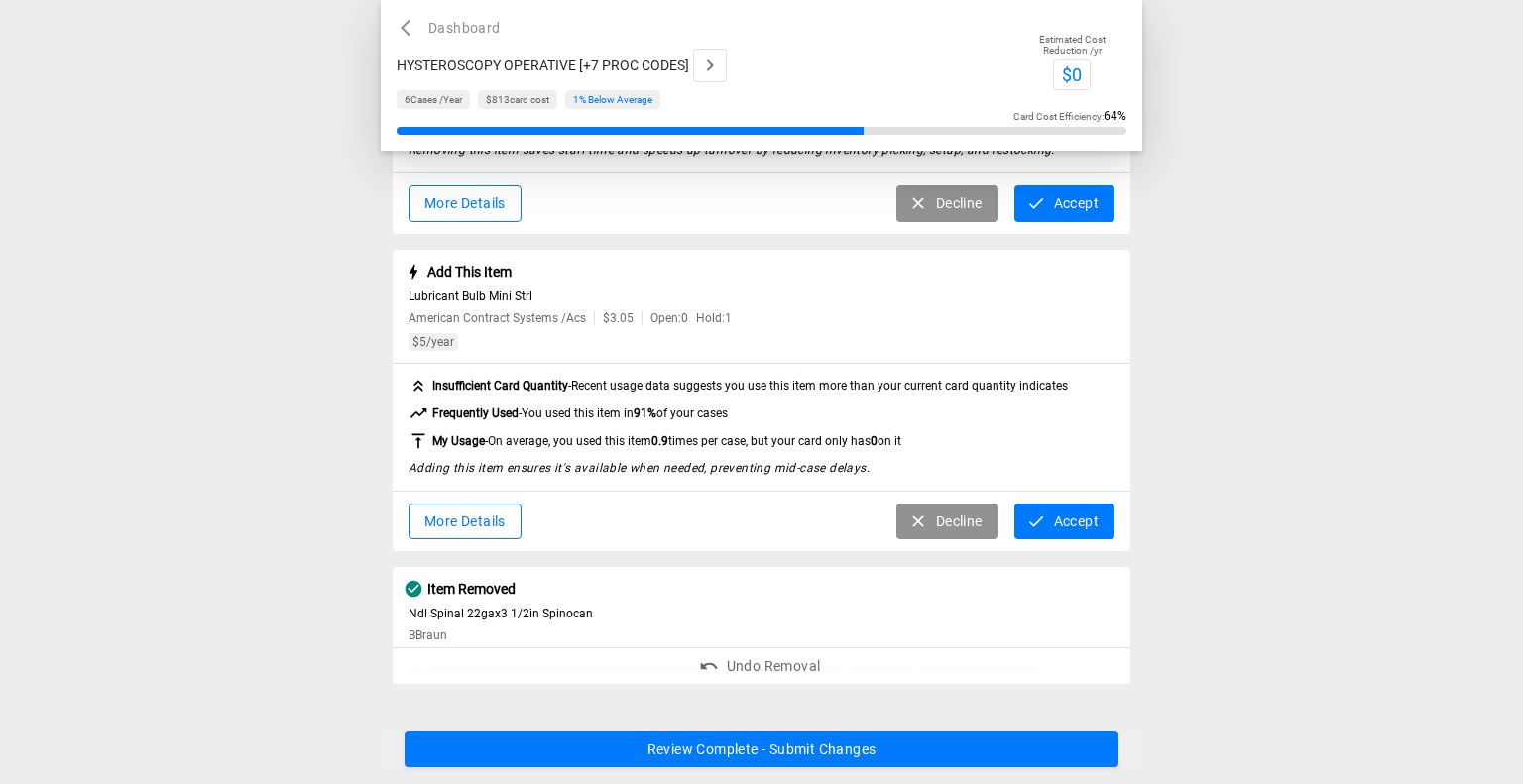 scroll, scrollTop: 846, scrollLeft: 0, axis: vertical 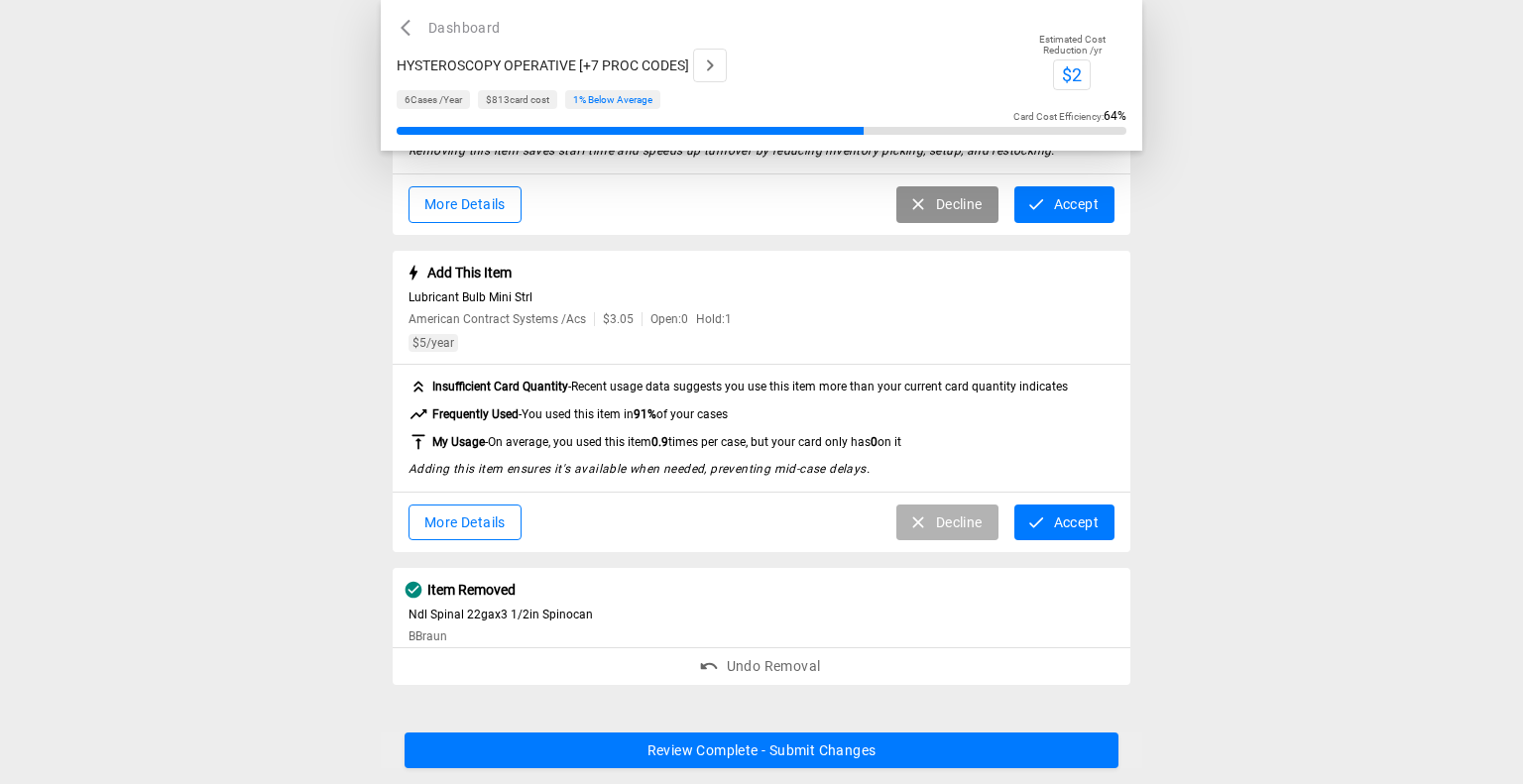 click on "Decline" at bounding box center [947, 522] 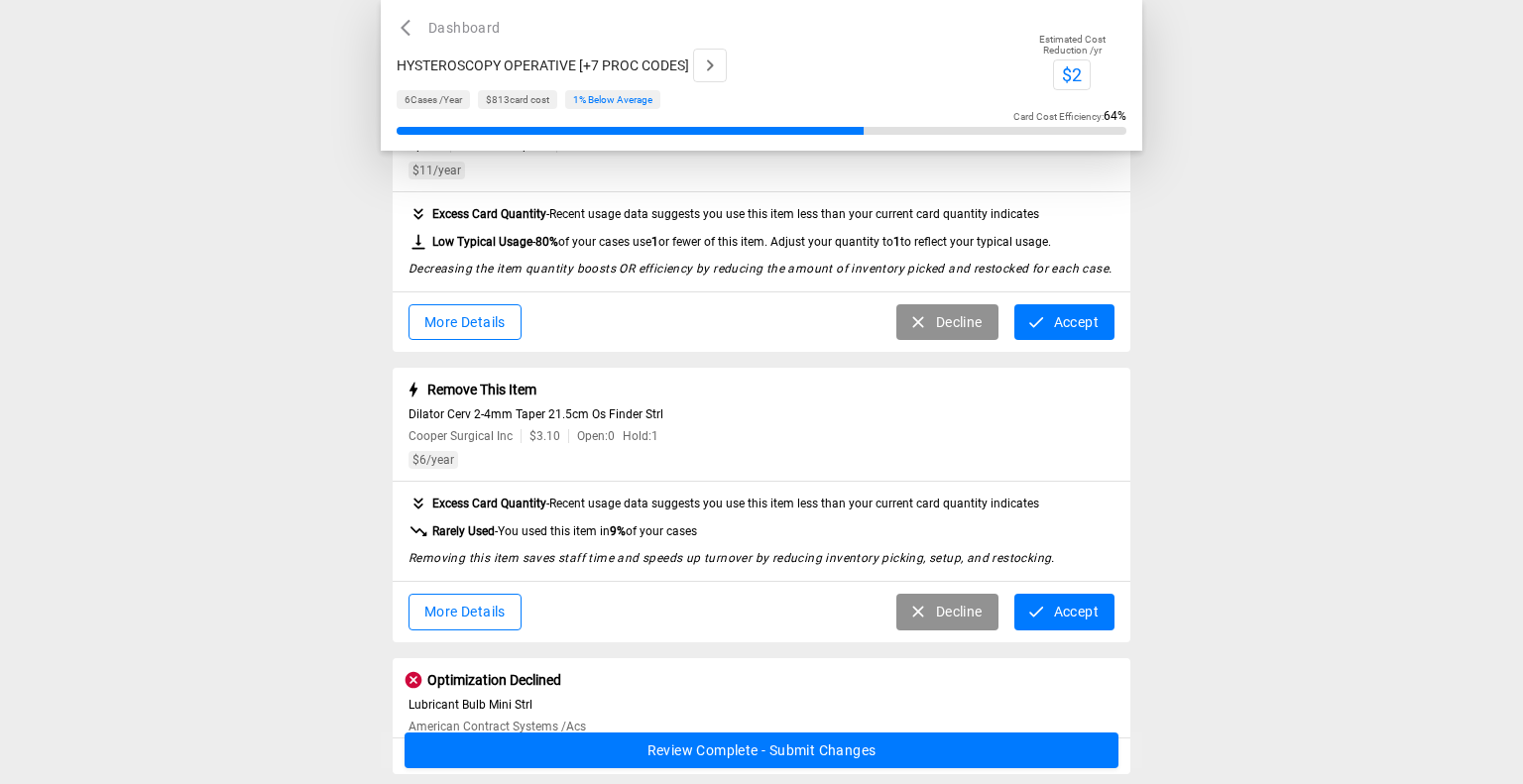 scroll, scrollTop: 432, scrollLeft: 0, axis: vertical 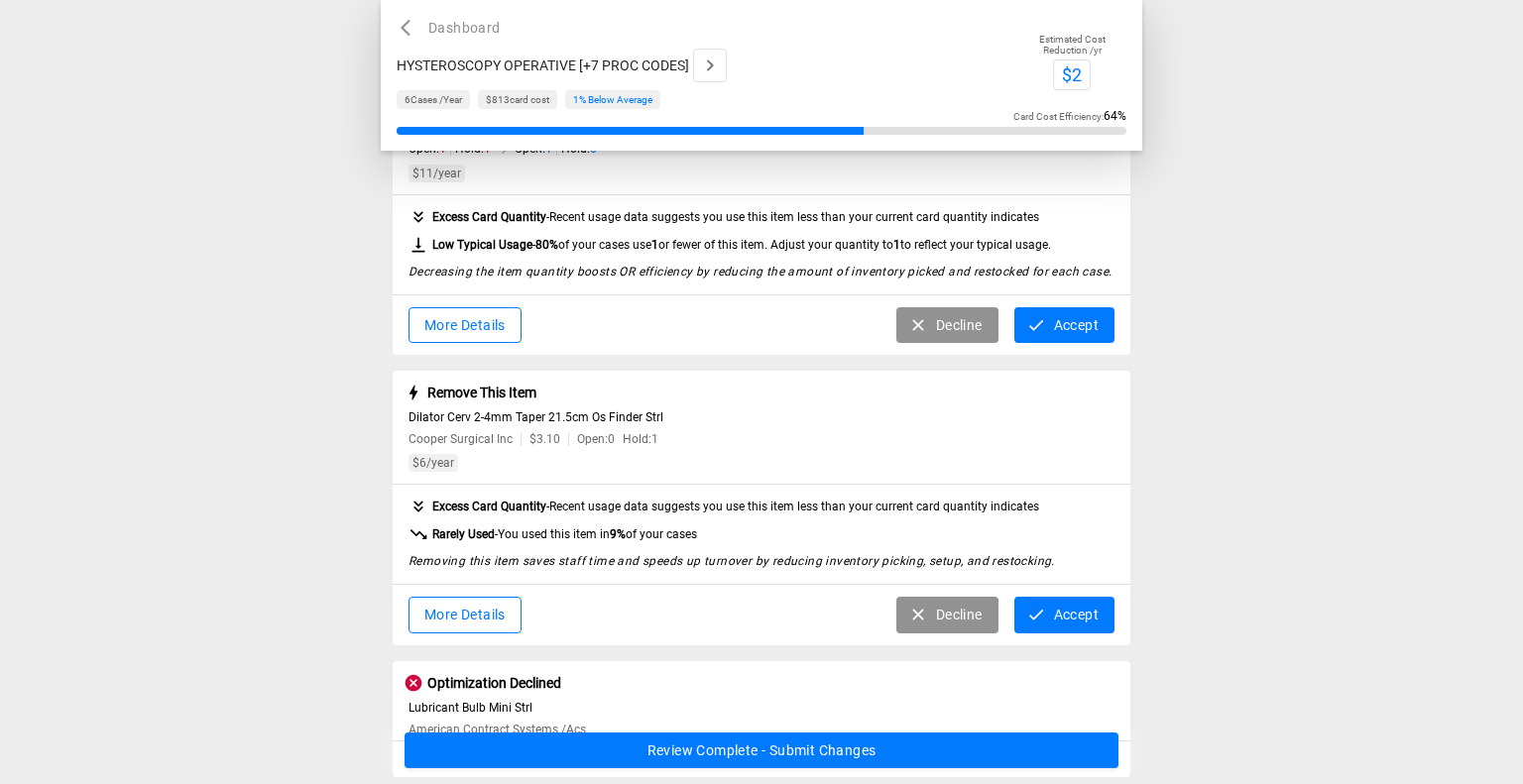click on "More Details" at bounding box center [465, 615] 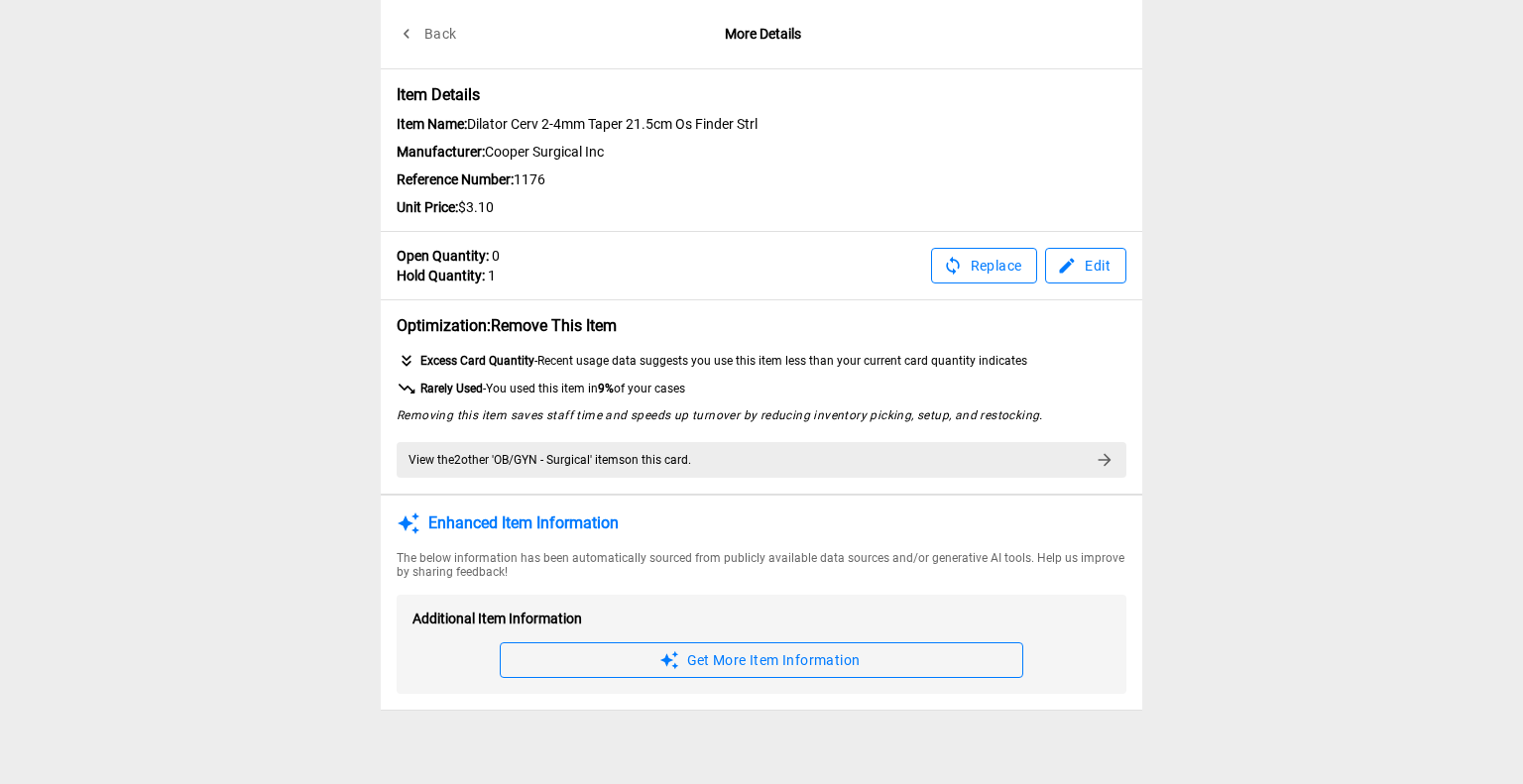 scroll, scrollTop: 0, scrollLeft: 0, axis: both 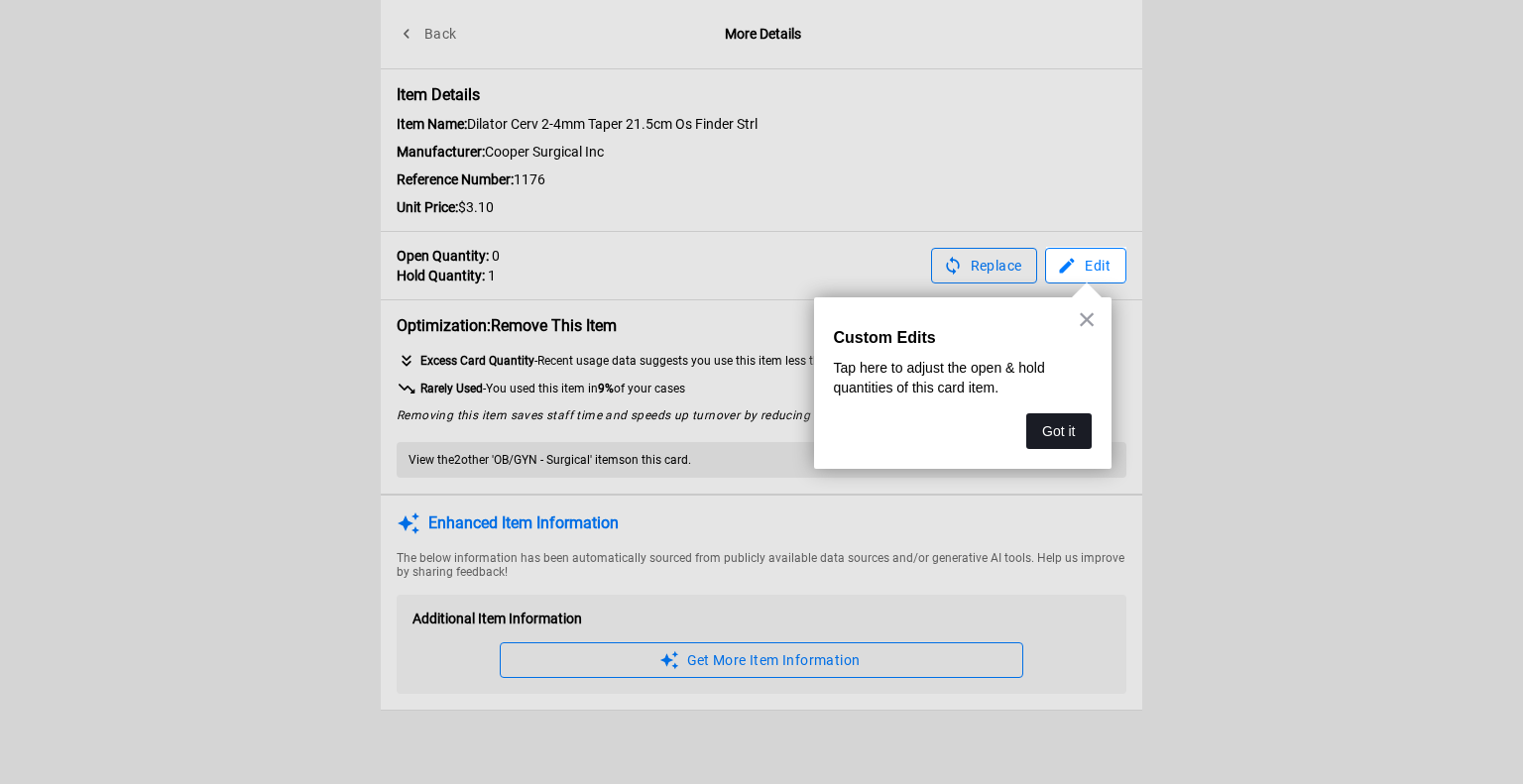click on "Got it" at bounding box center [1058, 431] 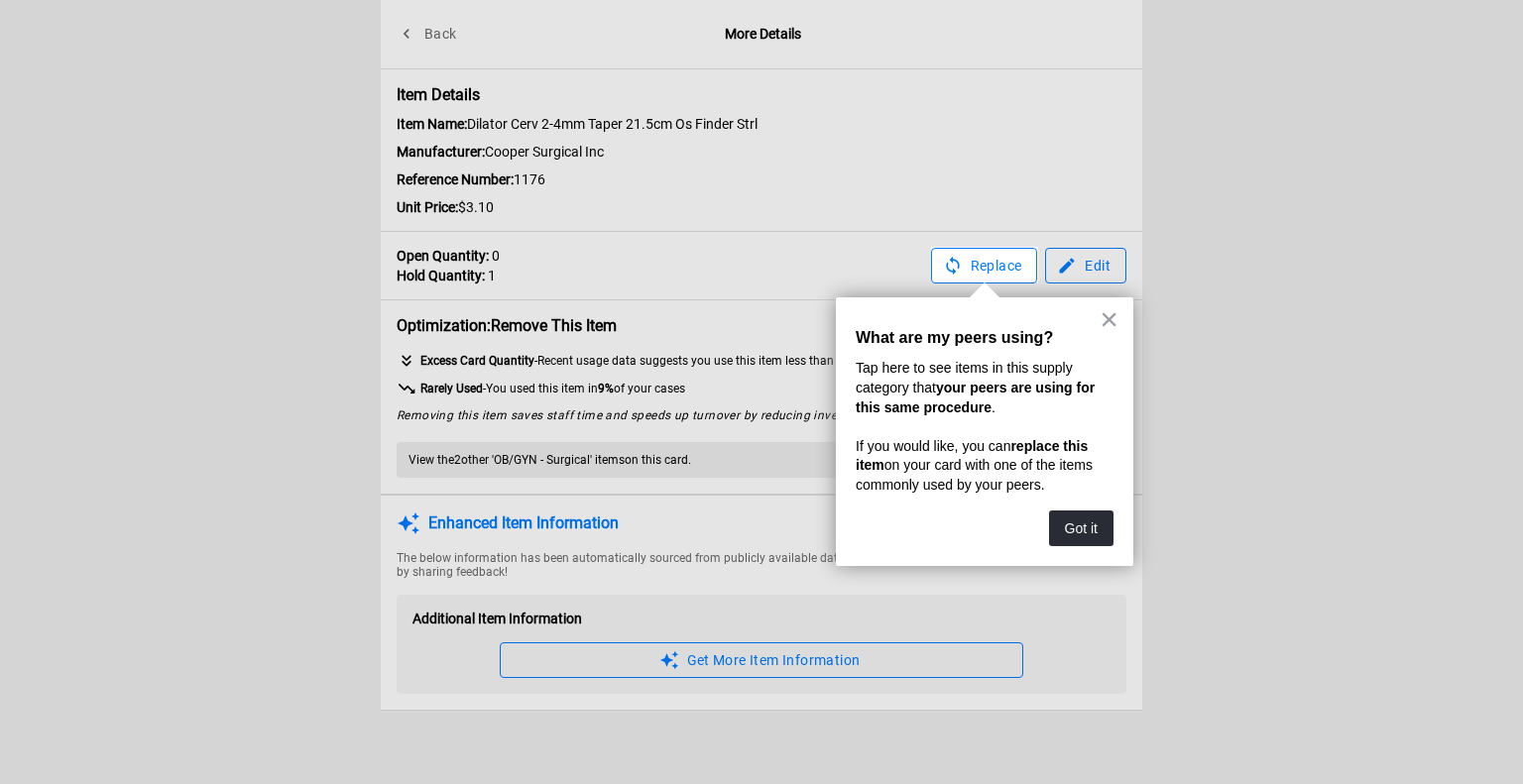 click at bounding box center [1280, 392] 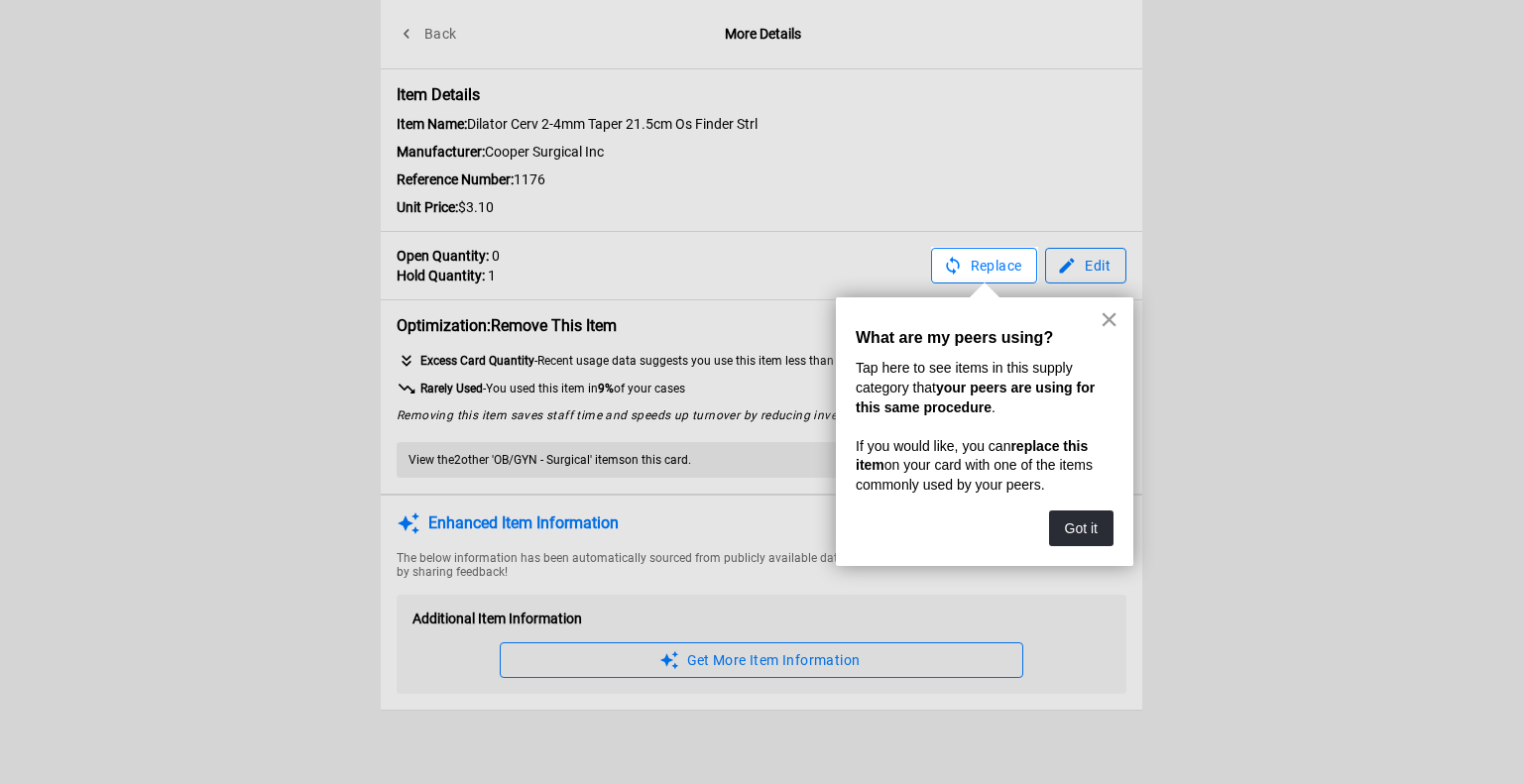 click on "×" at bounding box center (1109, 319) 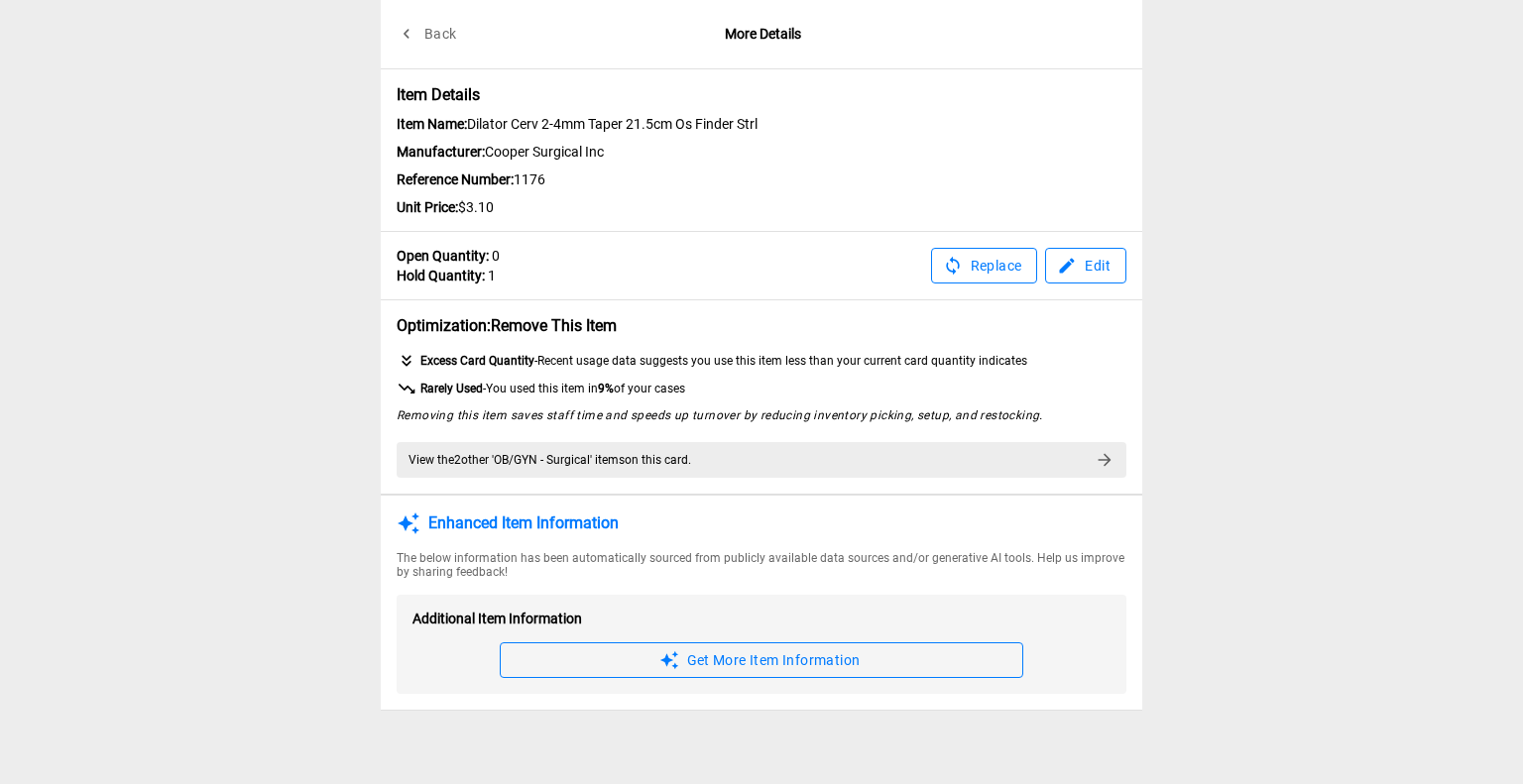 click on "Edit" at bounding box center (1086, 266) 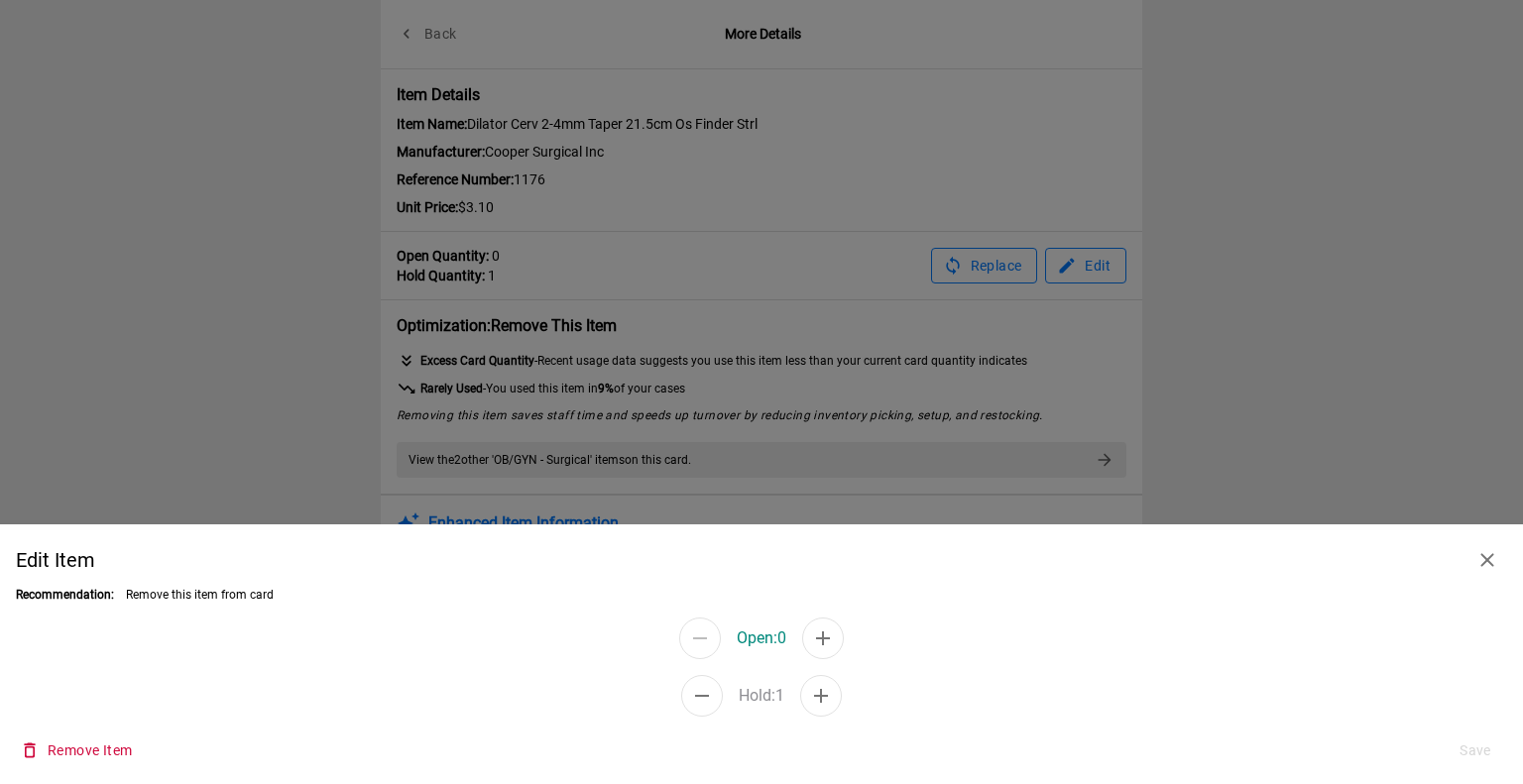 click 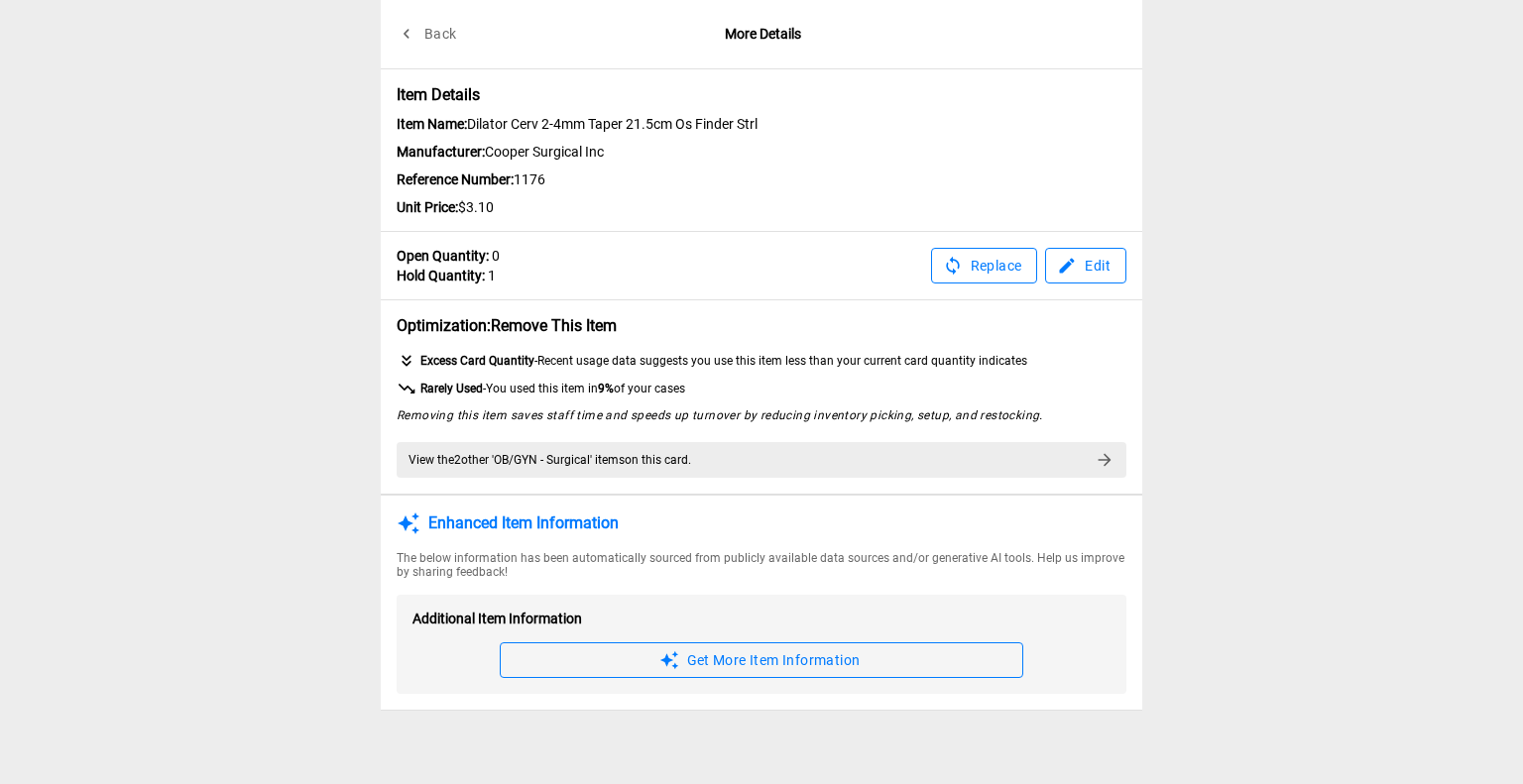 click on "Back" at bounding box center [428, 34] 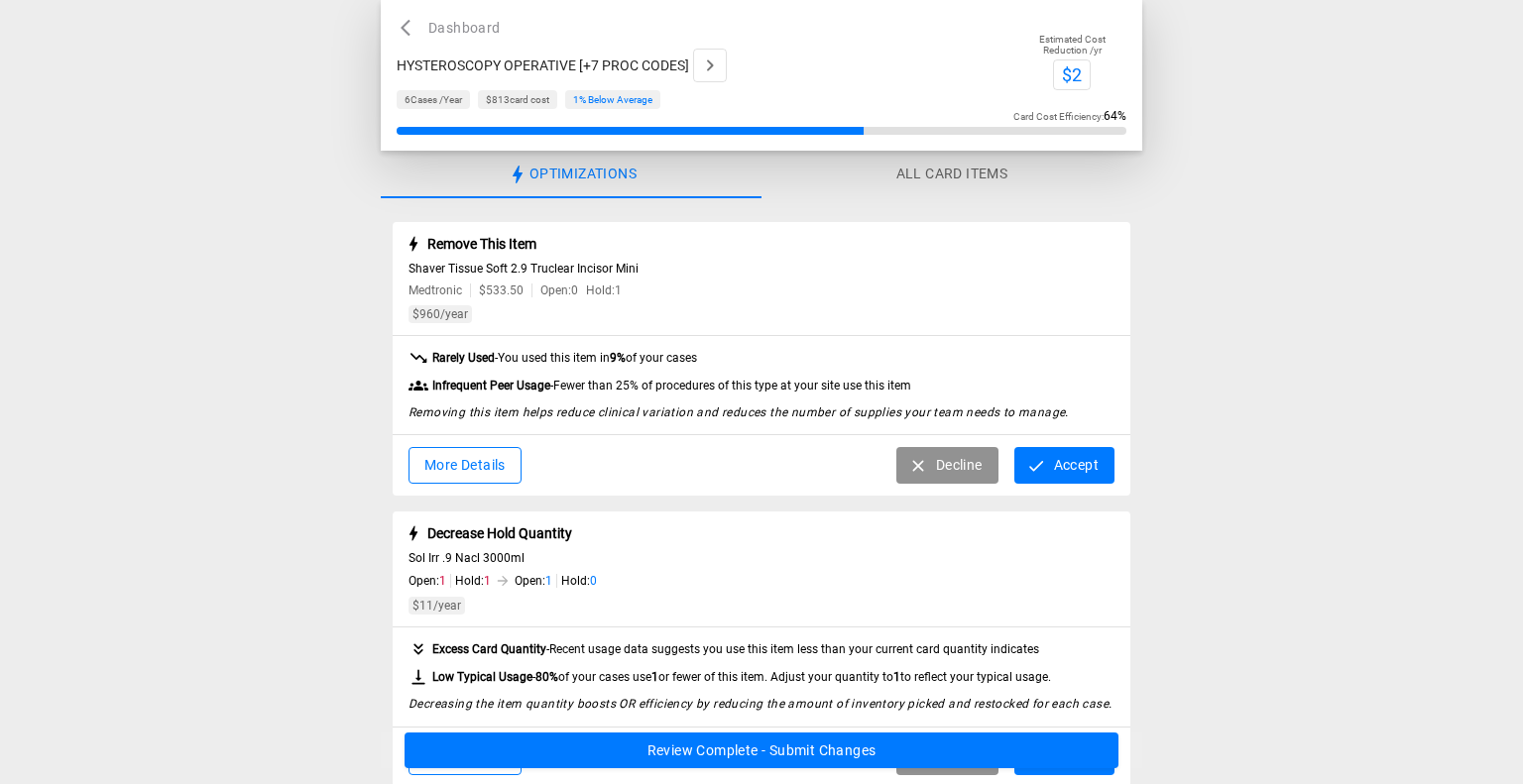 scroll, scrollTop: 432, scrollLeft: 0, axis: vertical 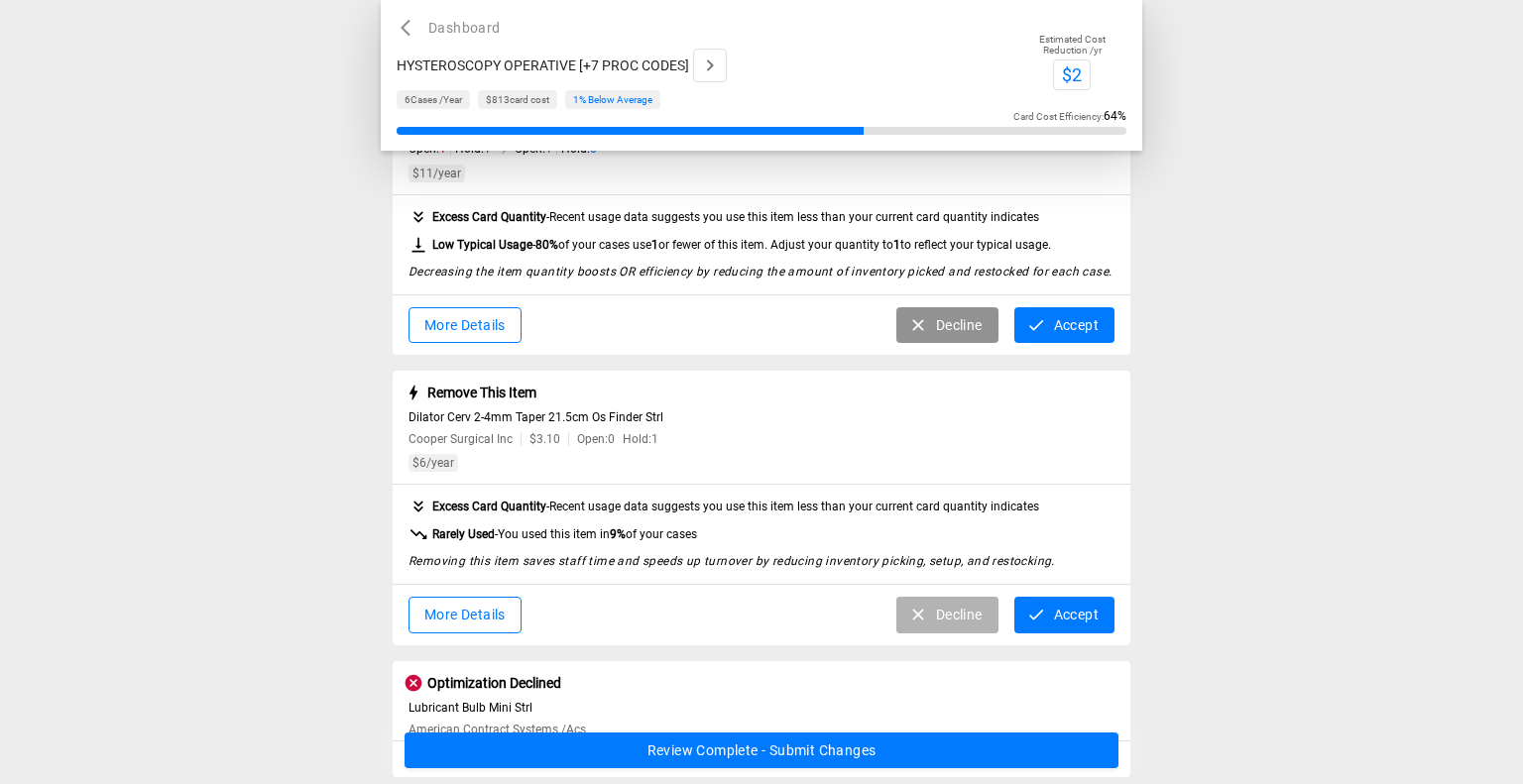 click on "Decline" at bounding box center (947, 615) 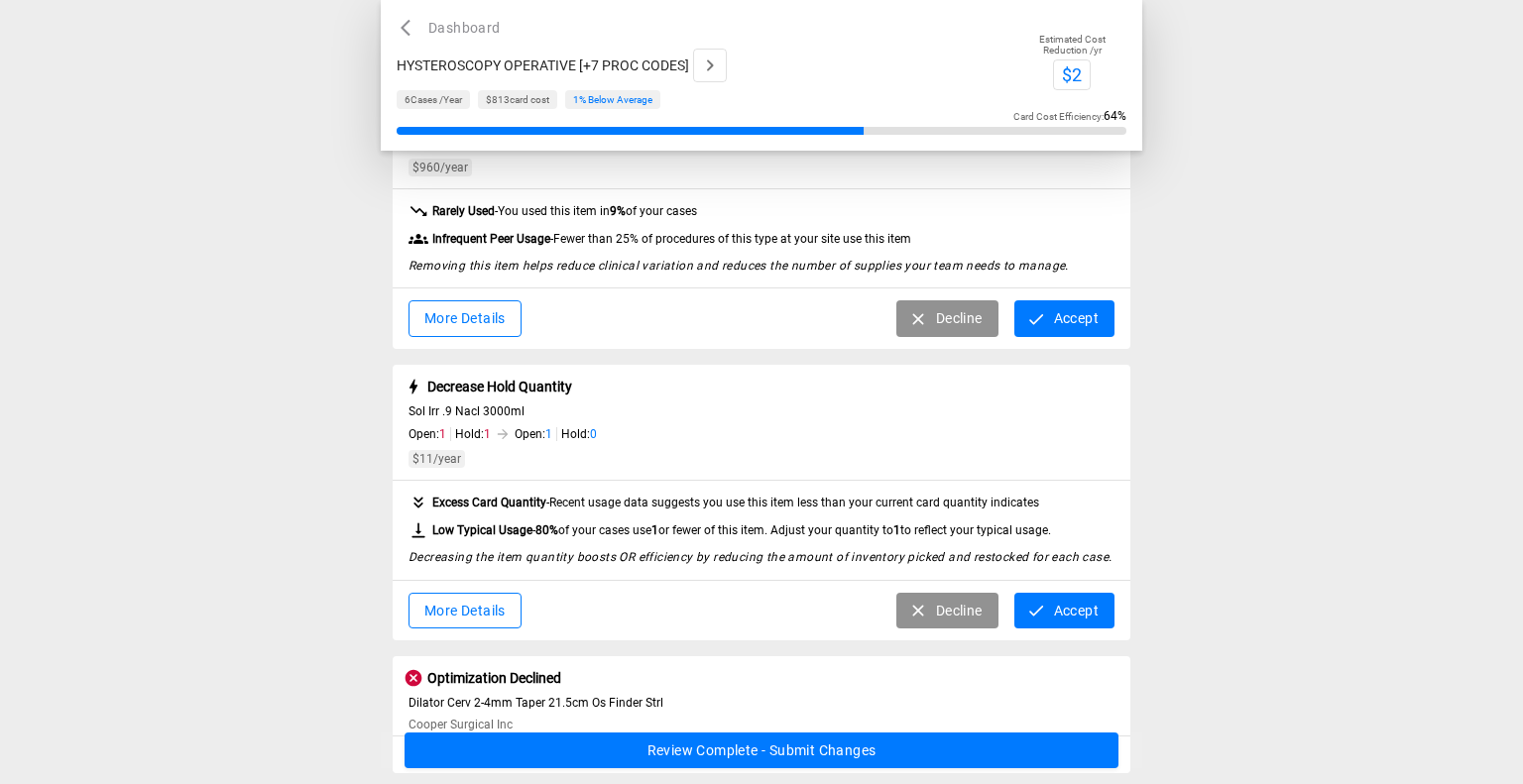 scroll, scrollTop: 152, scrollLeft: 0, axis: vertical 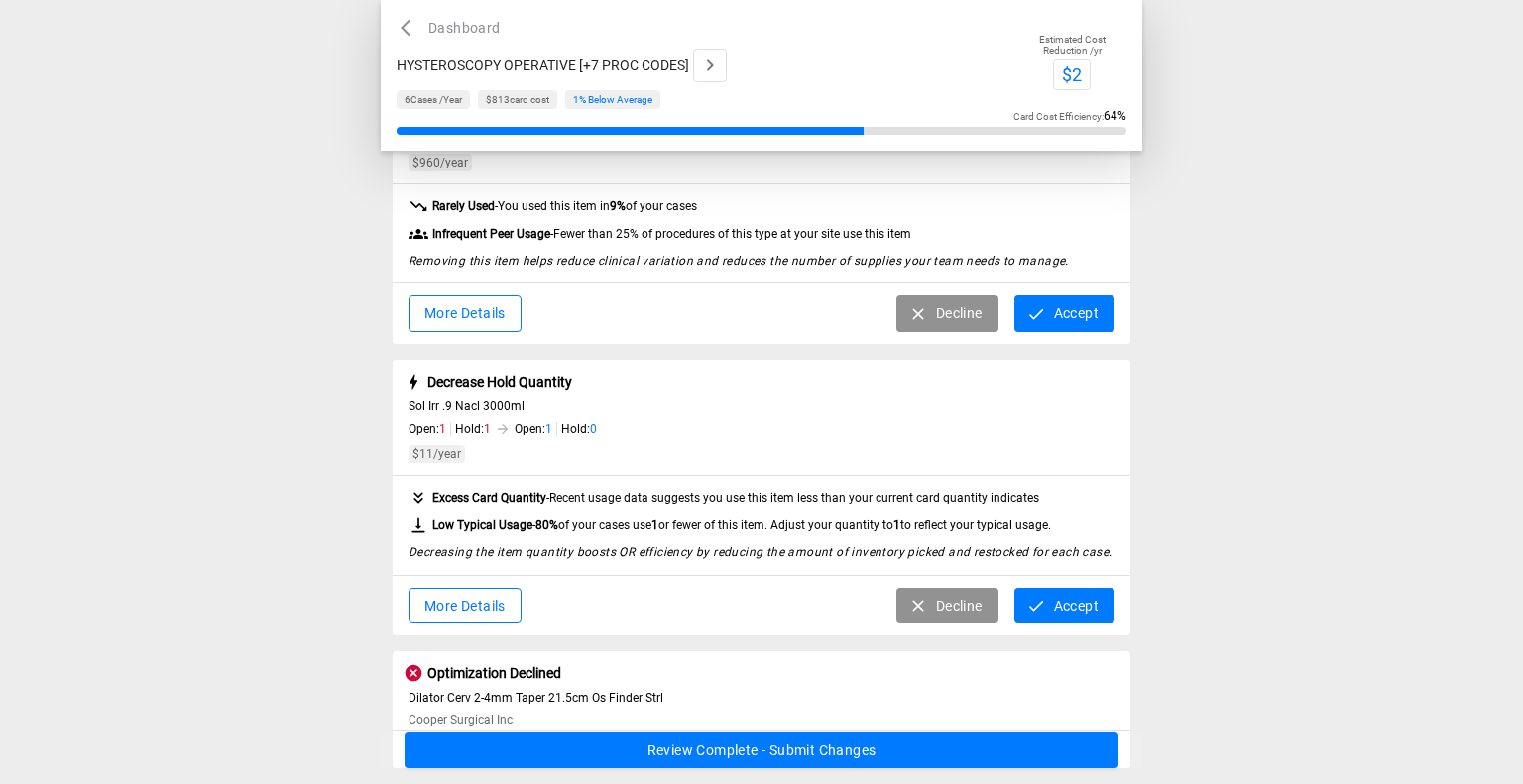 click on "Decline" at bounding box center [947, 606] 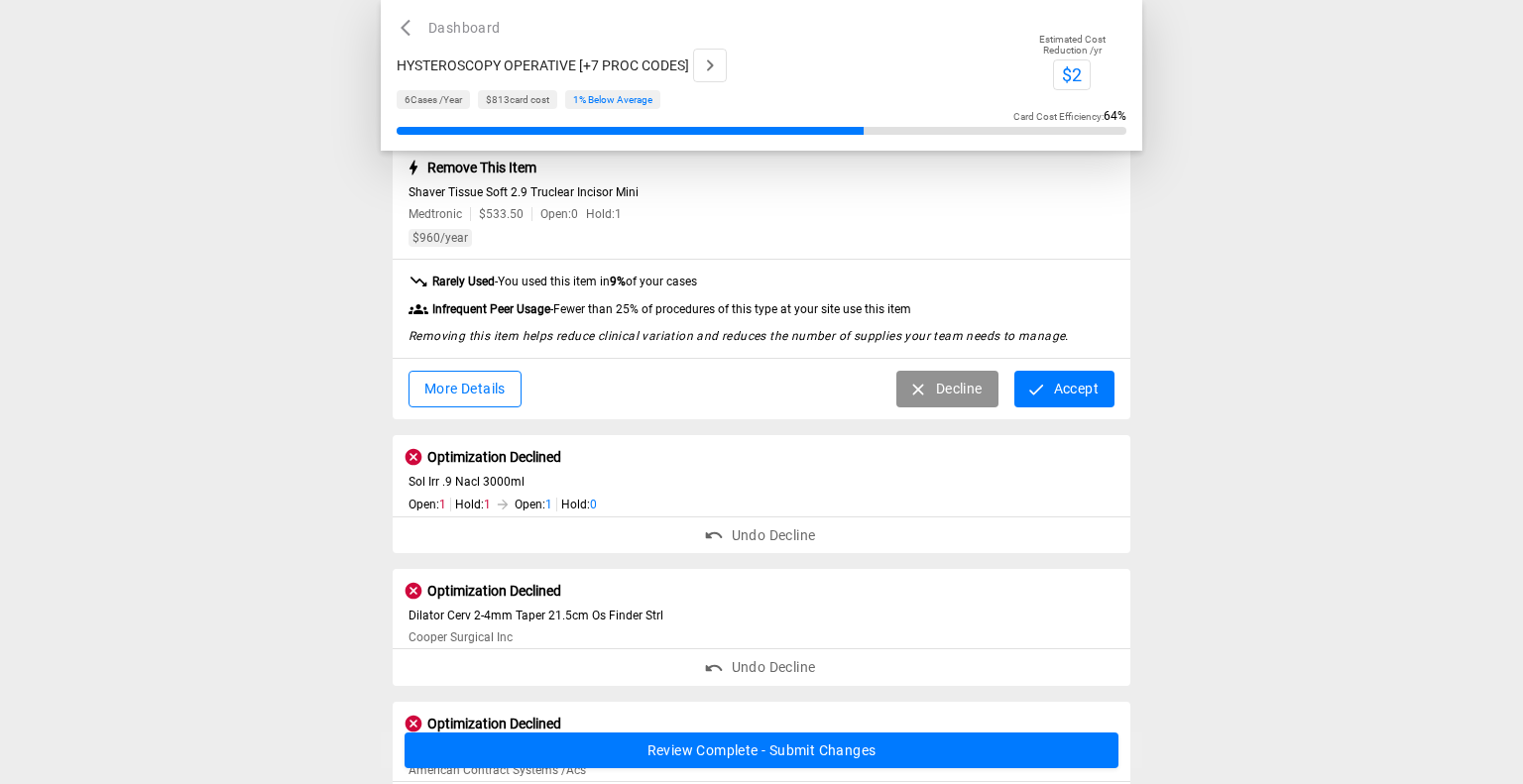 scroll, scrollTop: 0, scrollLeft: 0, axis: both 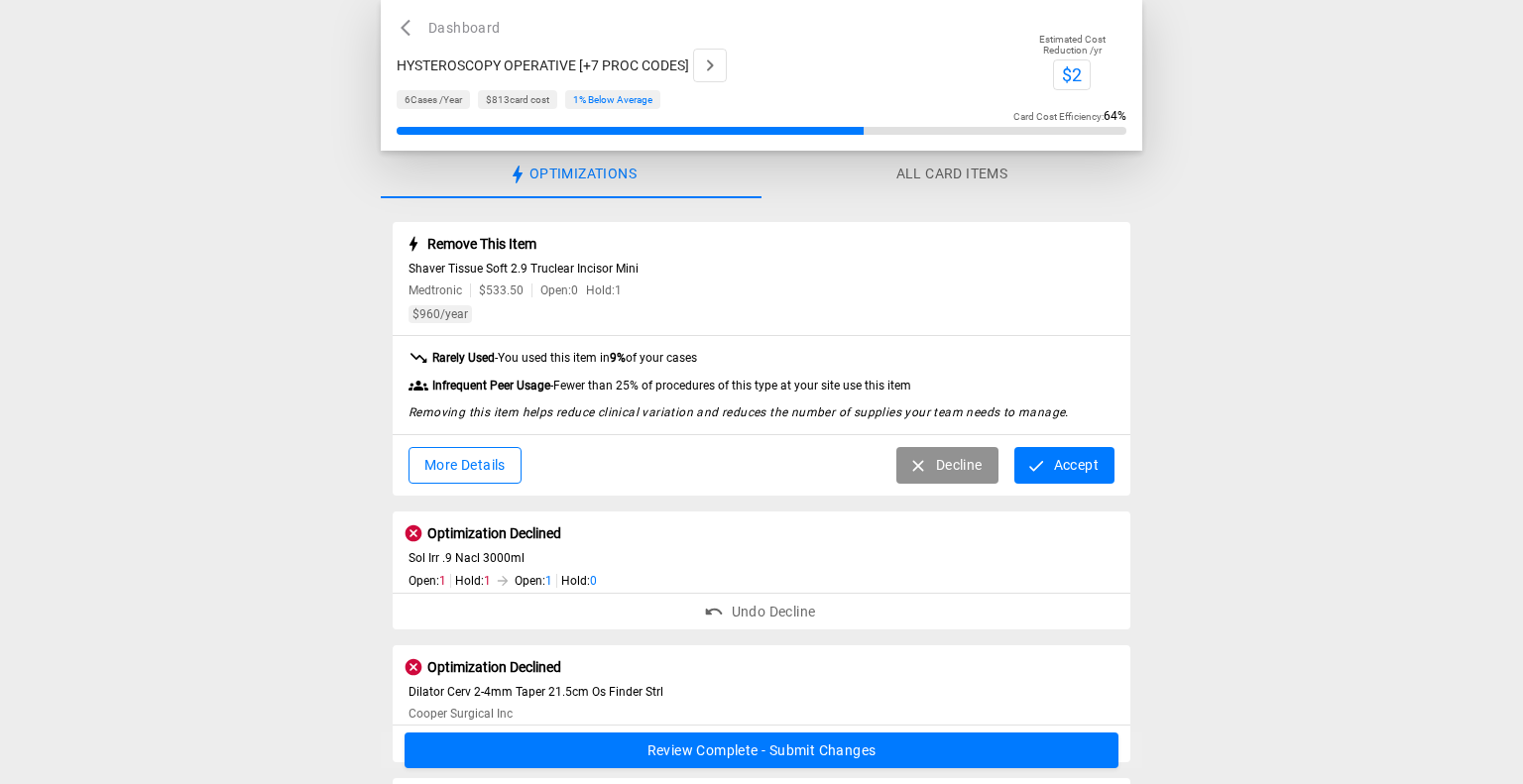 click on "More Details" at bounding box center [465, 465] 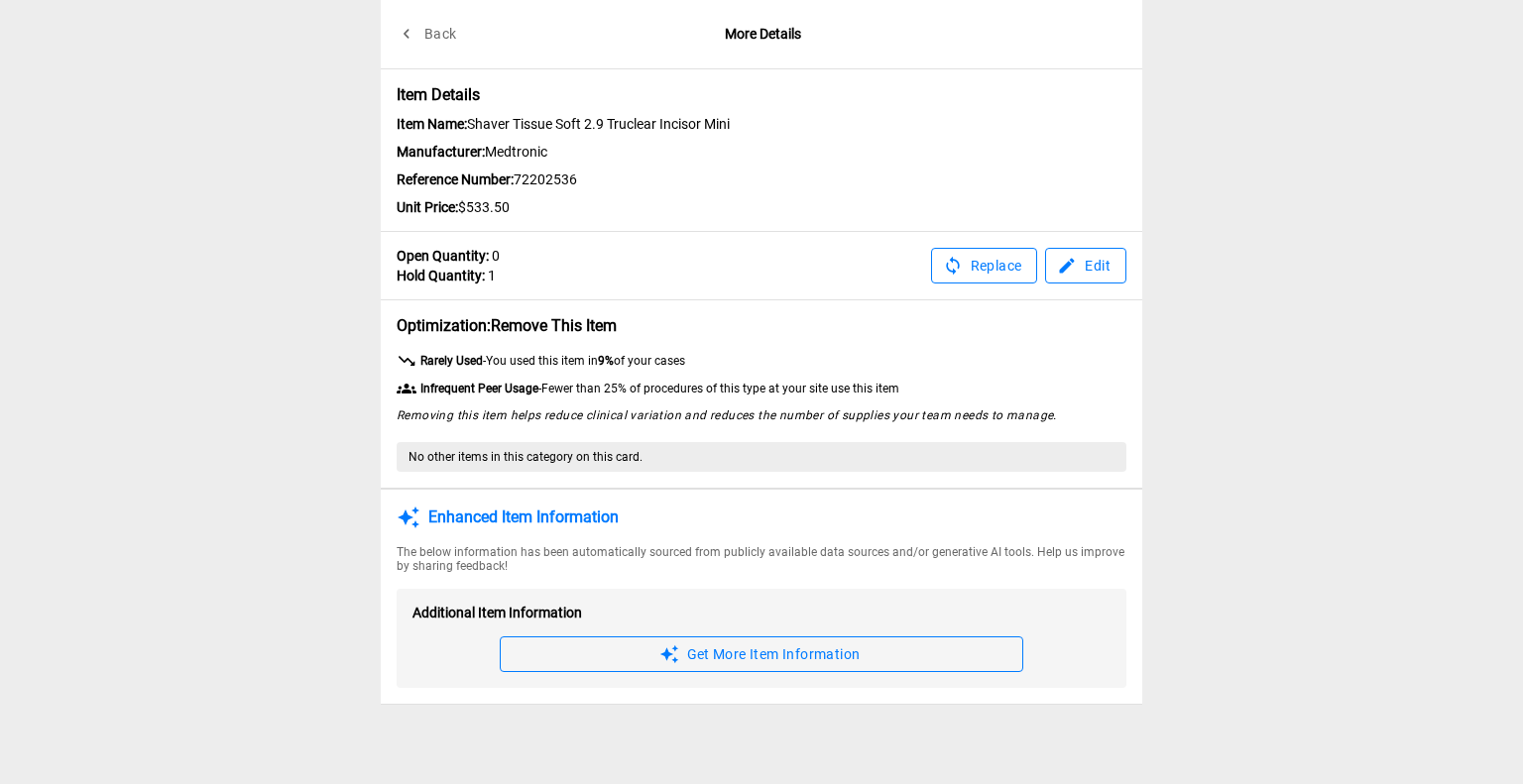 click on "Edit" at bounding box center [1086, 266] 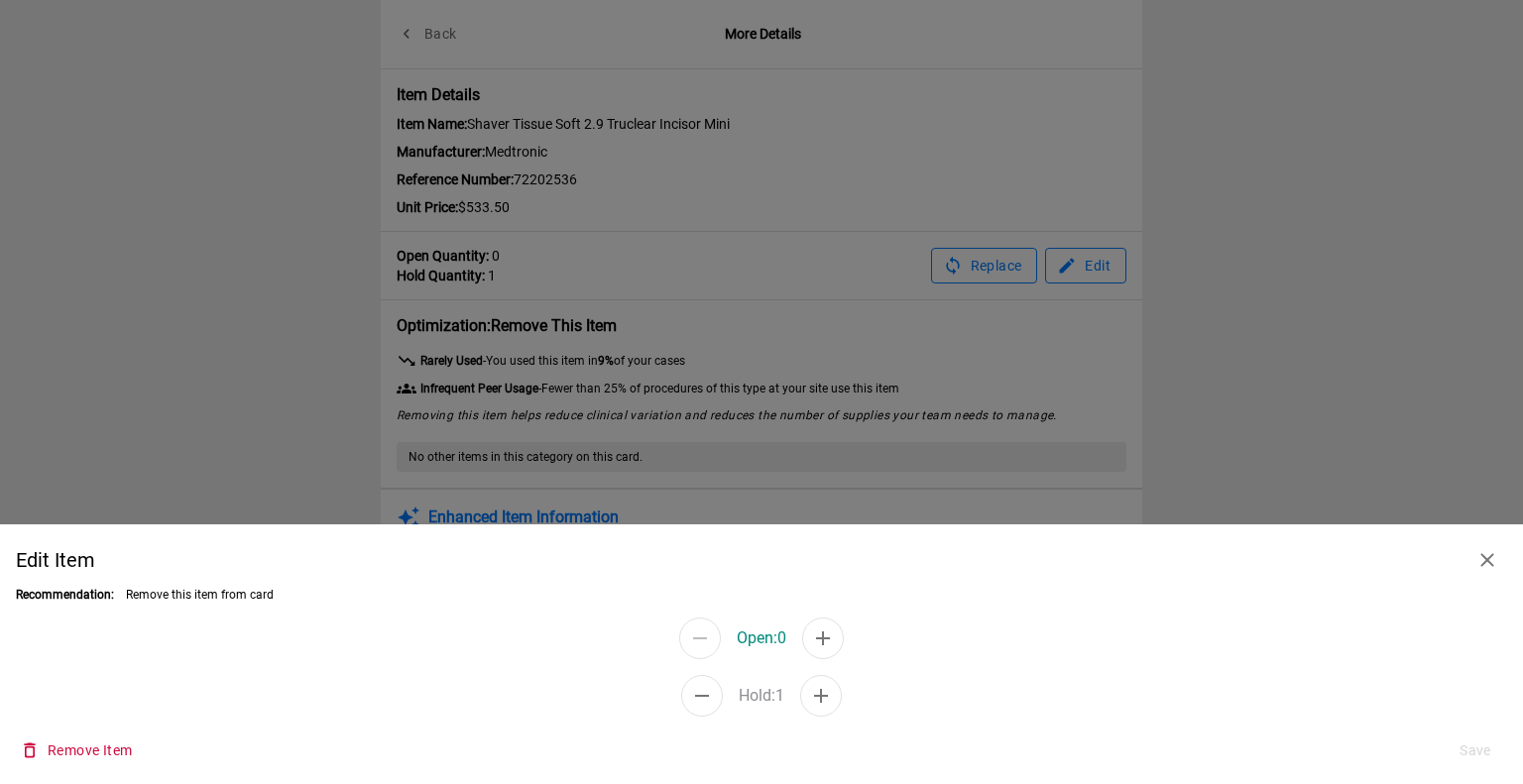 click 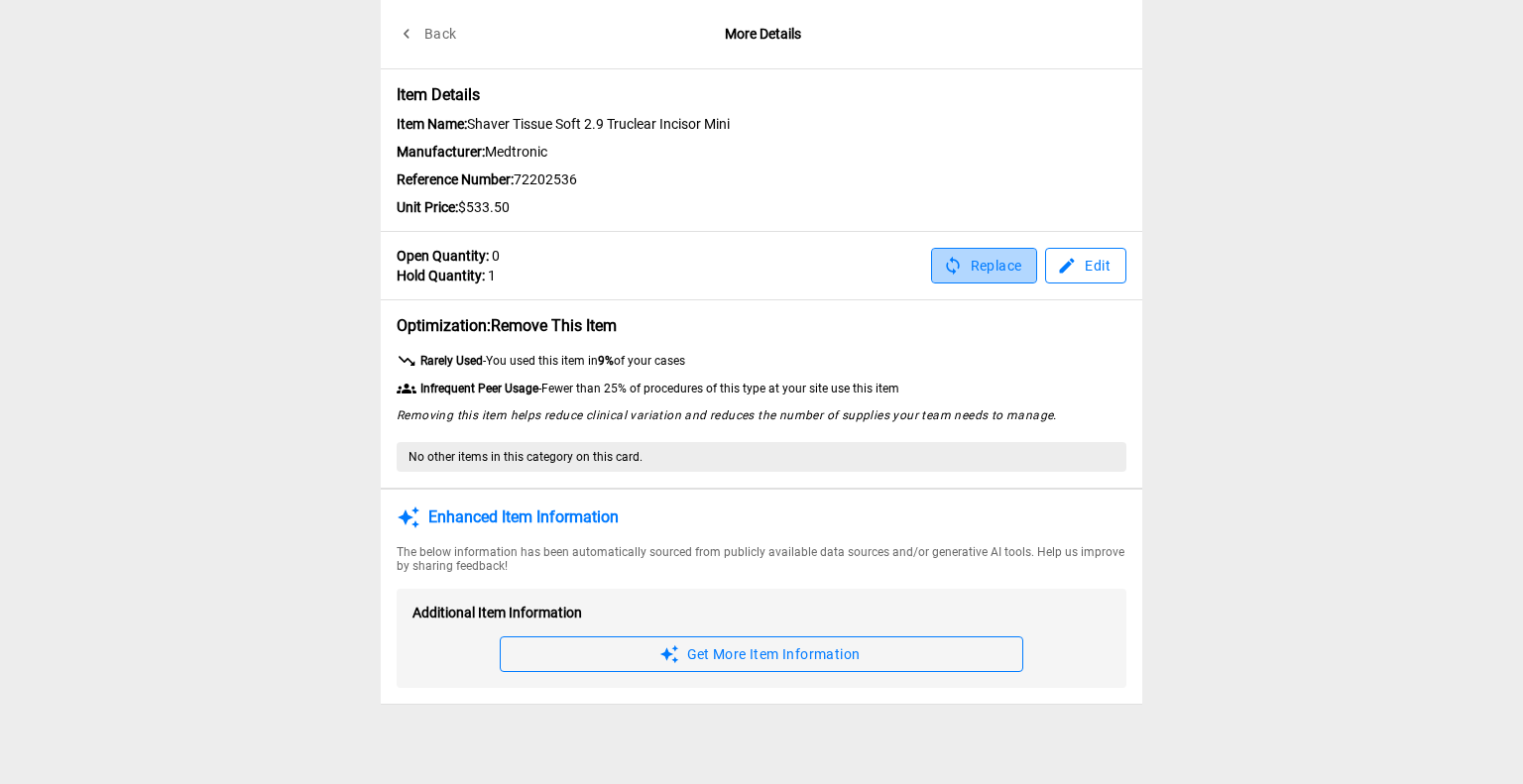 click on "Replace" at bounding box center [985, 266] 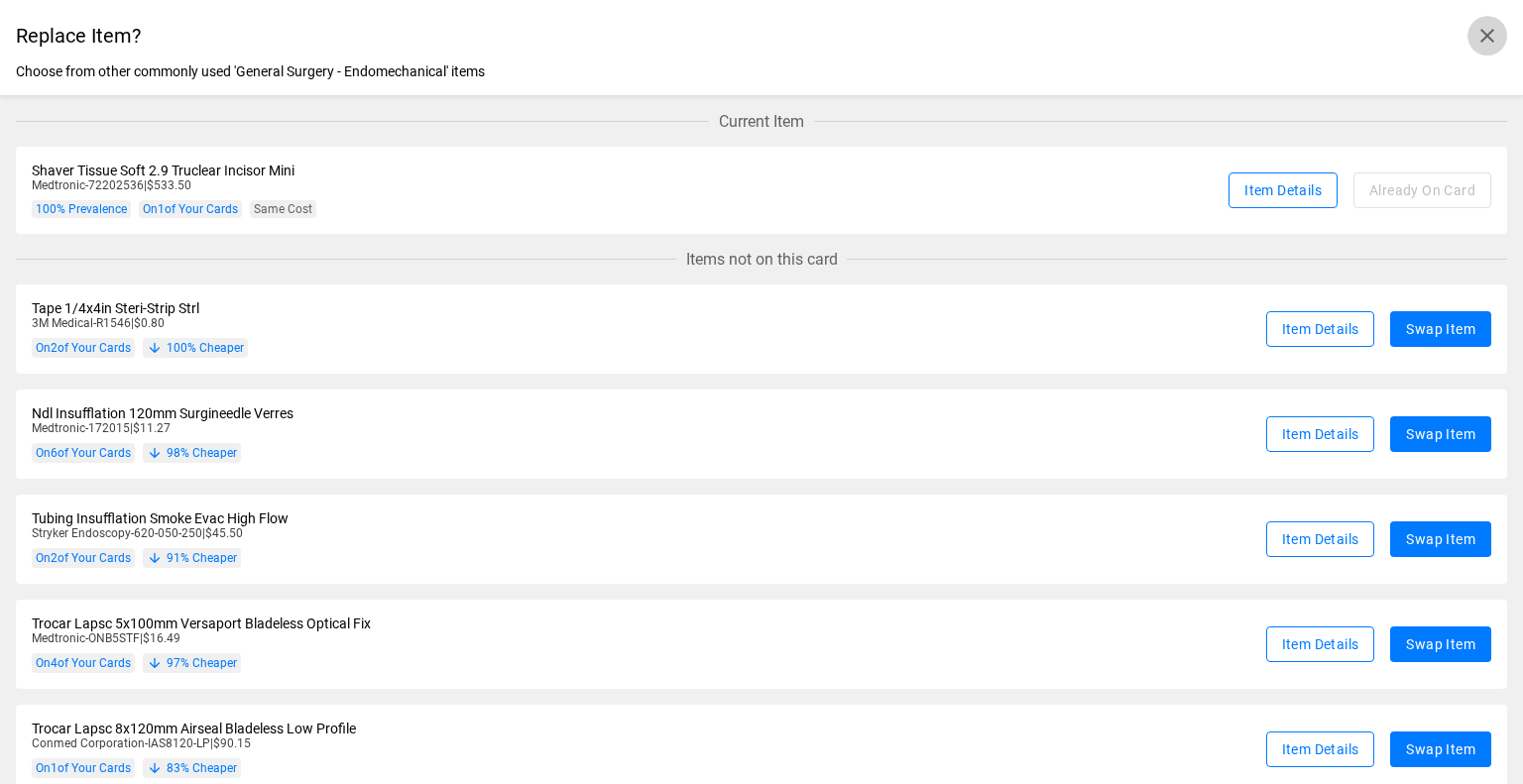 click at bounding box center (1487, 36) 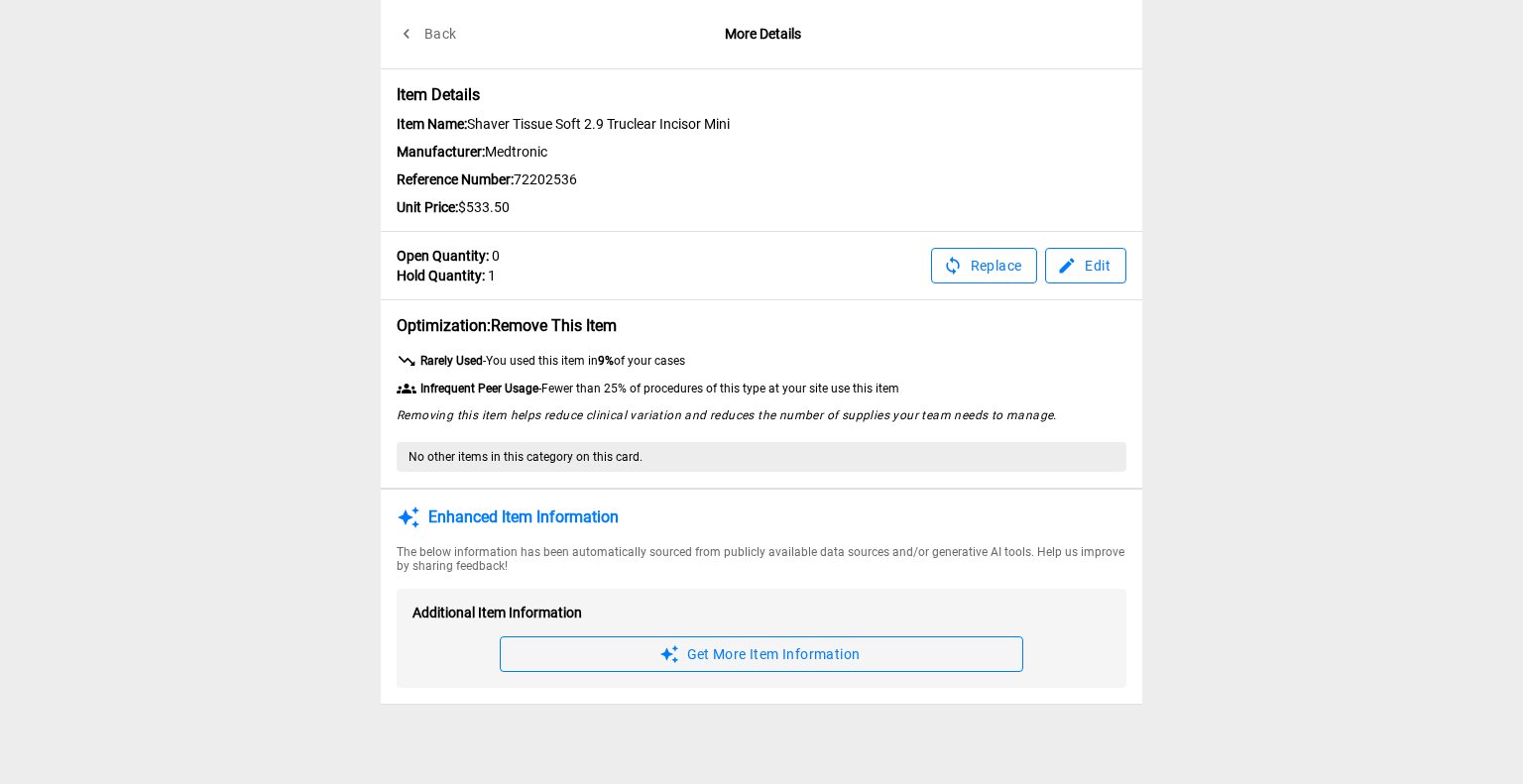 click on "Back" at bounding box center [428, 34] 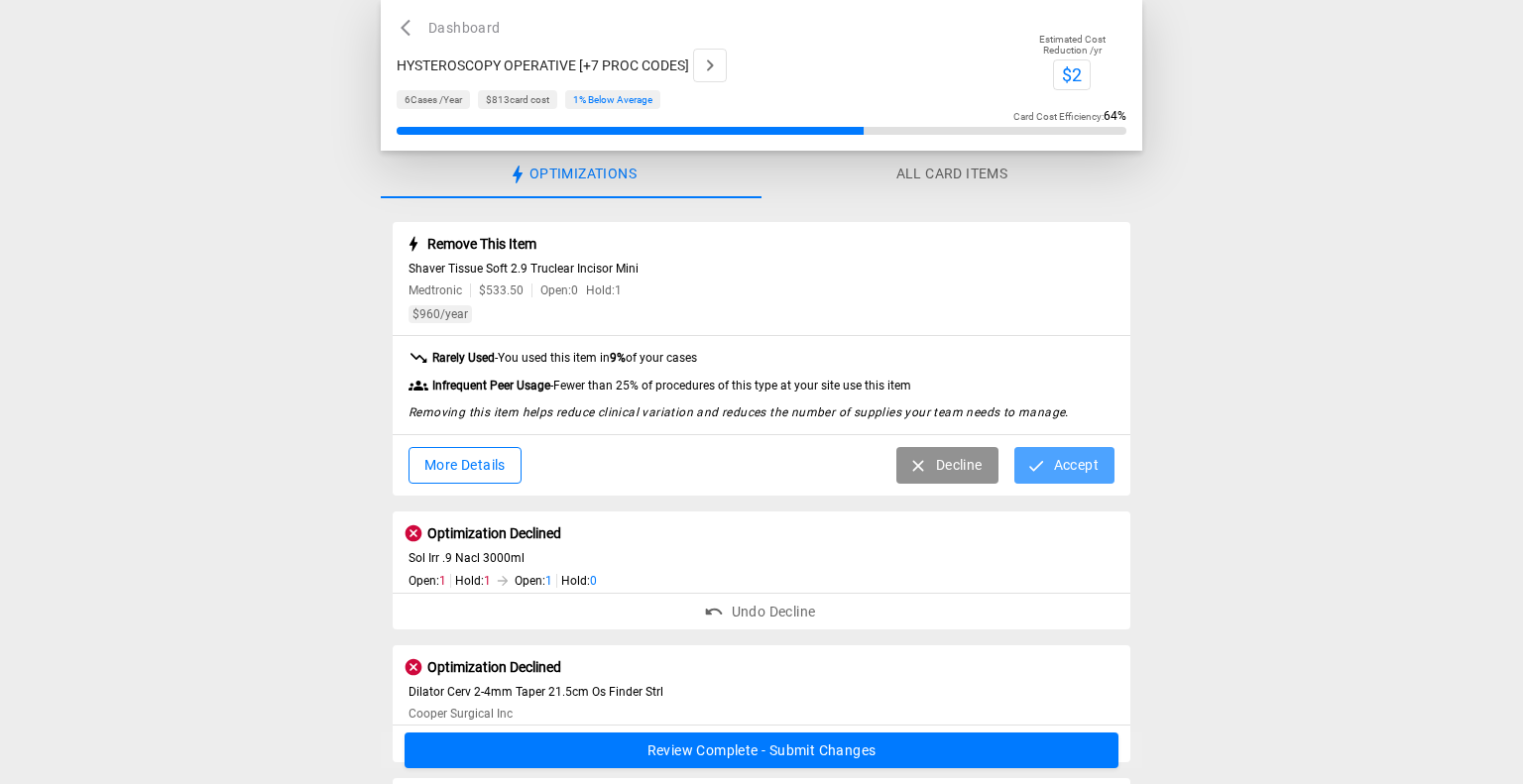click on "Accept" at bounding box center [1064, 465] 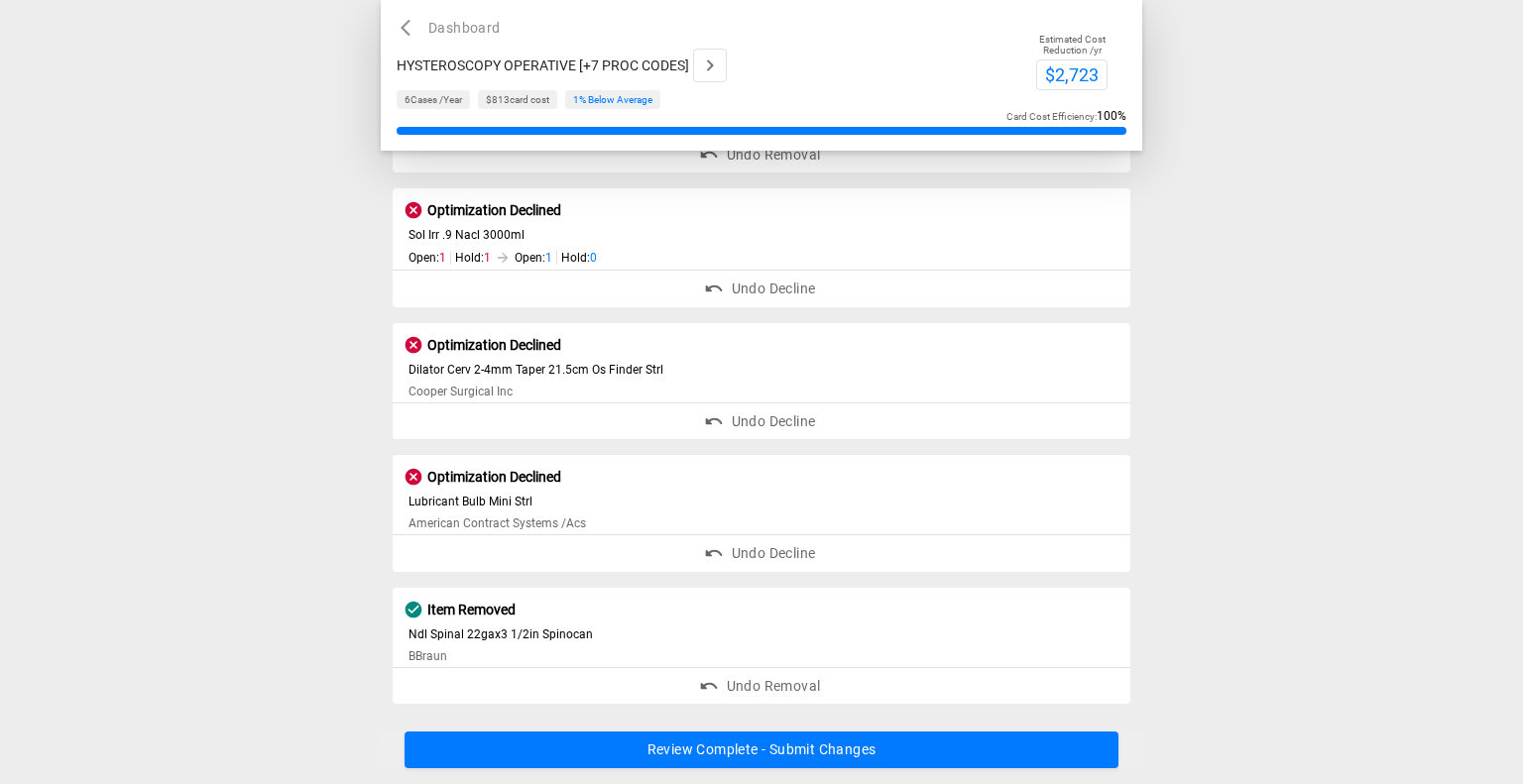 scroll, scrollTop: 187, scrollLeft: 0, axis: vertical 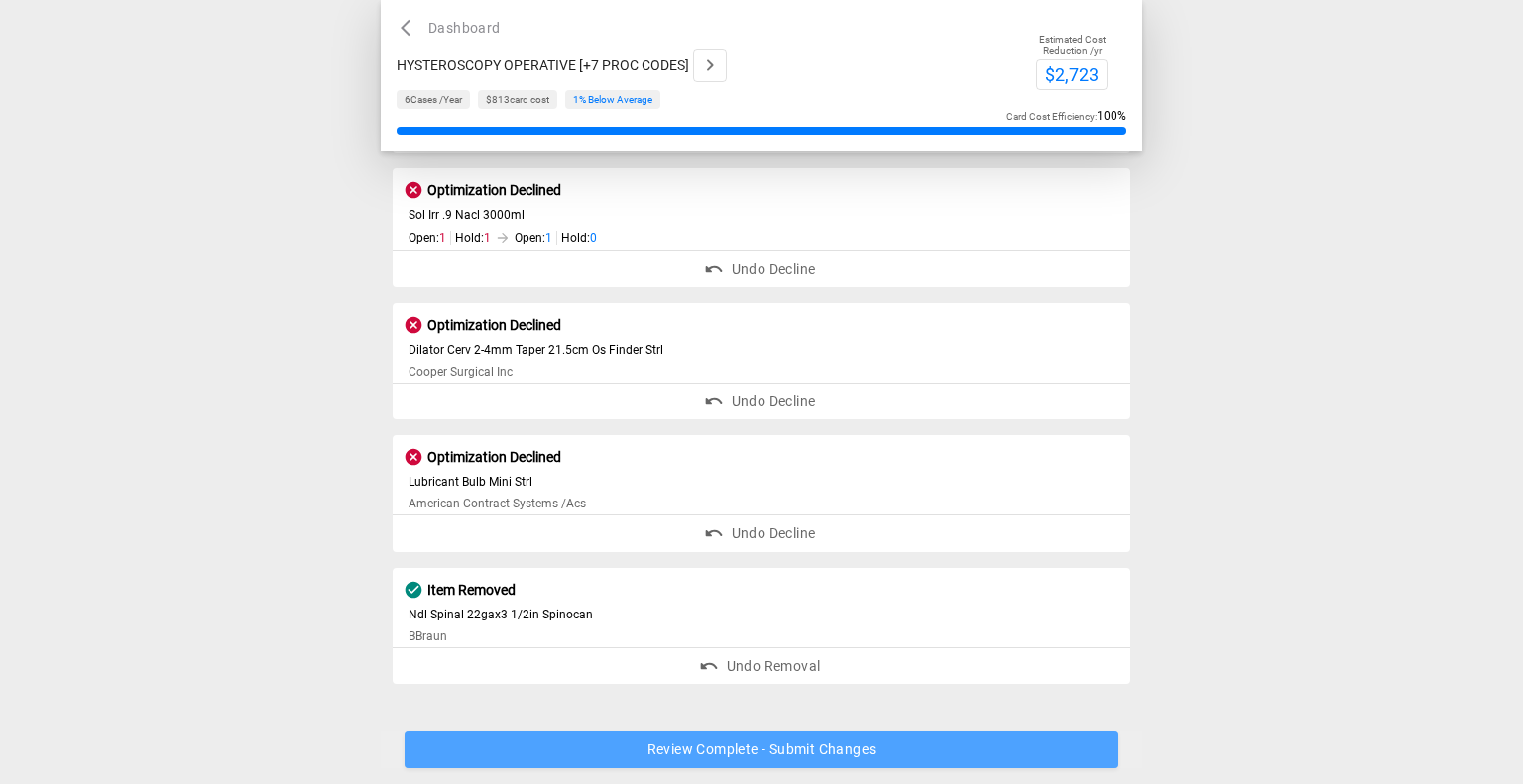 click on "Review Complete - Submit Changes" at bounding box center (762, 750) 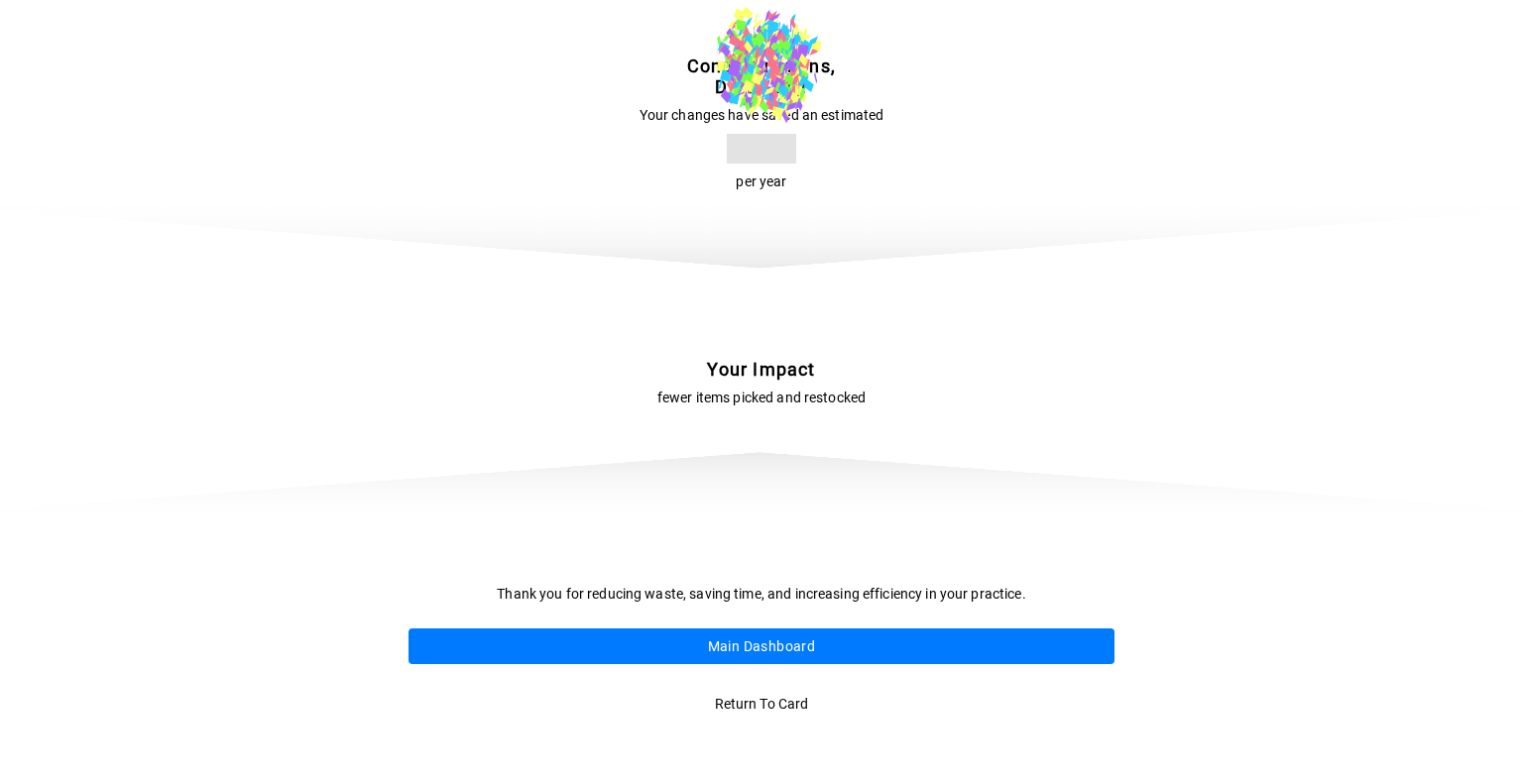 scroll, scrollTop: 0, scrollLeft: 0, axis: both 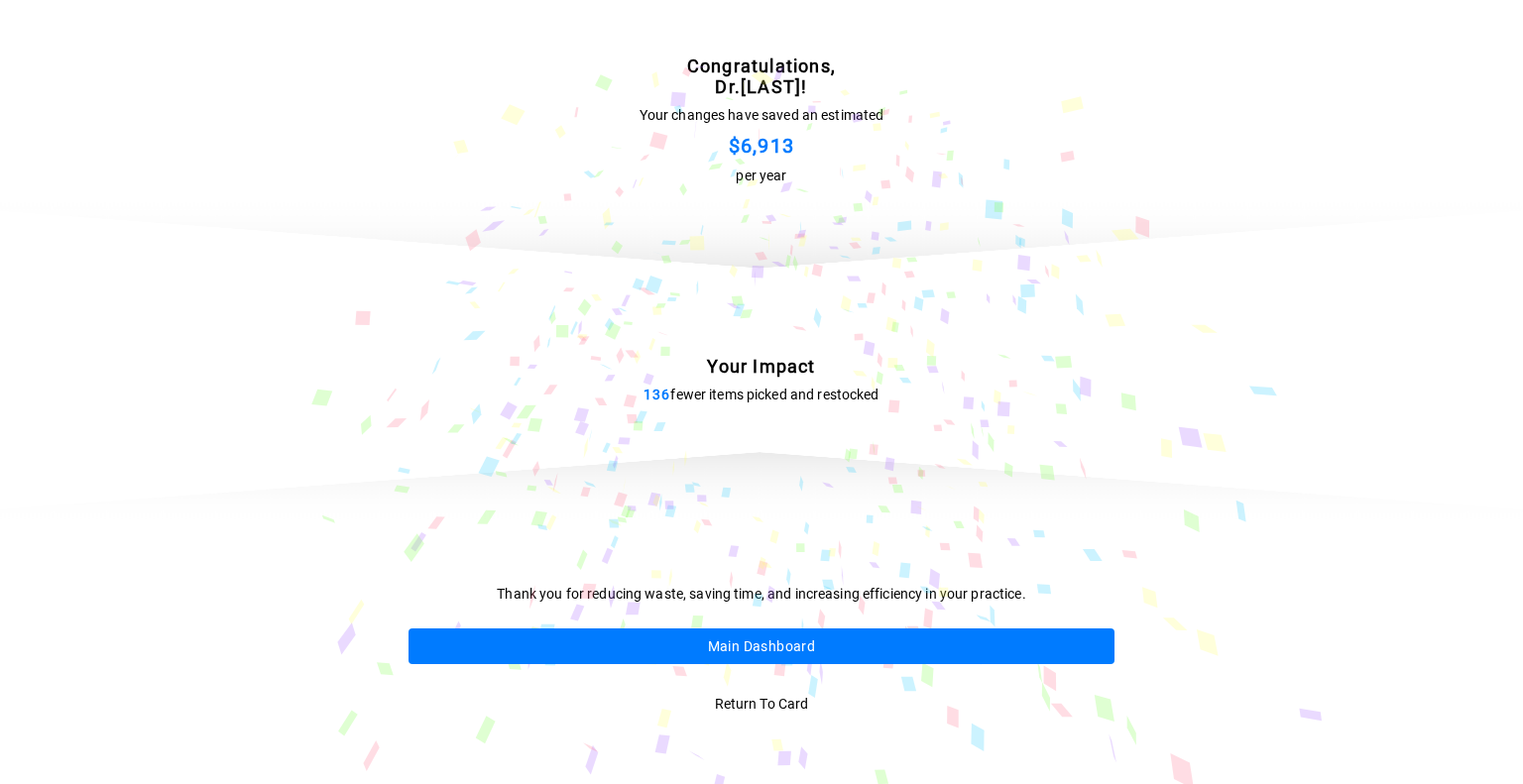 click on "Main Dashboard" at bounding box center (762, 646) 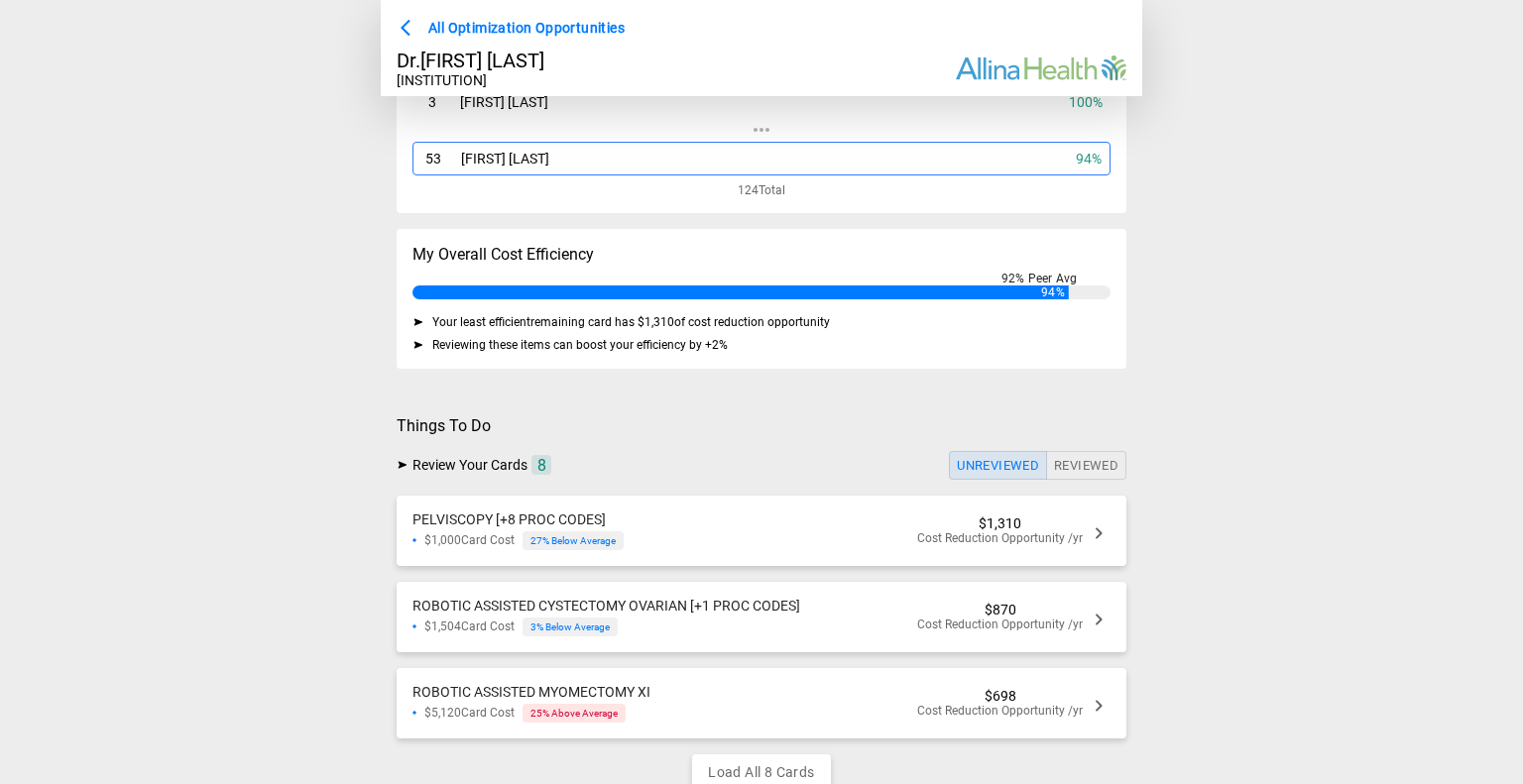scroll, scrollTop: 262, scrollLeft: 0, axis: vertical 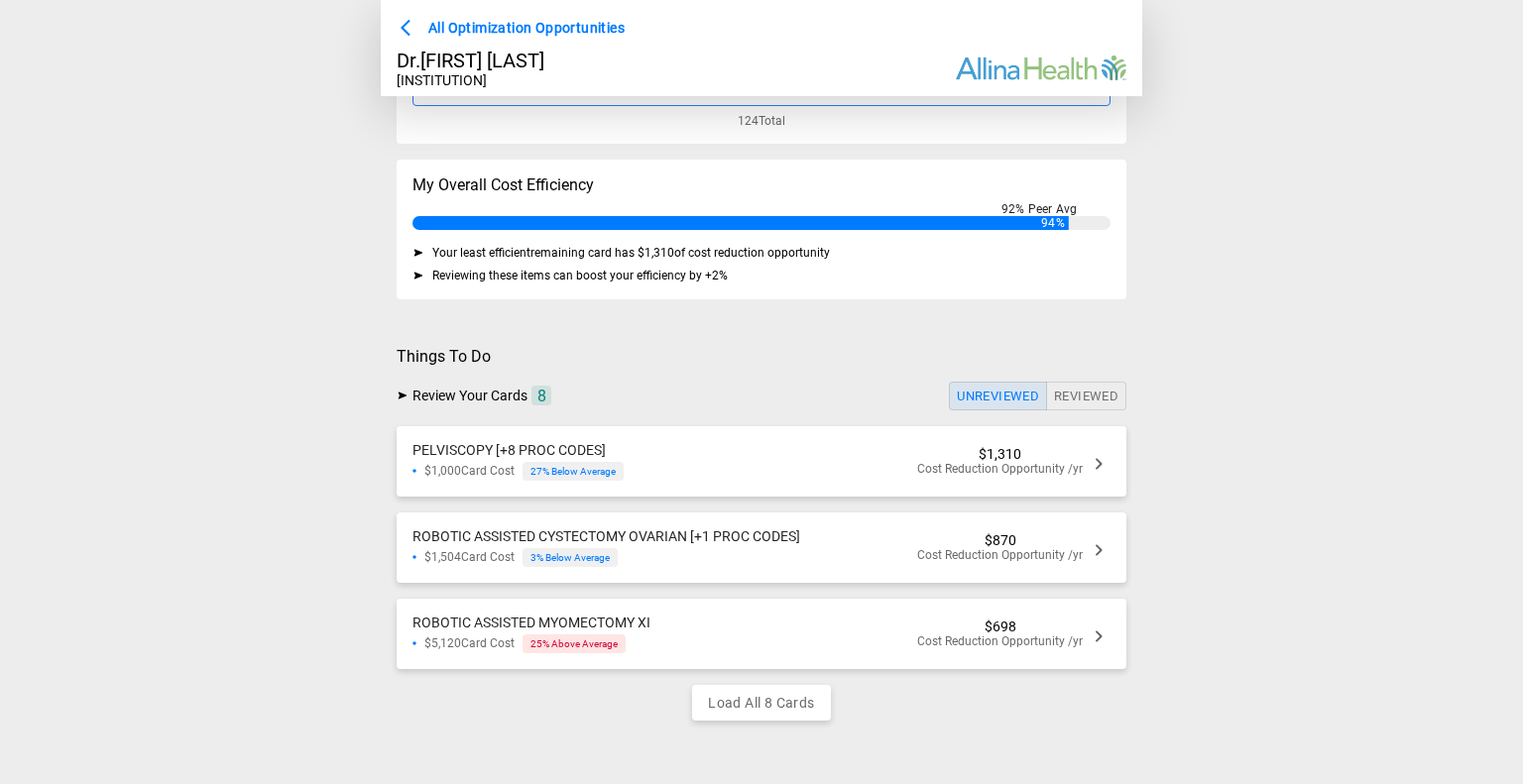 click on "$1,310 Cost Reduction Opportunity /yr" at bounding box center [999, 461] 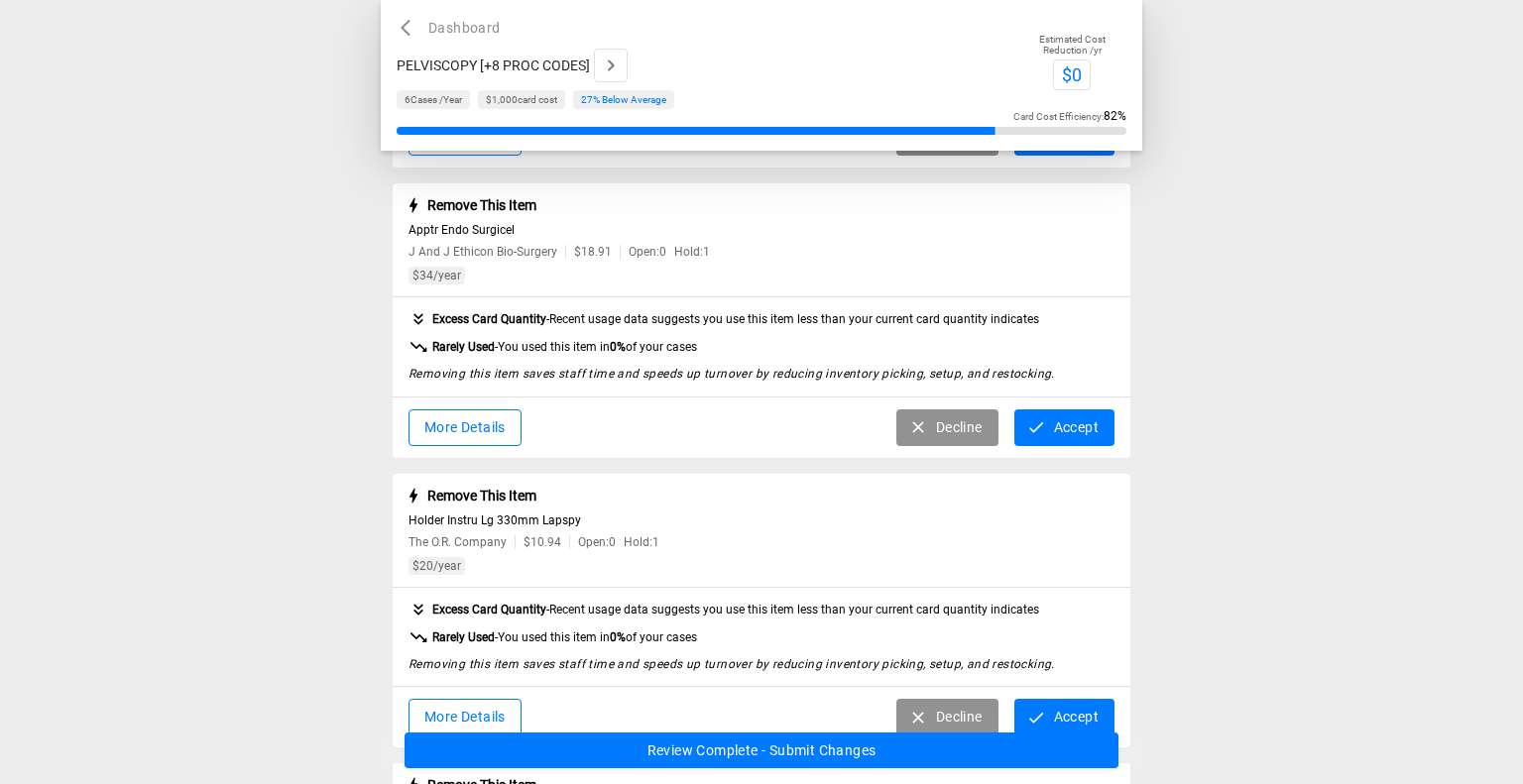 scroll, scrollTop: 1200, scrollLeft: 0, axis: vertical 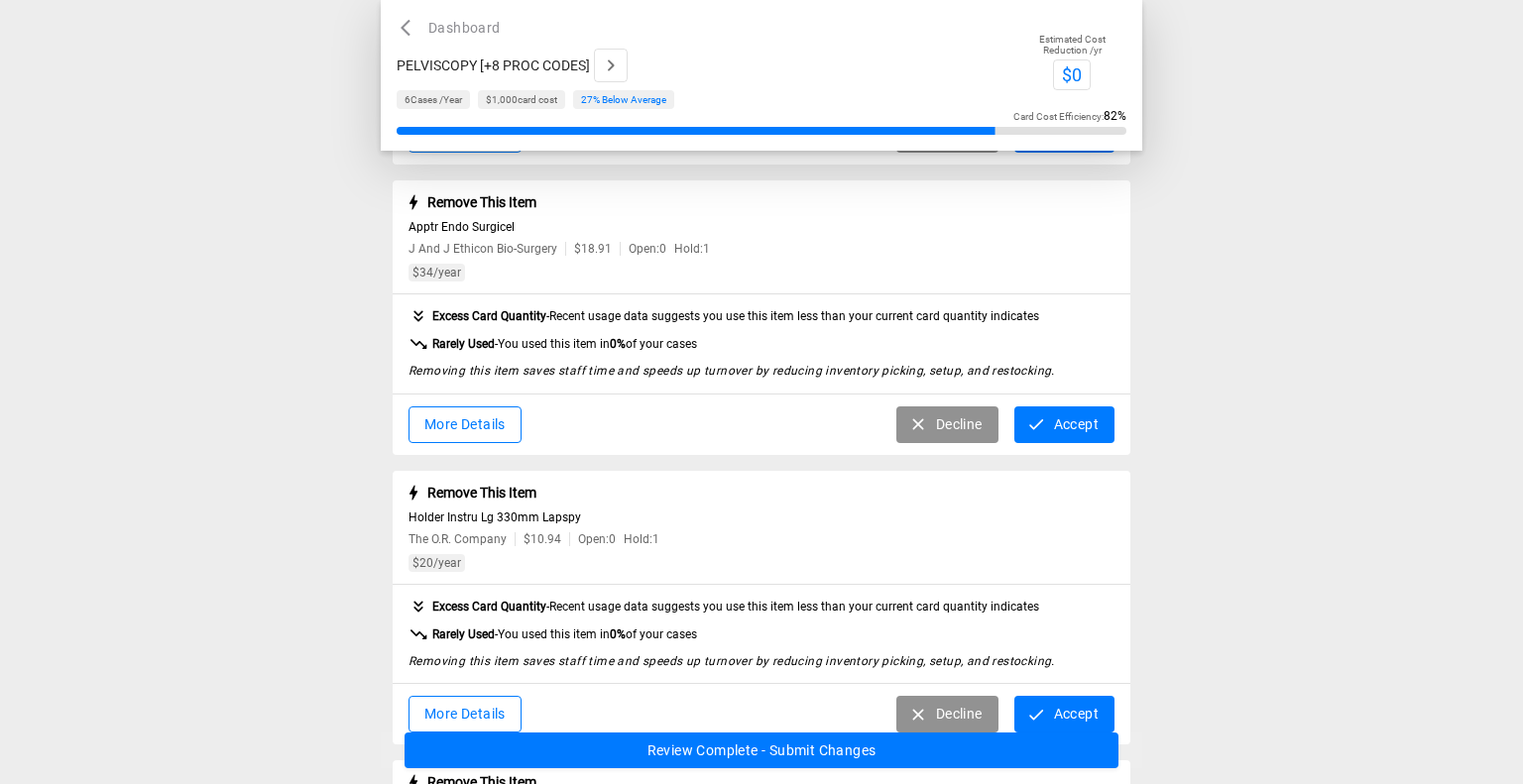 click on "Accept" at bounding box center (1064, 424) 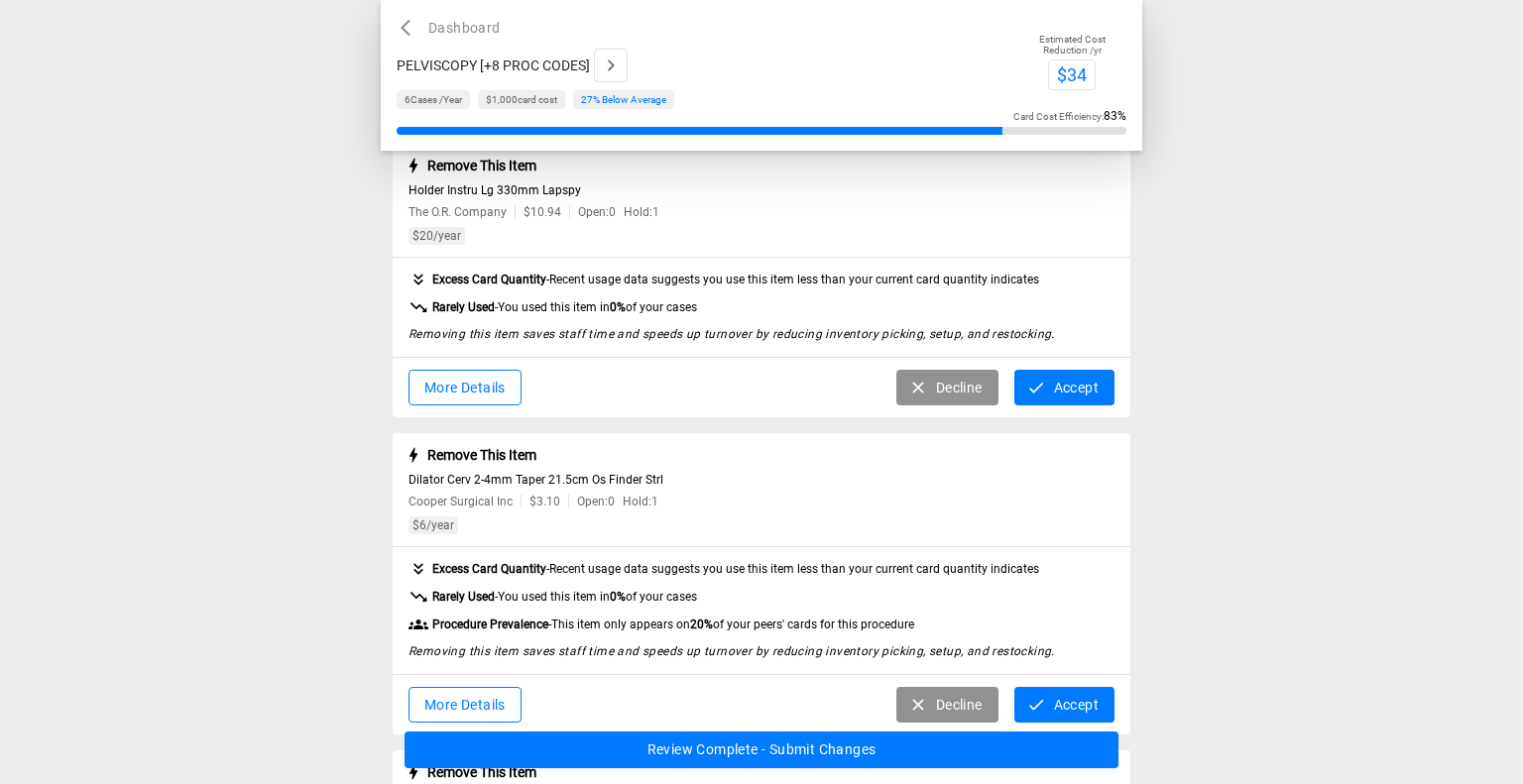 scroll, scrollTop: 1373, scrollLeft: 0, axis: vertical 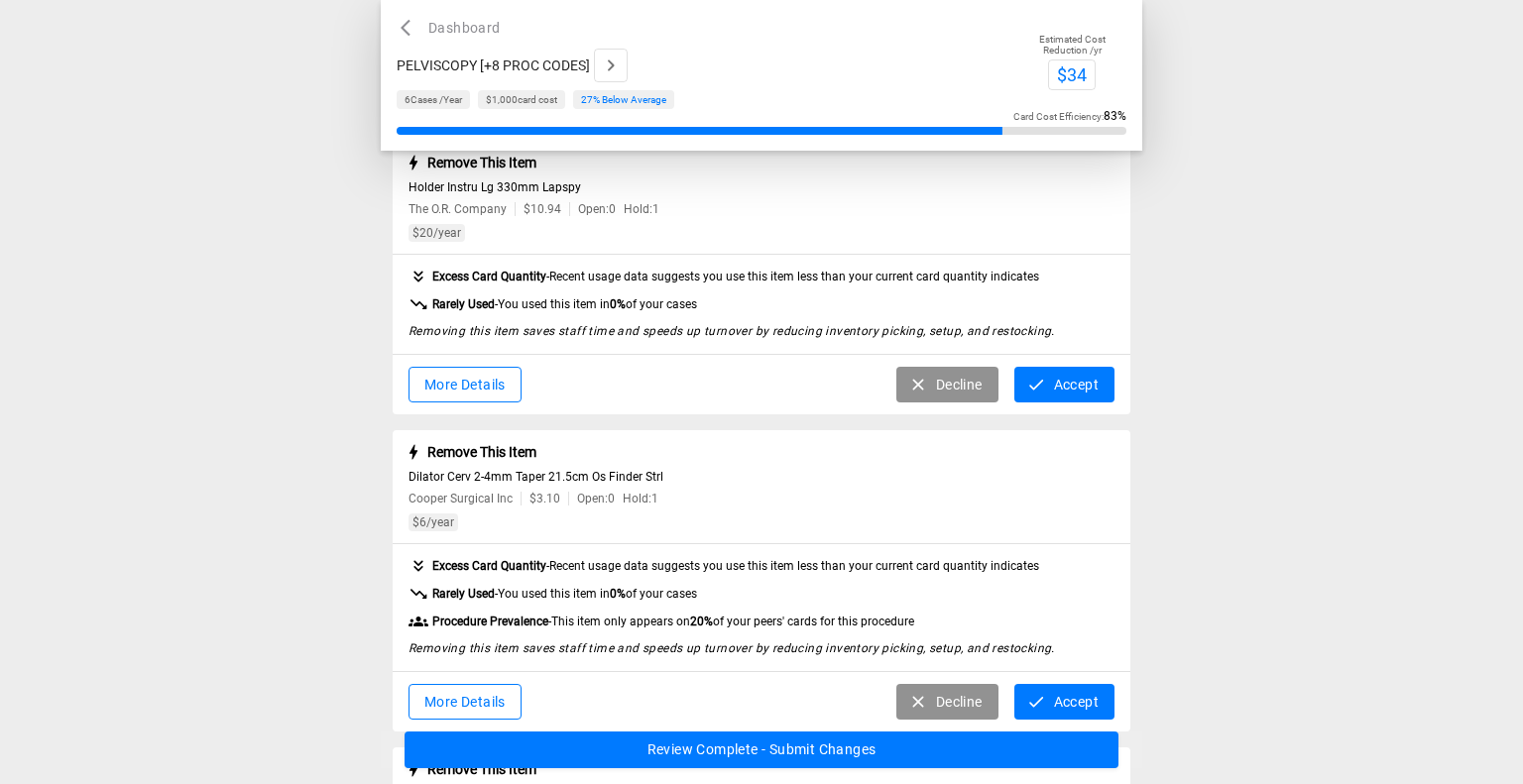 click on "Accept" at bounding box center [1064, 385] 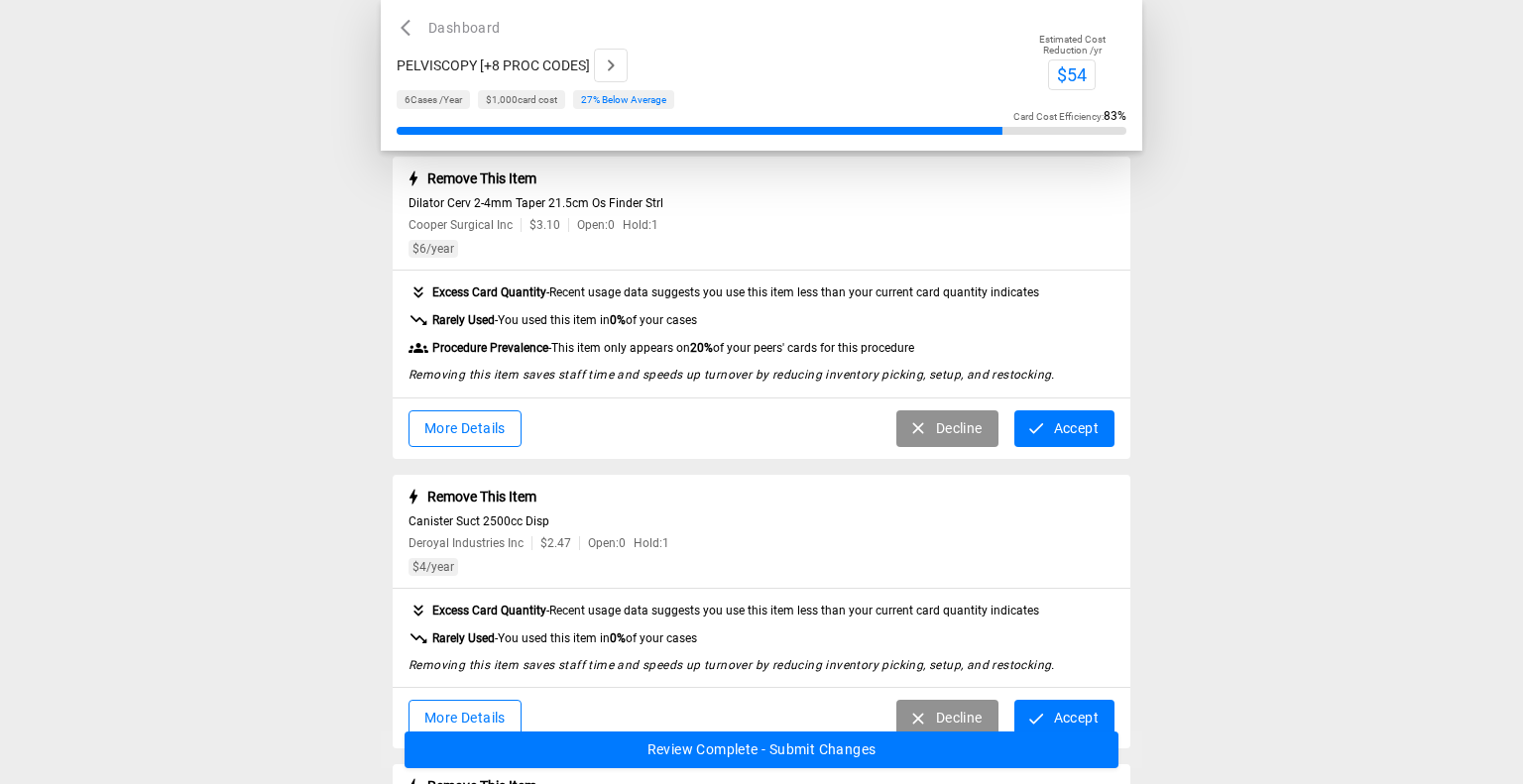 scroll, scrollTop: 1495, scrollLeft: 0, axis: vertical 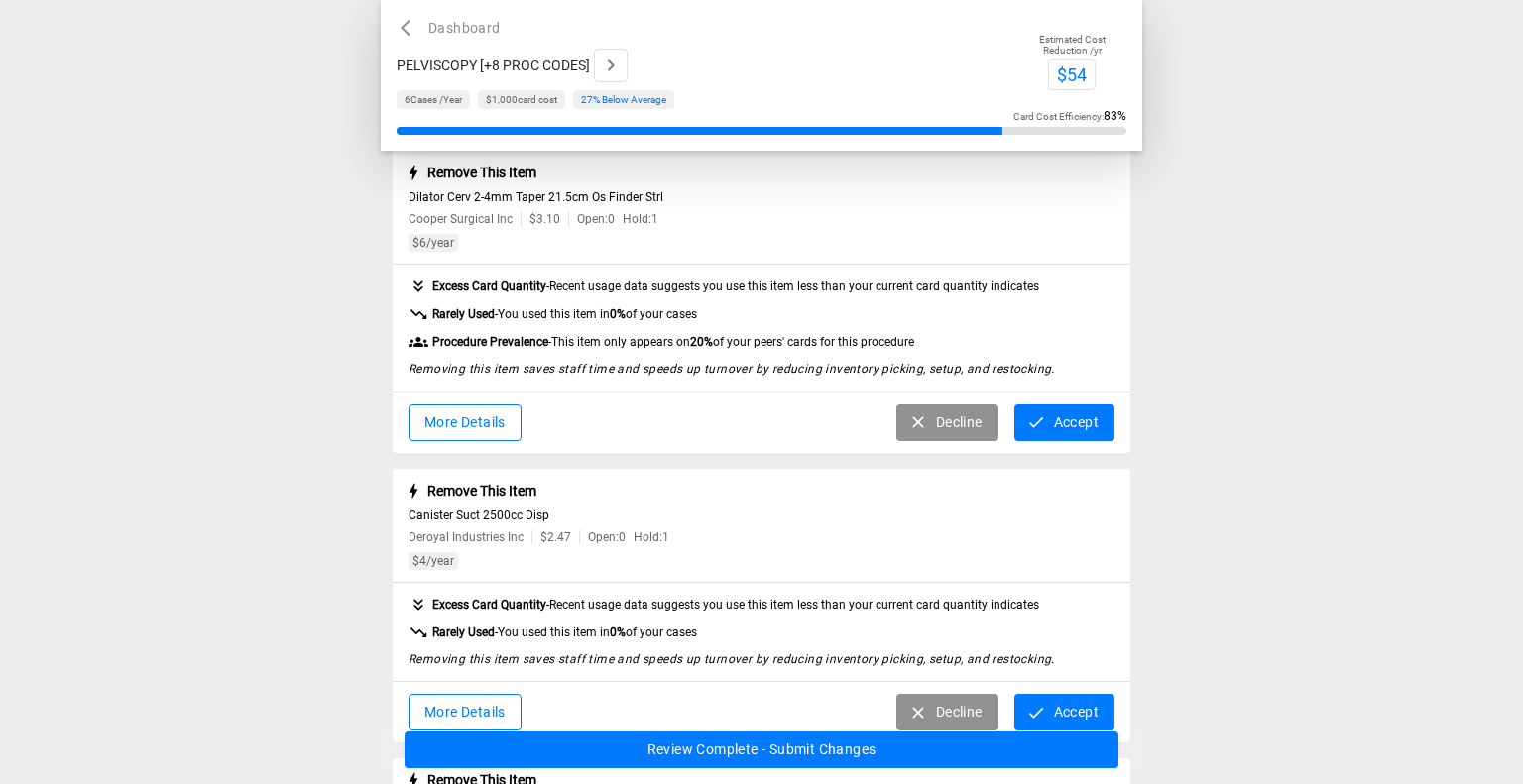 click on "Decline" at bounding box center (947, 422) 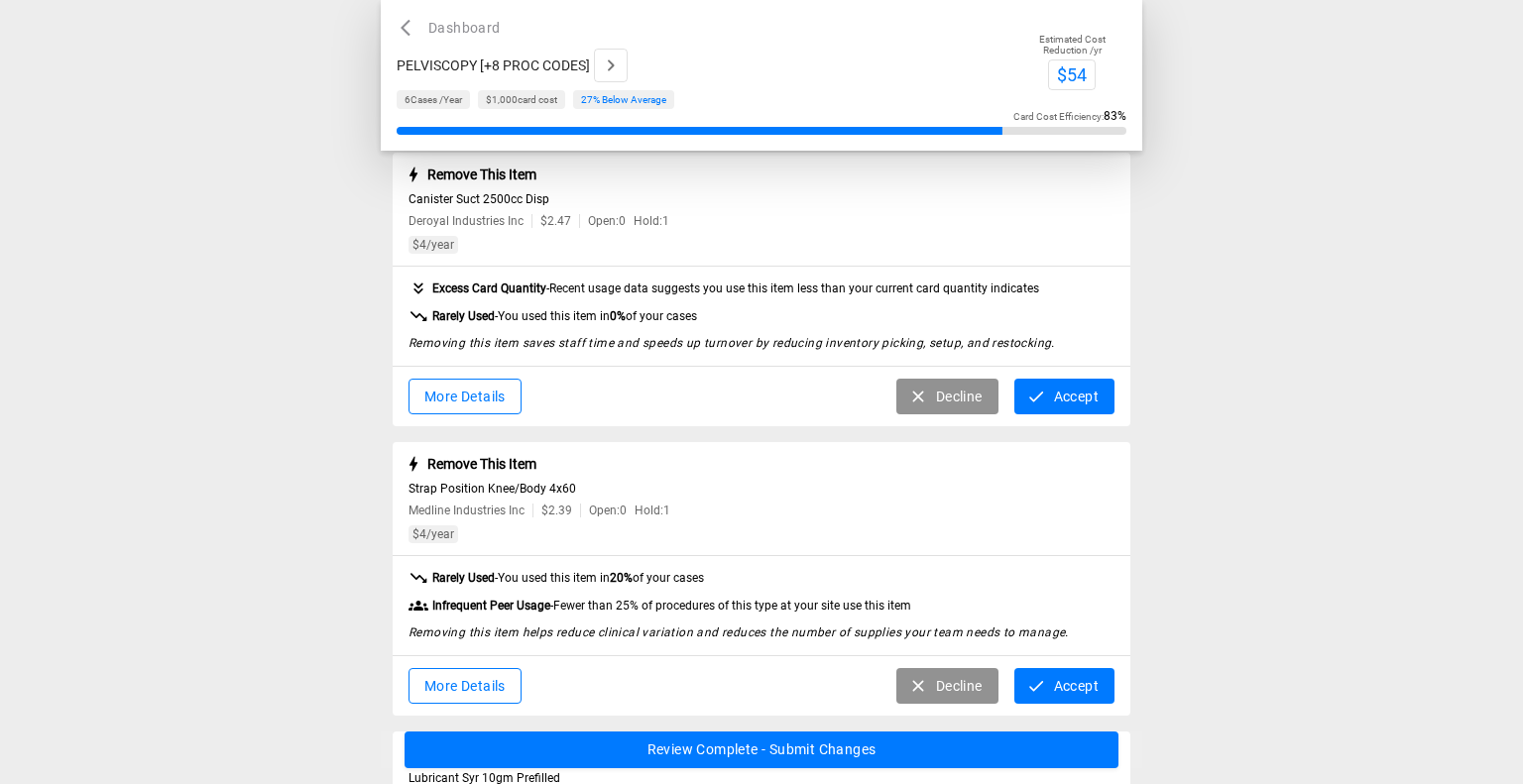 scroll, scrollTop: 1628, scrollLeft: 0, axis: vertical 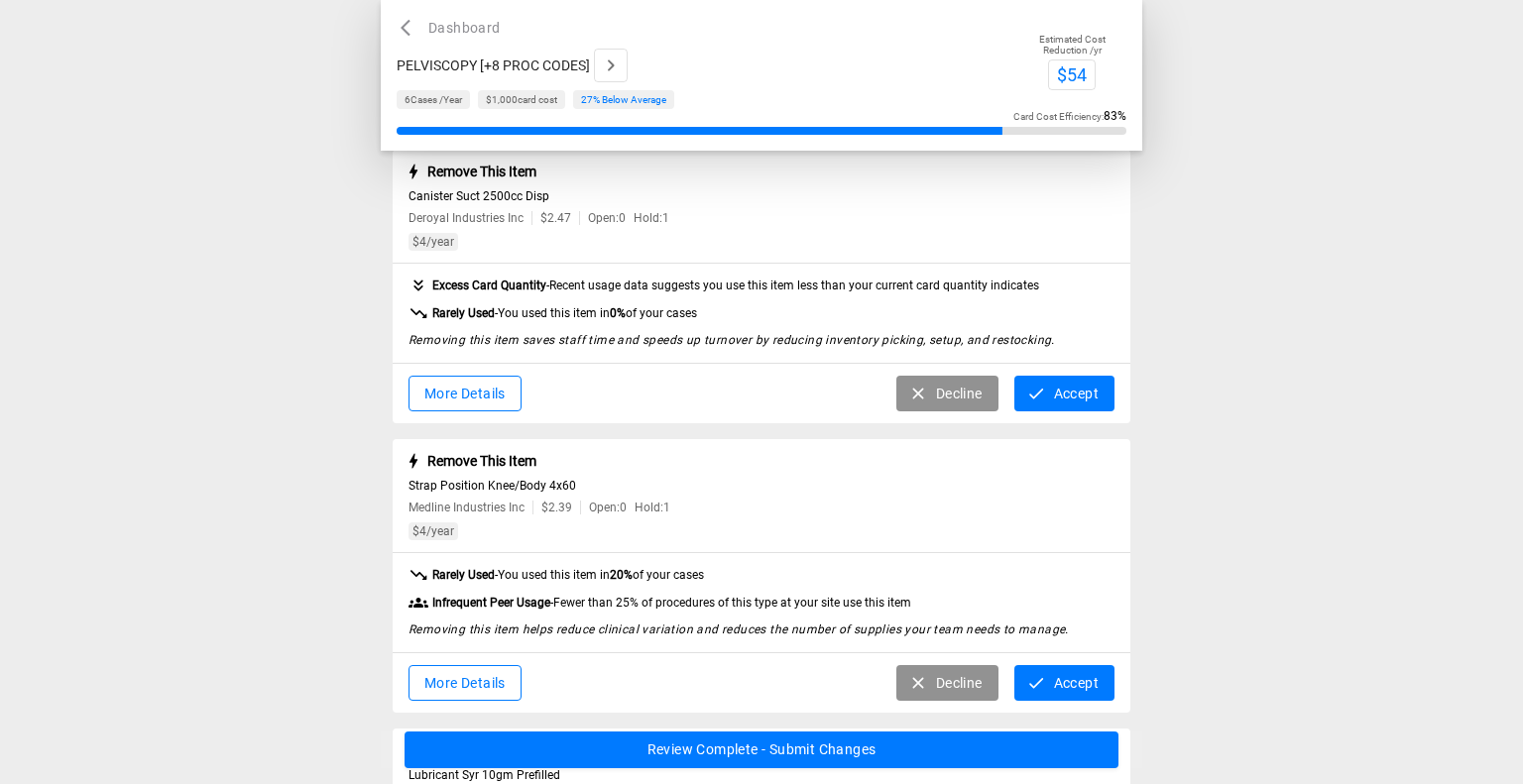 click on "Accept" at bounding box center (1064, 393) 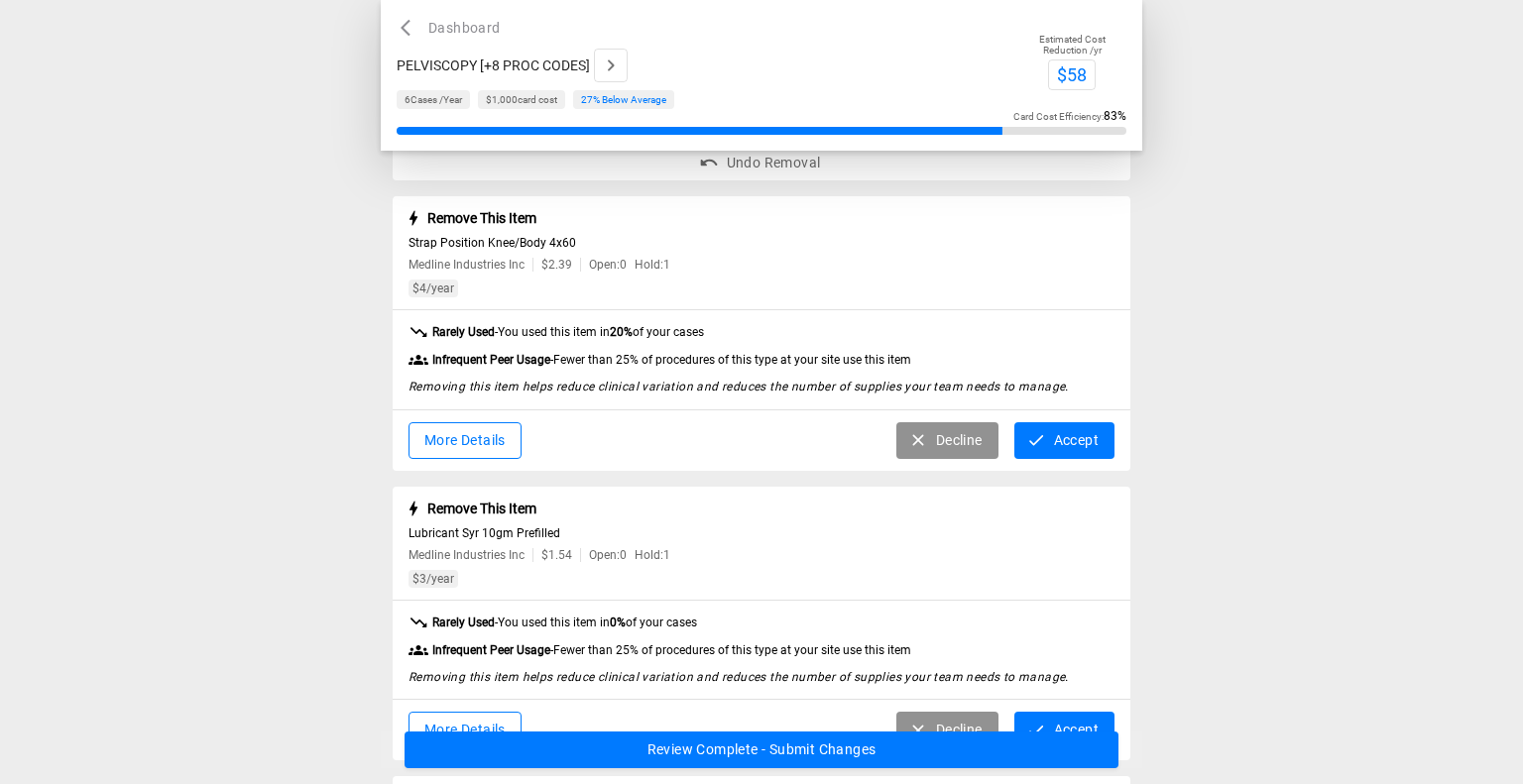 scroll, scrollTop: 1724, scrollLeft: 0, axis: vertical 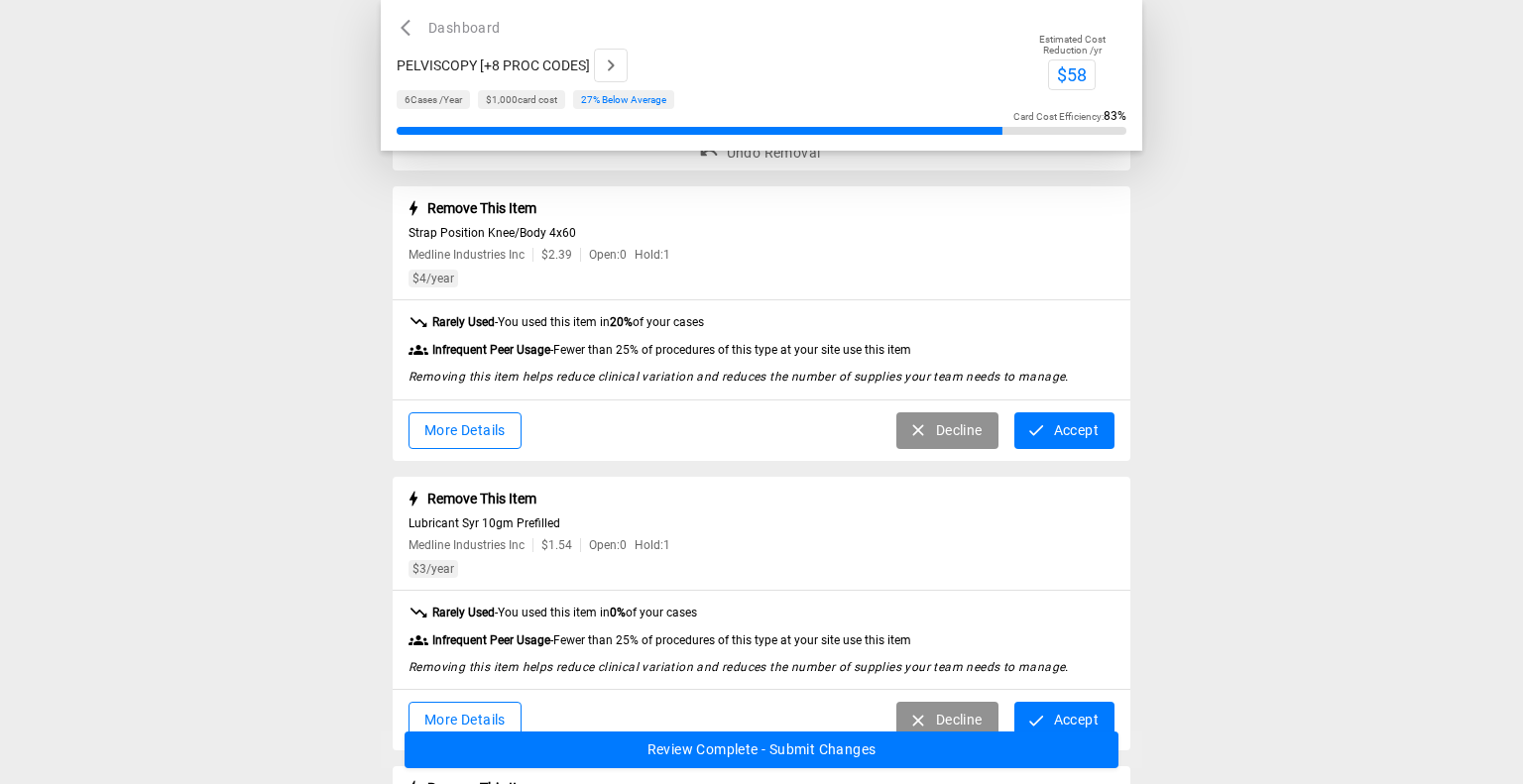 click on "More Details" at bounding box center [465, 430] 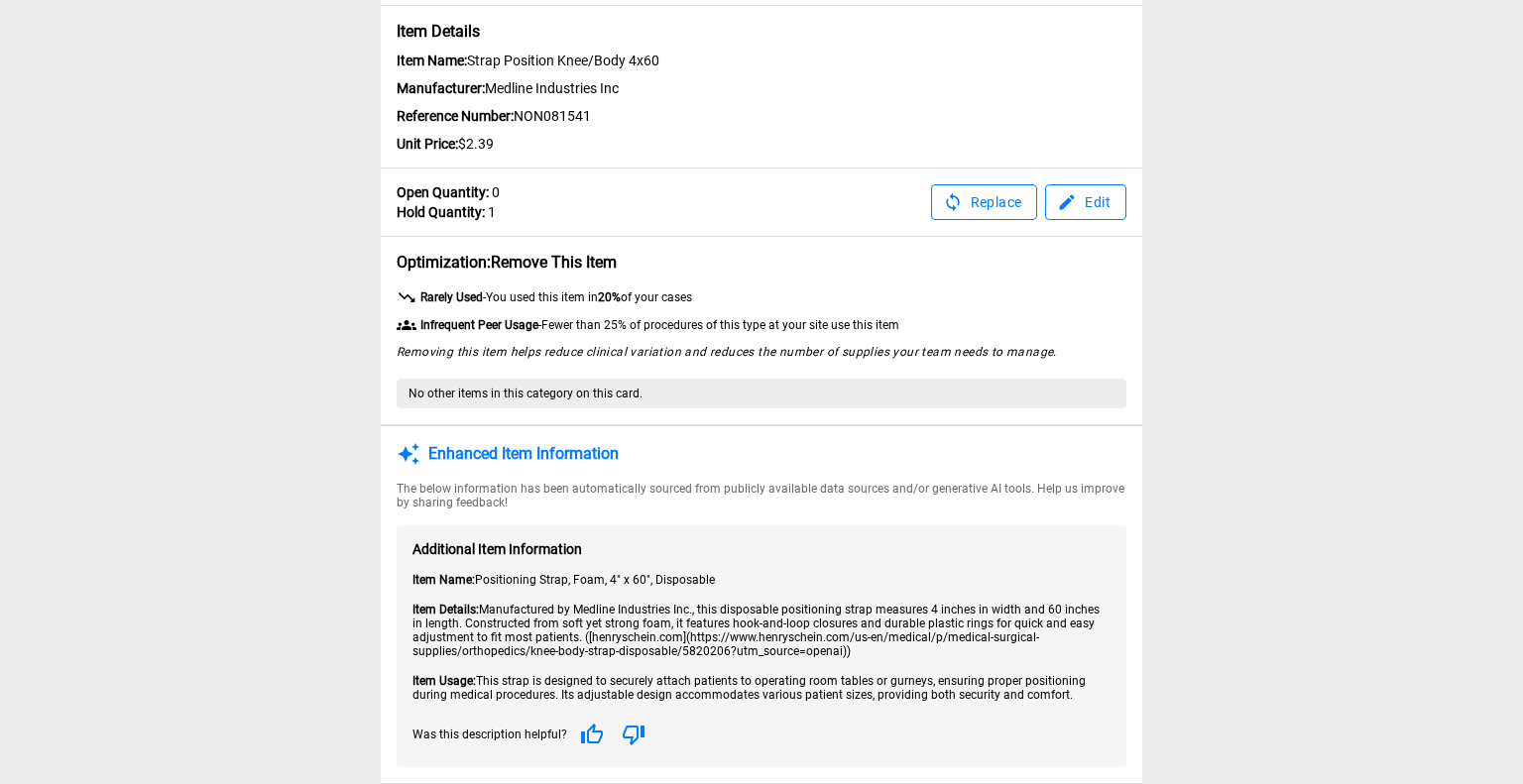 scroll, scrollTop: 65, scrollLeft: 0, axis: vertical 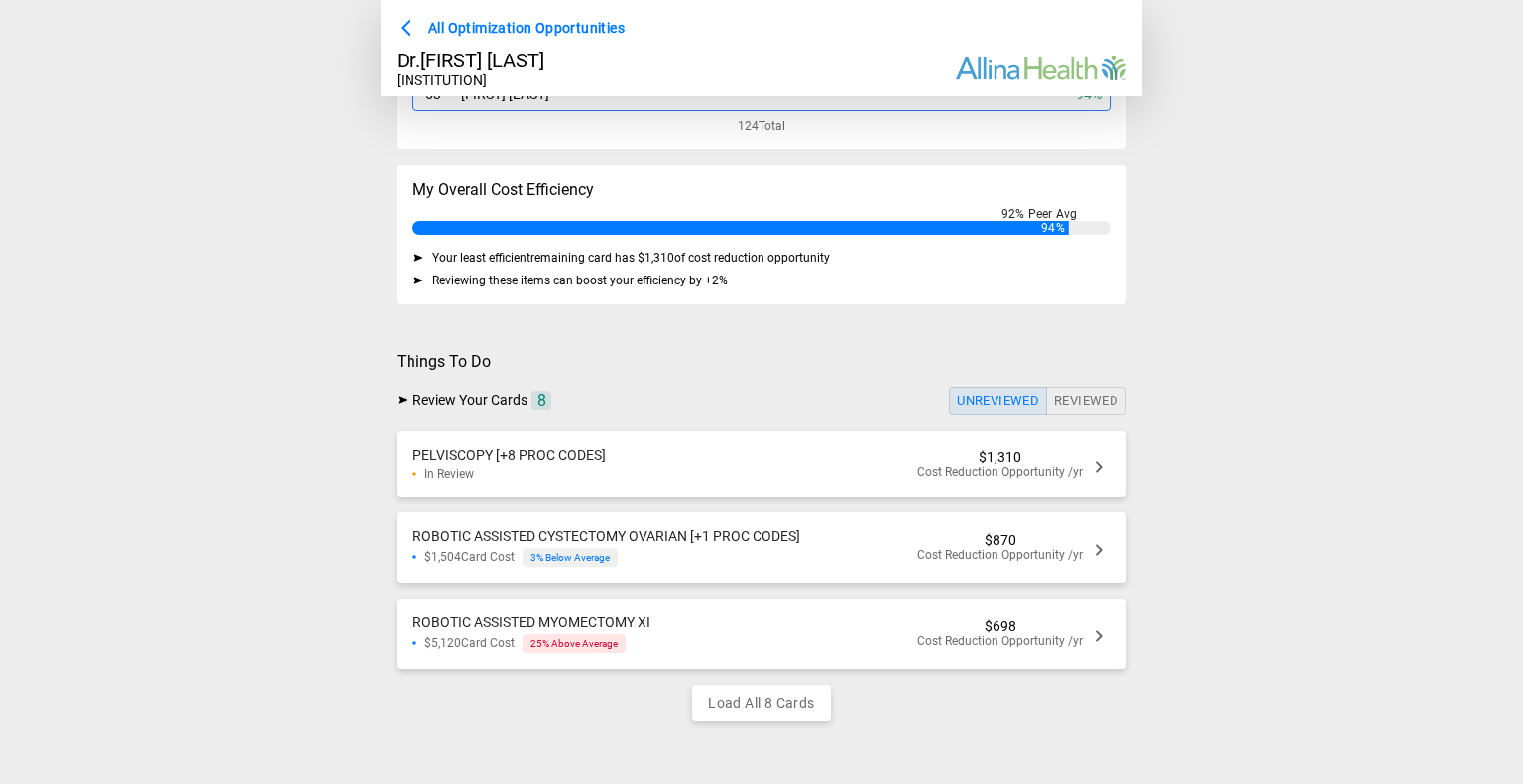 click on "Cost Reduction Opportunity /yr" at bounding box center [999, 472] 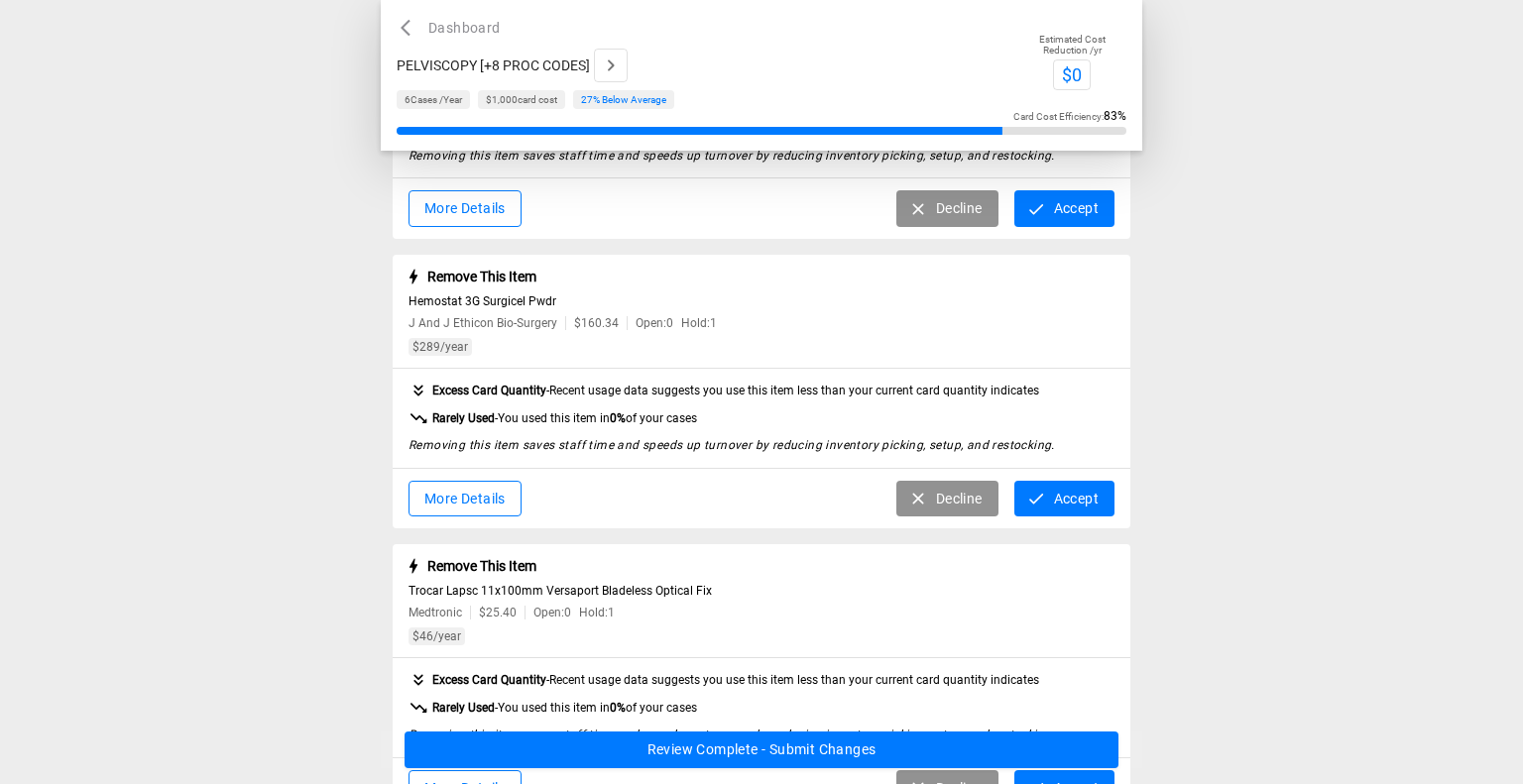 scroll, scrollTop: 0, scrollLeft: 0, axis: both 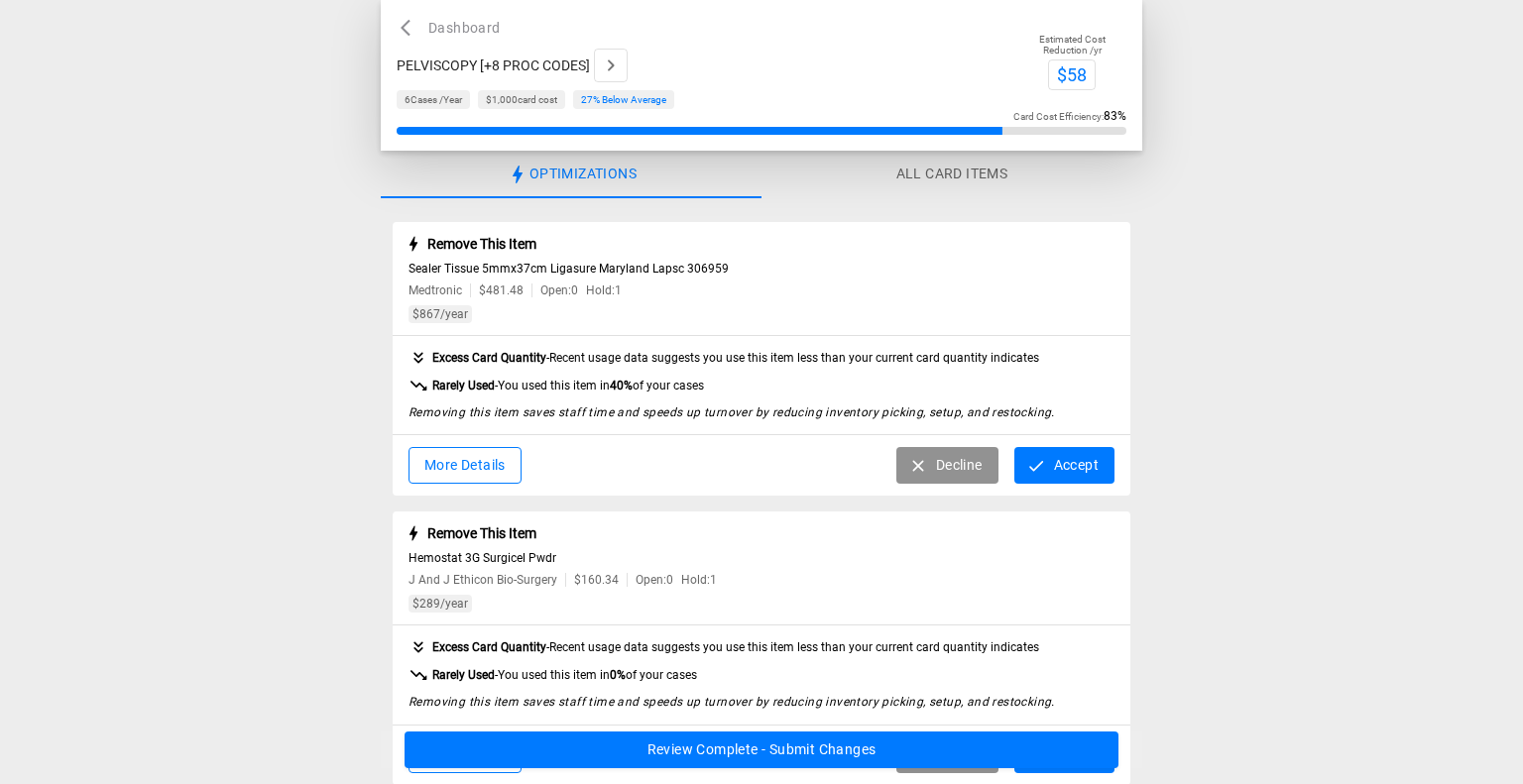 click on "Decline" at bounding box center [947, 465] 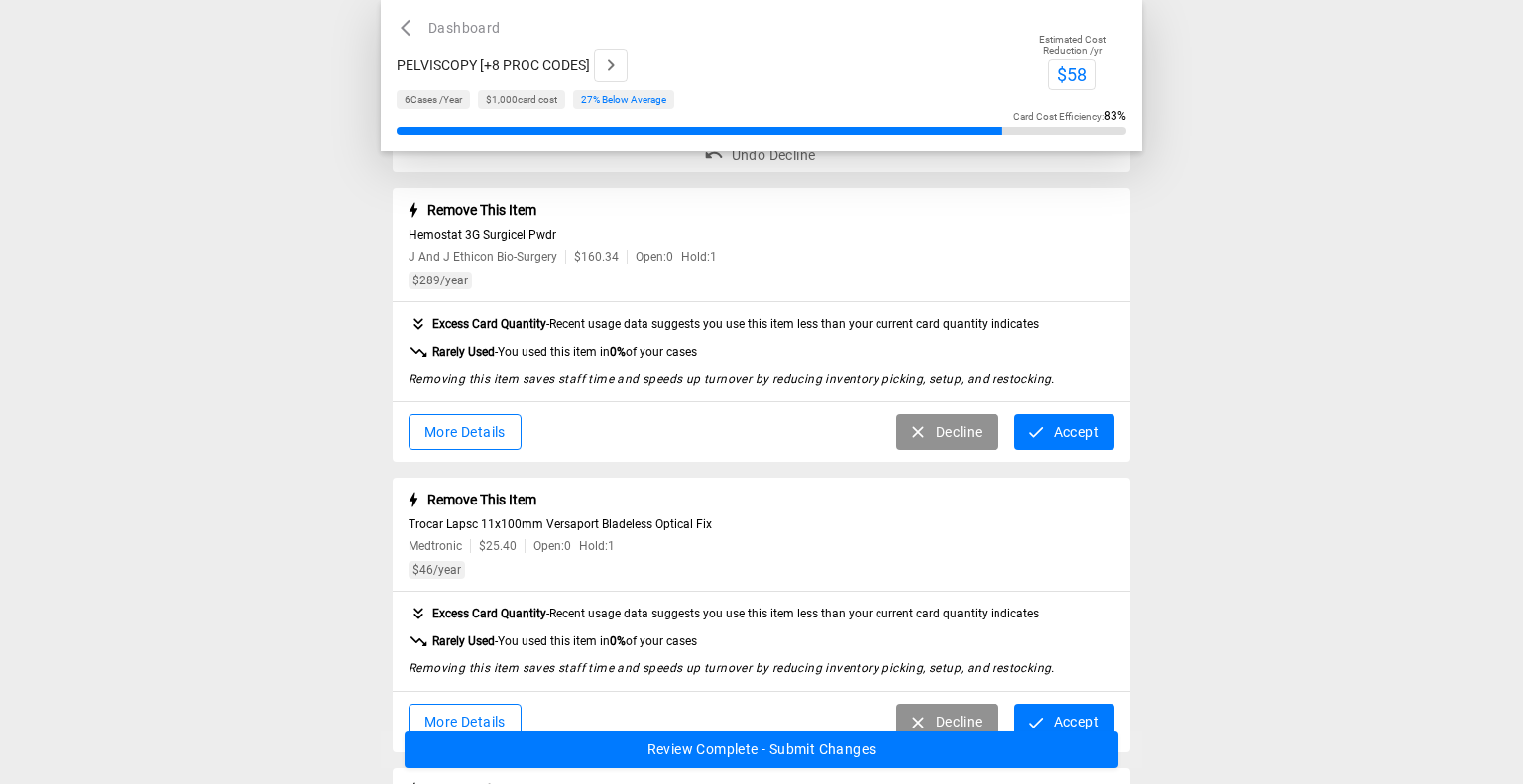 scroll, scrollTop: 167, scrollLeft: 0, axis: vertical 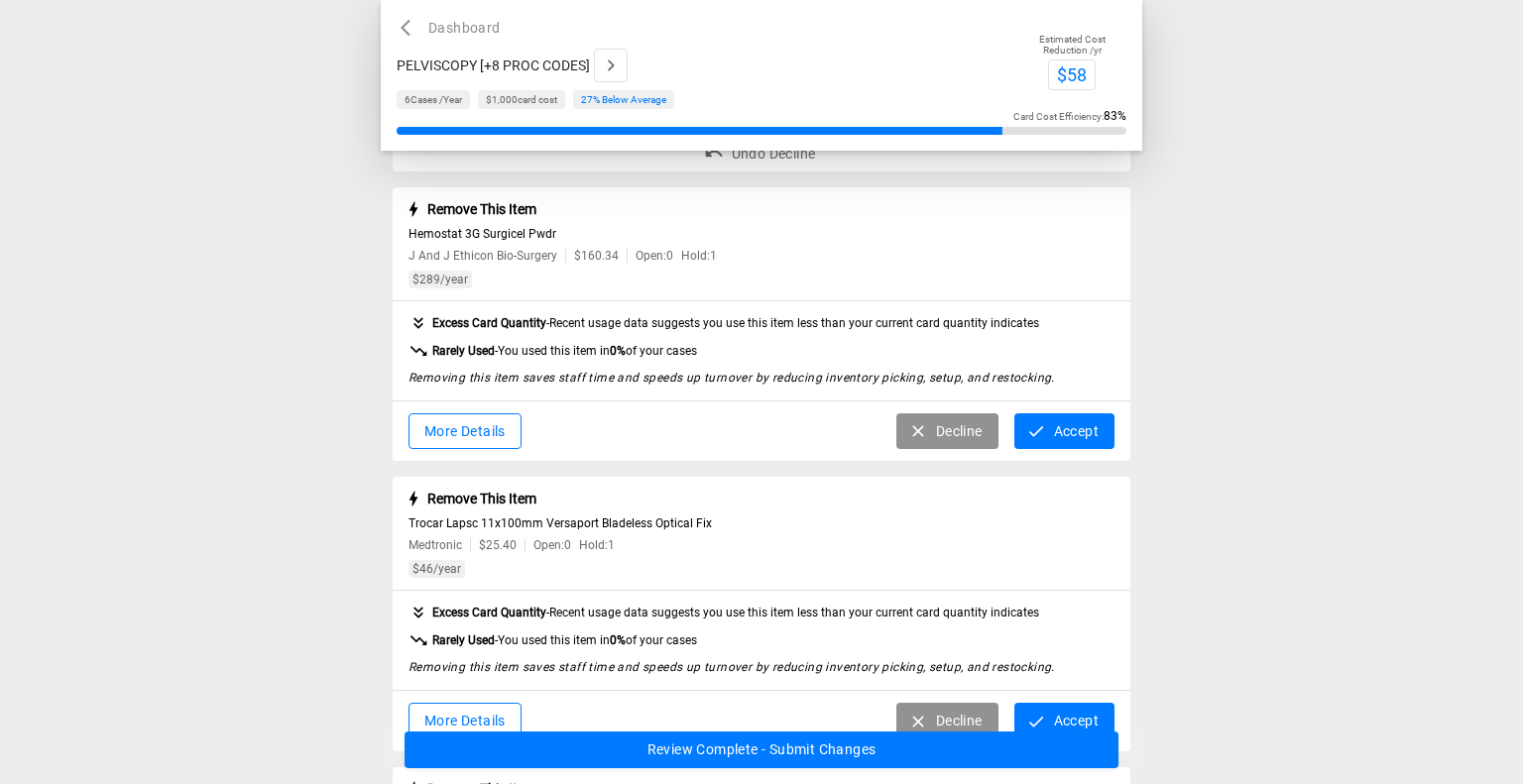 click on "Accept" at bounding box center (1064, 431) 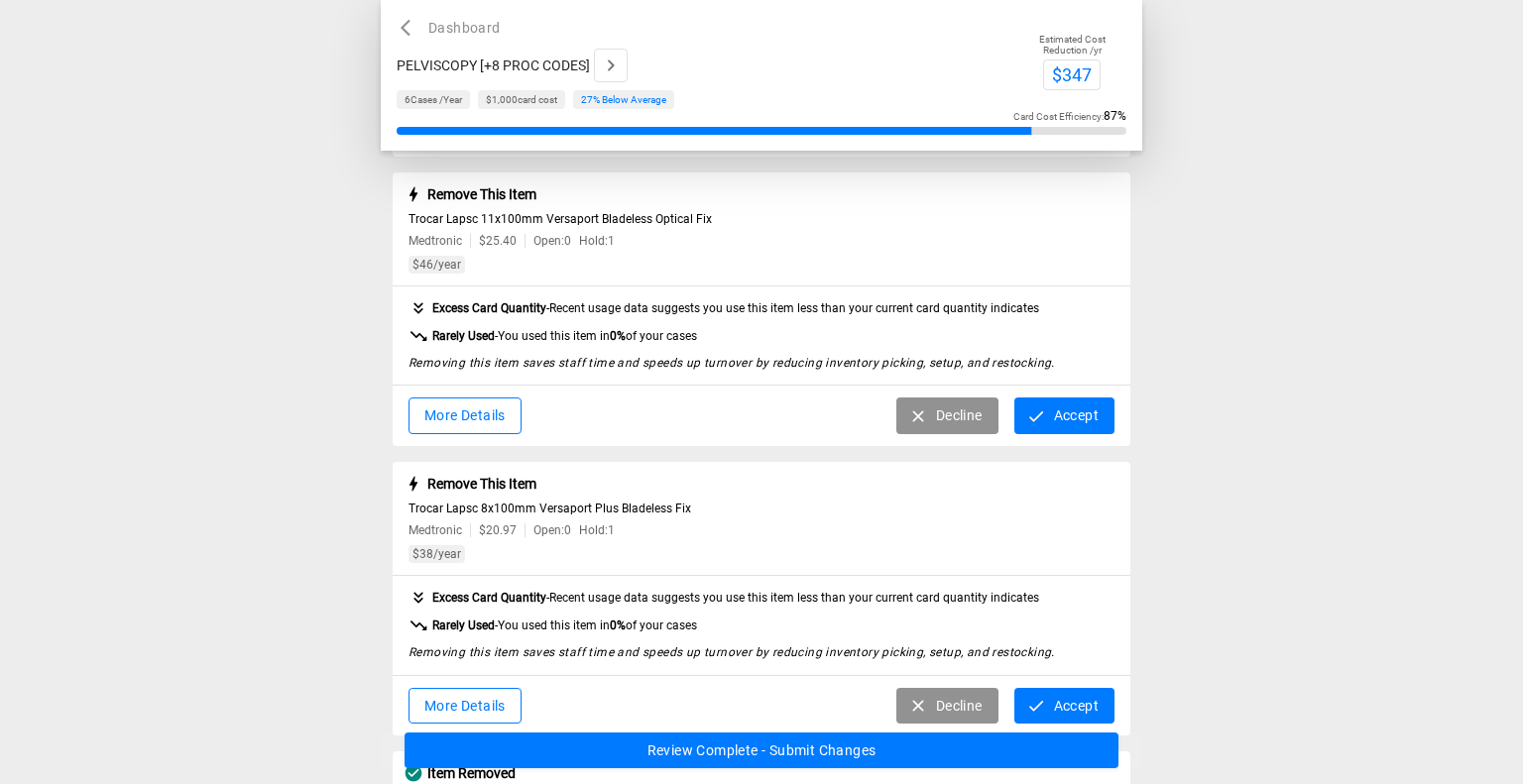 scroll, scrollTop: 315, scrollLeft: 0, axis: vertical 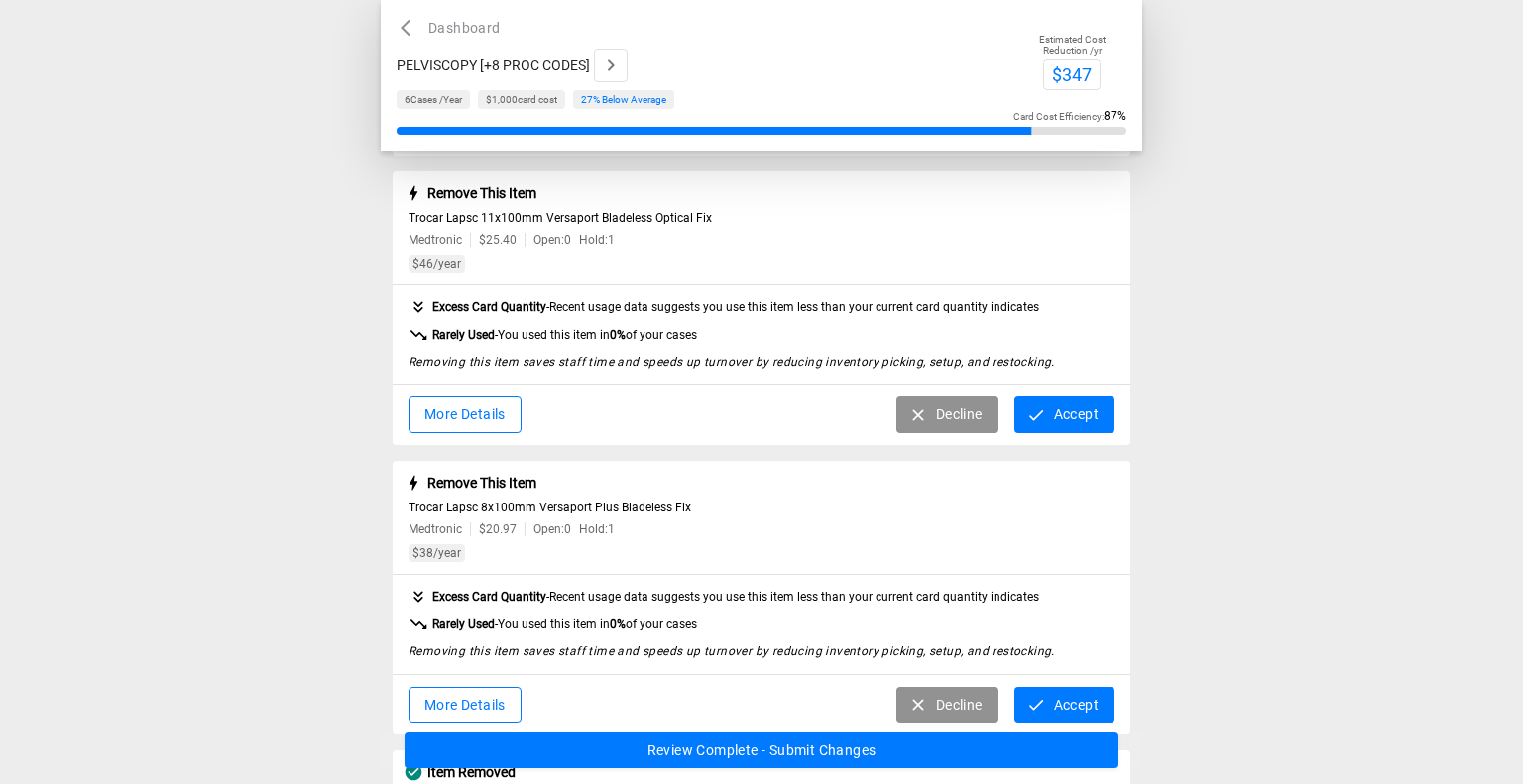 click on "Accept" at bounding box center (1064, 414) 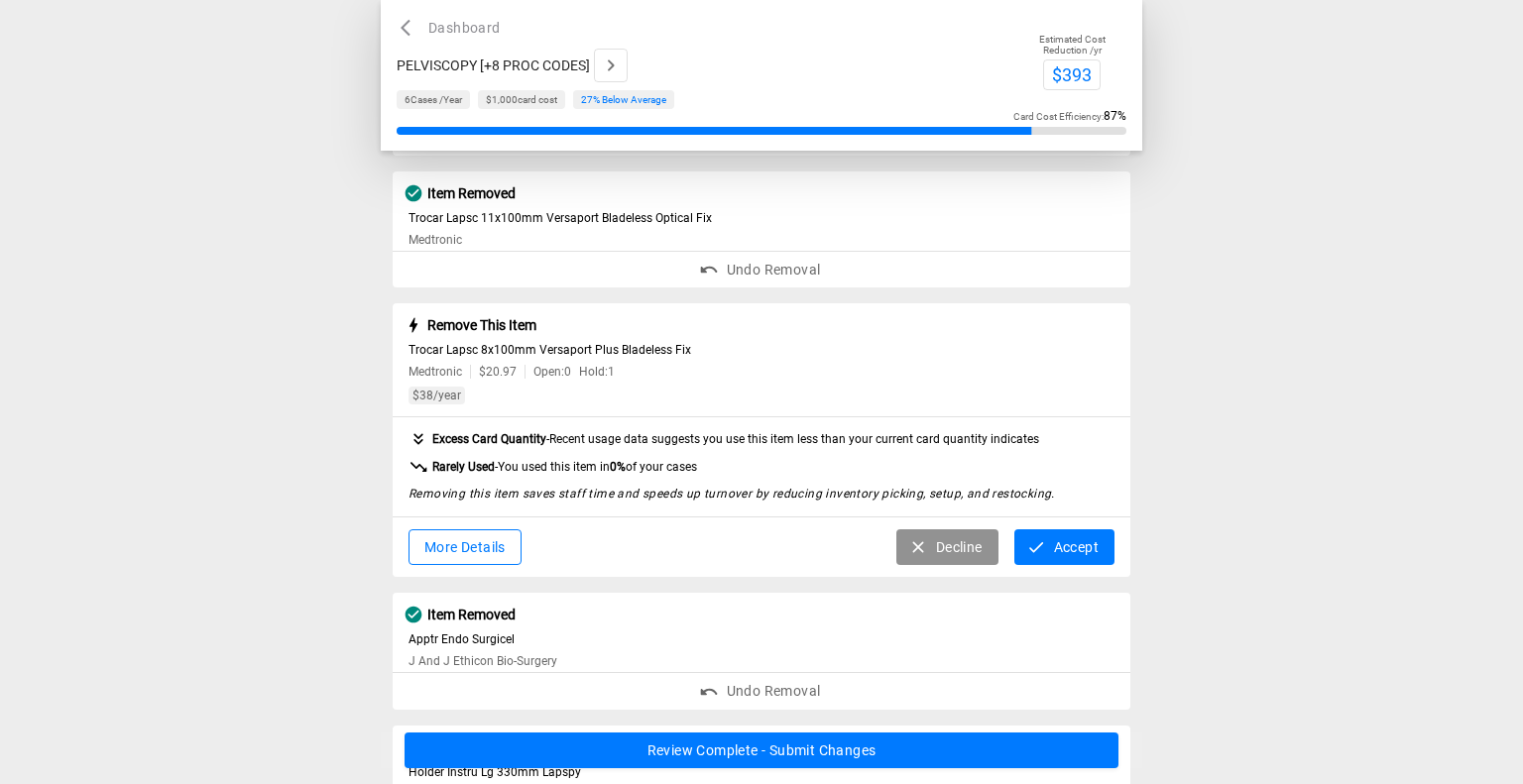 click on "Accept" at bounding box center [1064, 547] 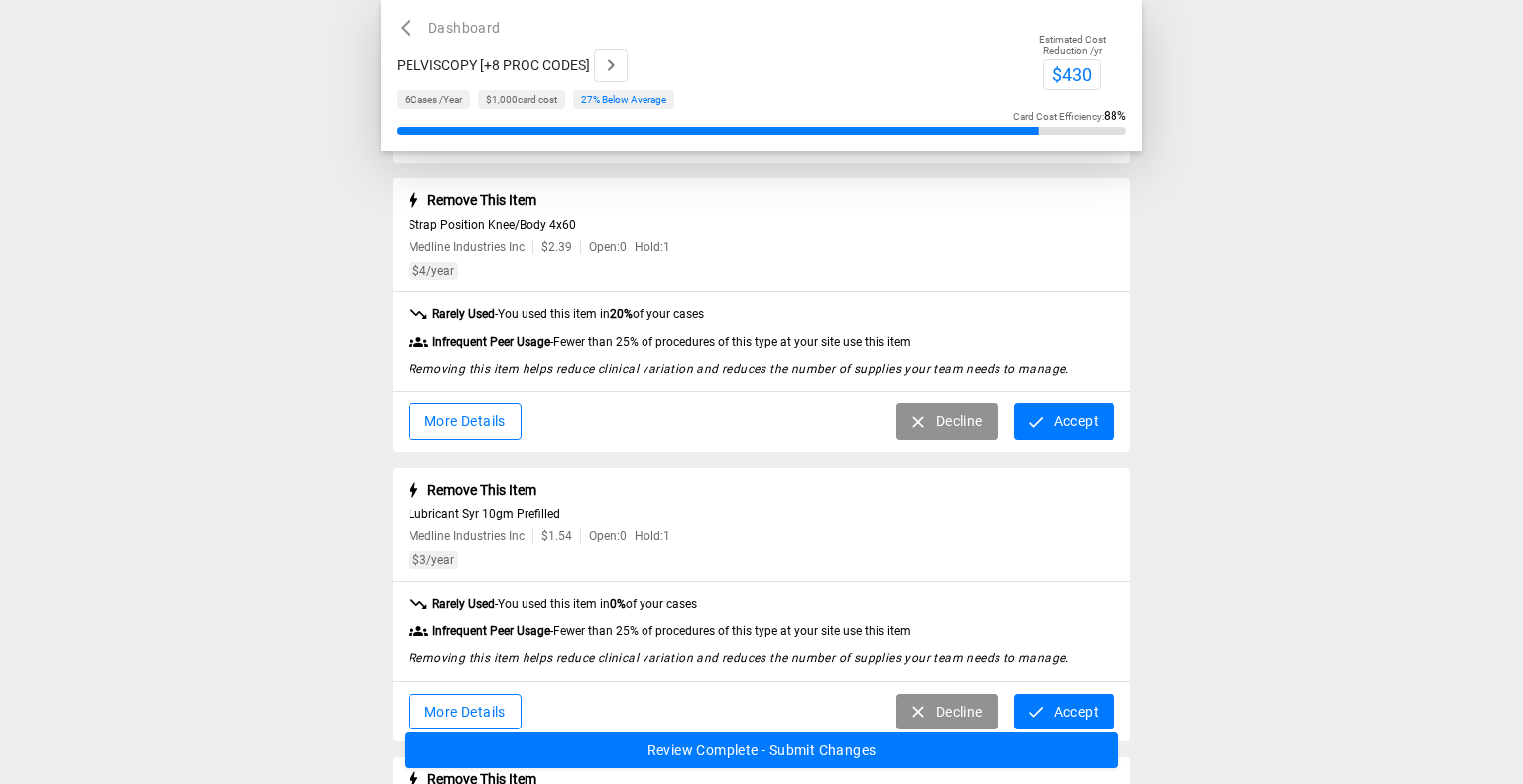 scroll, scrollTop: 1102, scrollLeft: 0, axis: vertical 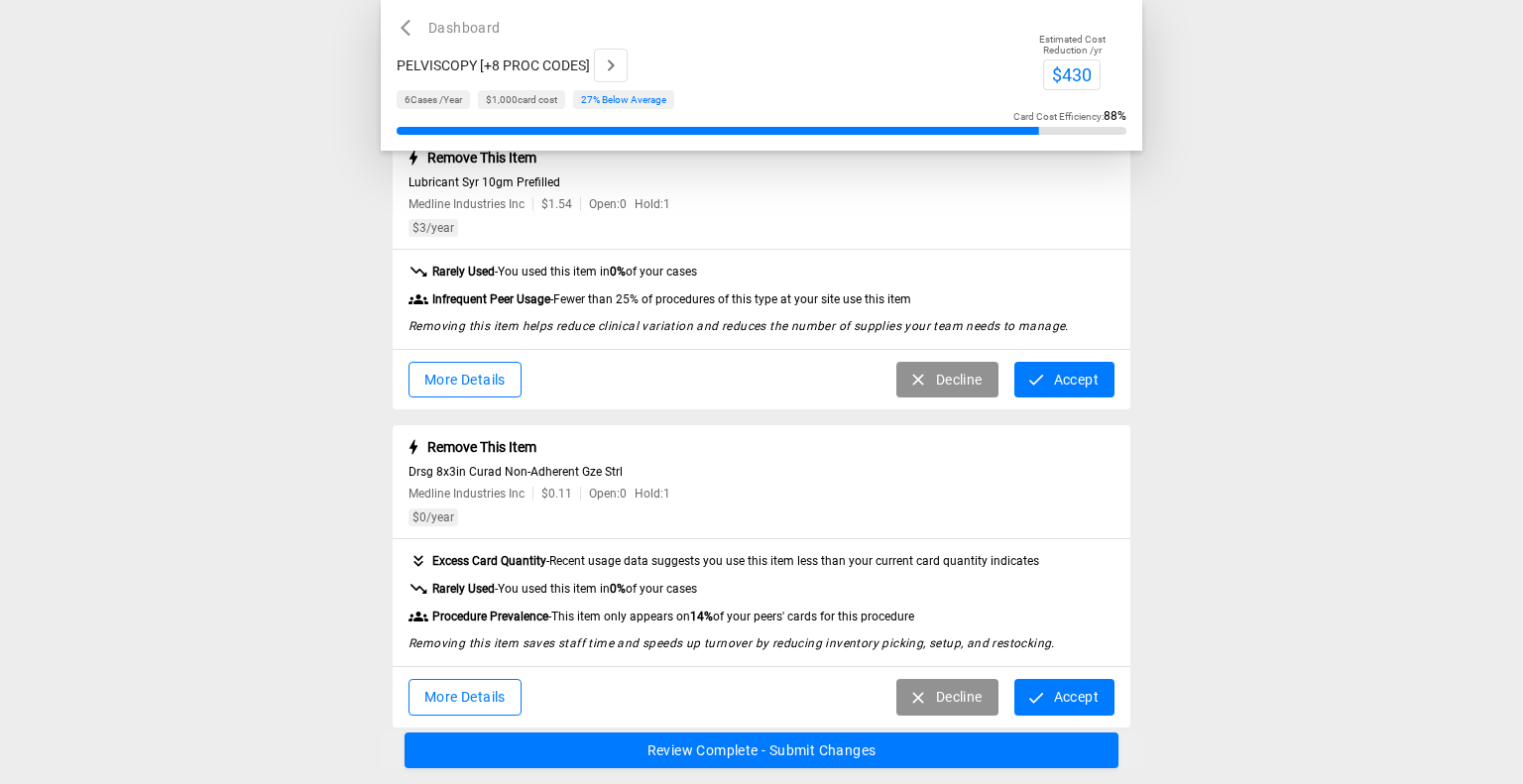 click on "Accept" at bounding box center (1064, 380) 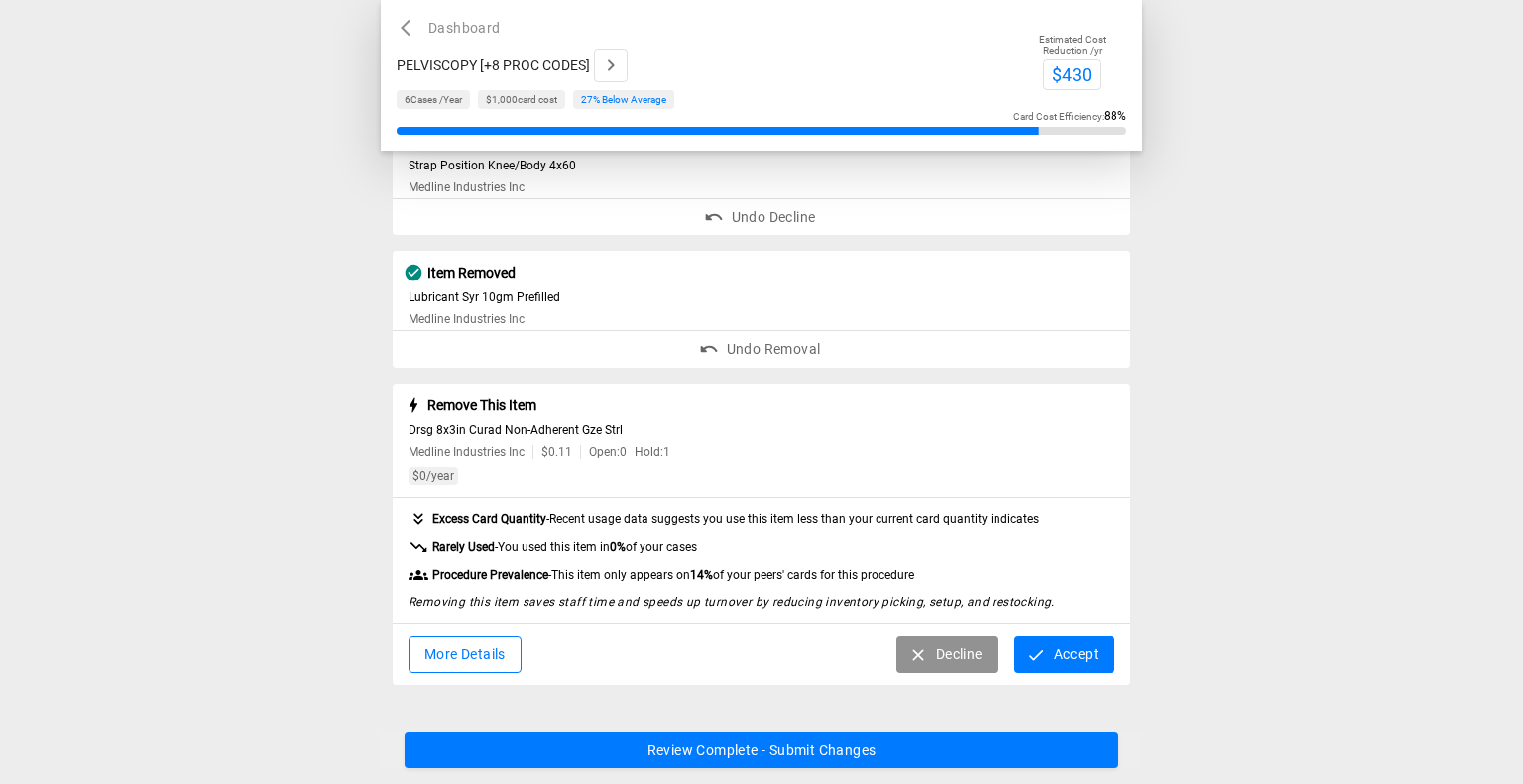 scroll, scrollTop: 1170, scrollLeft: 0, axis: vertical 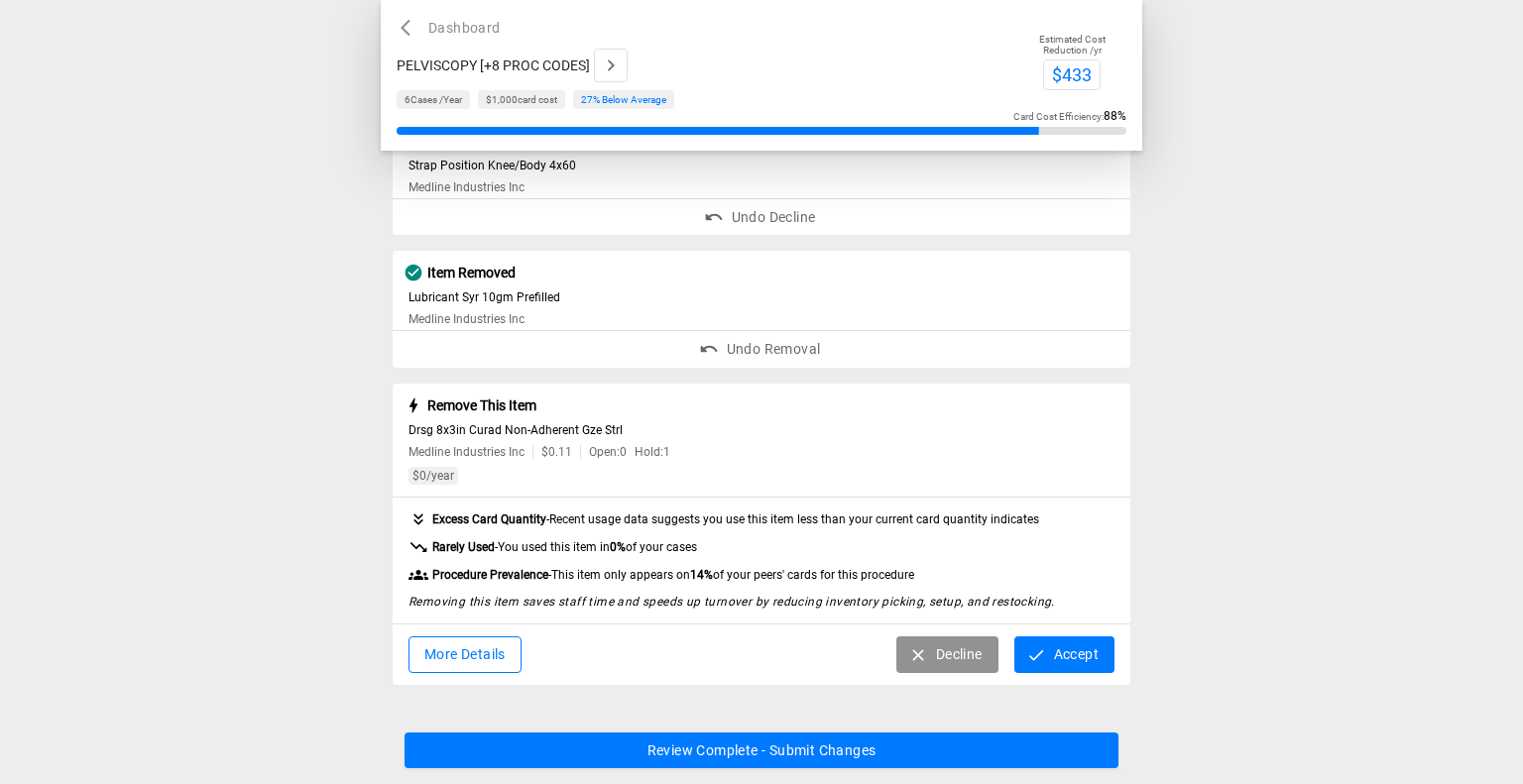 click on "Accept" at bounding box center [1064, 654] 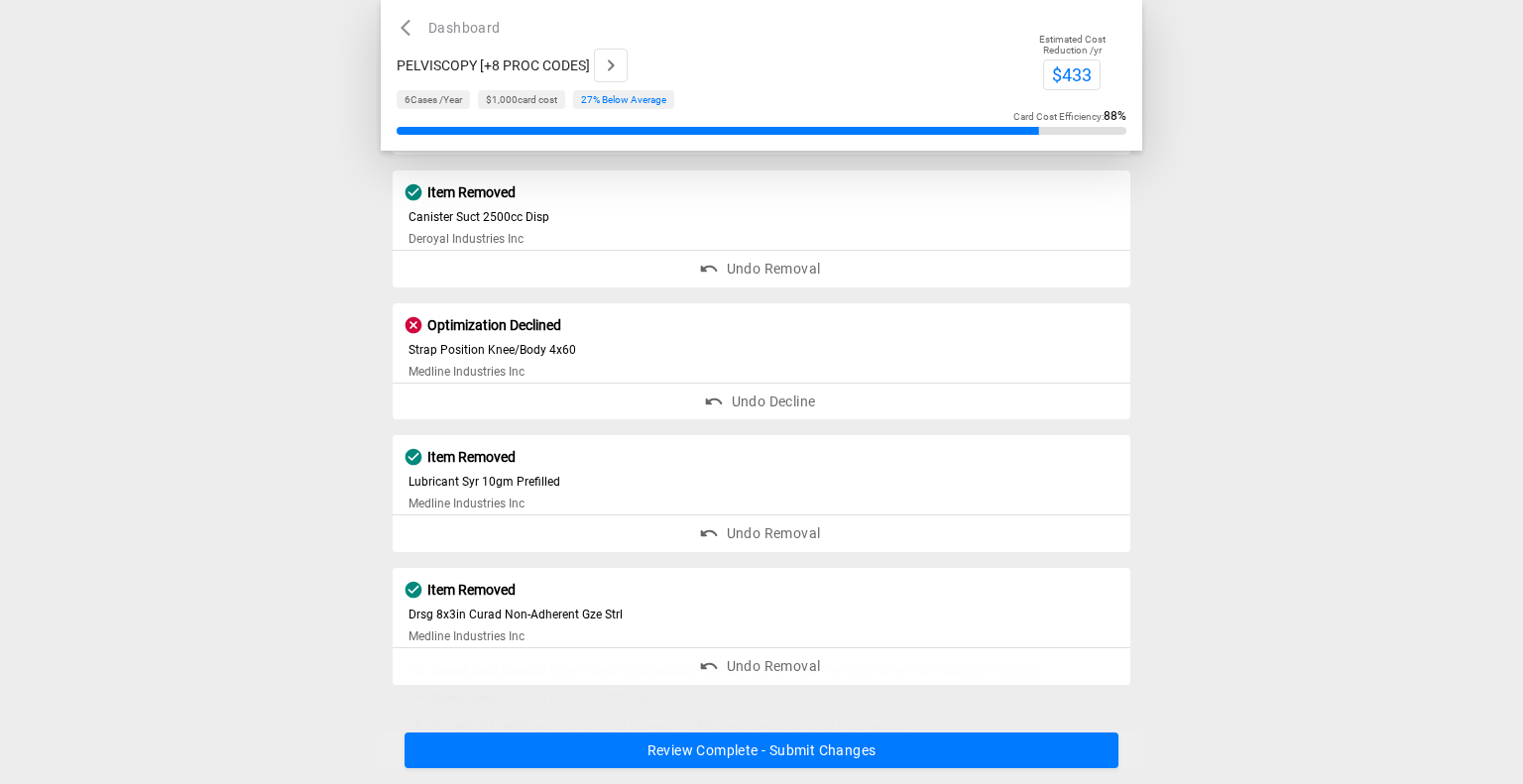 scroll, scrollTop: 983, scrollLeft: 0, axis: vertical 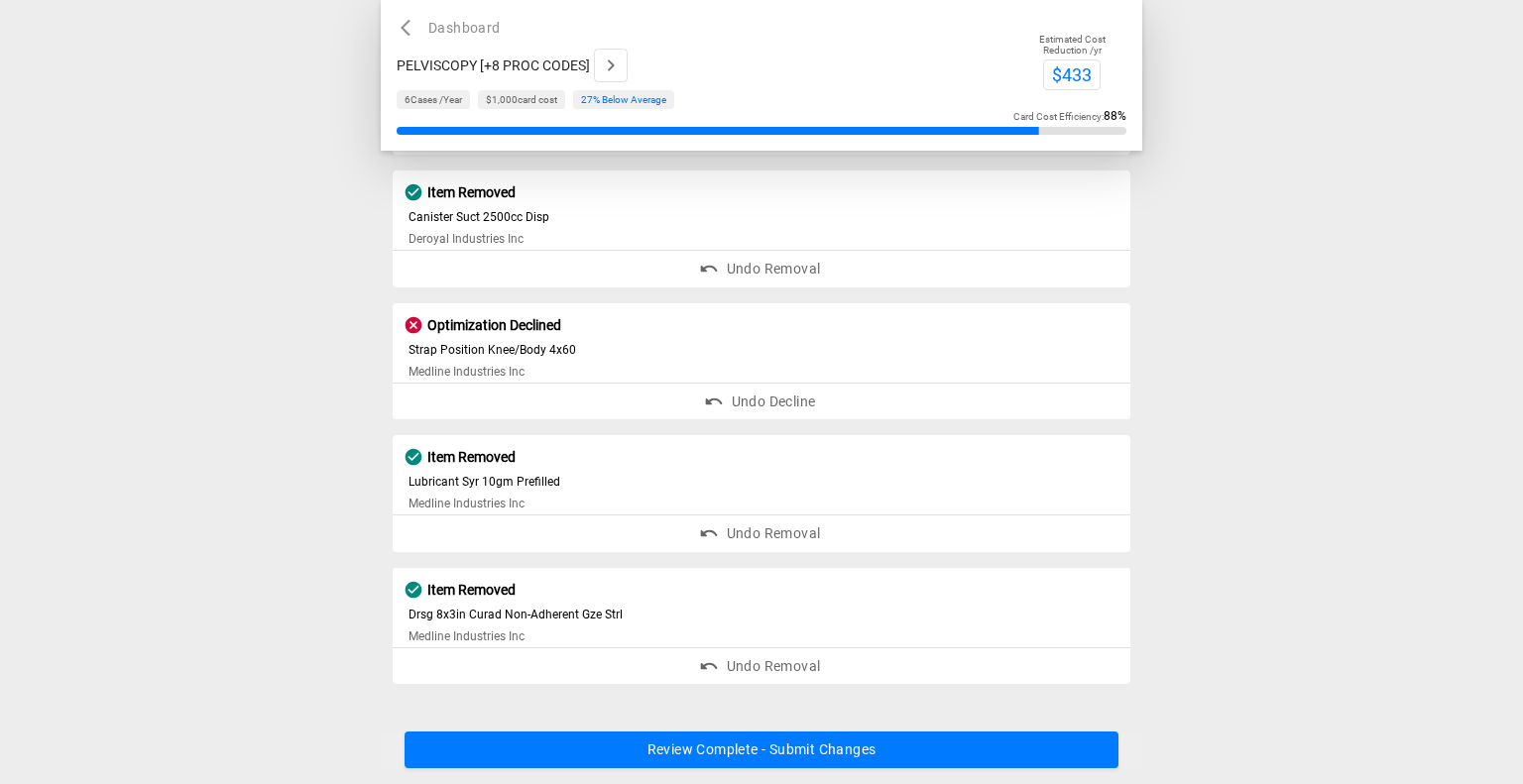 click on "Review Complete - Submit Changes" at bounding box center (762, 750) 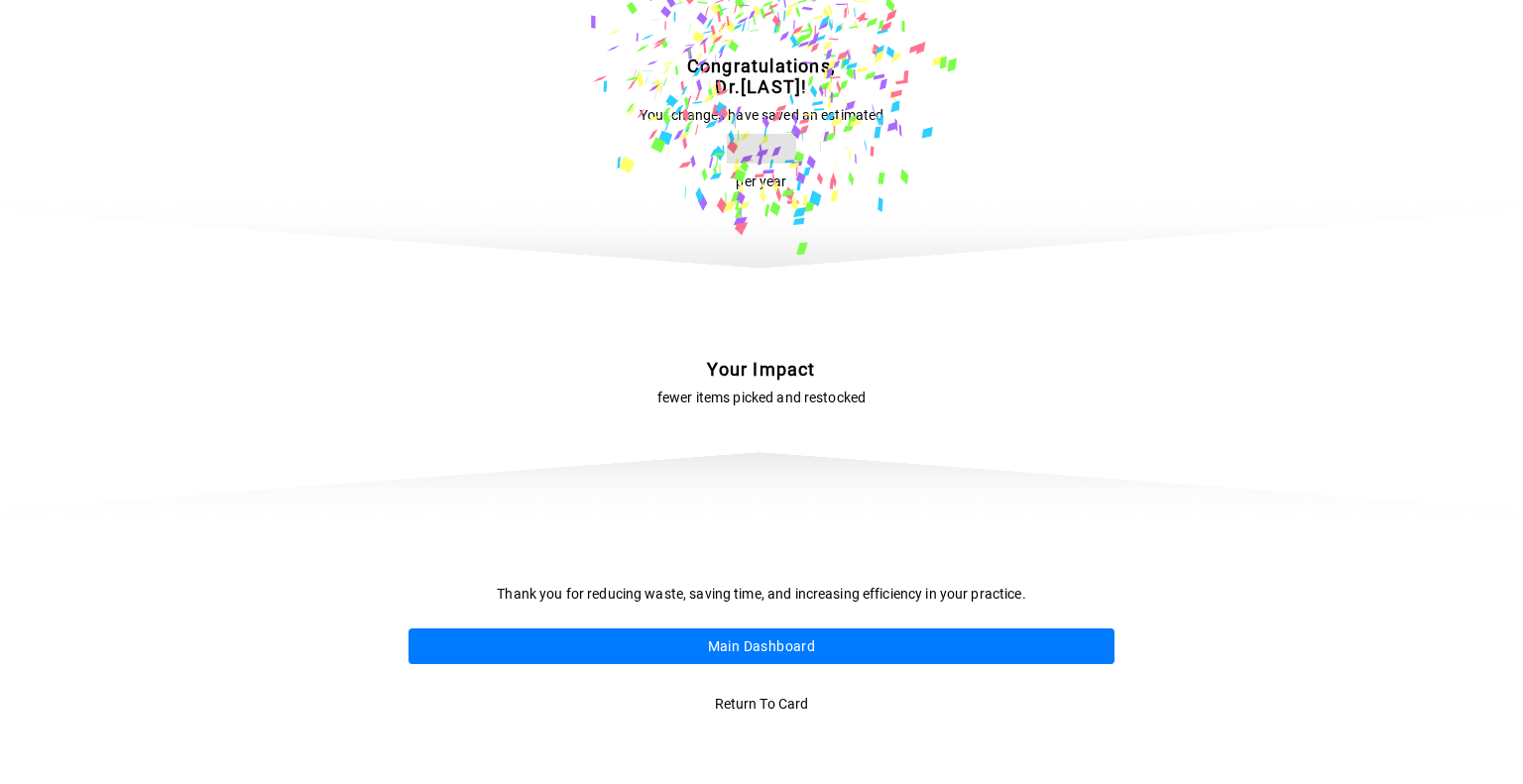 scroll, scrollTop: 0, scrollLeft: 0, axis: both 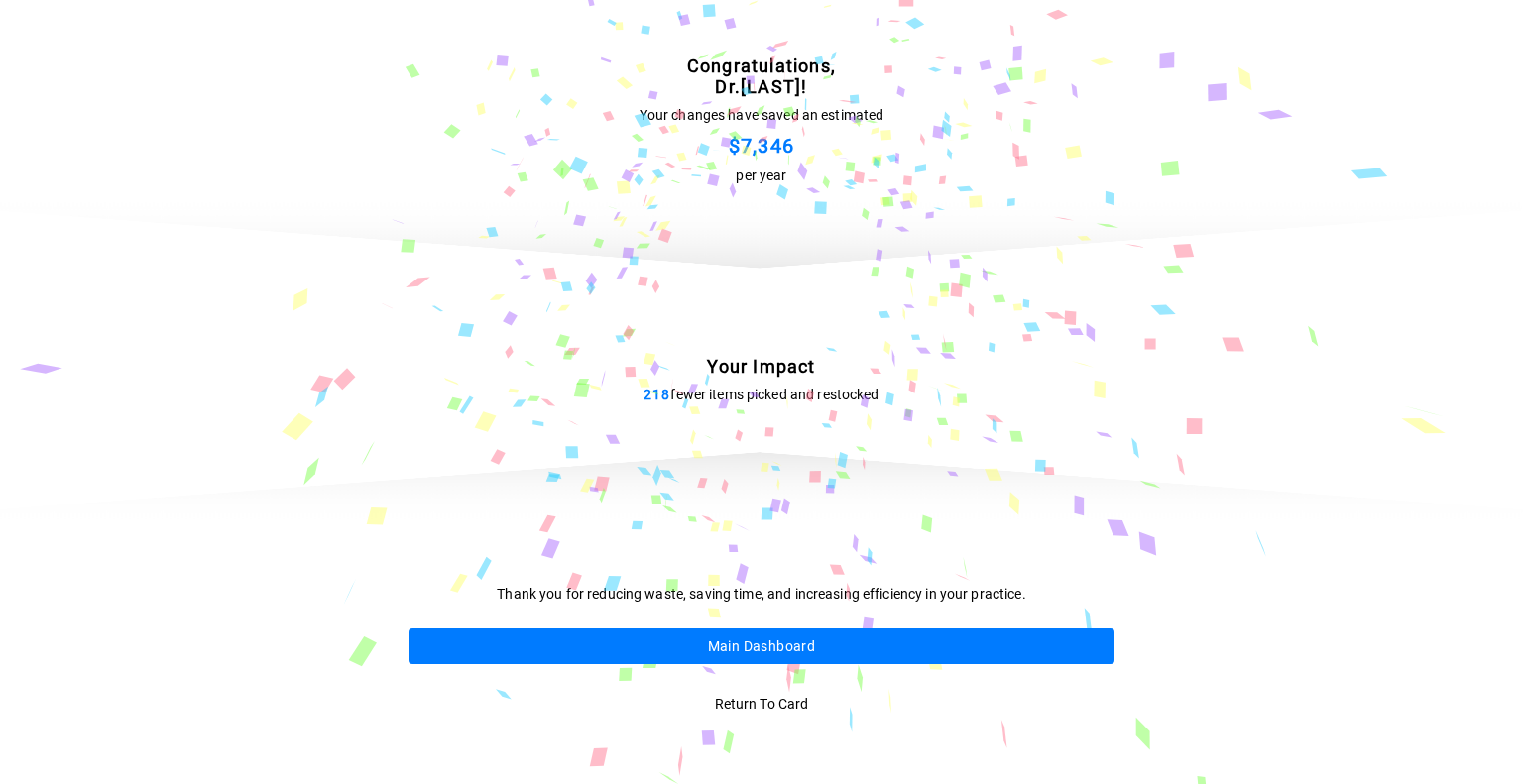 click on "Main Dashboard" at bounding box center [762, 646] 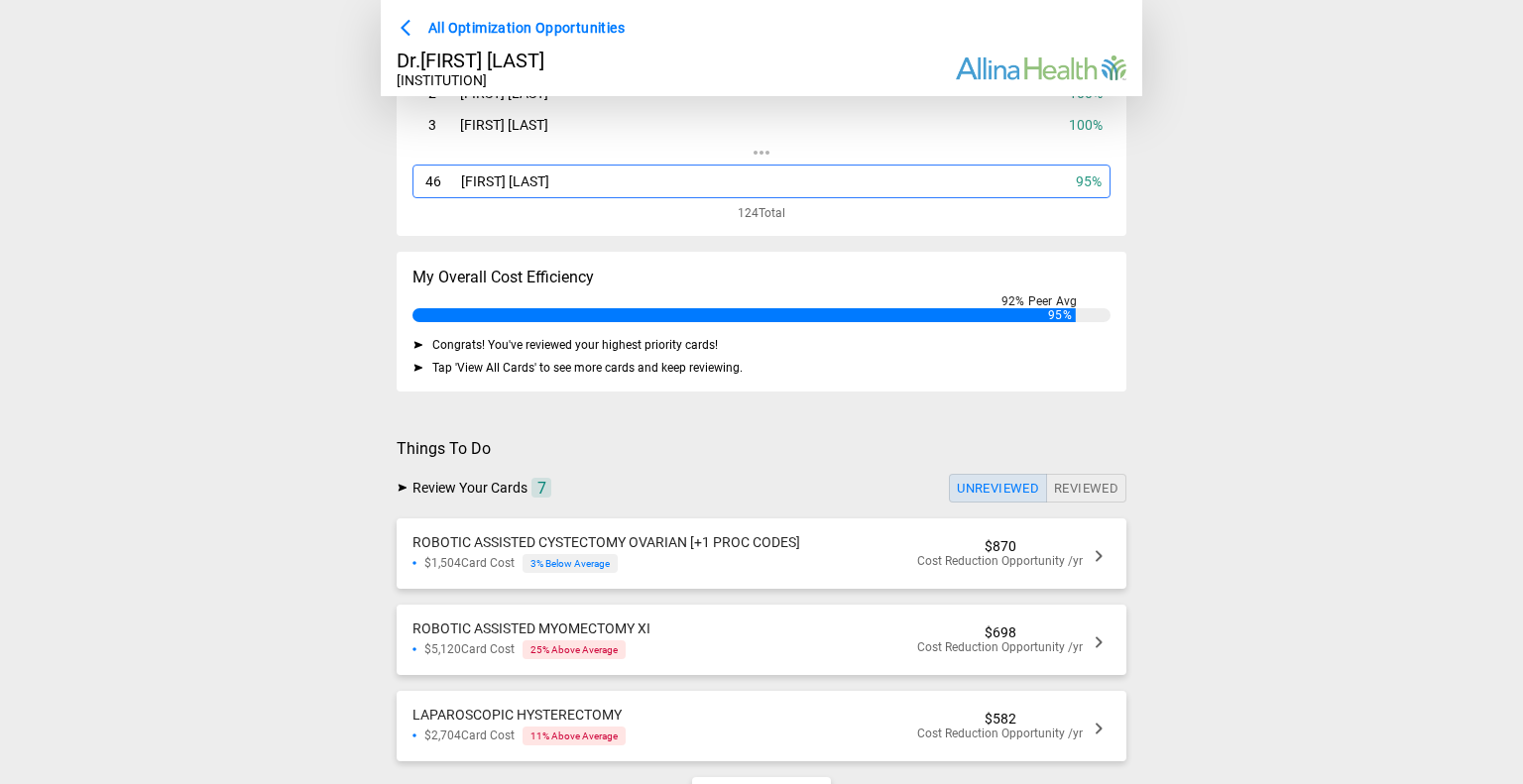 scroll, scrollTop: 262, scrollLeft: 0, axis: vertical 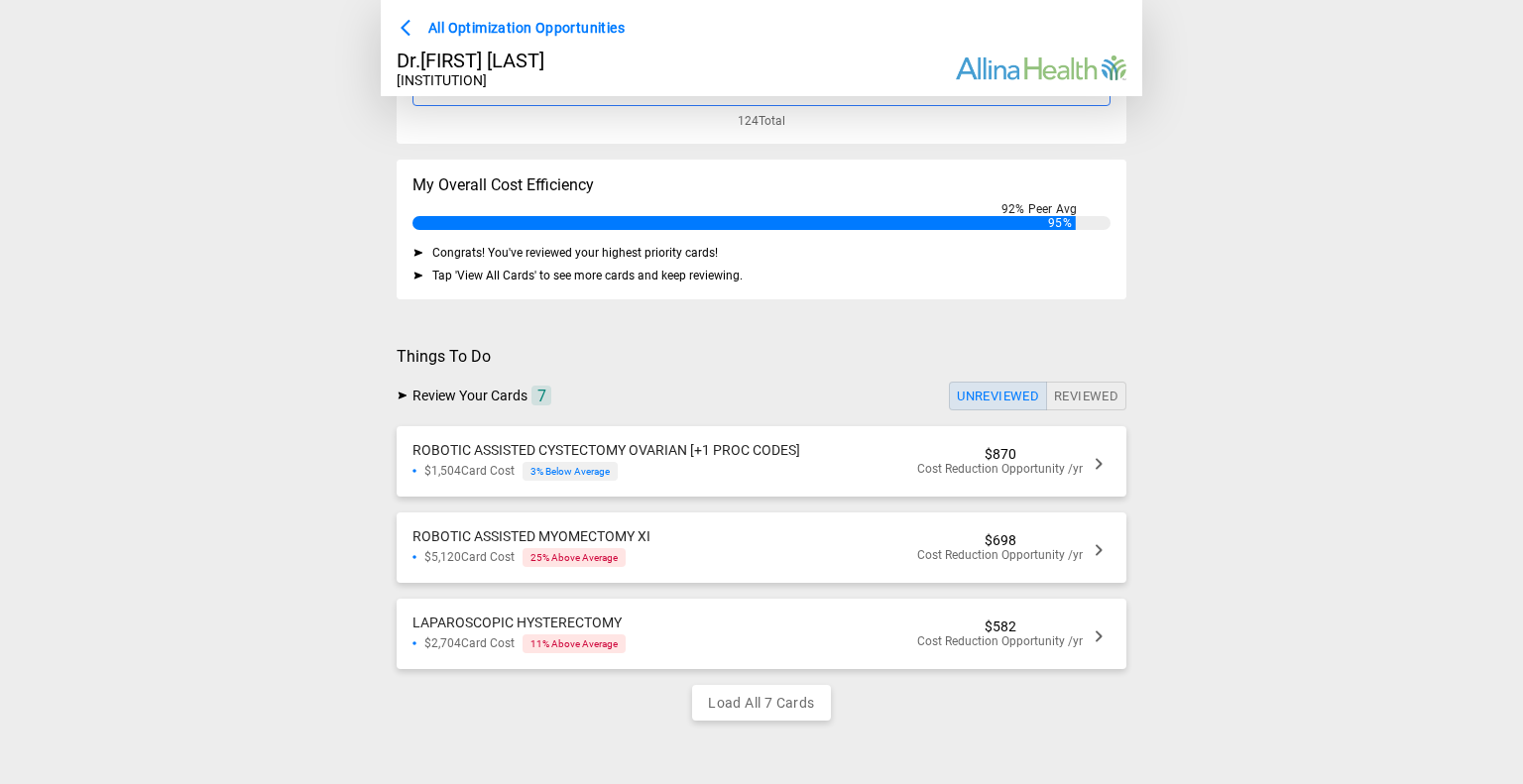 click on "$698 Cost Reduction Opportunity /yr" at bounding box center [999, 547] 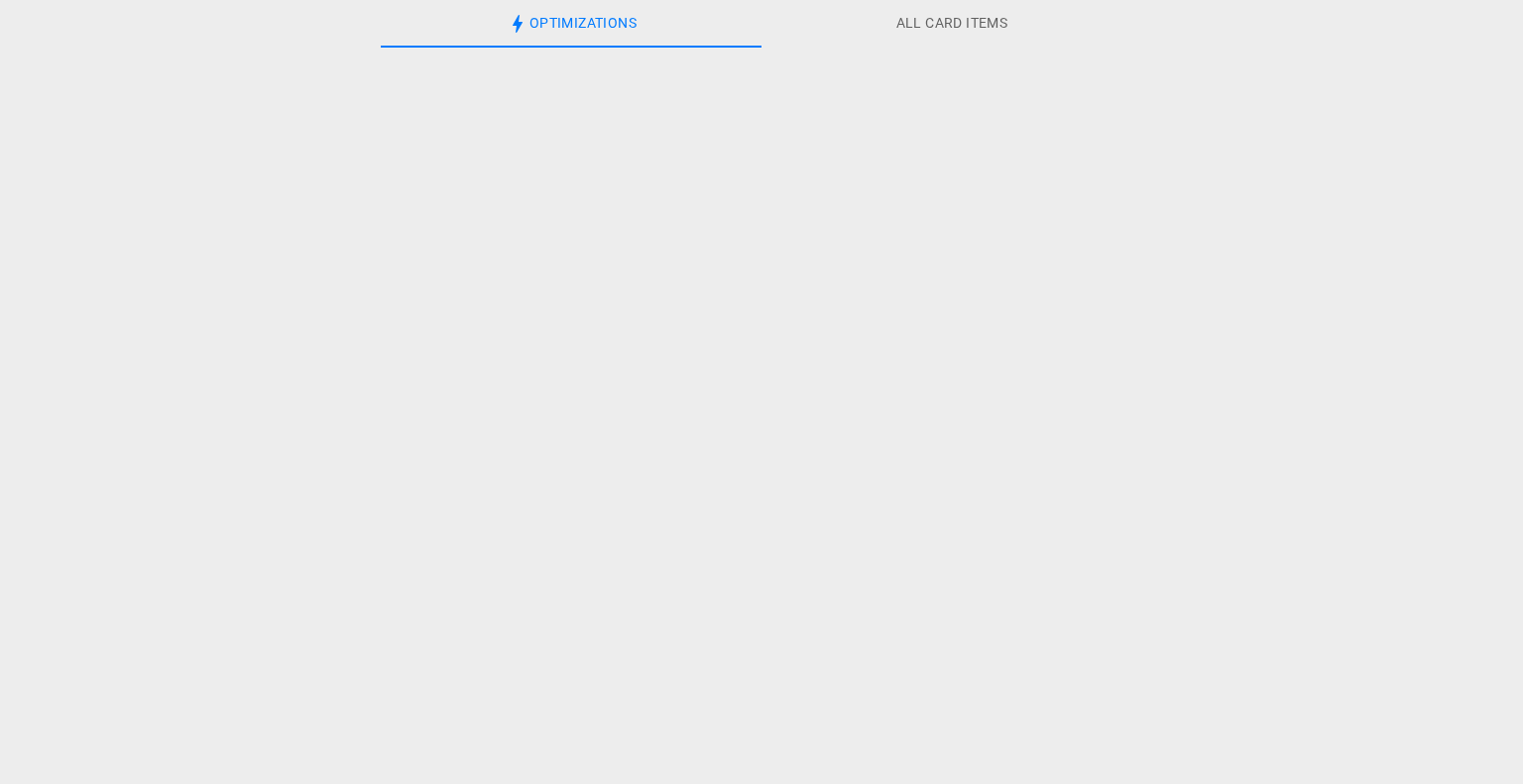scroll, scrollTop: 0, scrollLeft: 0, axis: both 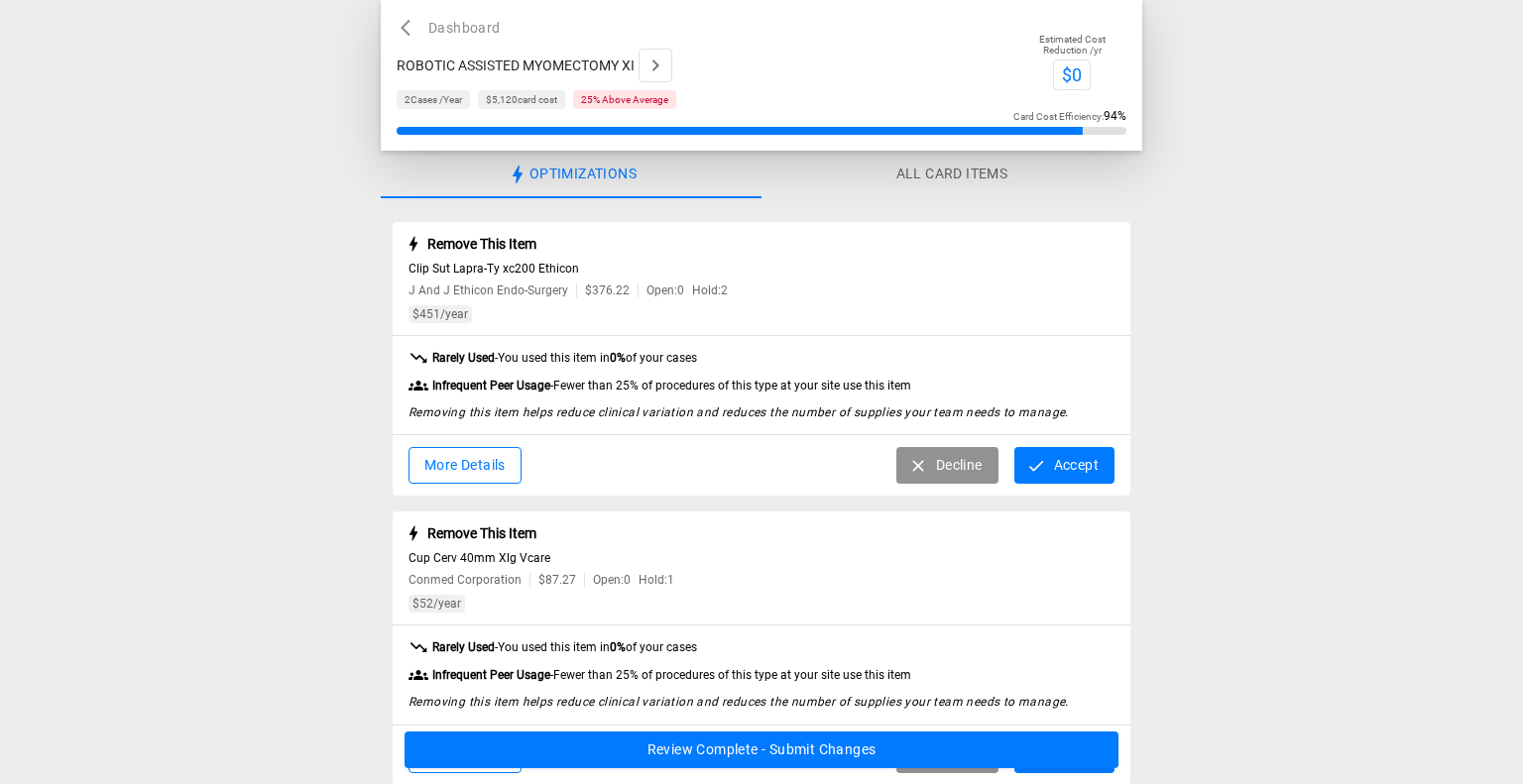 click on "Accept" at bounding box center [1064, 465] 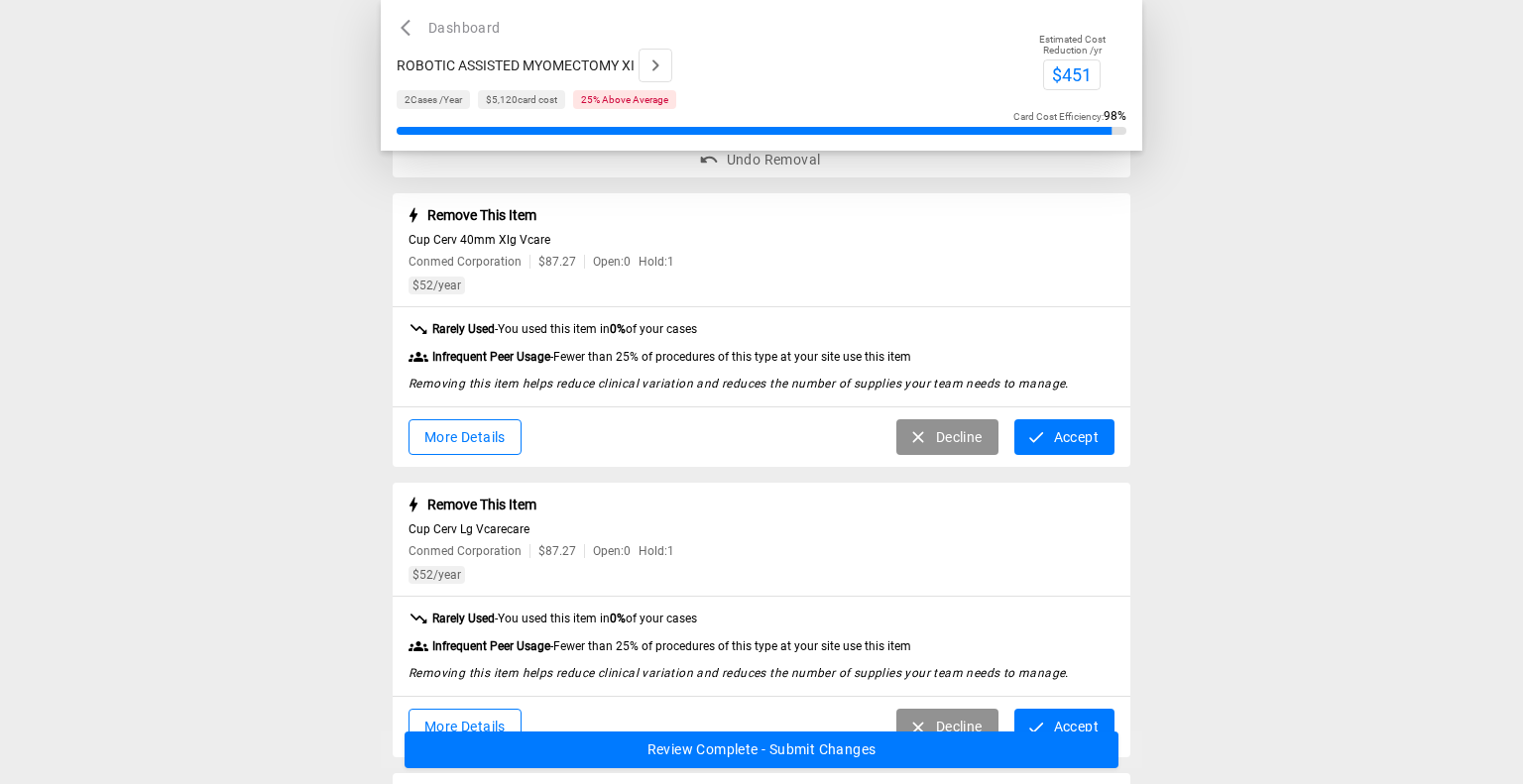 scroll, scrollTop: 170, scrollLeft: 0, axis: vertical 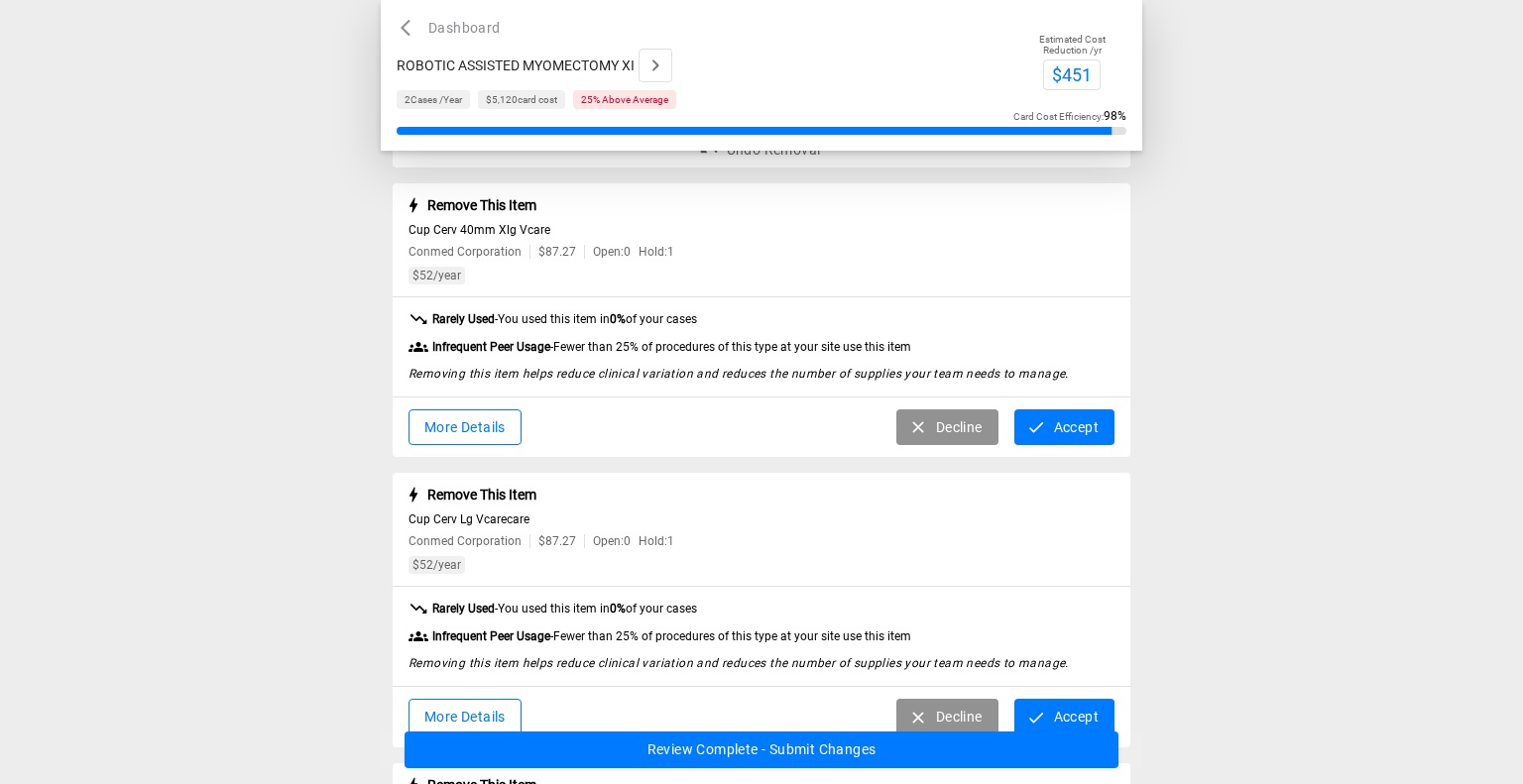 click on "Accept" at bounding box center (1064, 427) 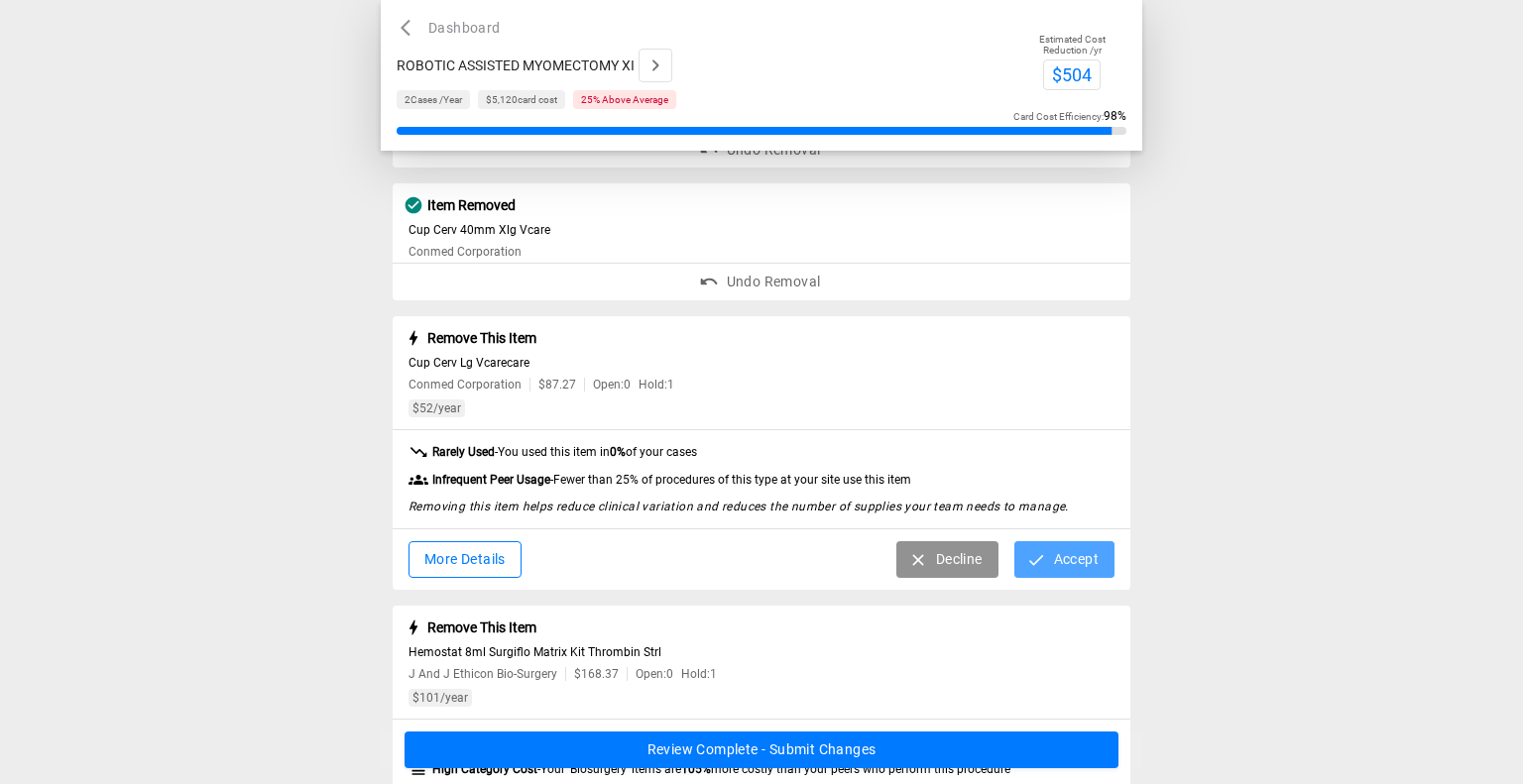 click on "Accept" at bounding box center [1064, 559] 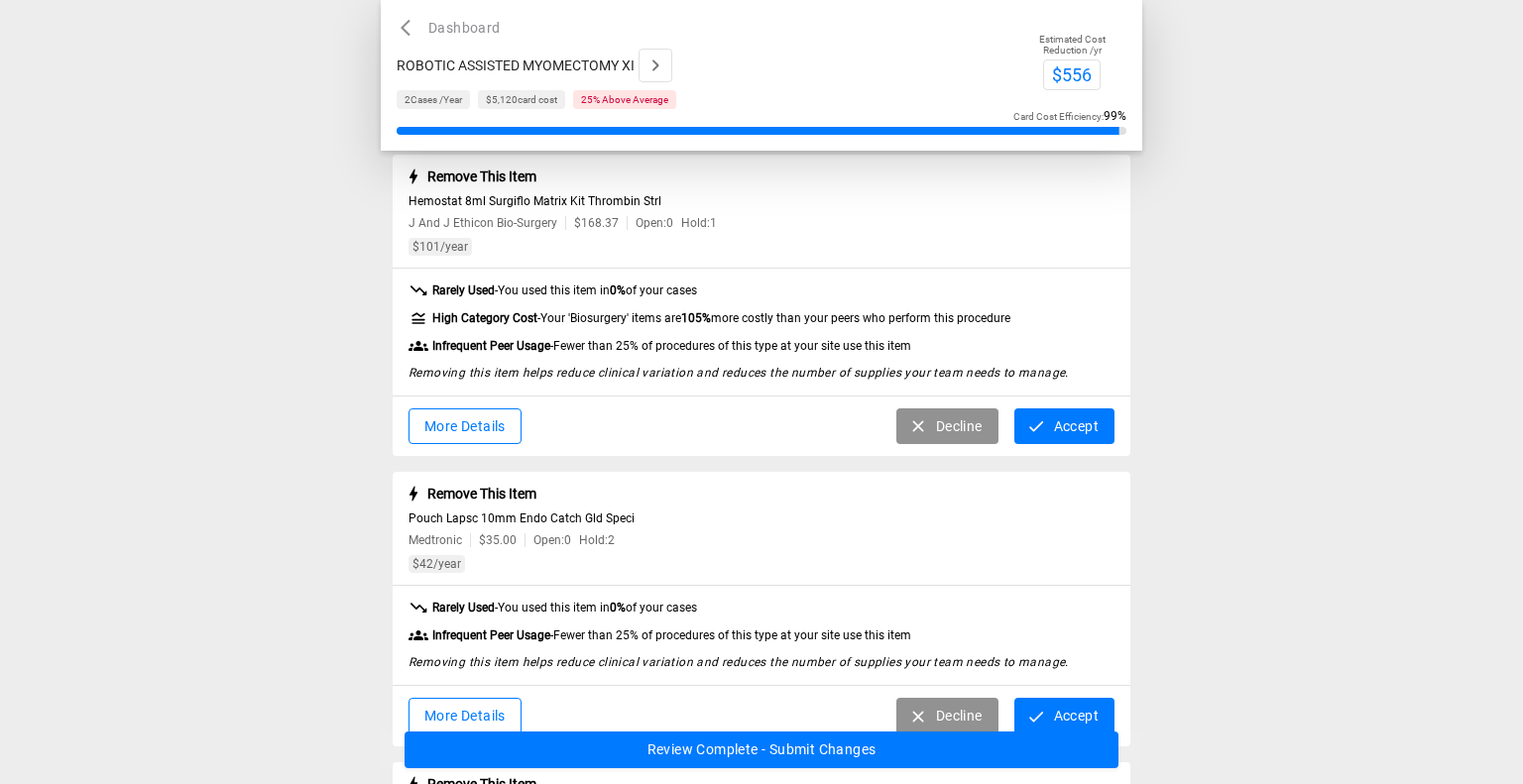 scroll, scrollTop: 464, scrollLeft: 0, axis: vertical 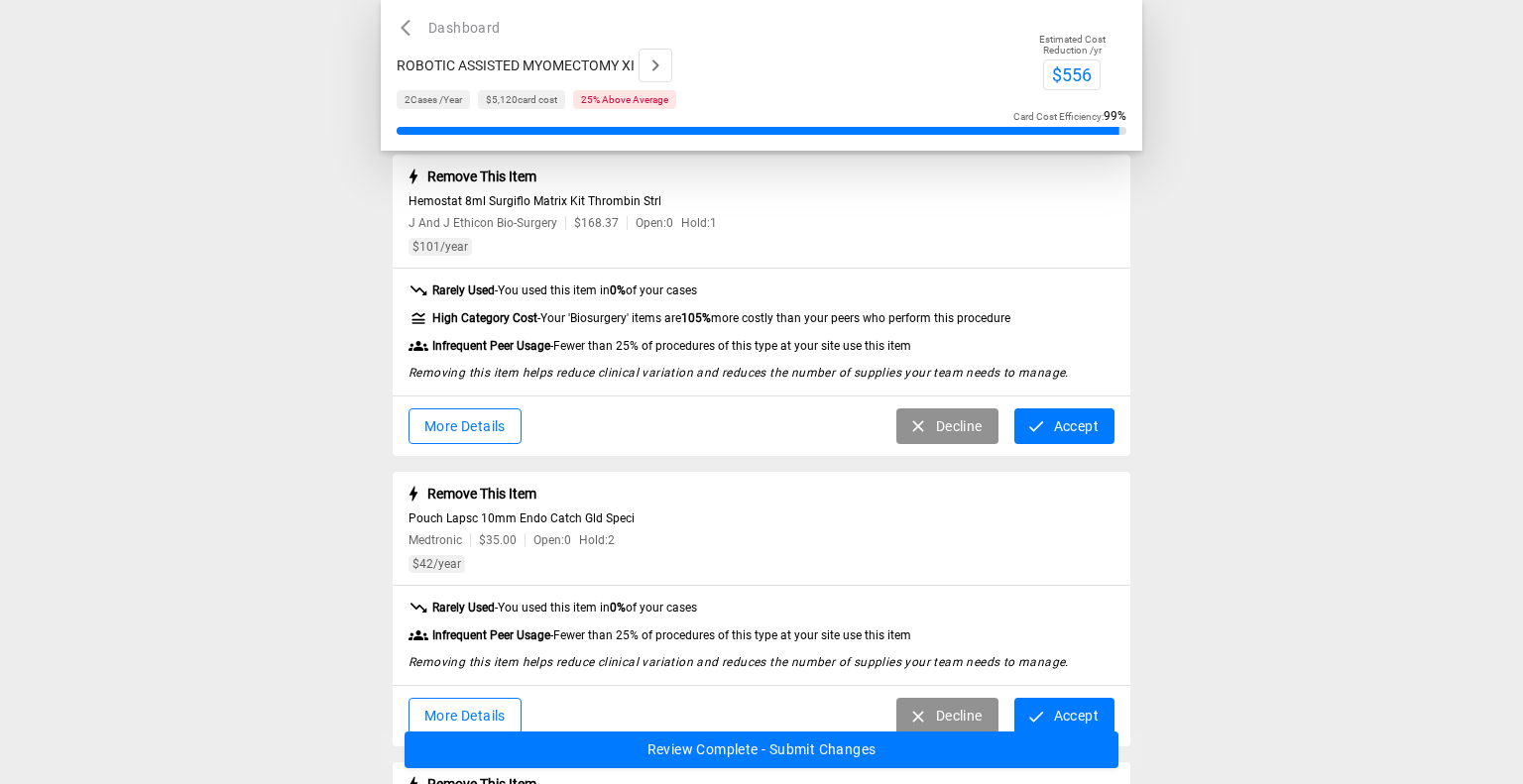 click on "Accept" at bounding box center [1064, 426] 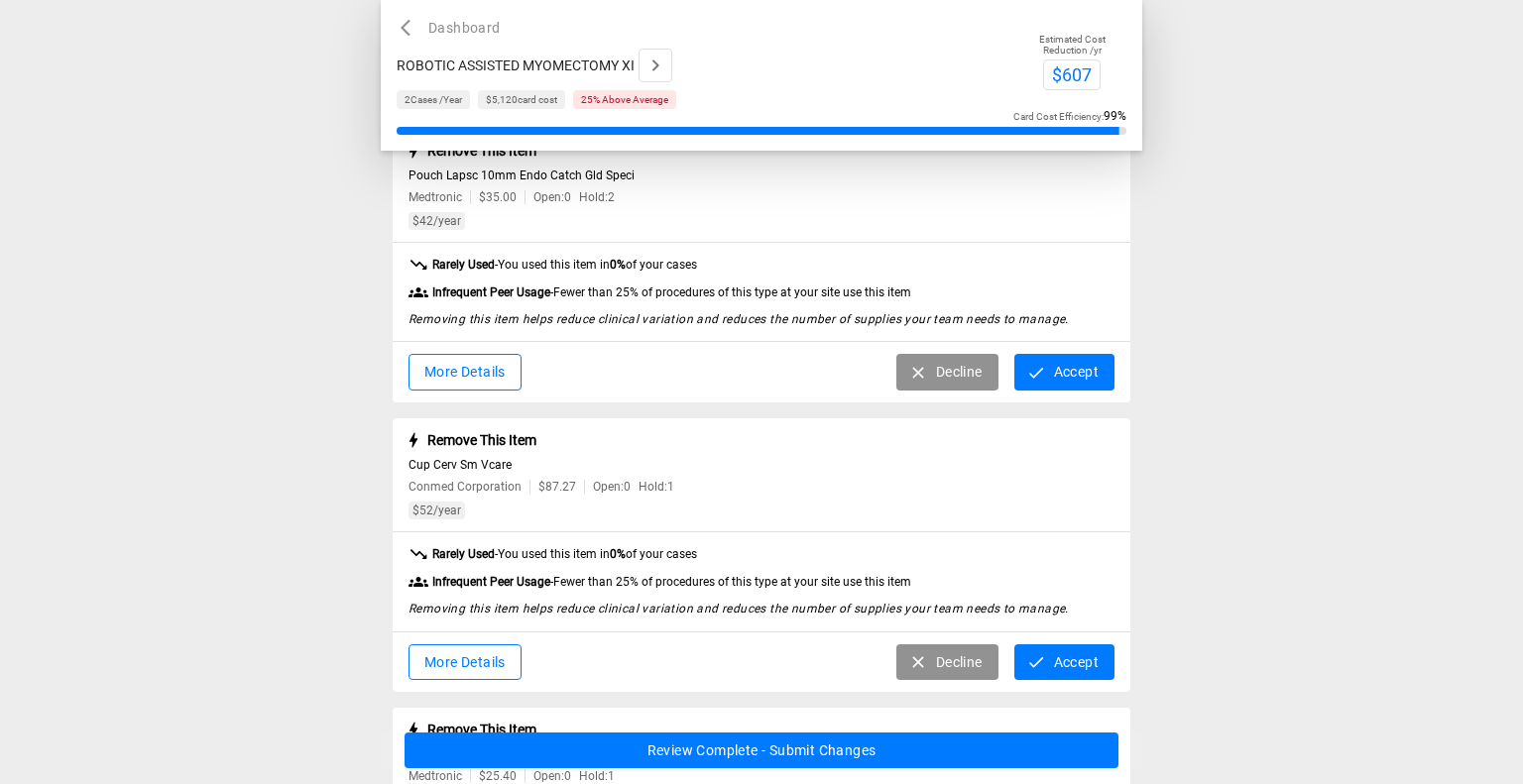 scroll, scrollTop: 623, scrollLeft: 0, axis: vertical 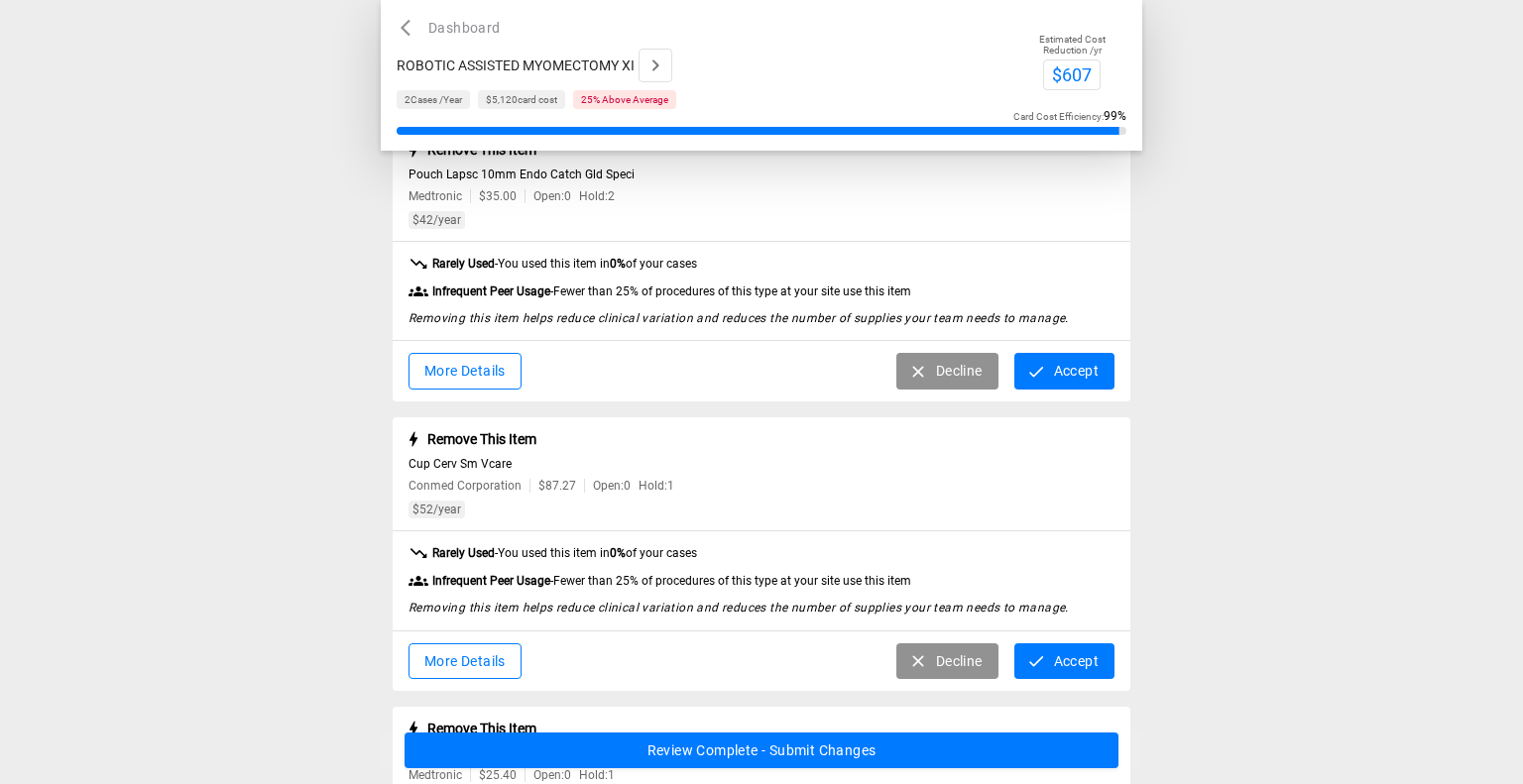 click on "More Details" at bounding box center (465, 371) 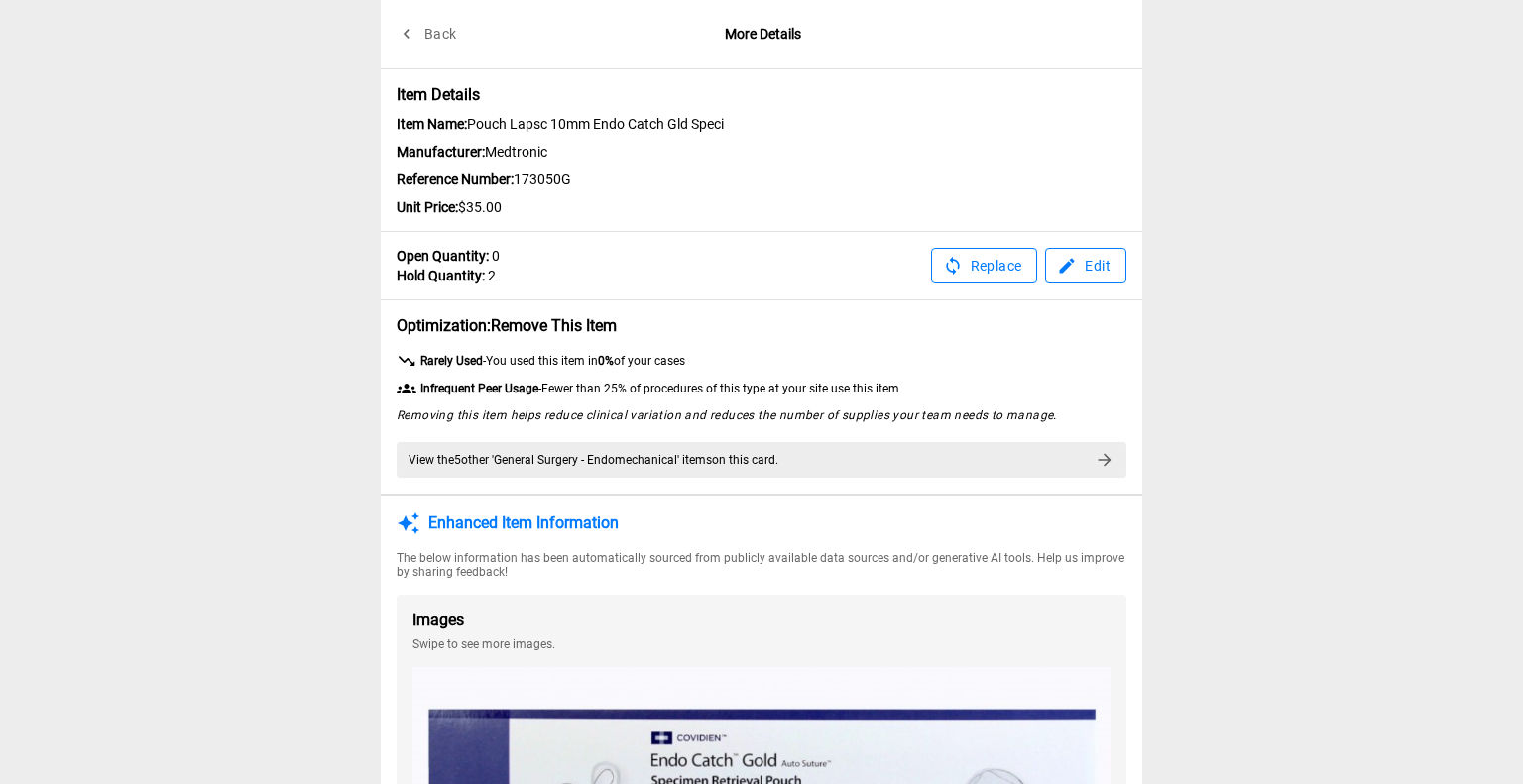 scroll, scrollTop: 4, scrollLeft: 0, axis: vertical 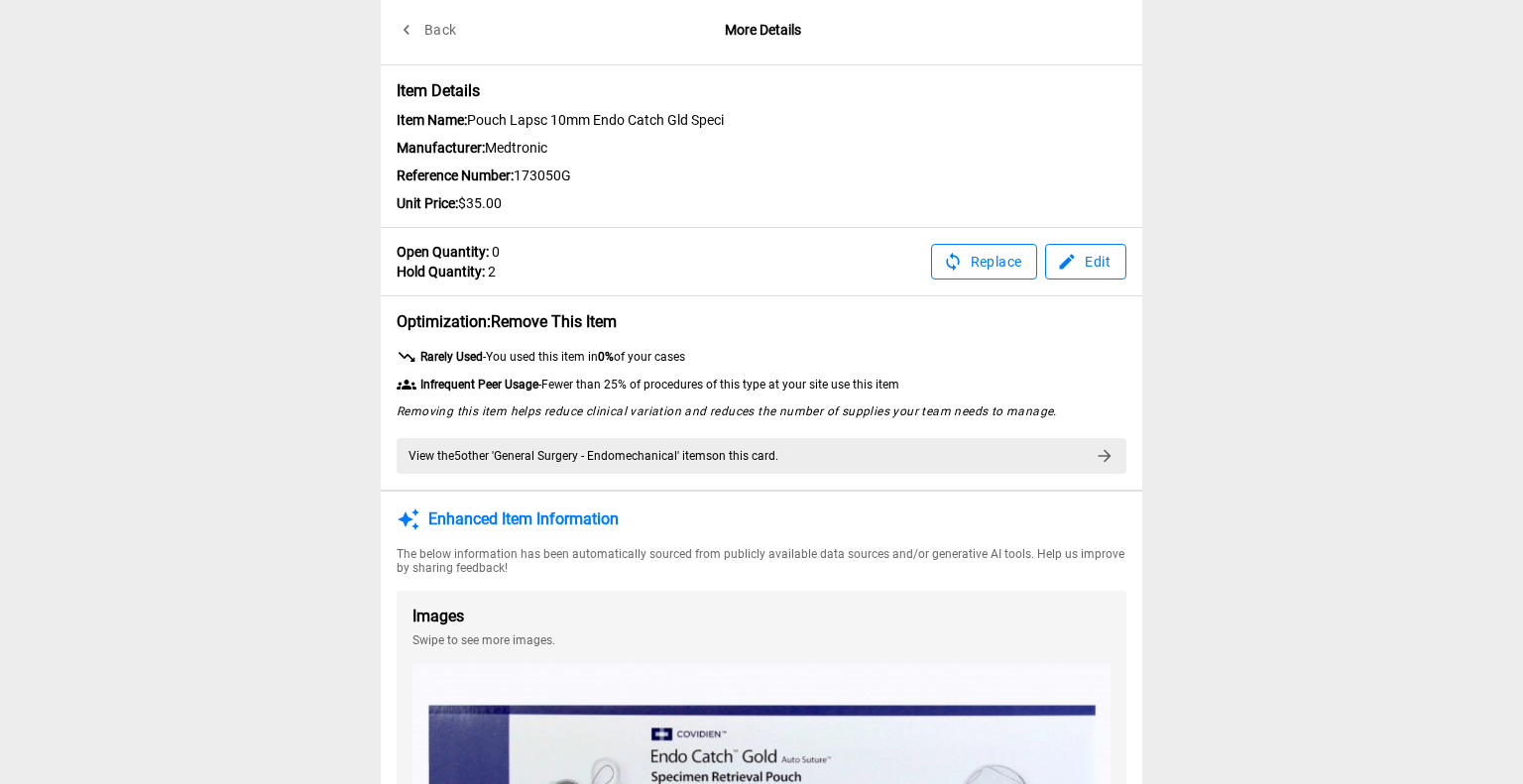 click on "Back" at bounding box center (428, 30) 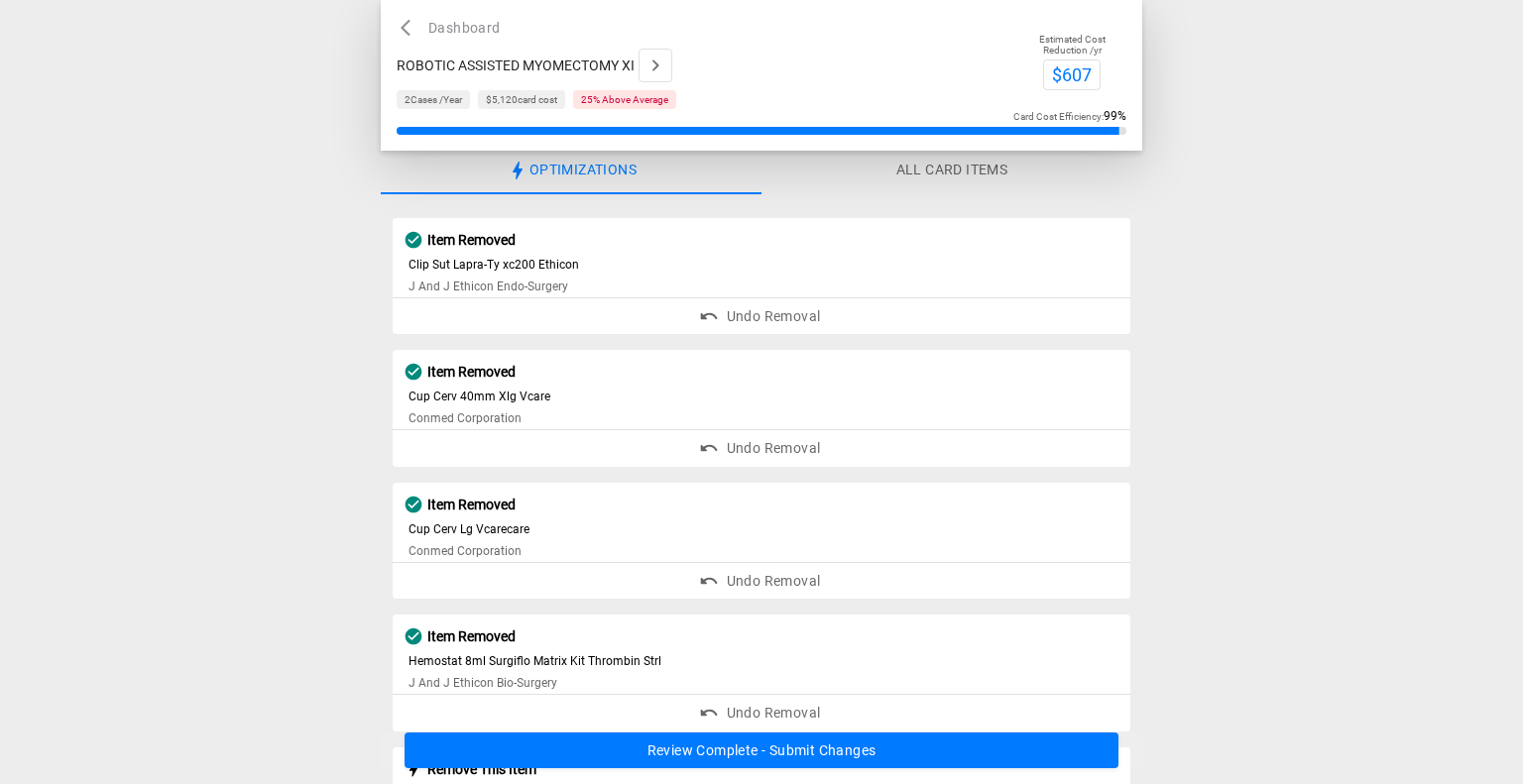 scroll, scrollTop: 627, scrollLeft: 0, axis: vertical 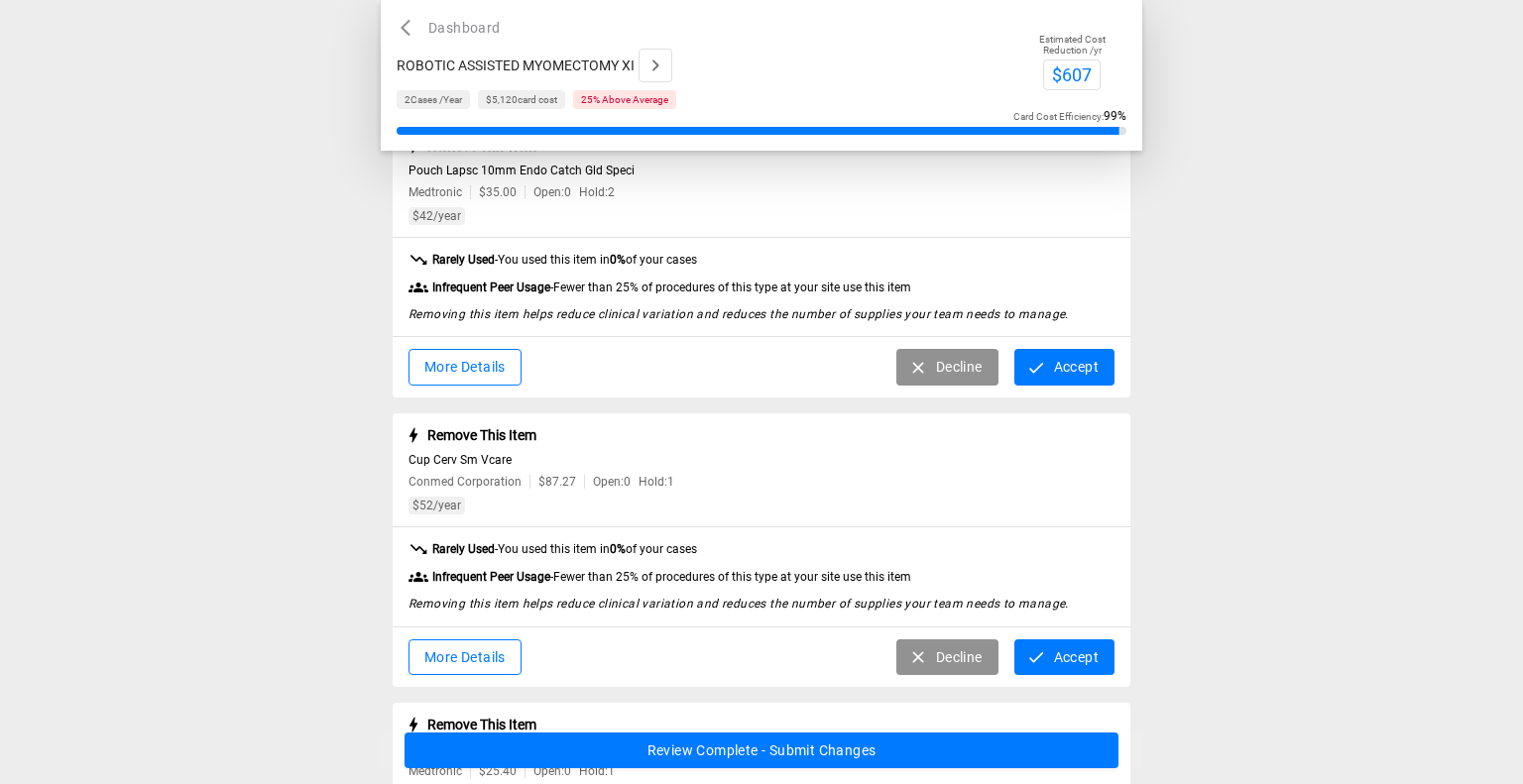 click on "Decline" at bounding box center (947, 367) 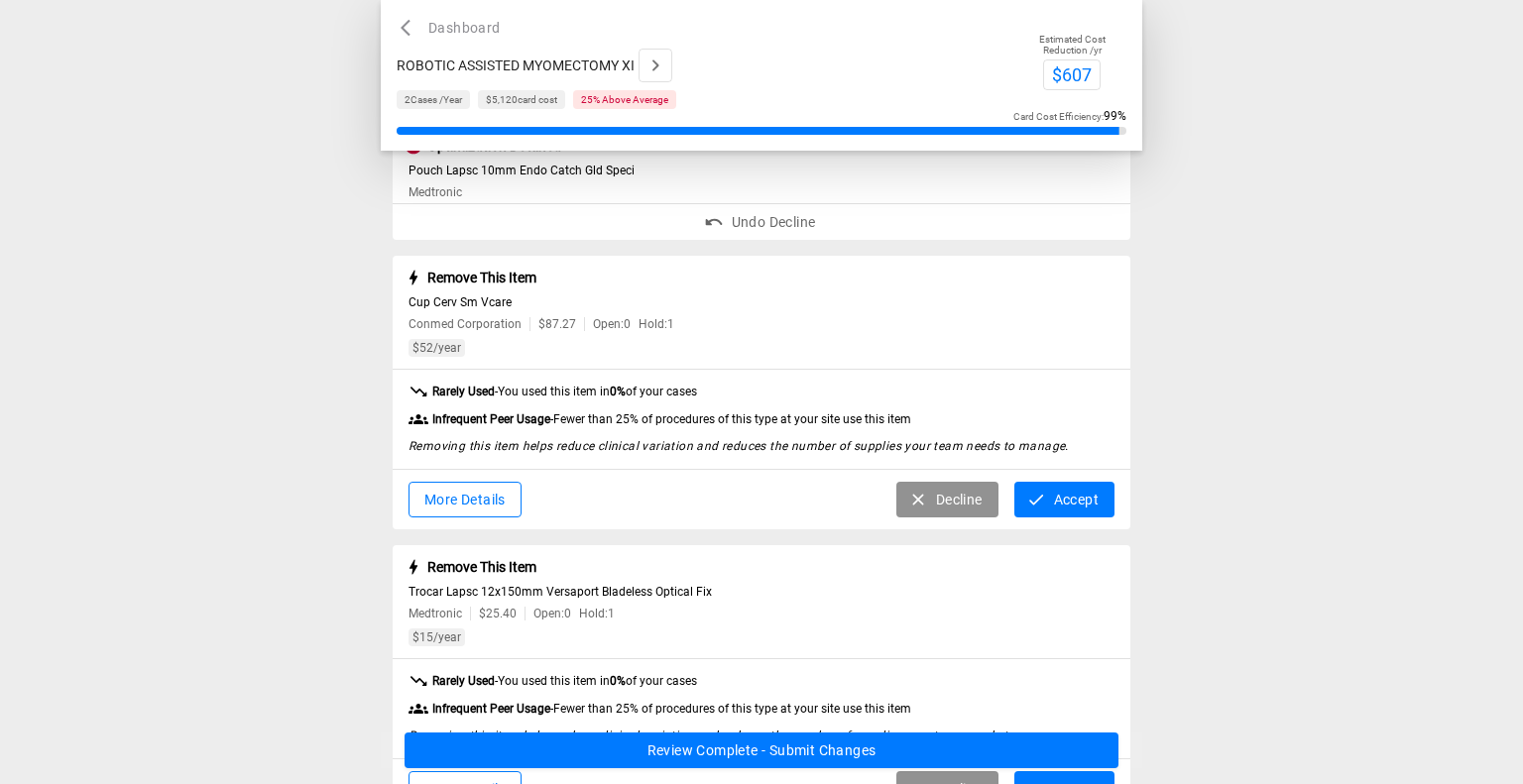 click on "Accept" at bounding box center [1064, 500] 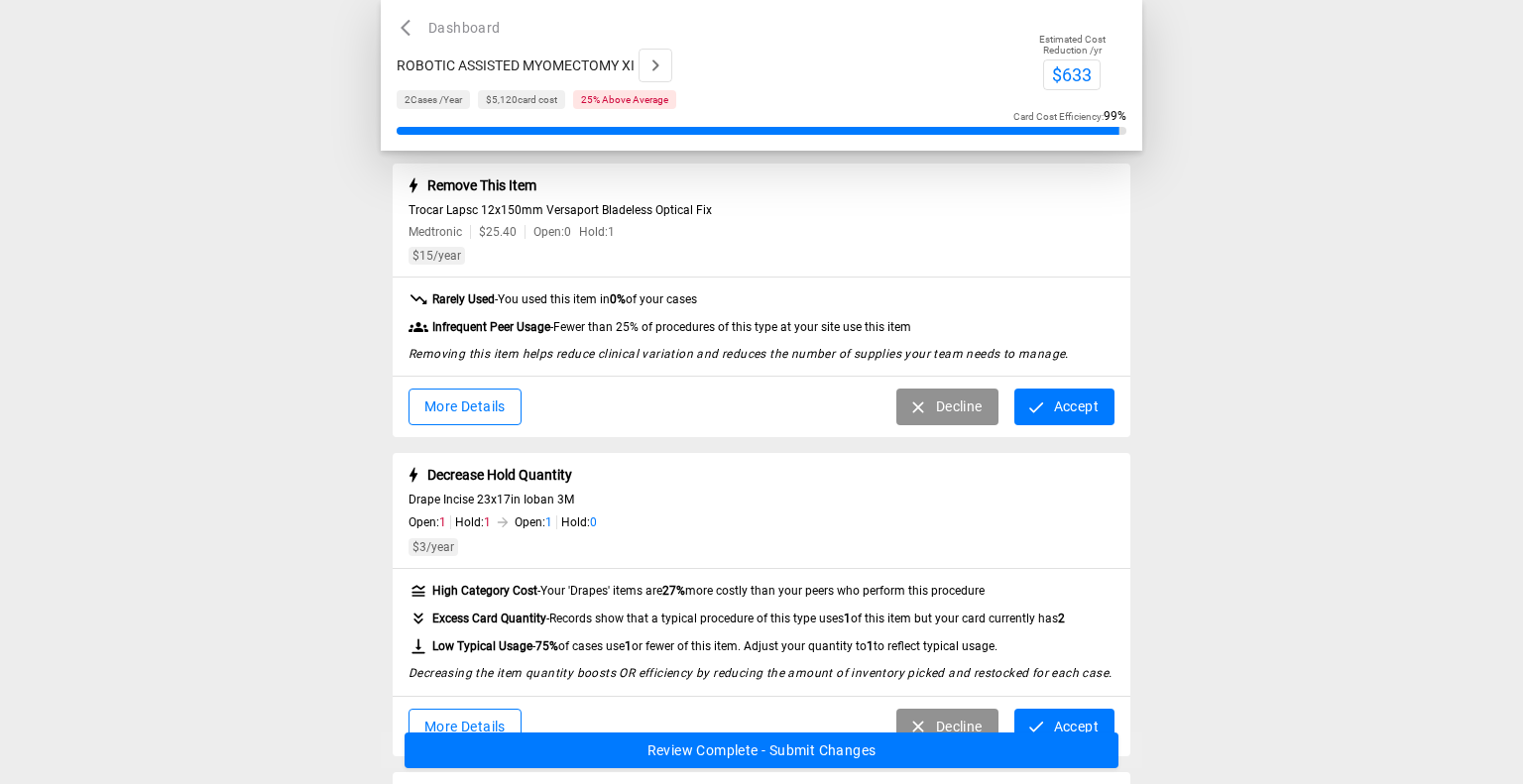 scroll, scrollTop: 853, scrollLeft: 0, axis: vertical 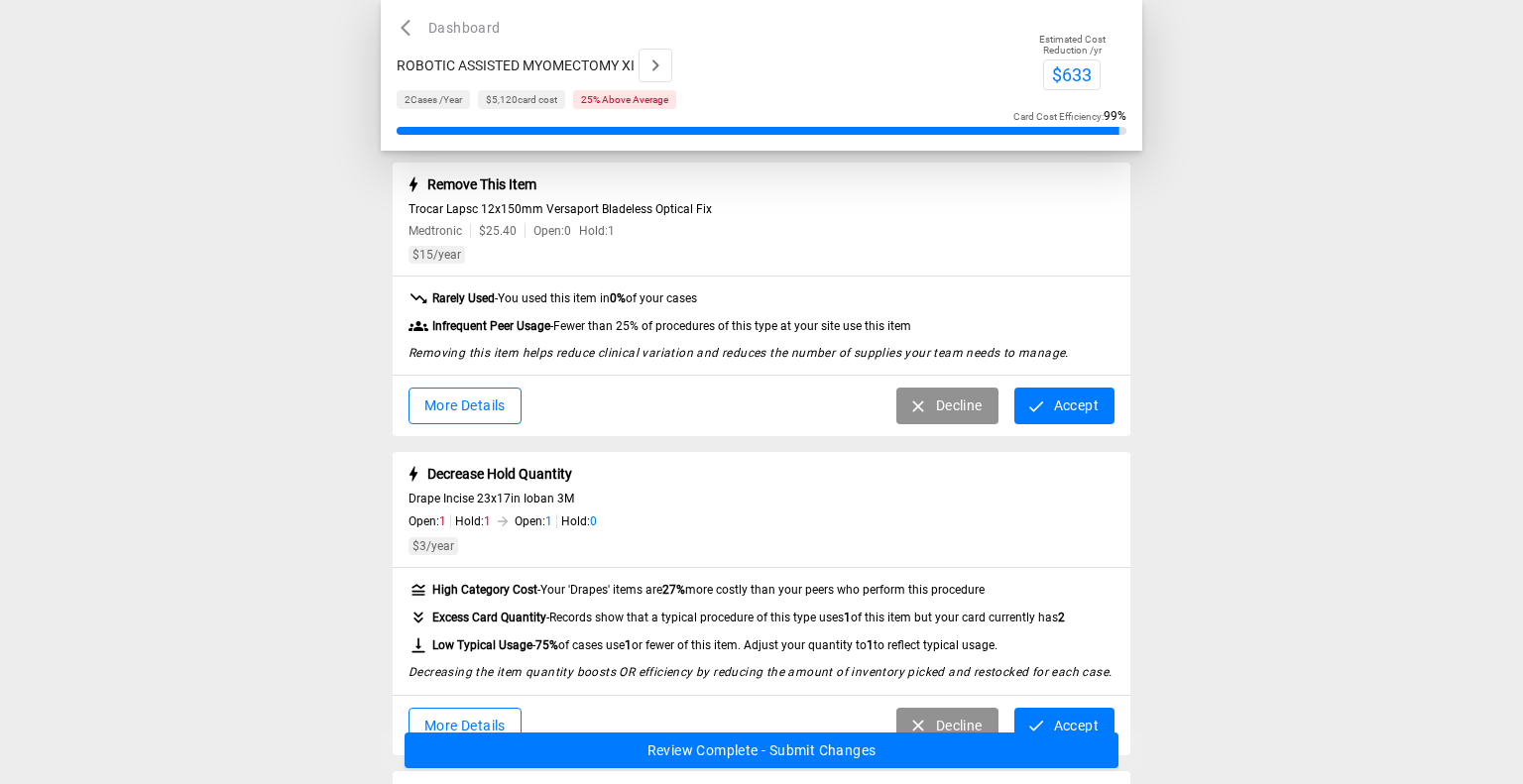 click on "Accept" at bounding box center [1064, 405] 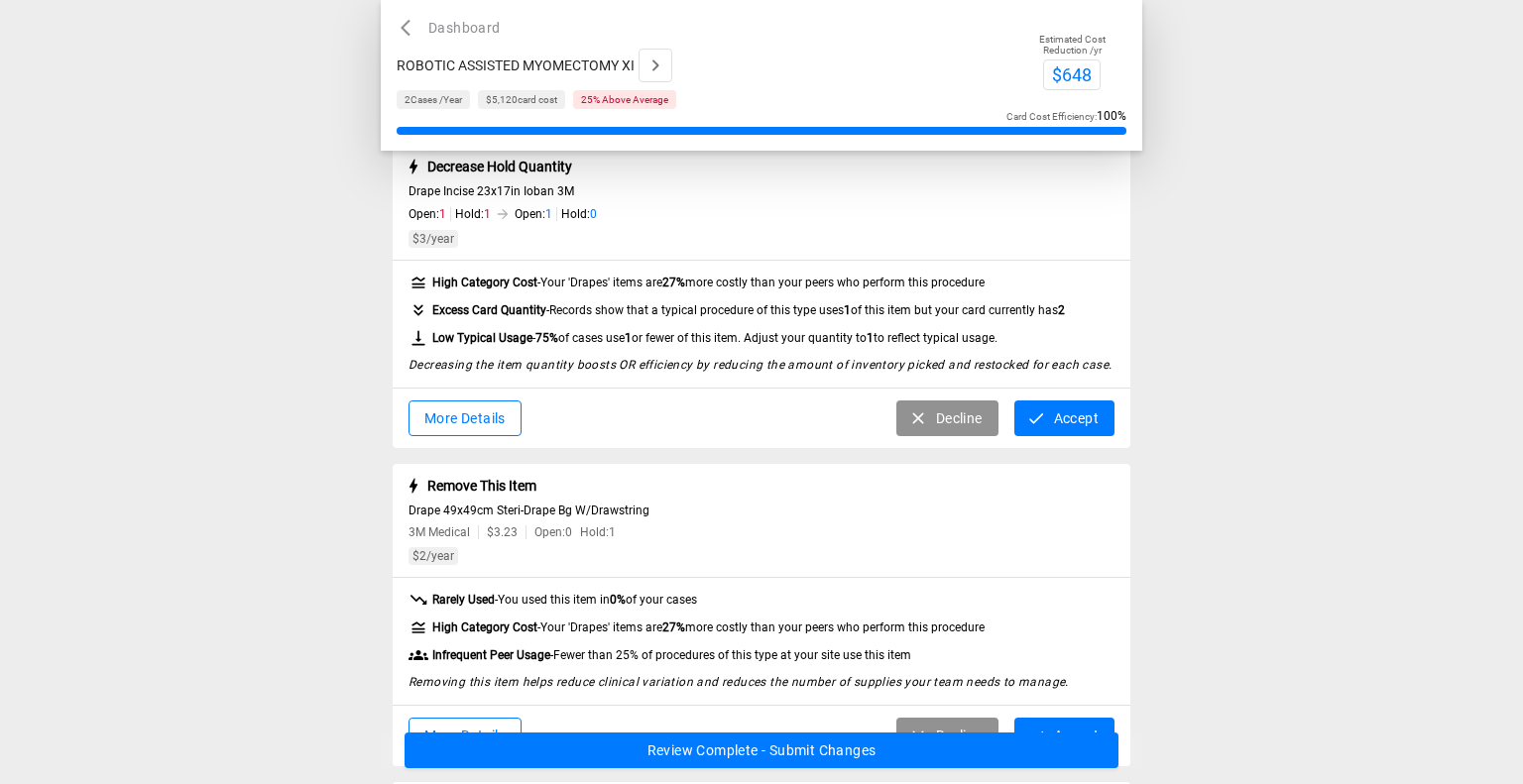 scroll, scrollTop: 1004, scrollLeft: 0, axis: vertical 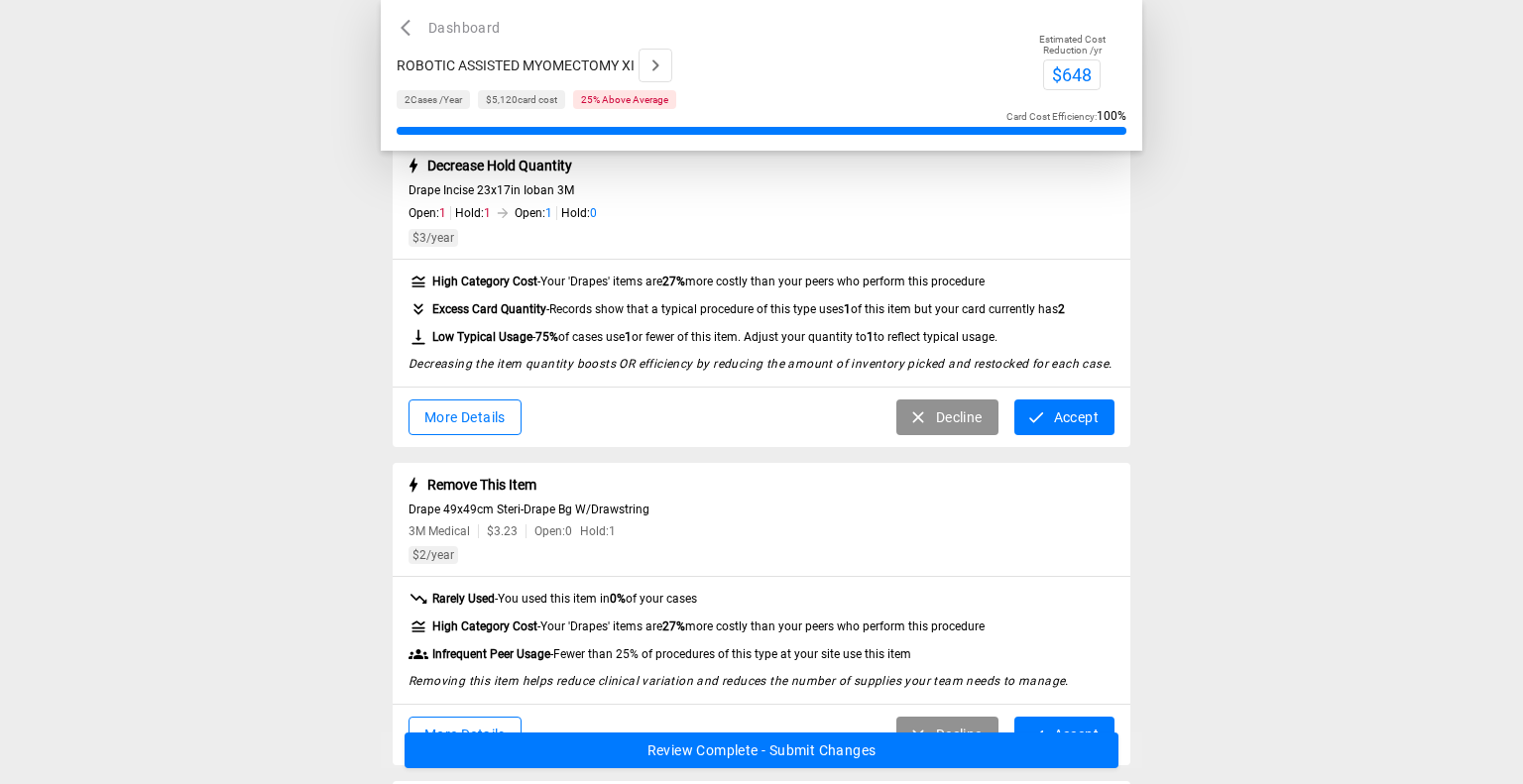click on "Decline" at bounding box center (947, 417) 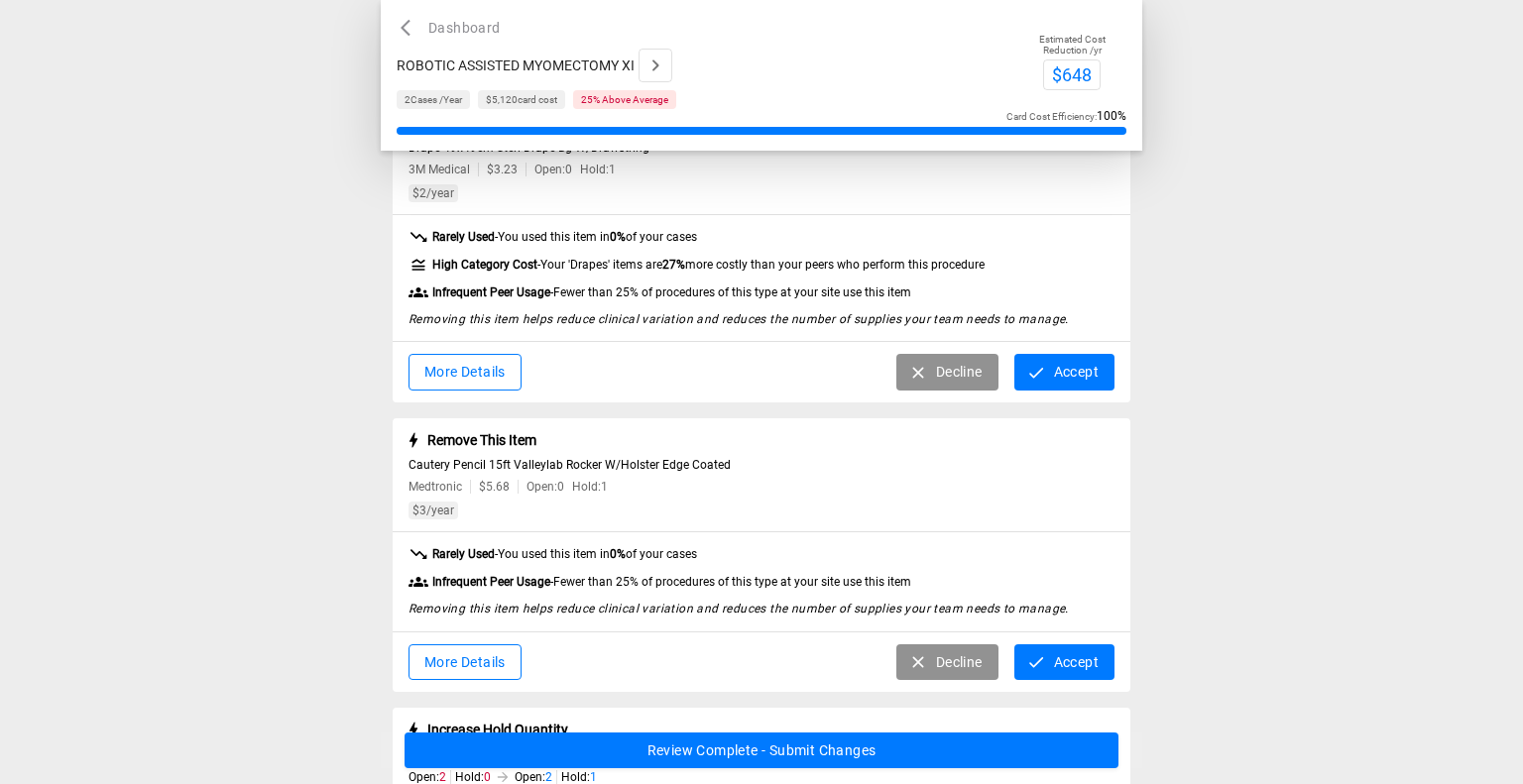 scroll, scrollTop: 1185, scrollLeft: 0, axis: vertical 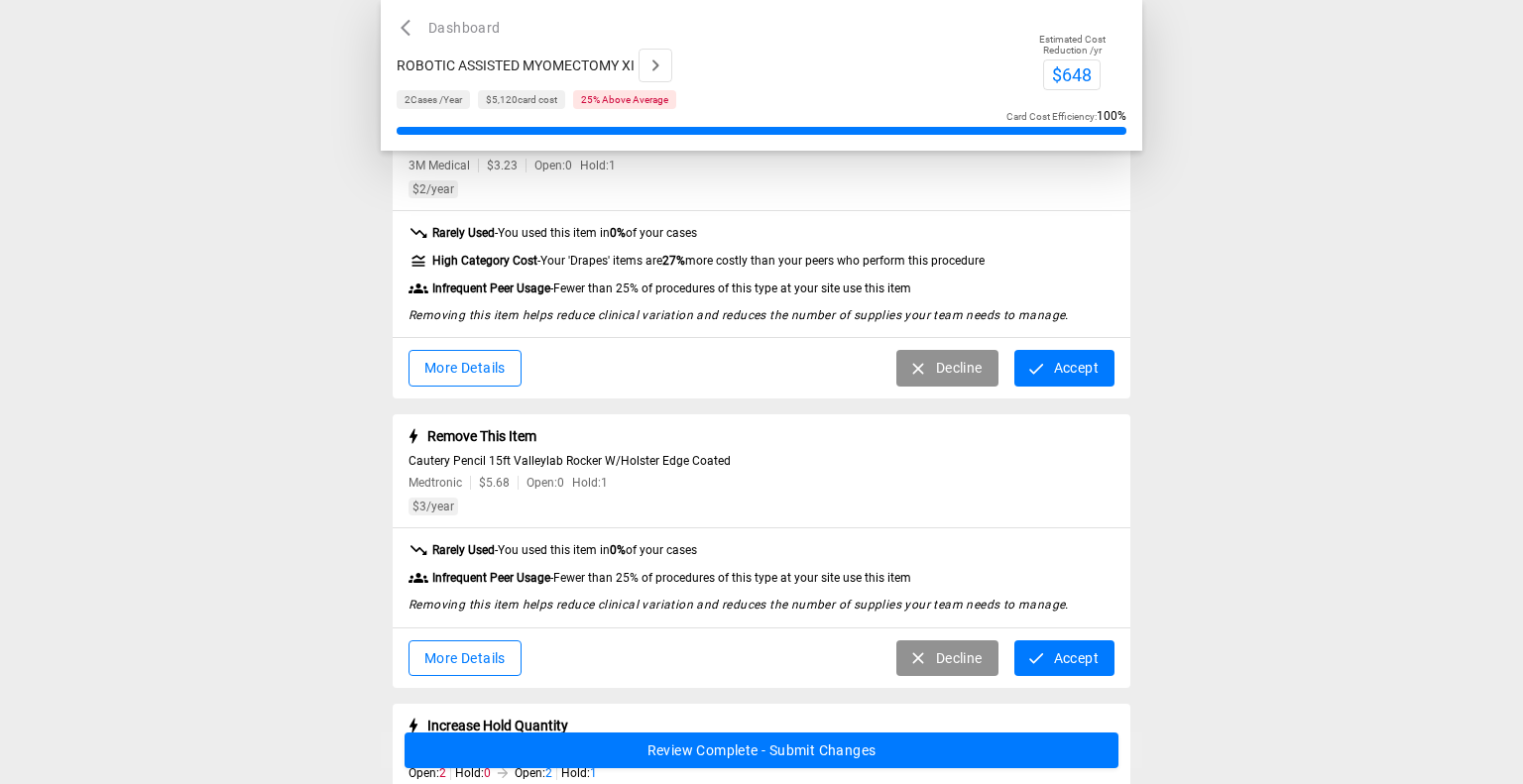 click on "Decline" at bounding box center (947, 368) 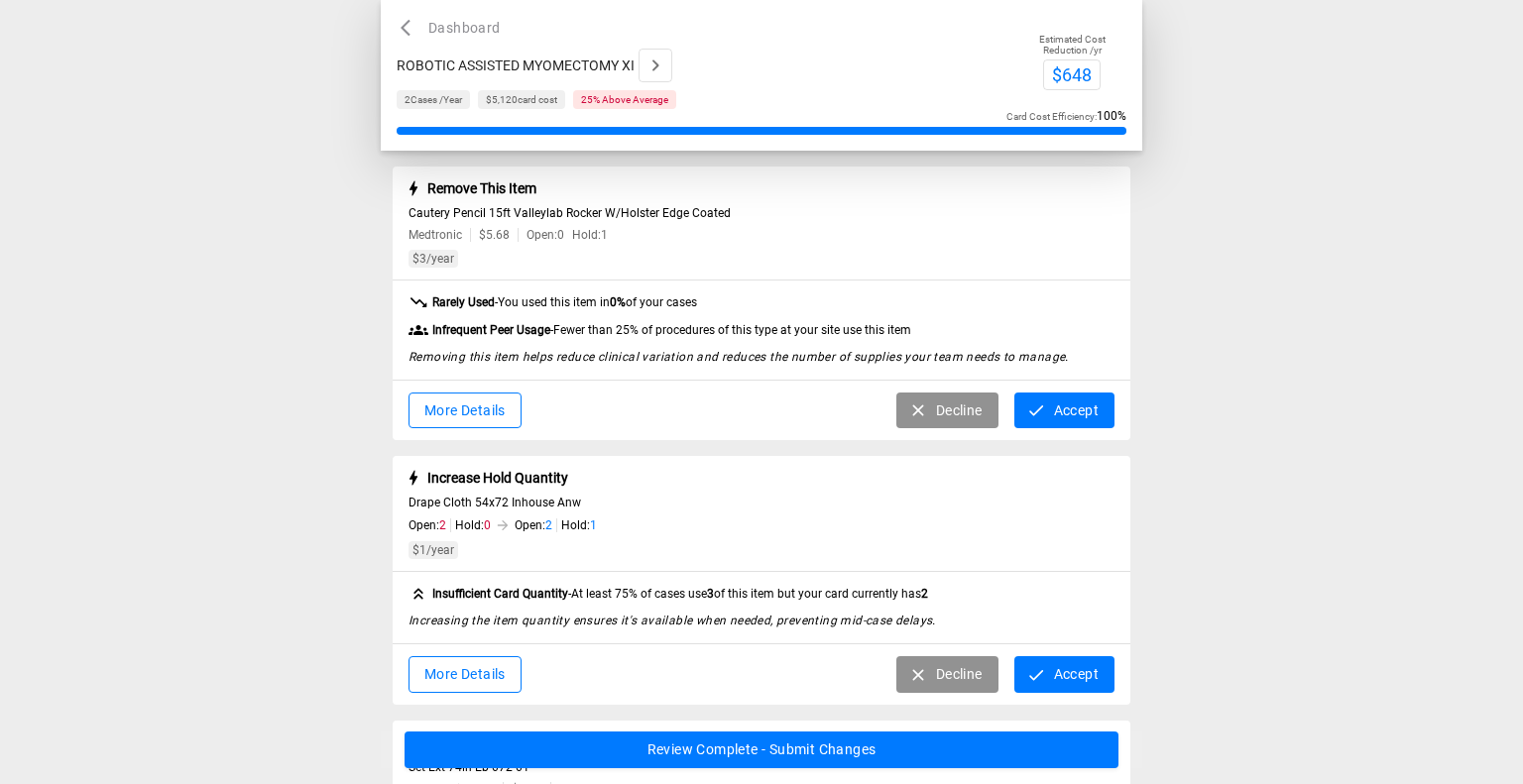 scroll, scrollTop: 1251, scrollLeft: 0, axis: vertical 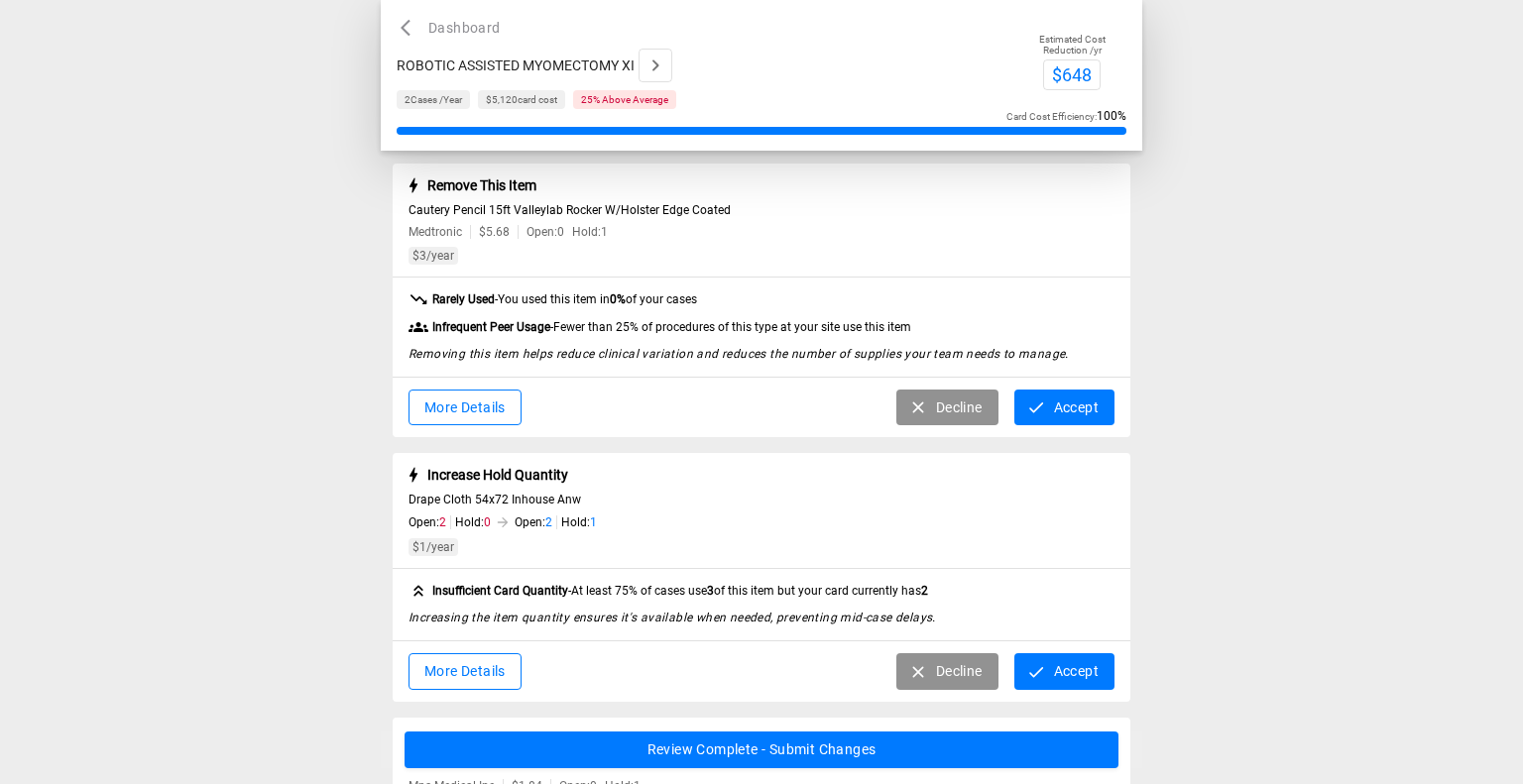 click on "Accept" at bounding box center [1064, 407] 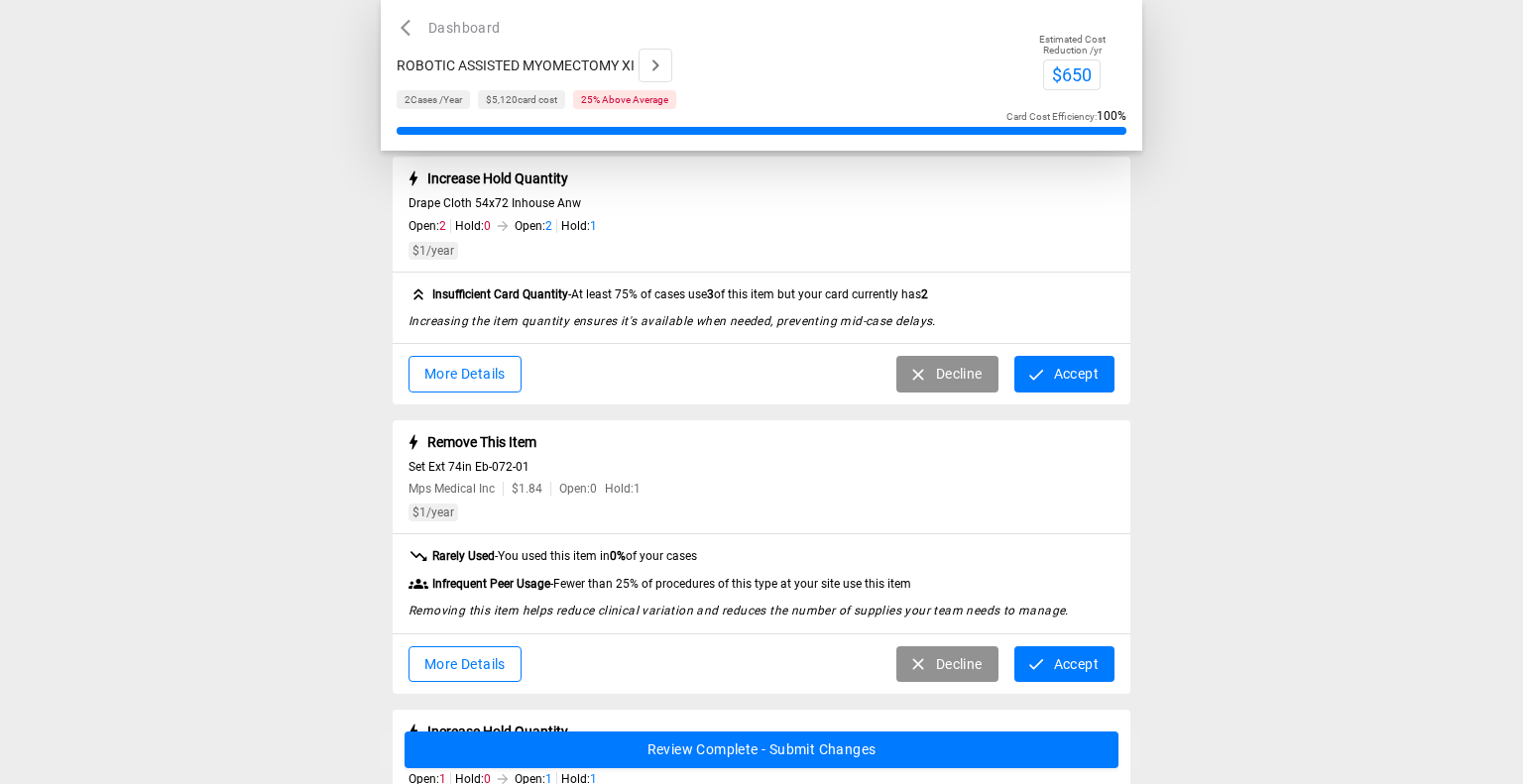 scroll, scrollTop: 1396, scrollLeft: 0, axis: vertical 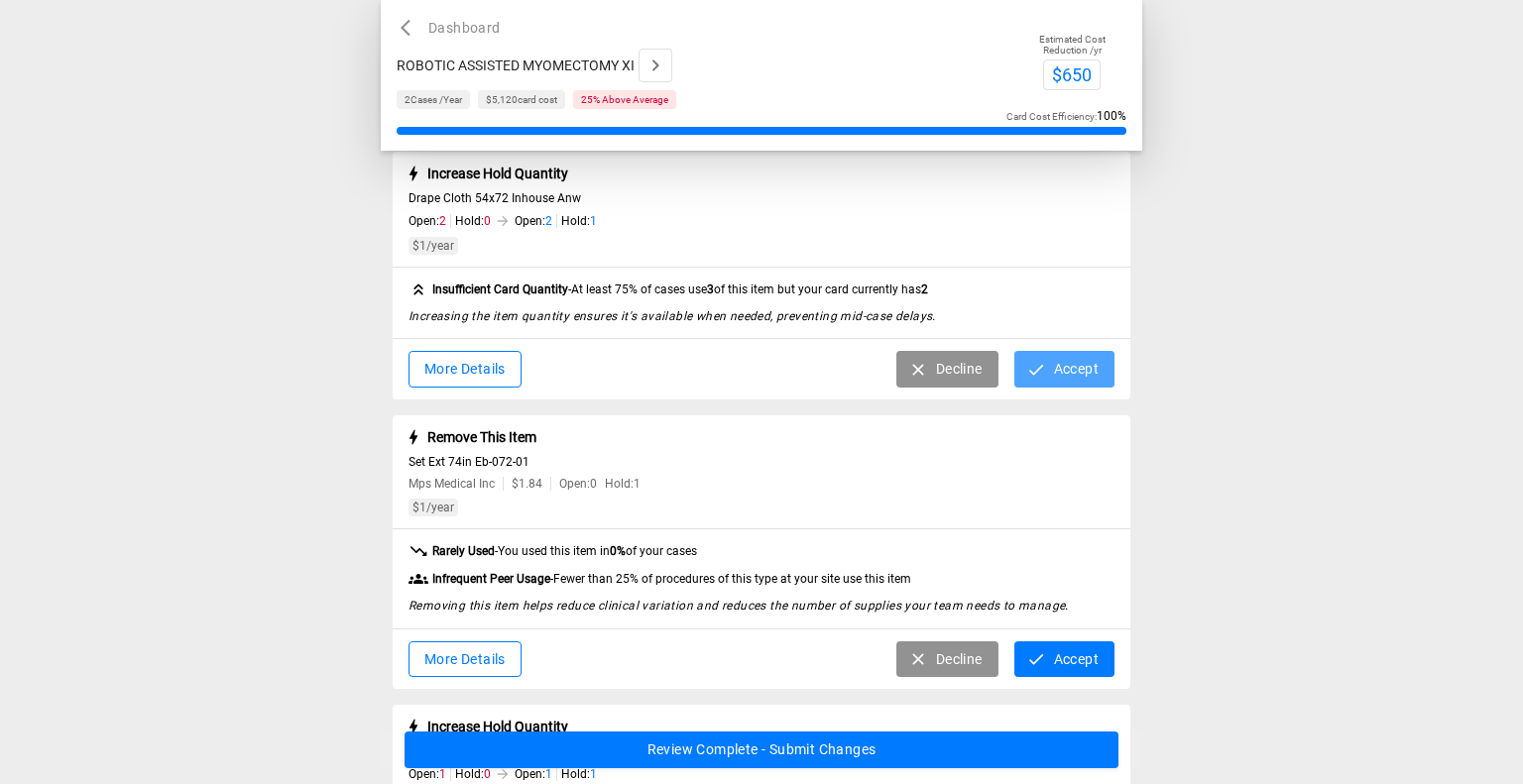click on "Accept" at bounding box center (1064, 369) 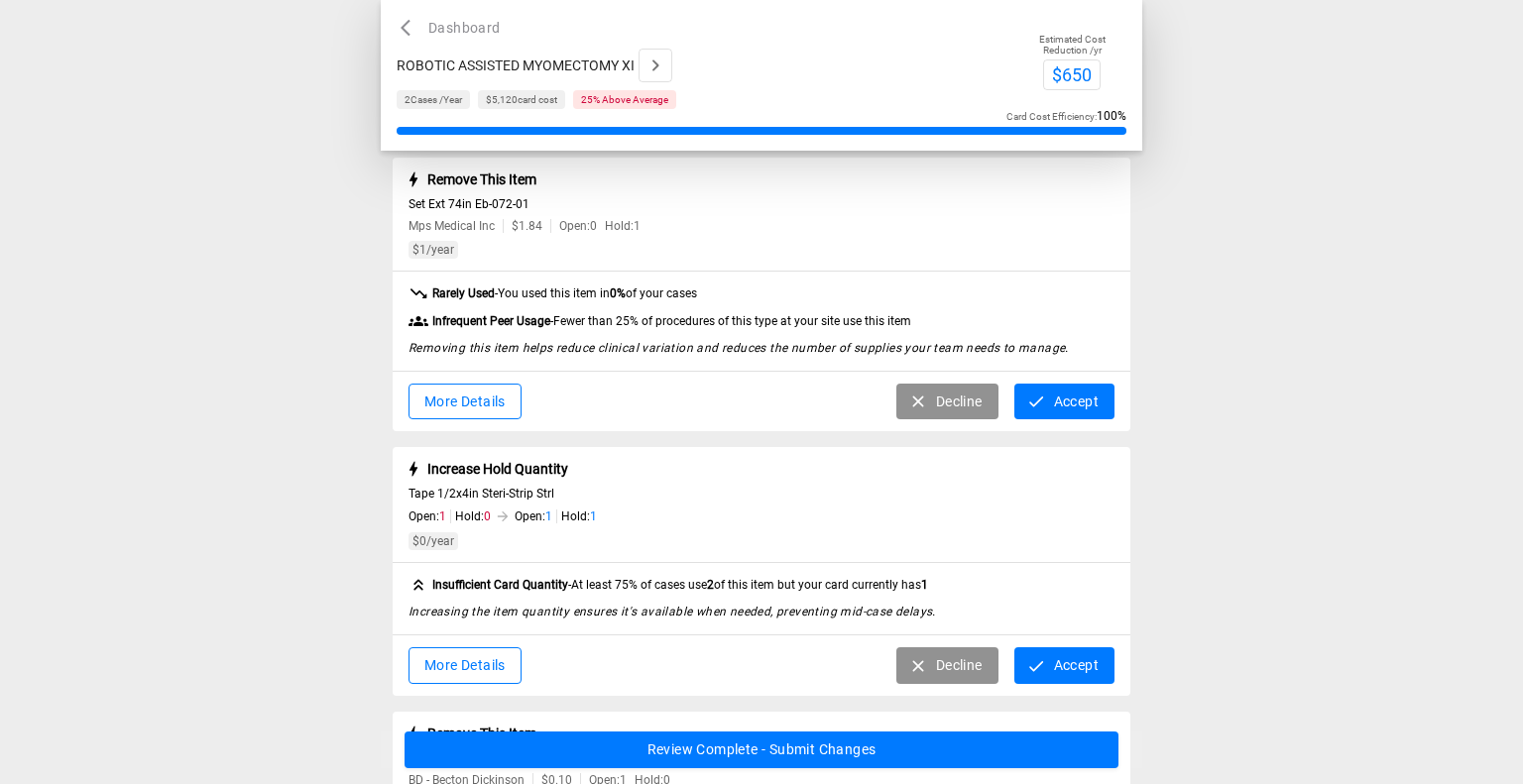 scroll, scrollTop: 1525, scrollLeft: 0, axis: vertical 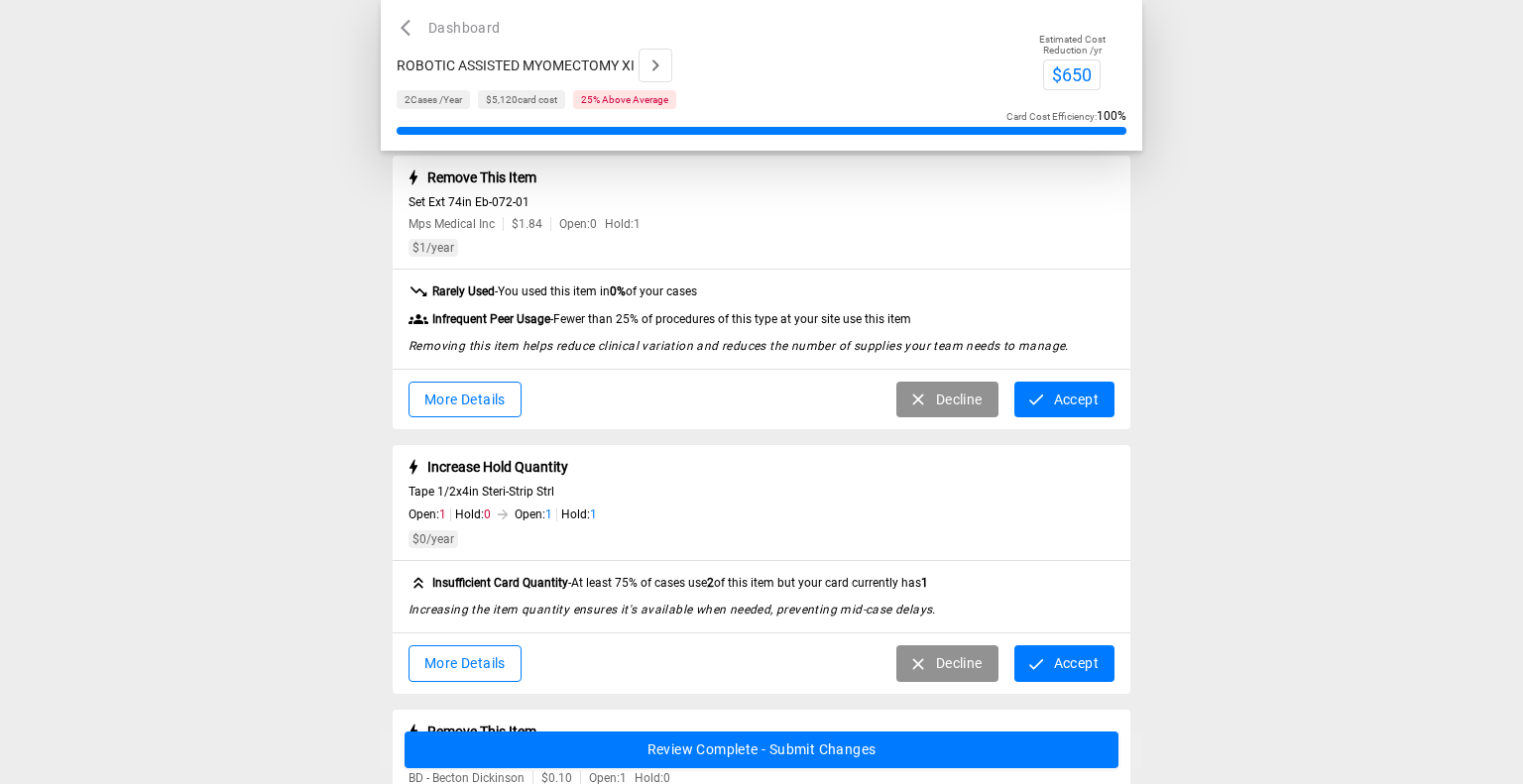 click on "Accept" at bounding box center (1064, 399) 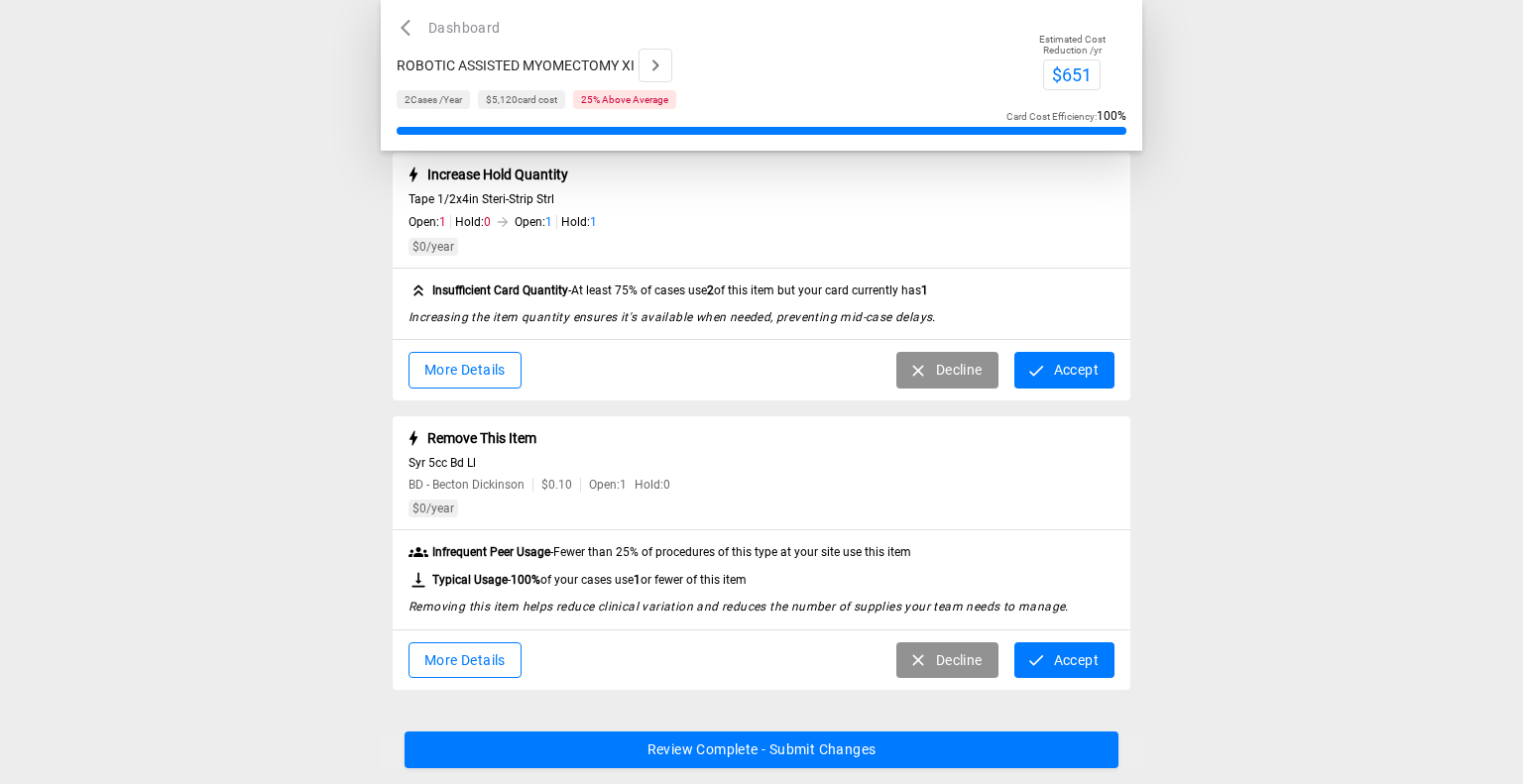 click on "Accept" at bounding box center [1064, 370] 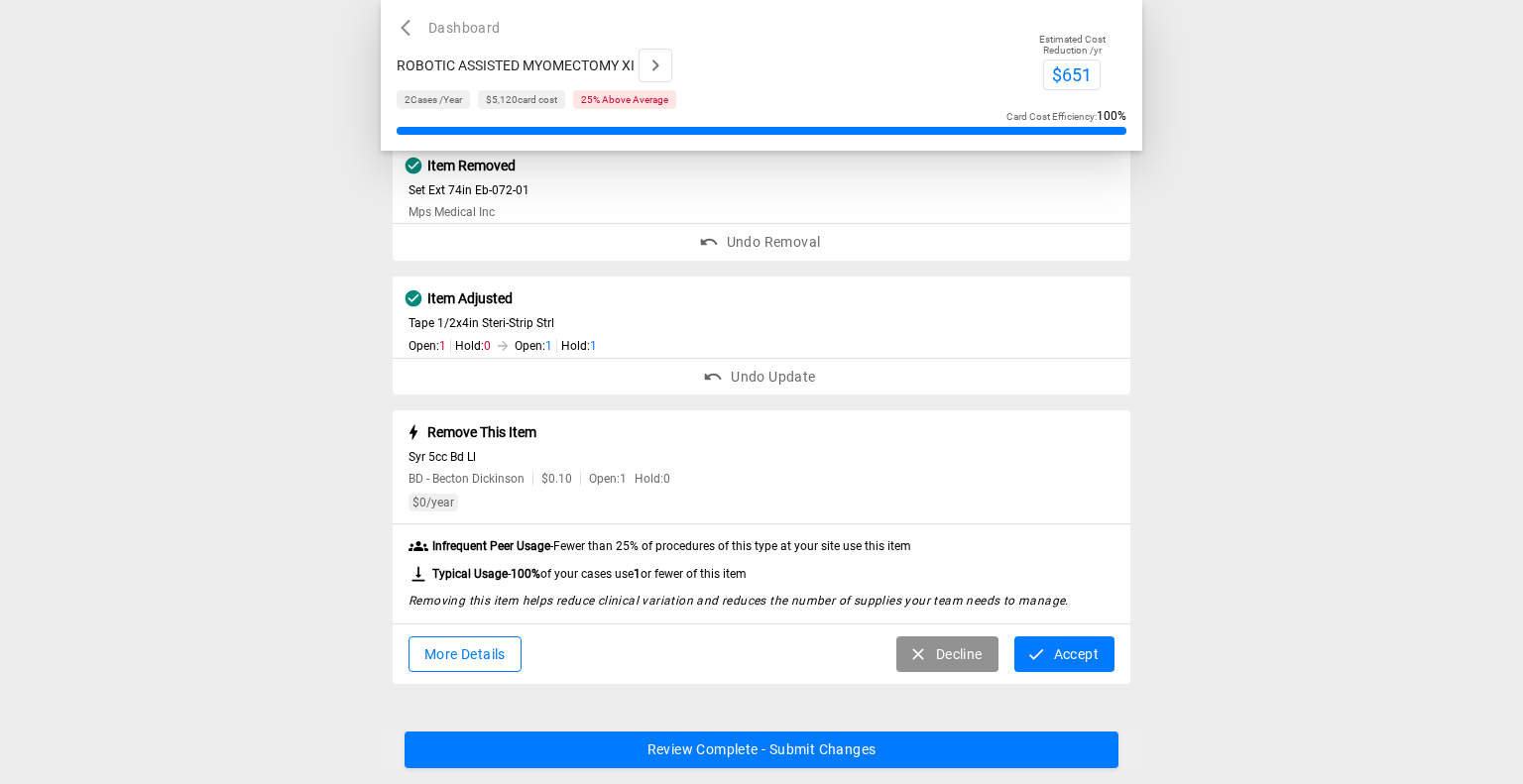 scroll, scrollTop: 1545, scrollLeft: 0, axis: vertical 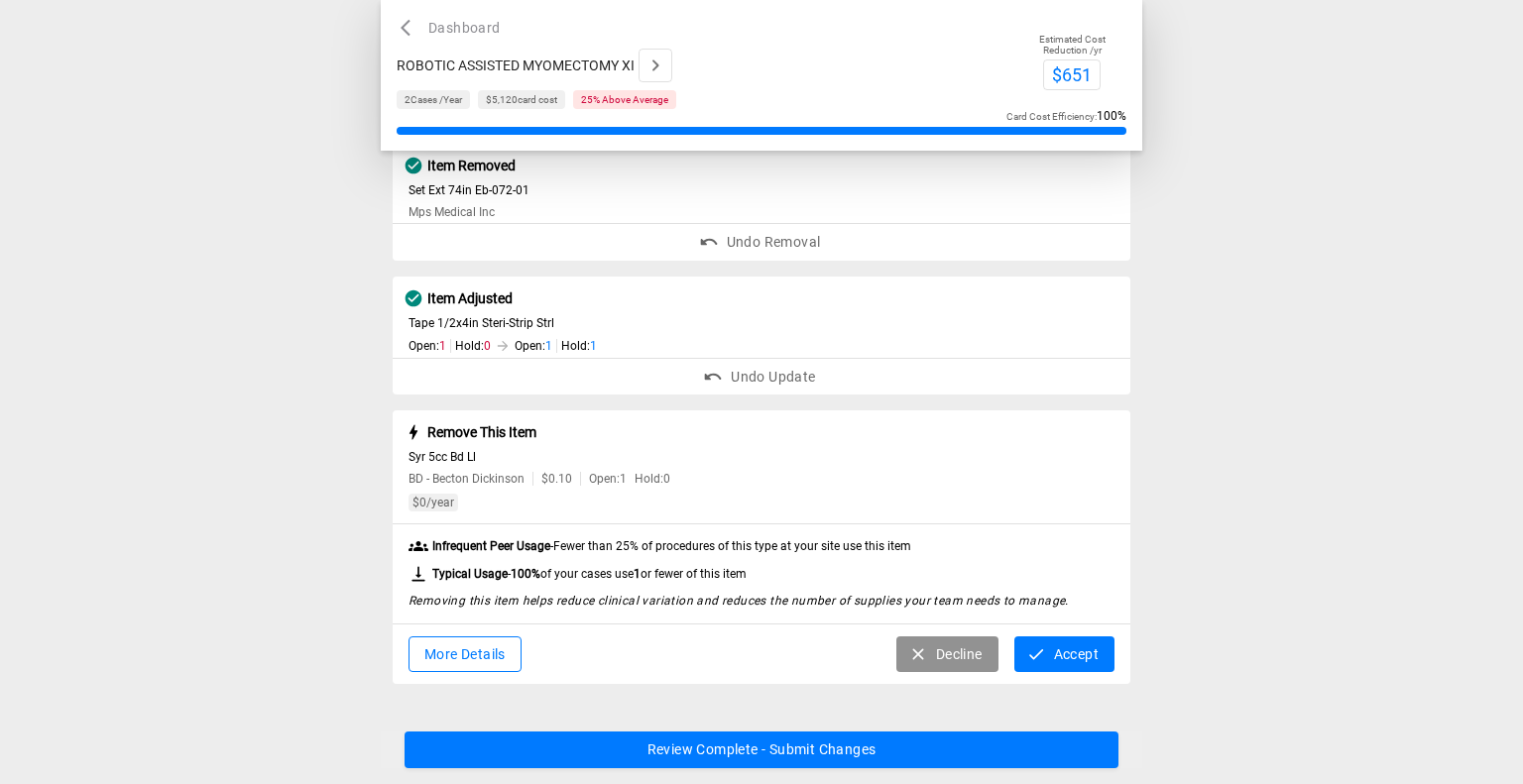 click on "Accept" at bounding box center (1064, 654) 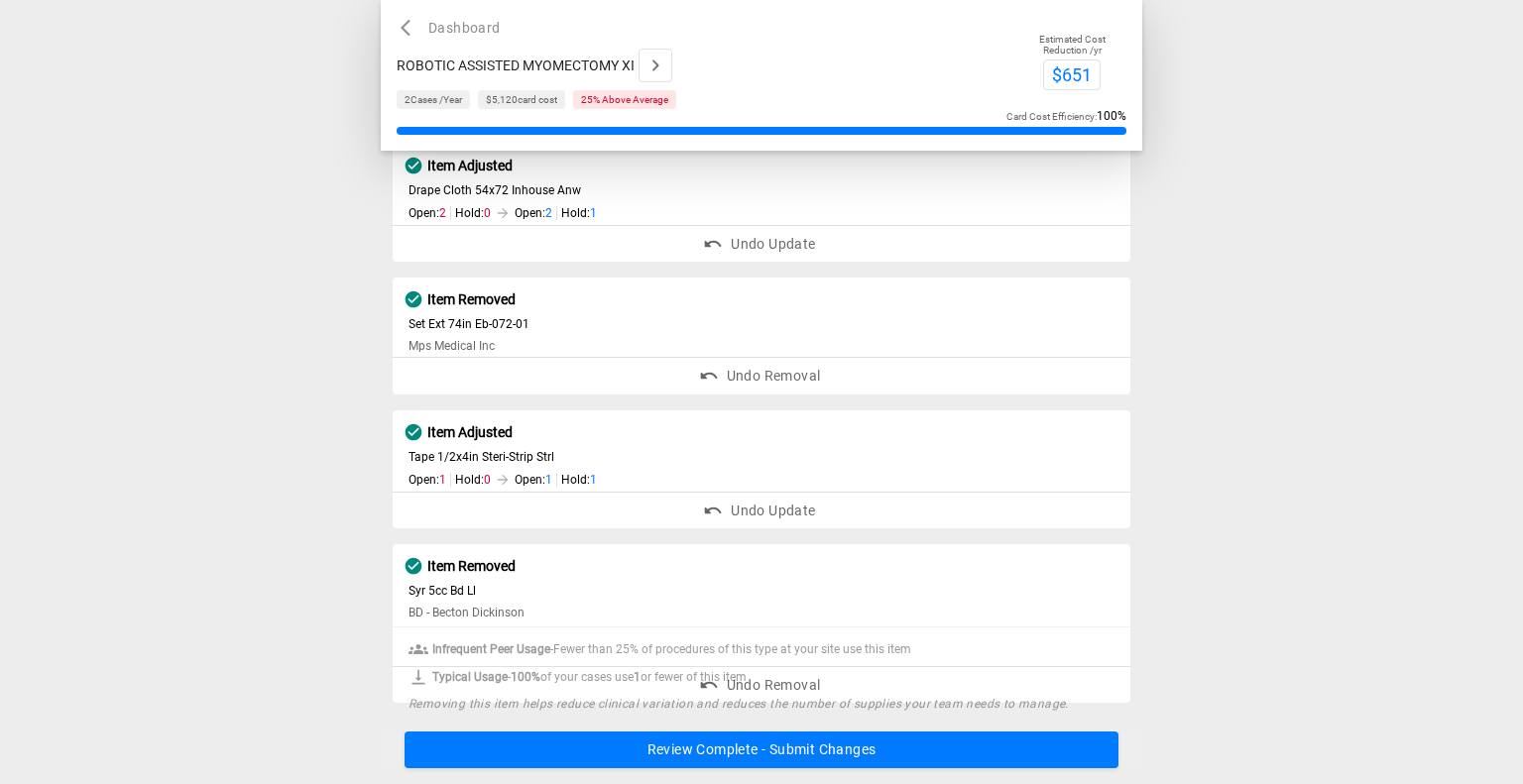 scroll, scrollTop: 1388, scrollLeft: 0, axis: vertical 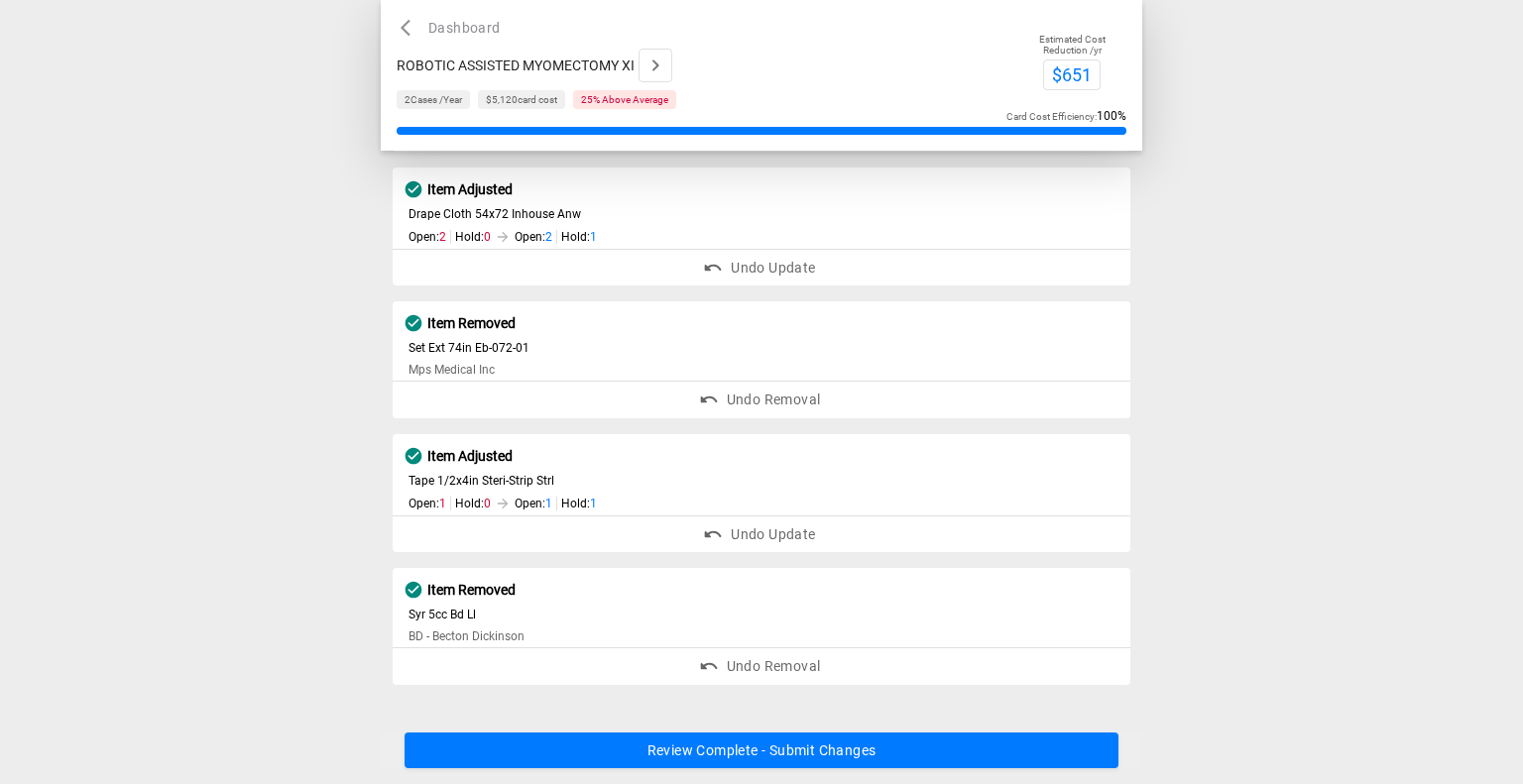 click on "Review Complete - Submit Changes" at bounding box center (762, 750) 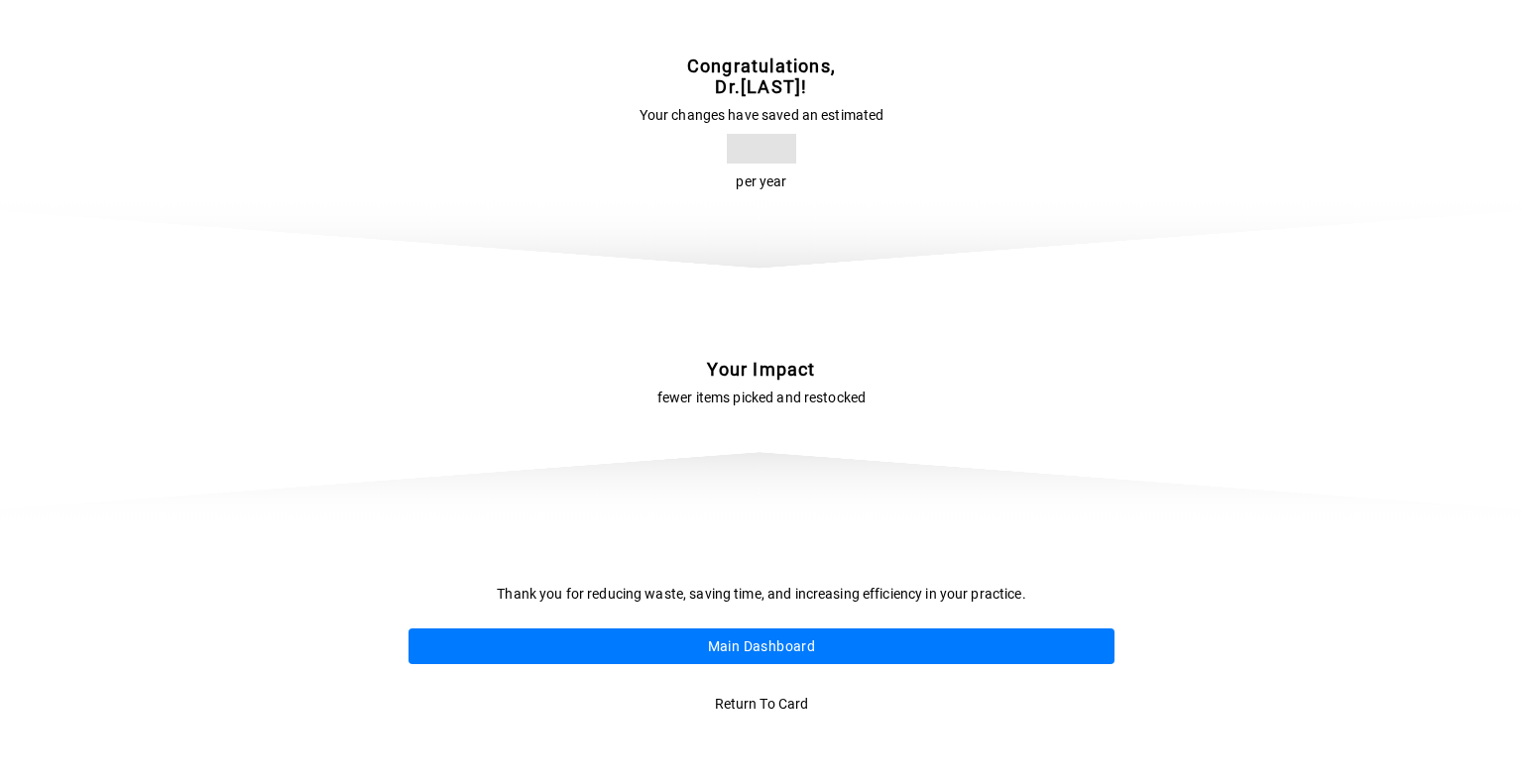 scroll, scrollTop: 0, scrollLeft: 0, axis: both 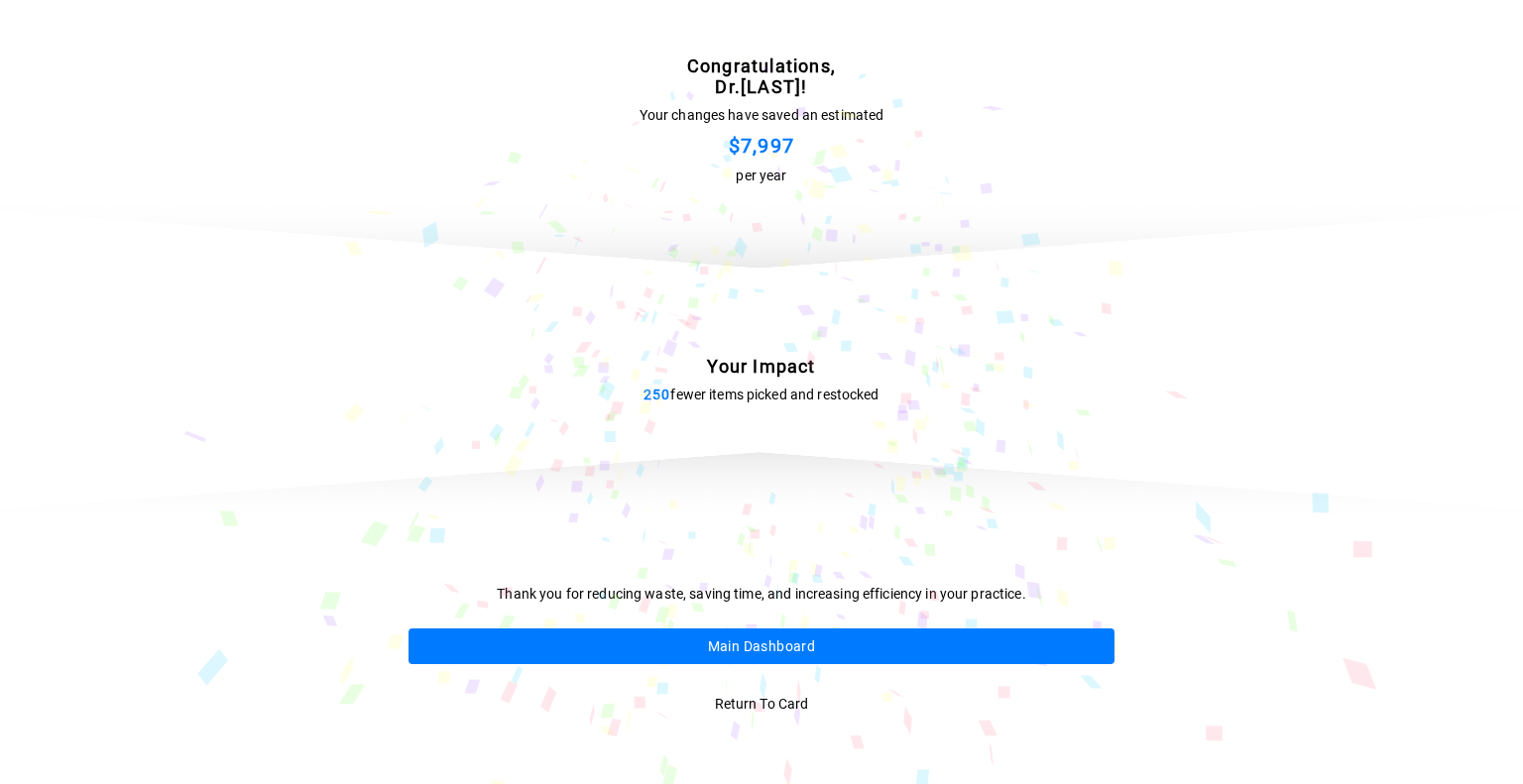 click on "Main Dashboard" at bounding box center [762, 646] 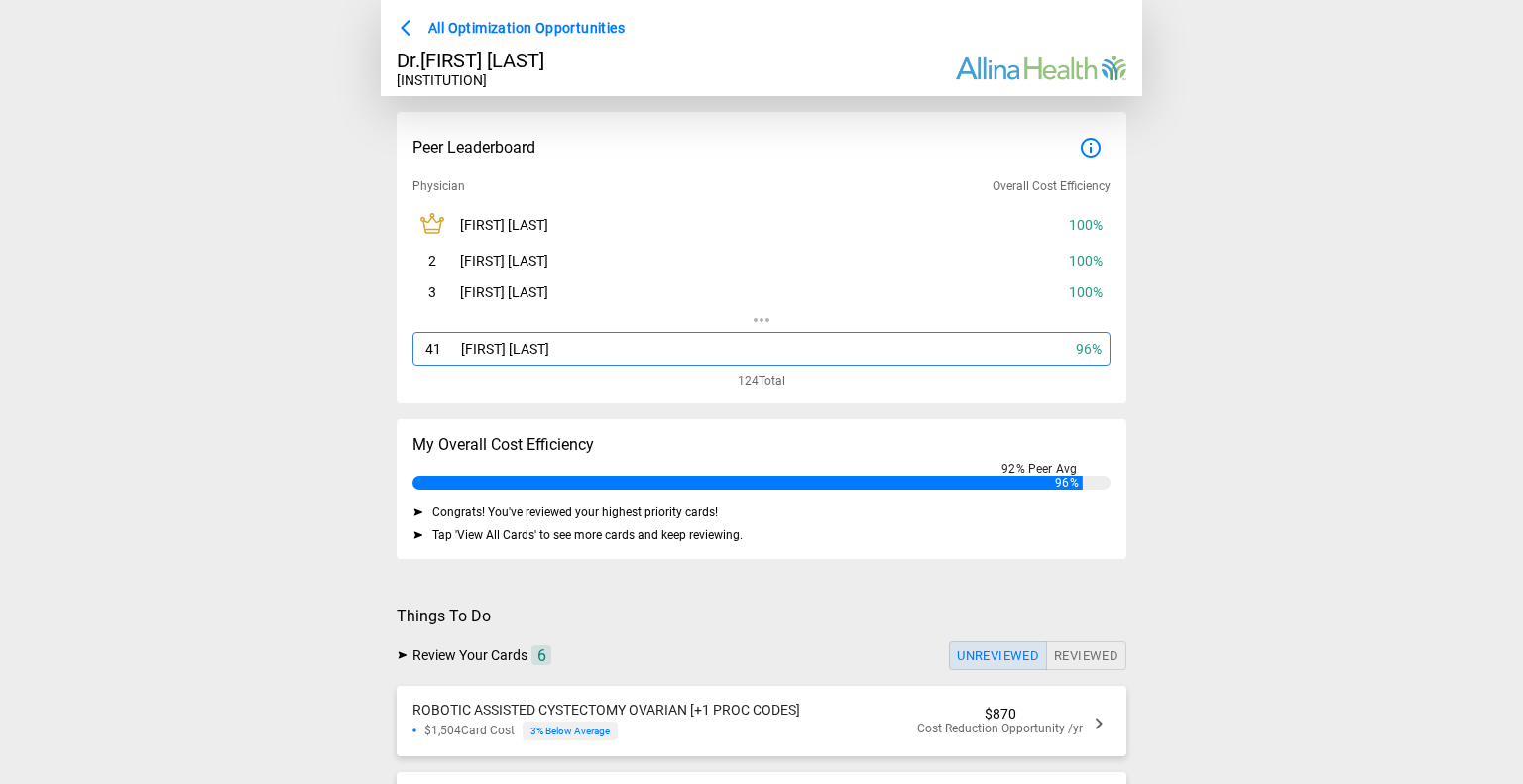 scroll, scrollTop: 262, scrollLeft: 0, axis: vertical 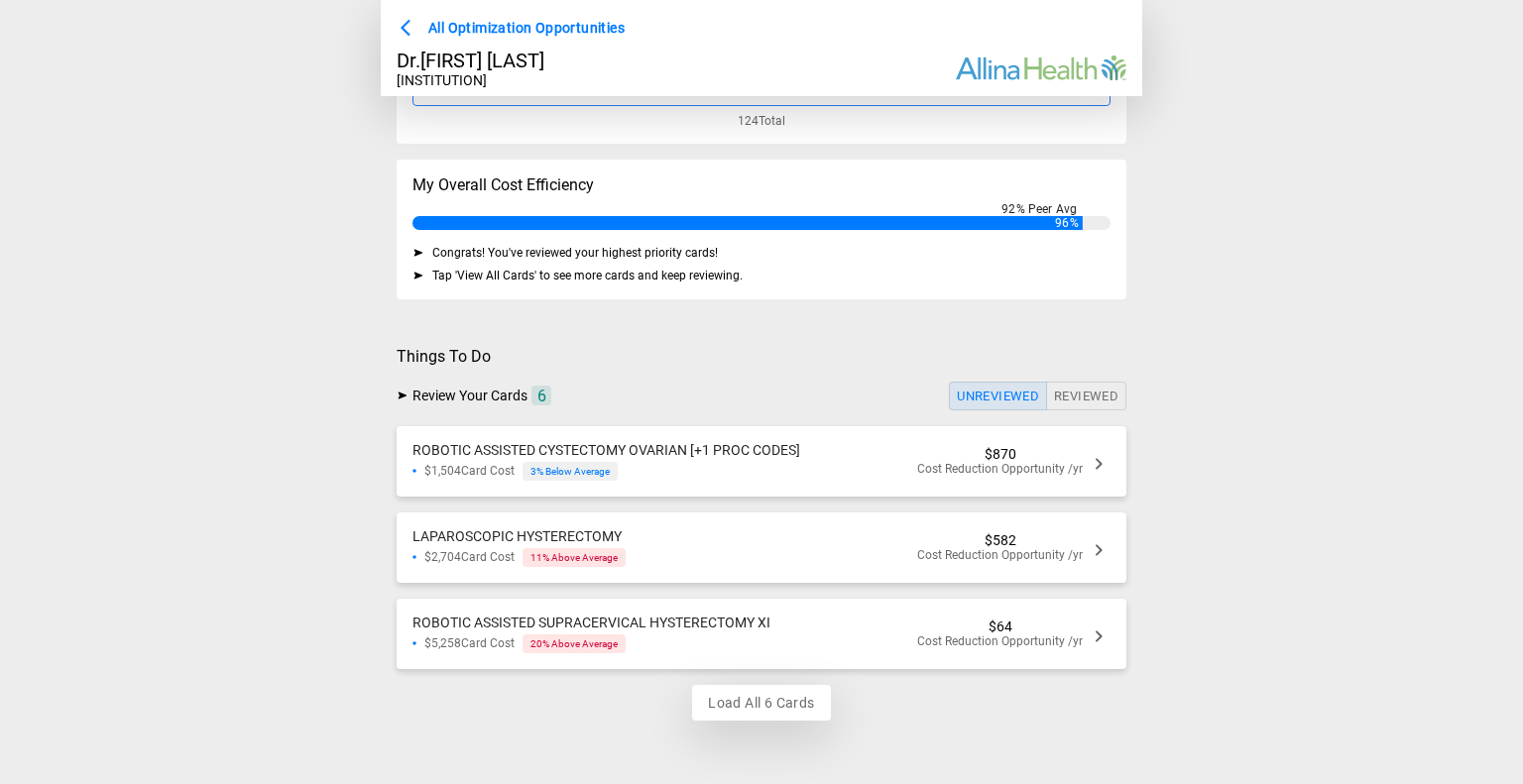 click on "Load All 6 Cards" at bounding box center [761, 703] 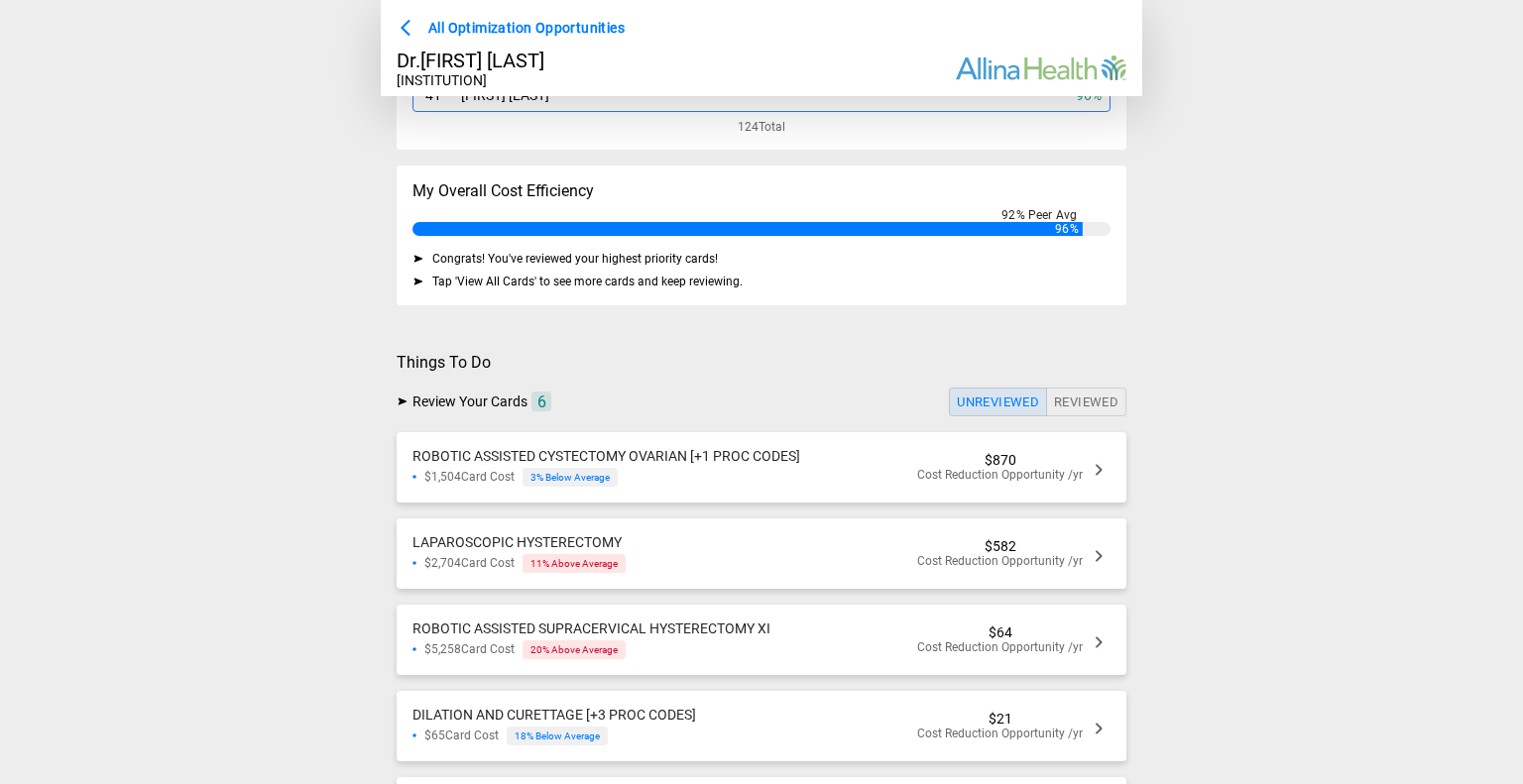 scroll, scrollTop: 286, scrollLeft: 0, axis: vertical 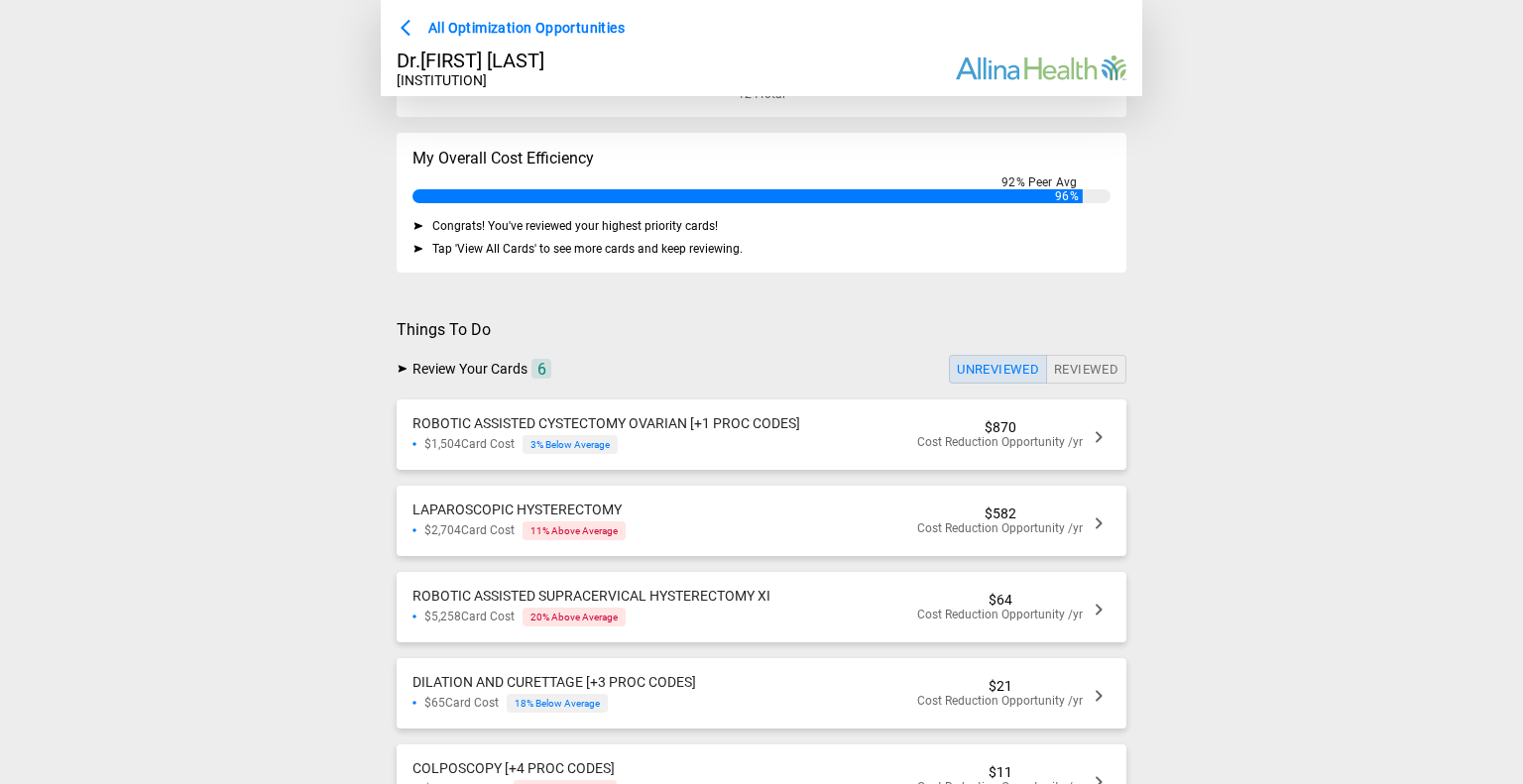 click 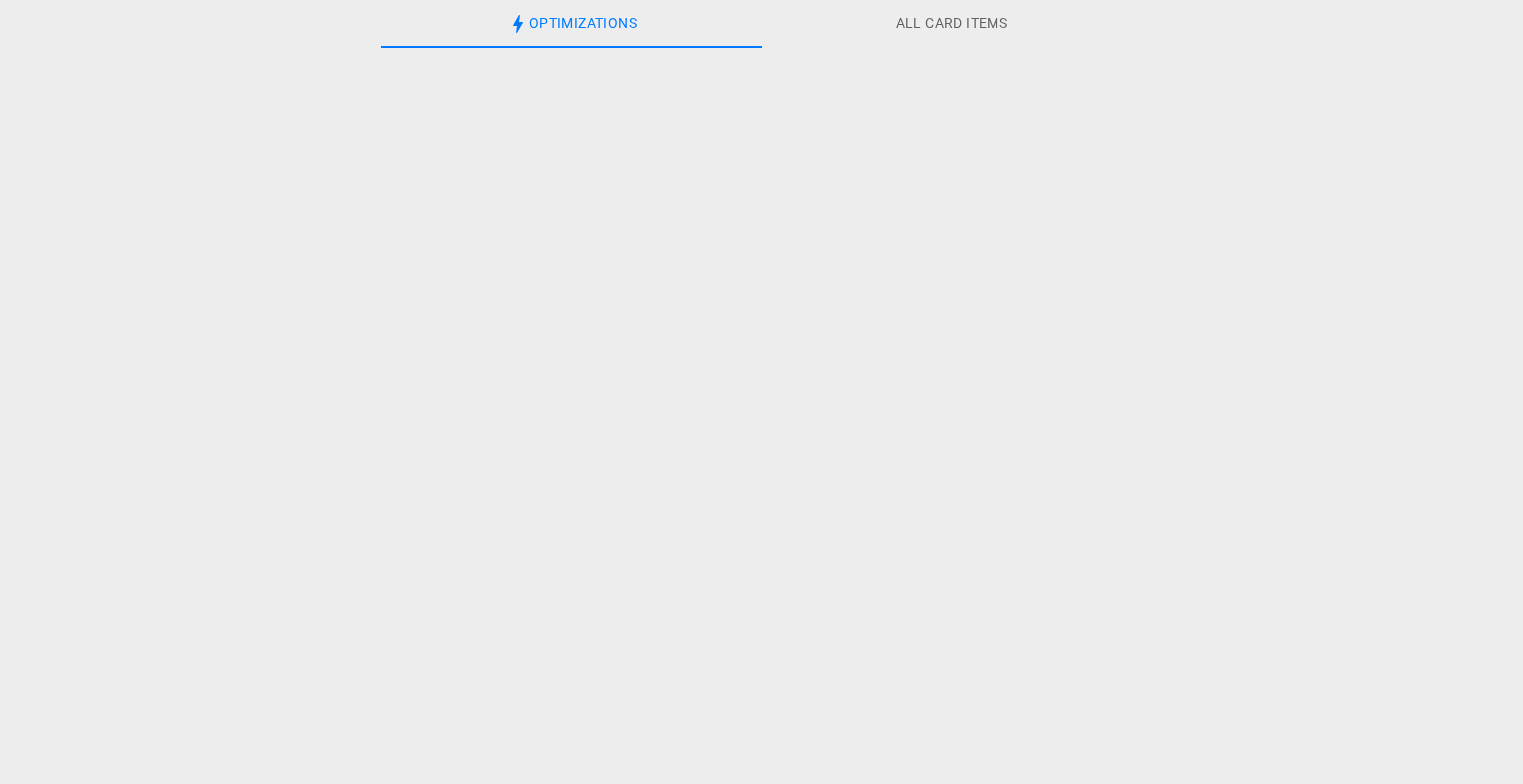 scroll, scrollTop: 0, scrollLeft: 0, axis: both 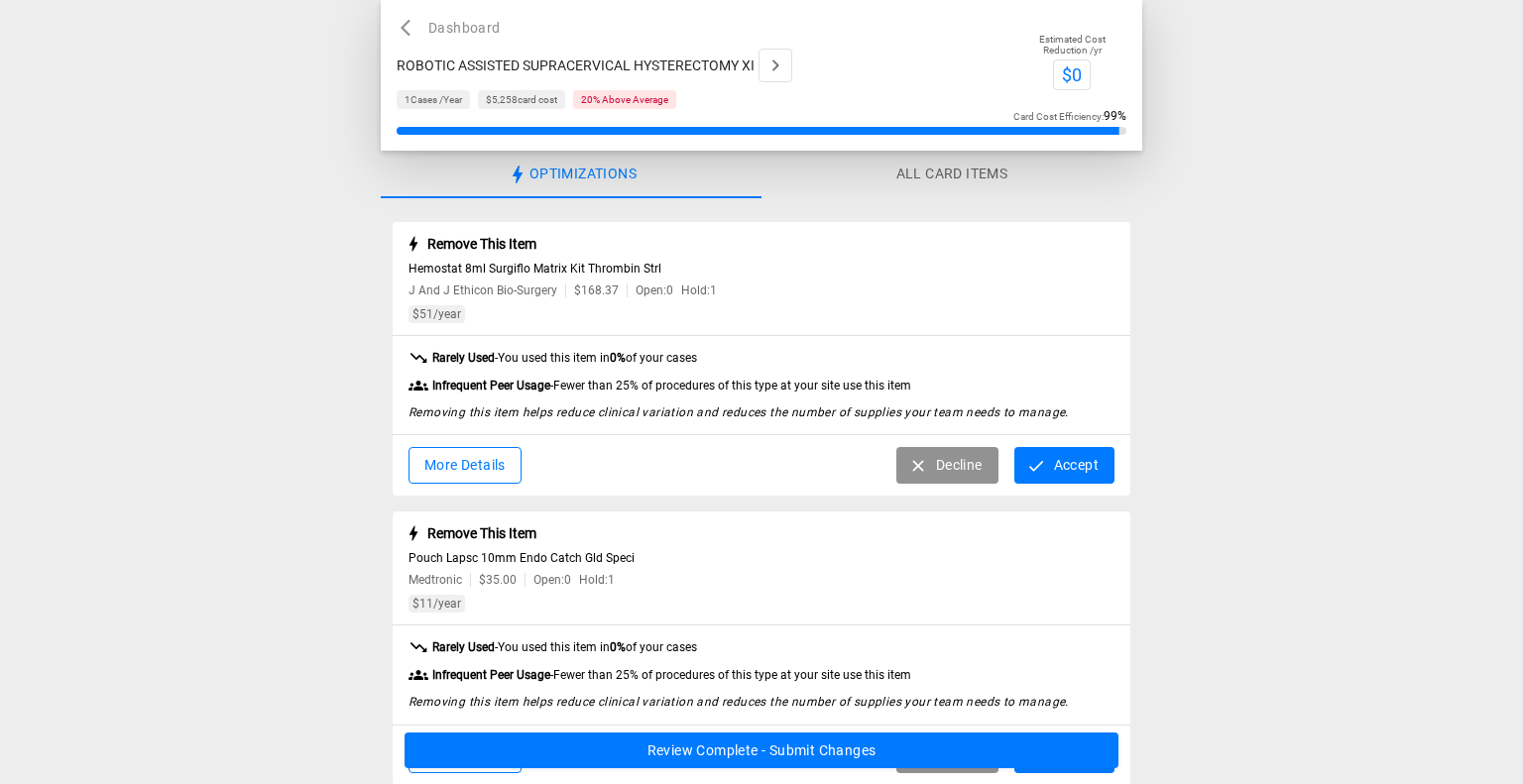 click on "Accept" at bounding box center (1064, 465) 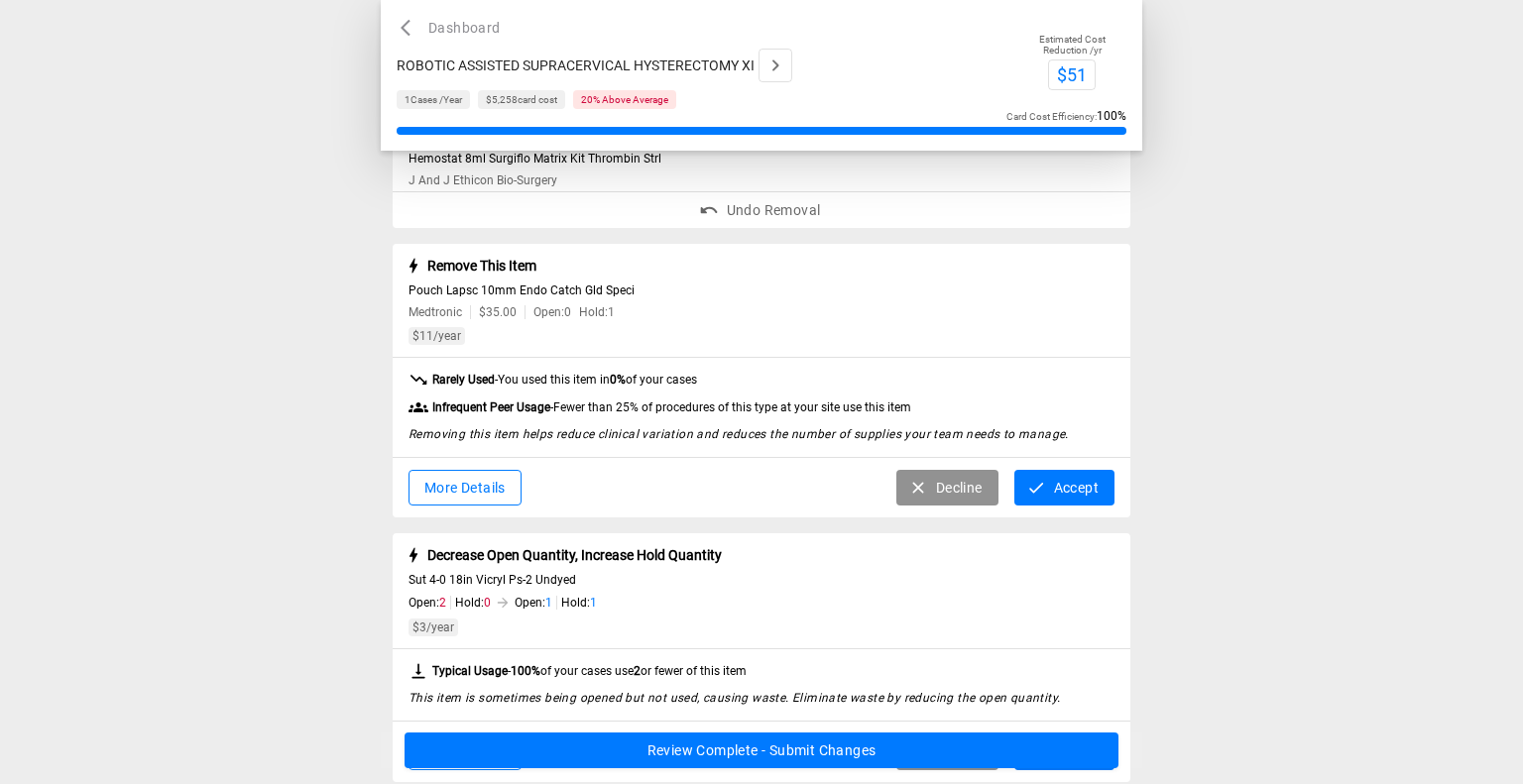scroll, scrollTop: 115, scrollLeft: 0, axis: vertical 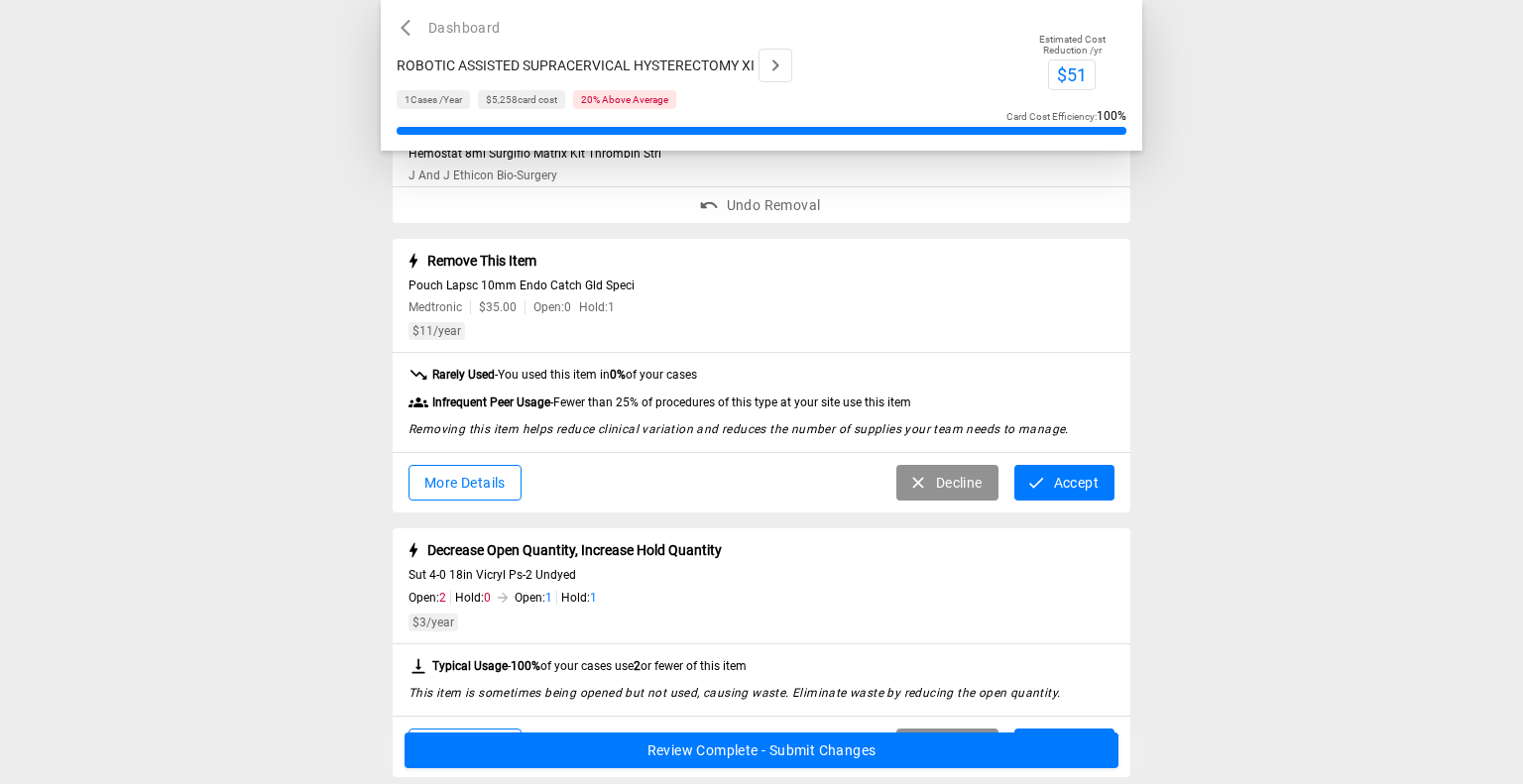 click on "Accept" at bounding box center [1064, 483] 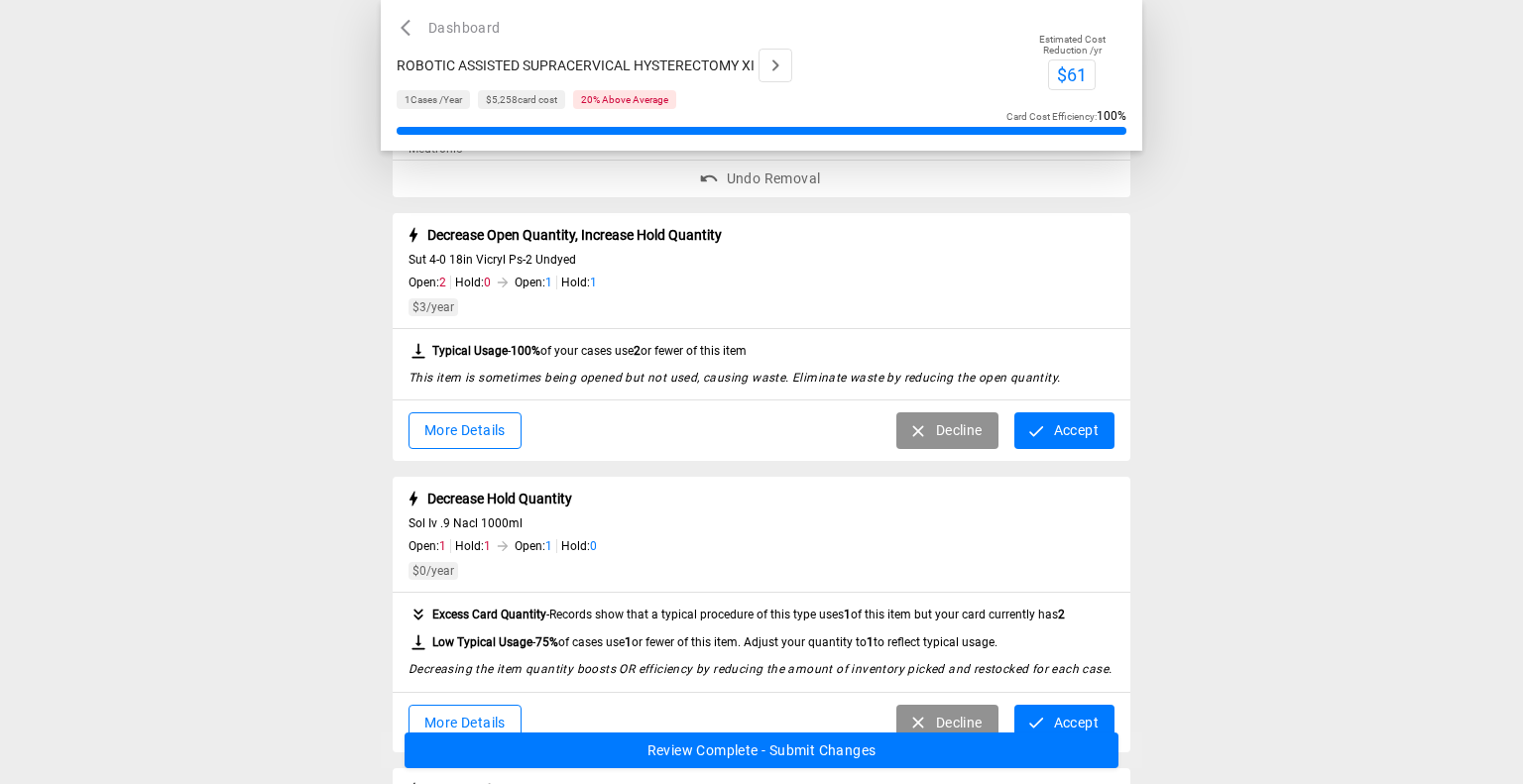 scroll, scrollTop: 274, scrollLeft: 0, axis: vertical 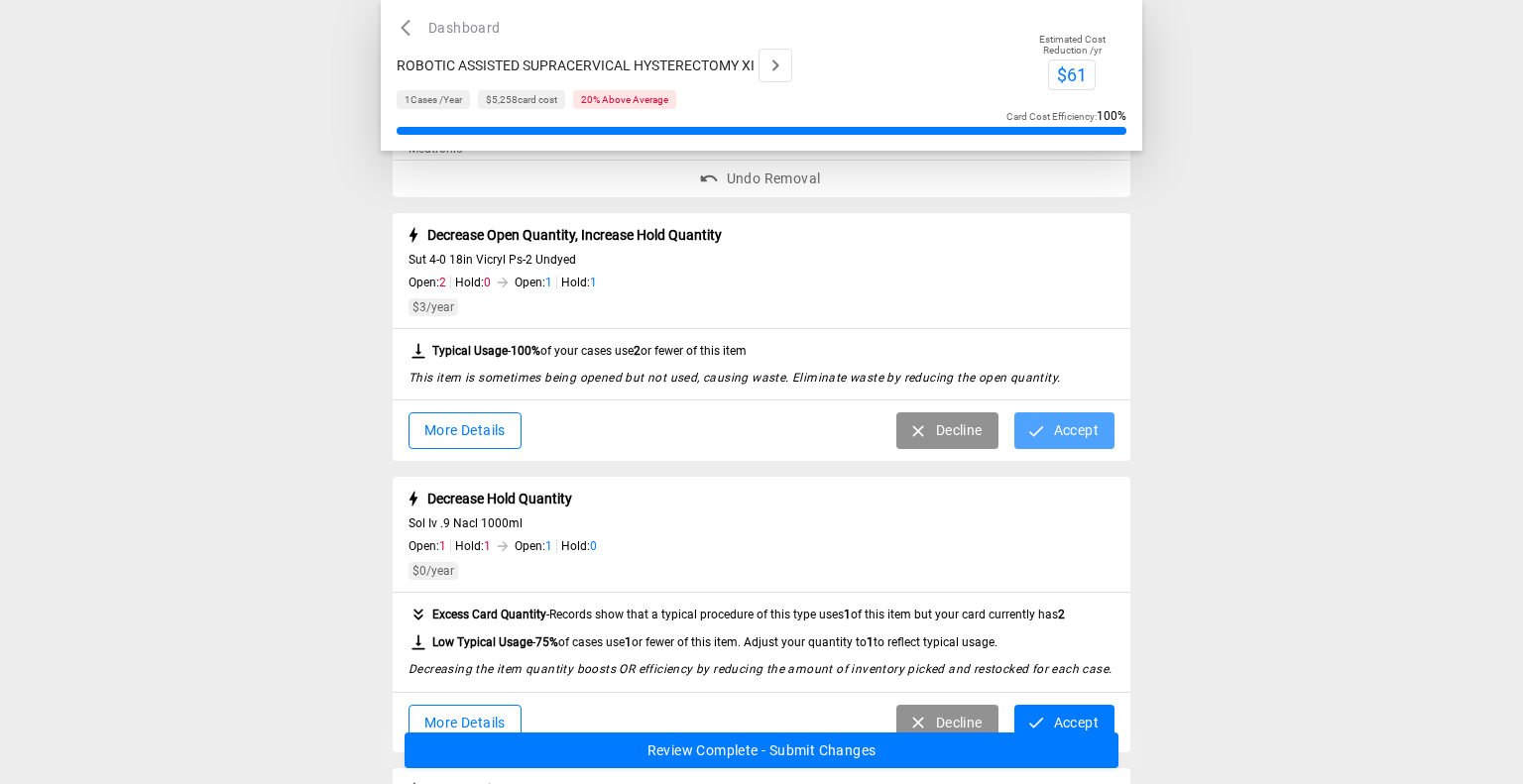 click on "Accept" at bounding box center [1064, 430] 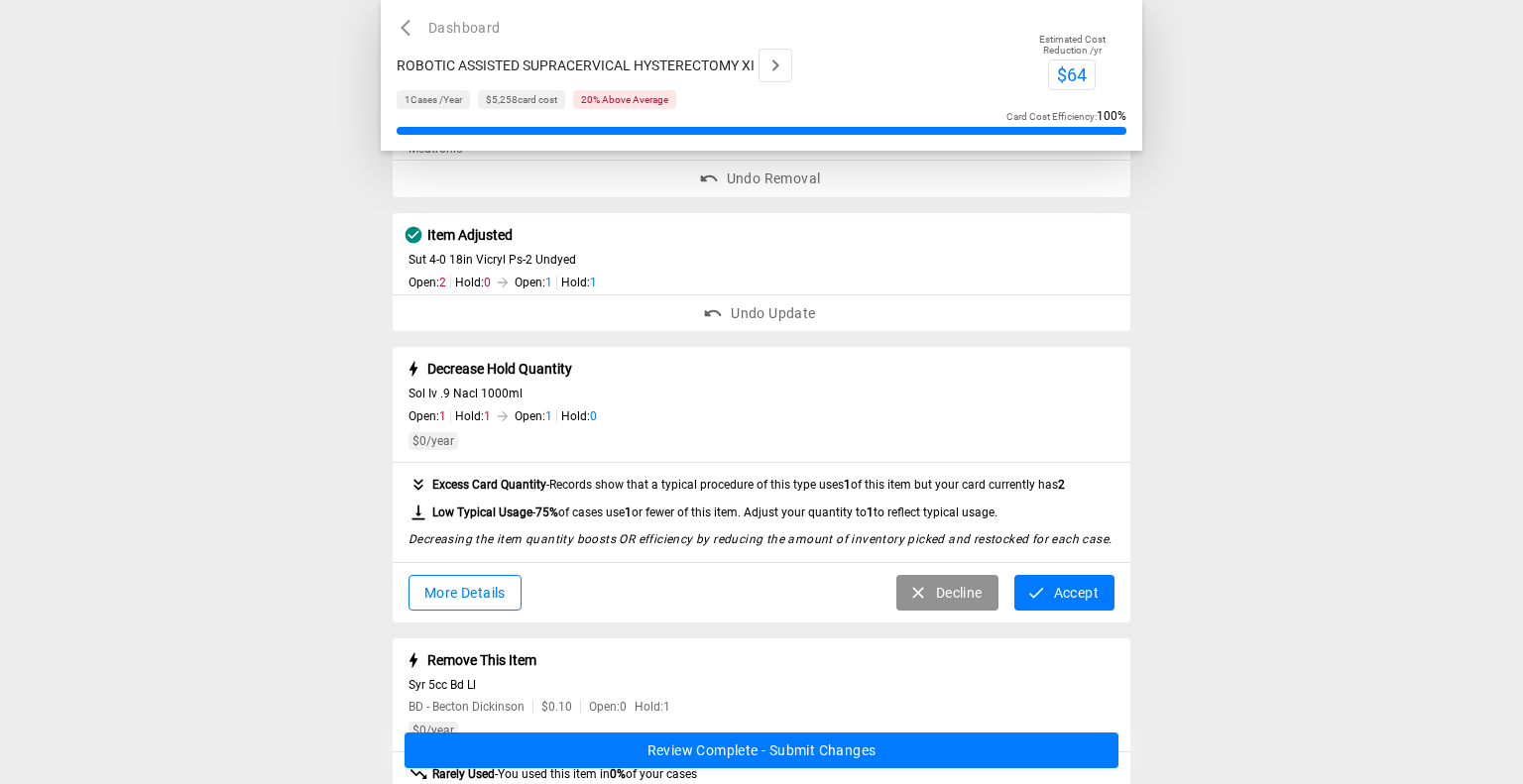 click on "Accept" at bounding box center (1064, 593) 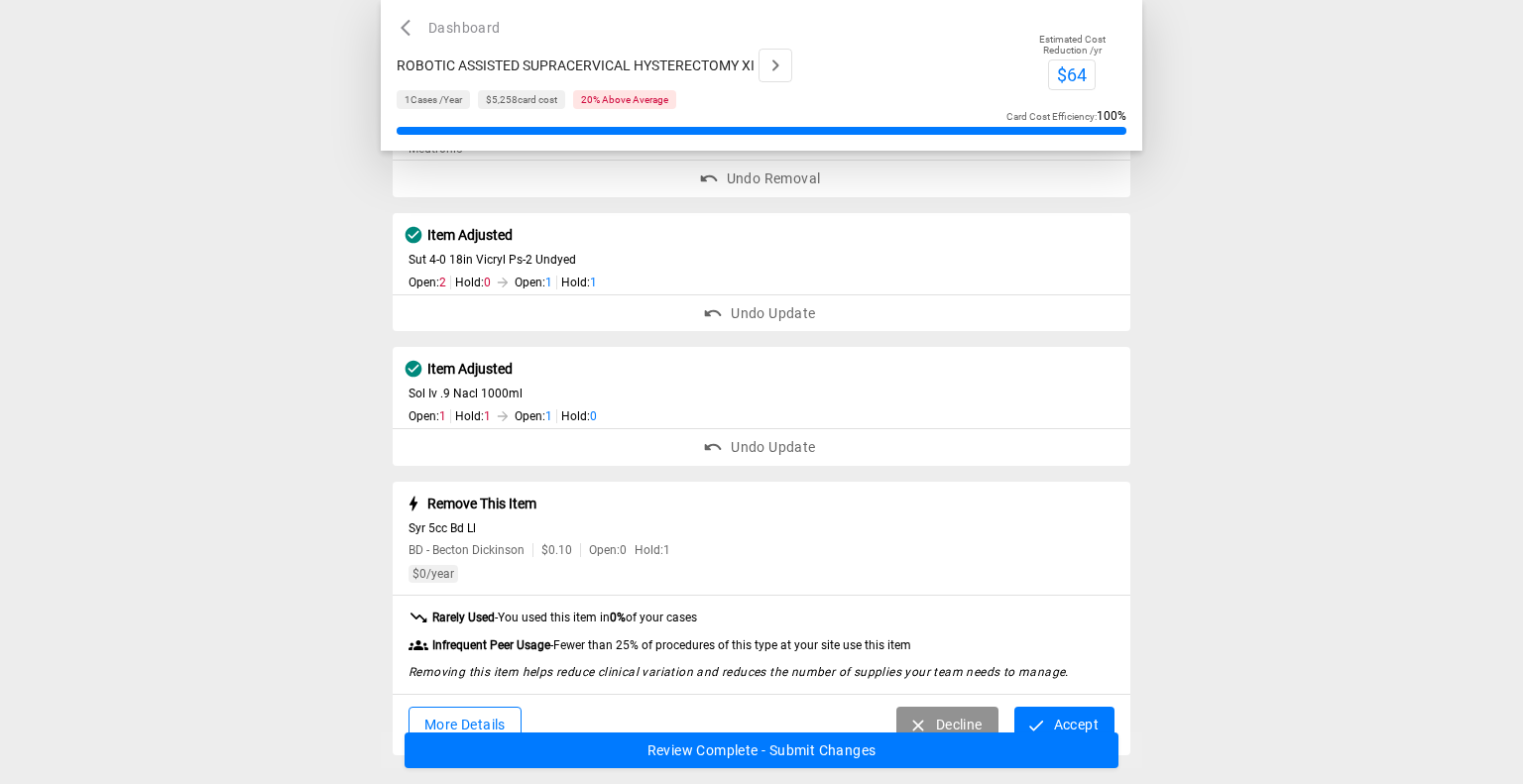 scroll, scrollTop: 347, scrollLeft: 0, axis: vertical 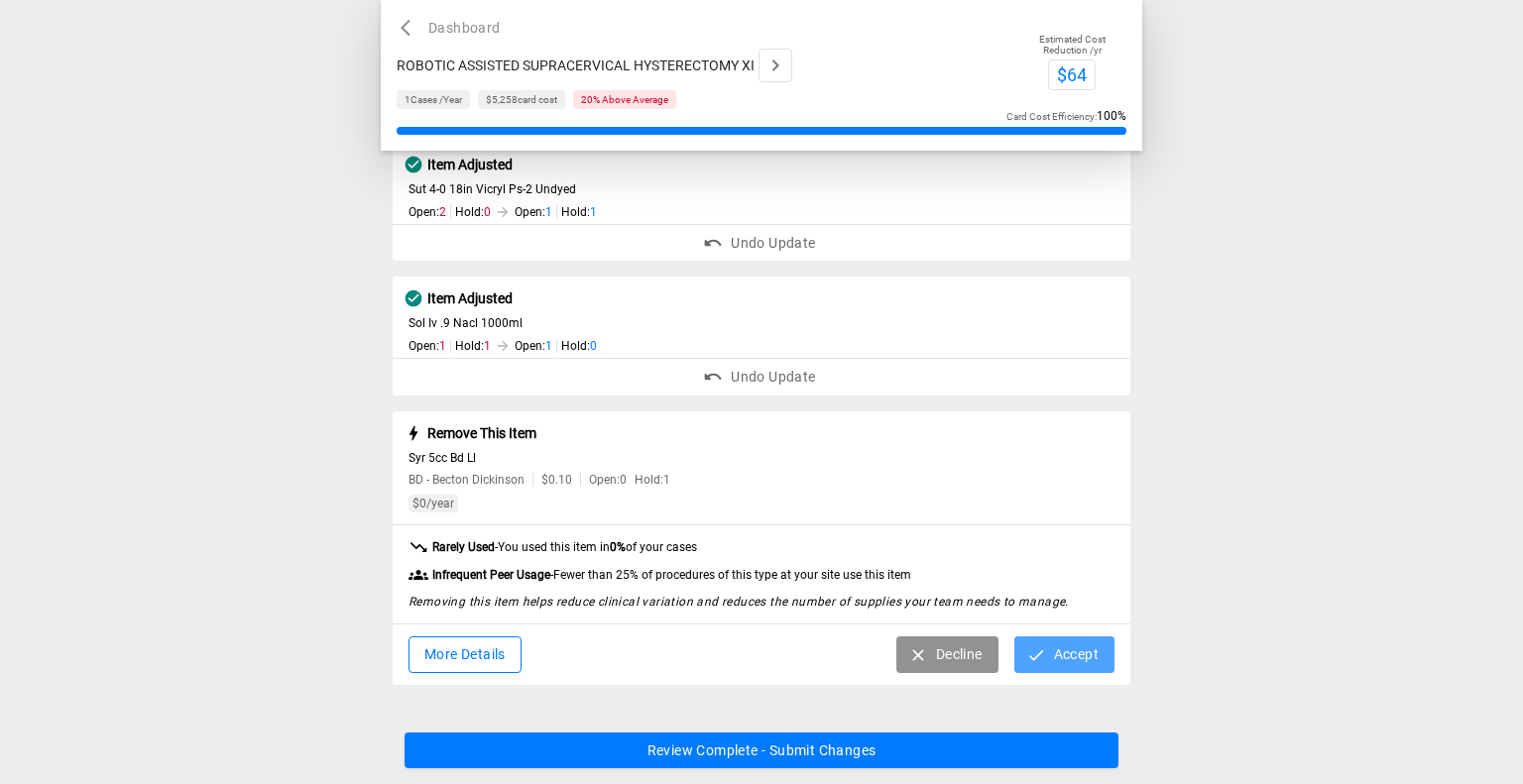 click on "Accept" at bounding box center [1064, 654] 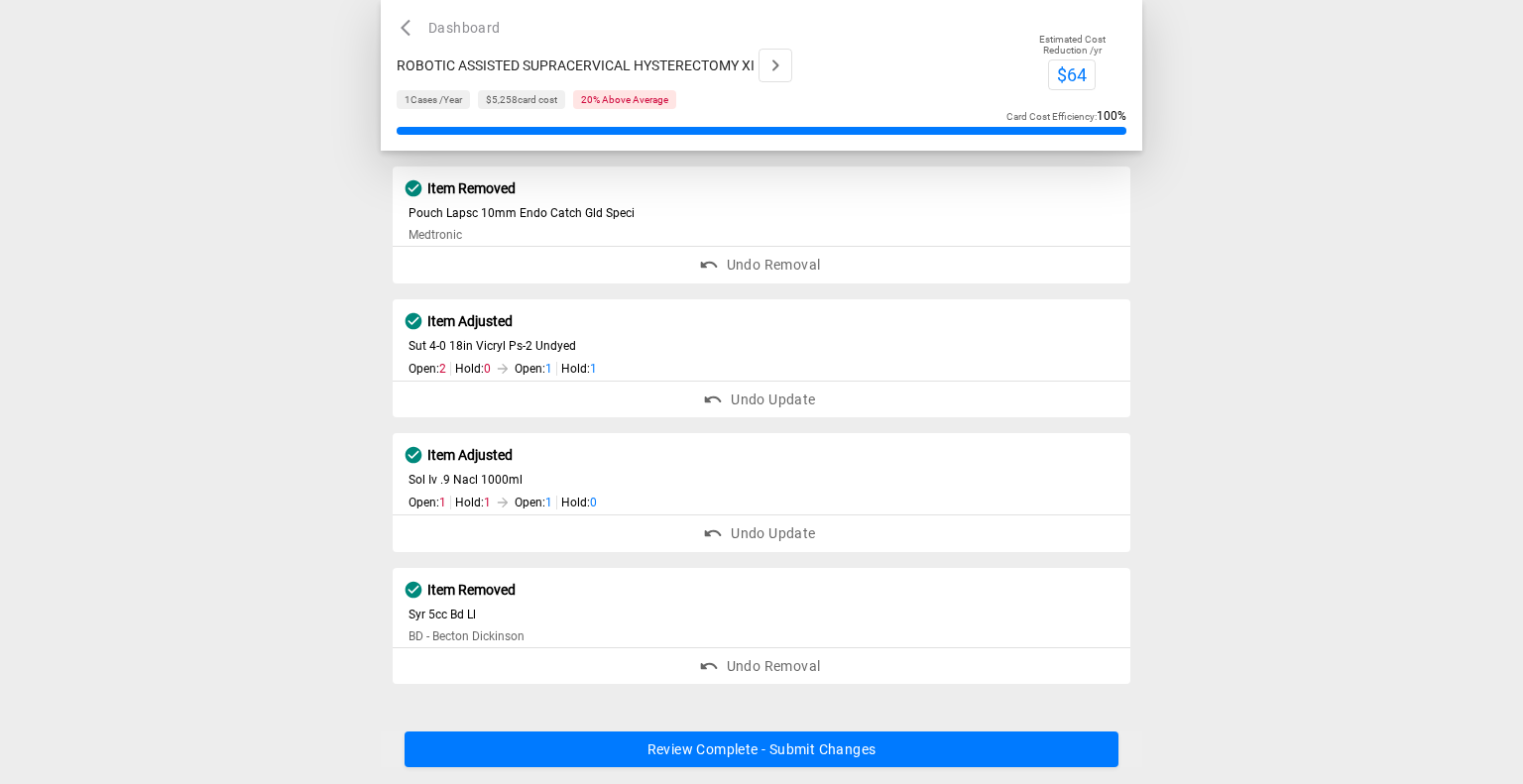 scroll, scrollTop: 189, scrollLeft: 0, axis: vertical 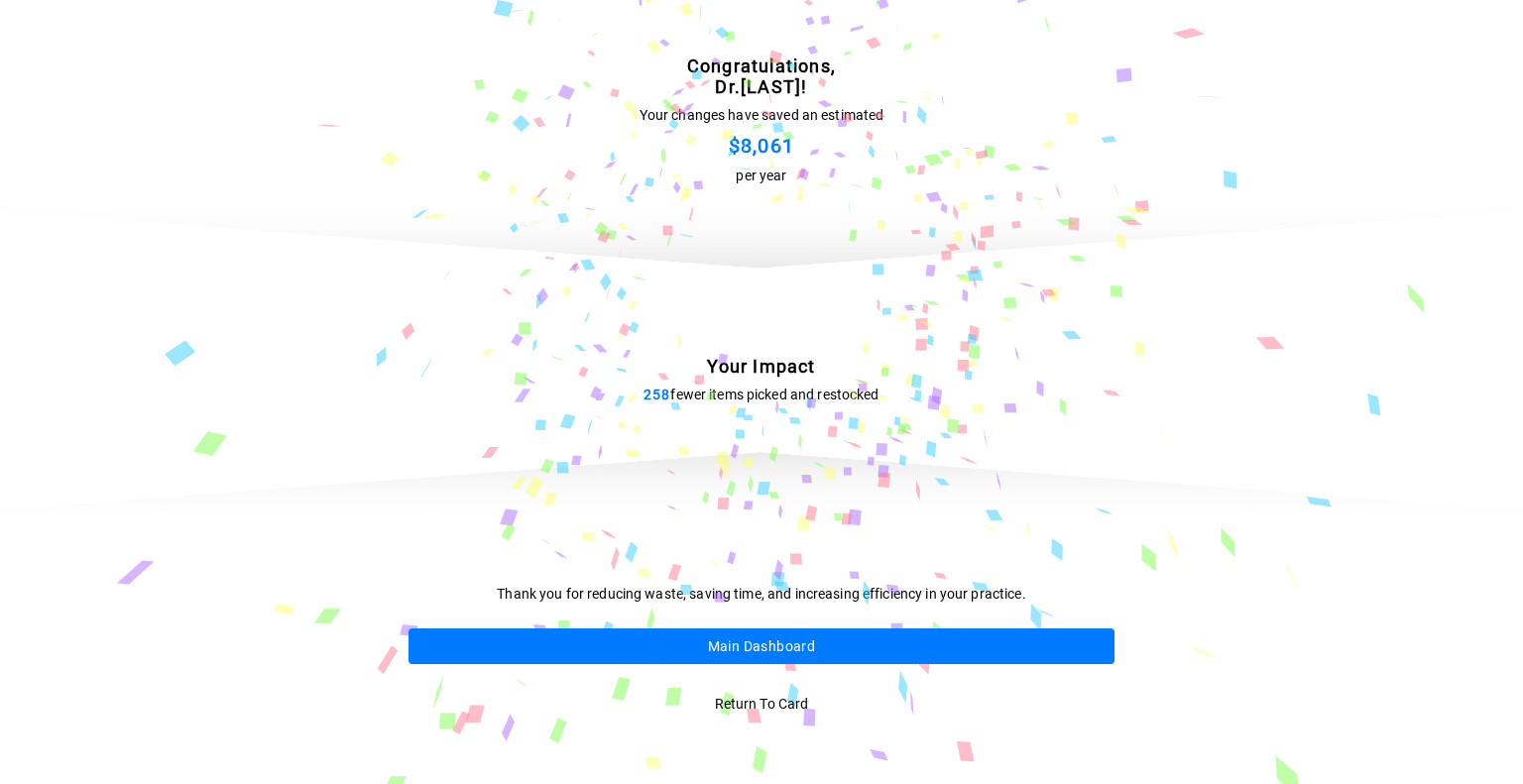 click on "Main Dashboard" at bounding box center (762, 646) 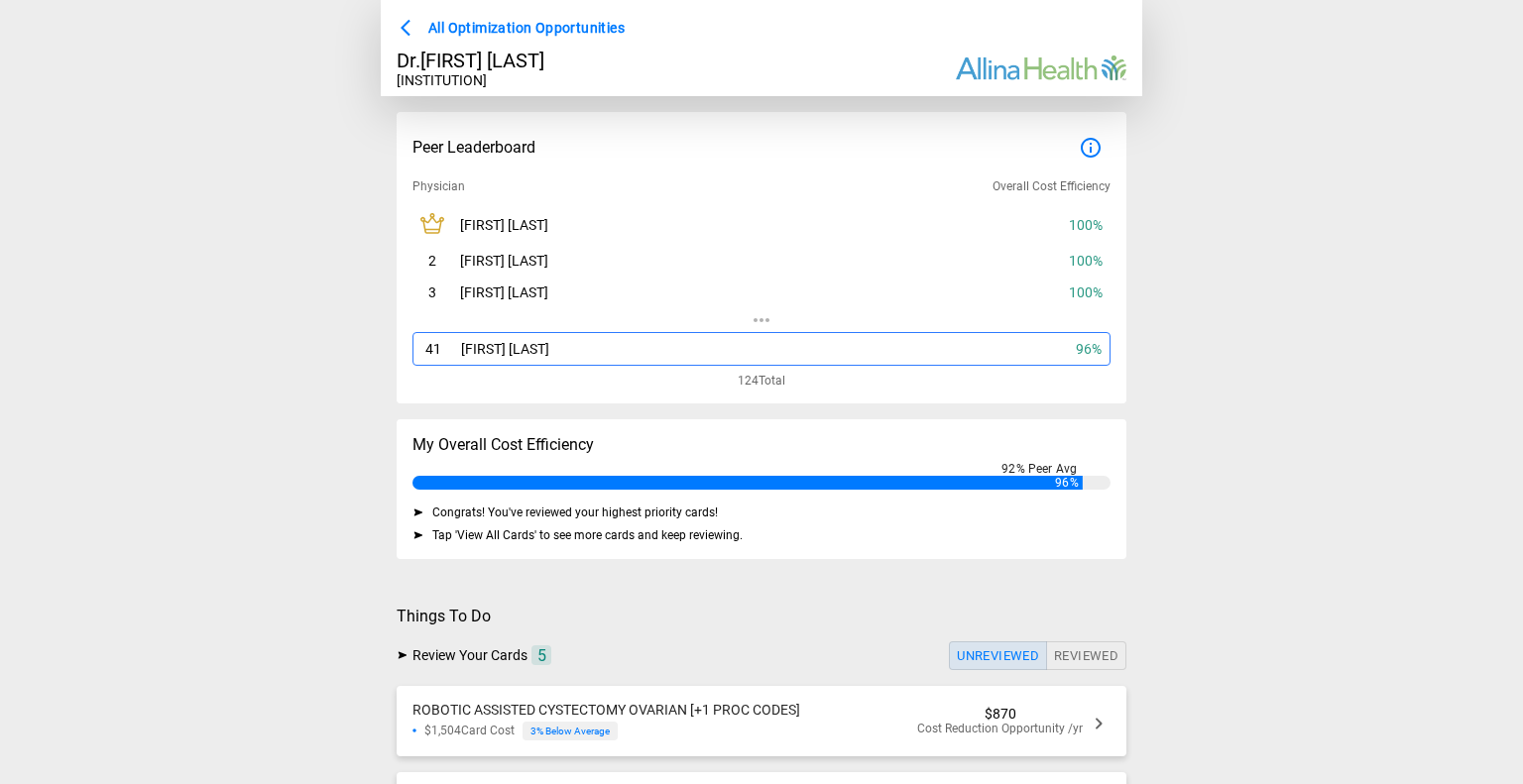 scroll, scrollTop: 262, scrollLeft: 0, axis: vertical 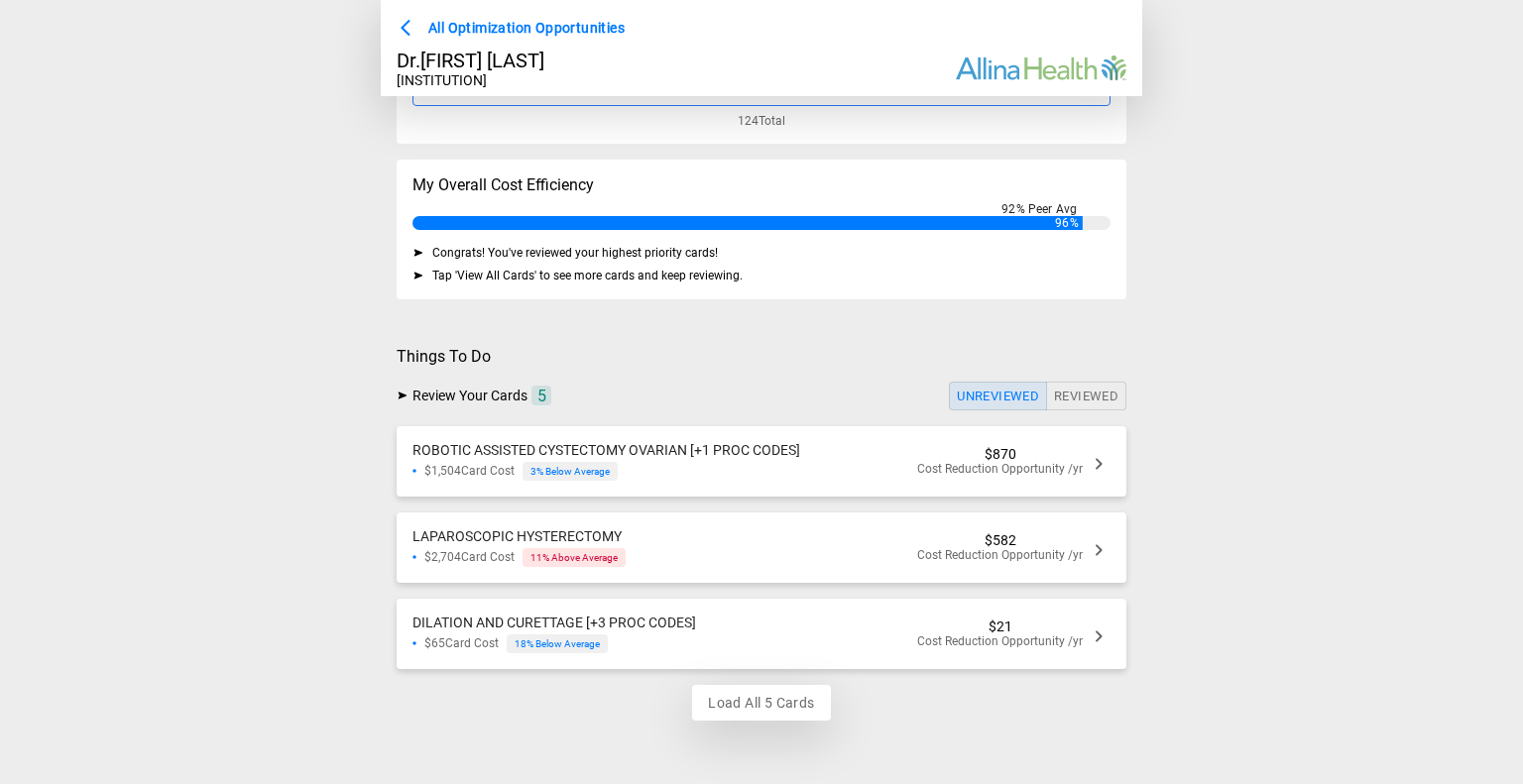 click on "Load All 5 Cards" at bounding box center [761, 703] 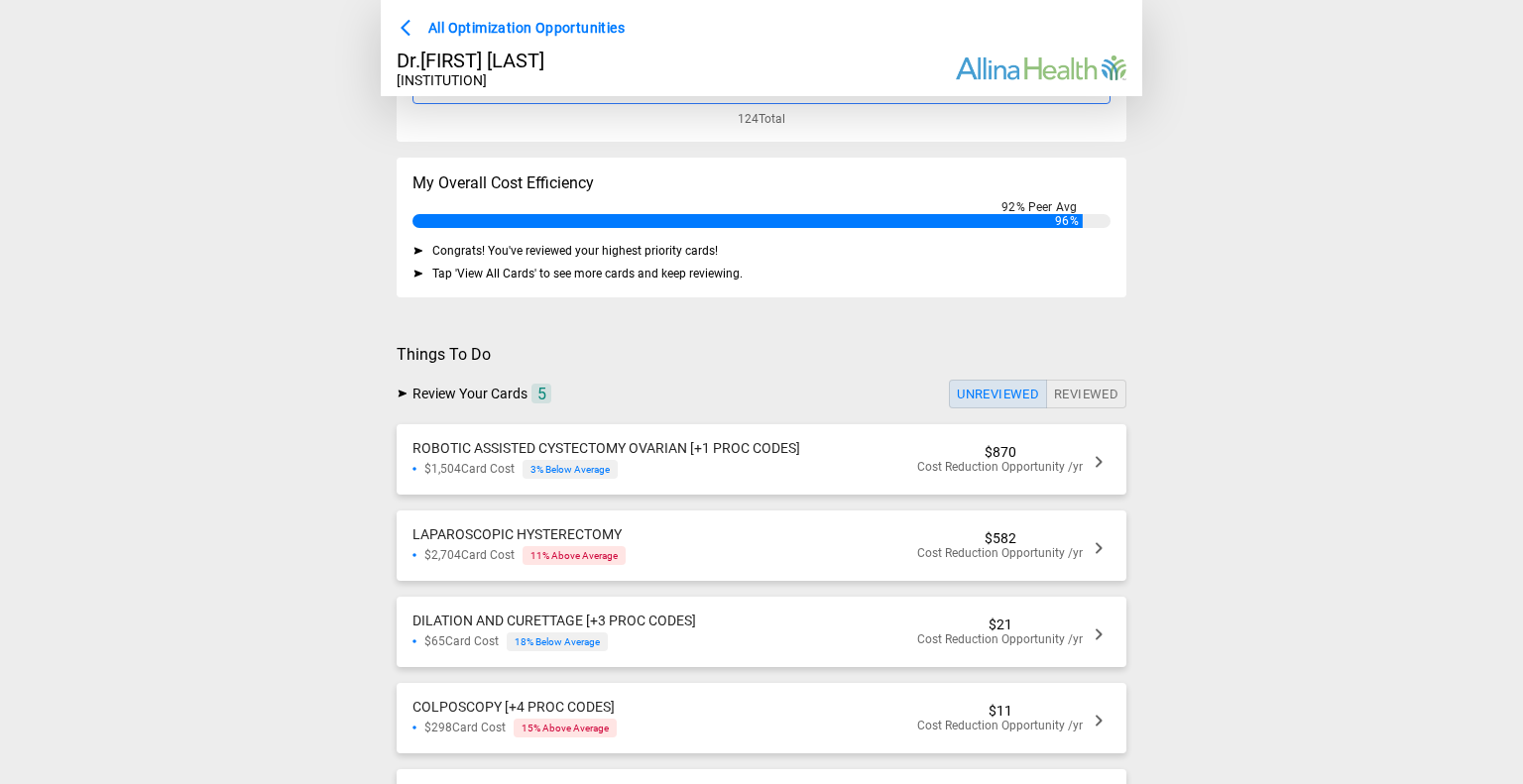 scroll, scrollTop: 385, scrollLeft: 0, axis: vertical 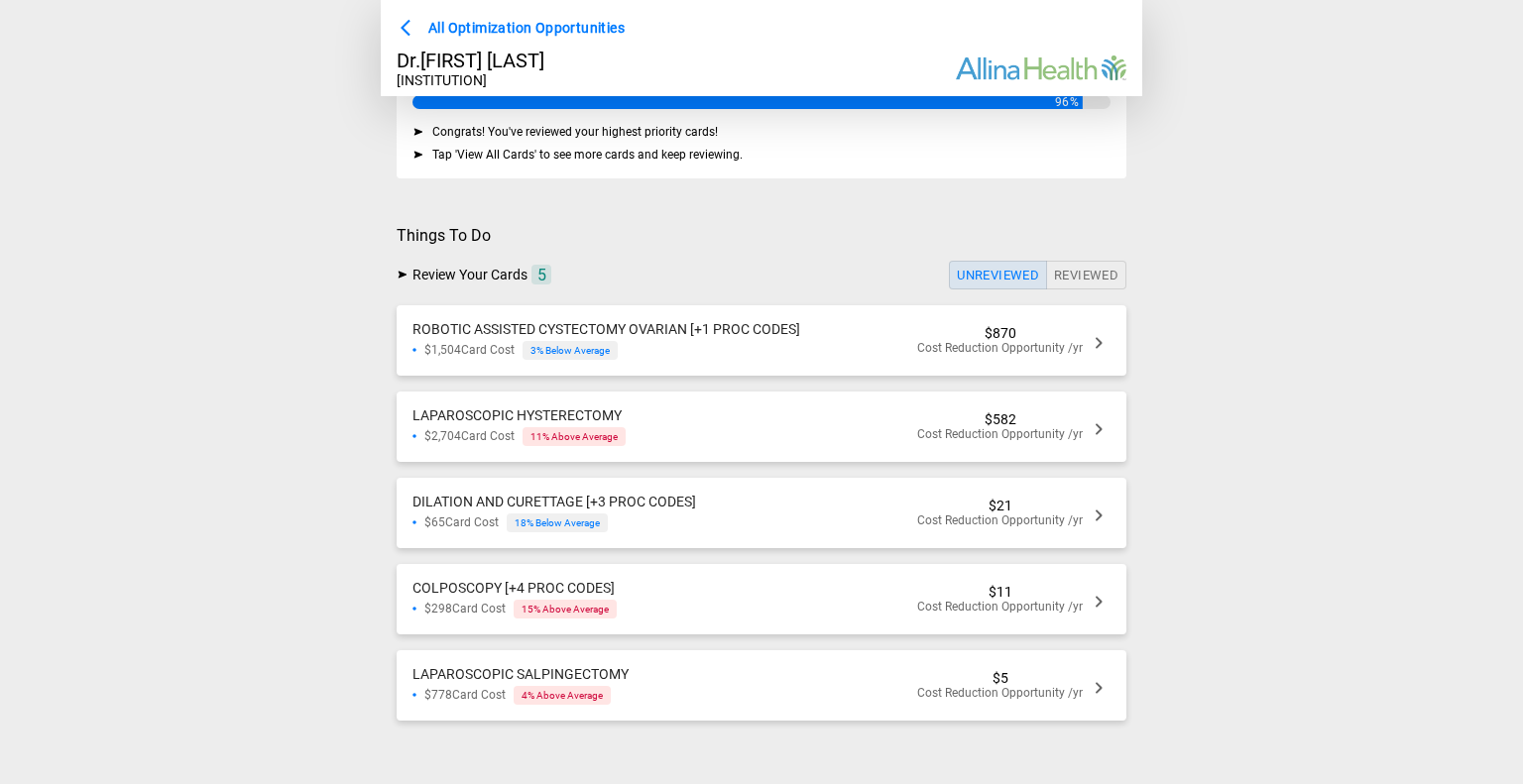 click 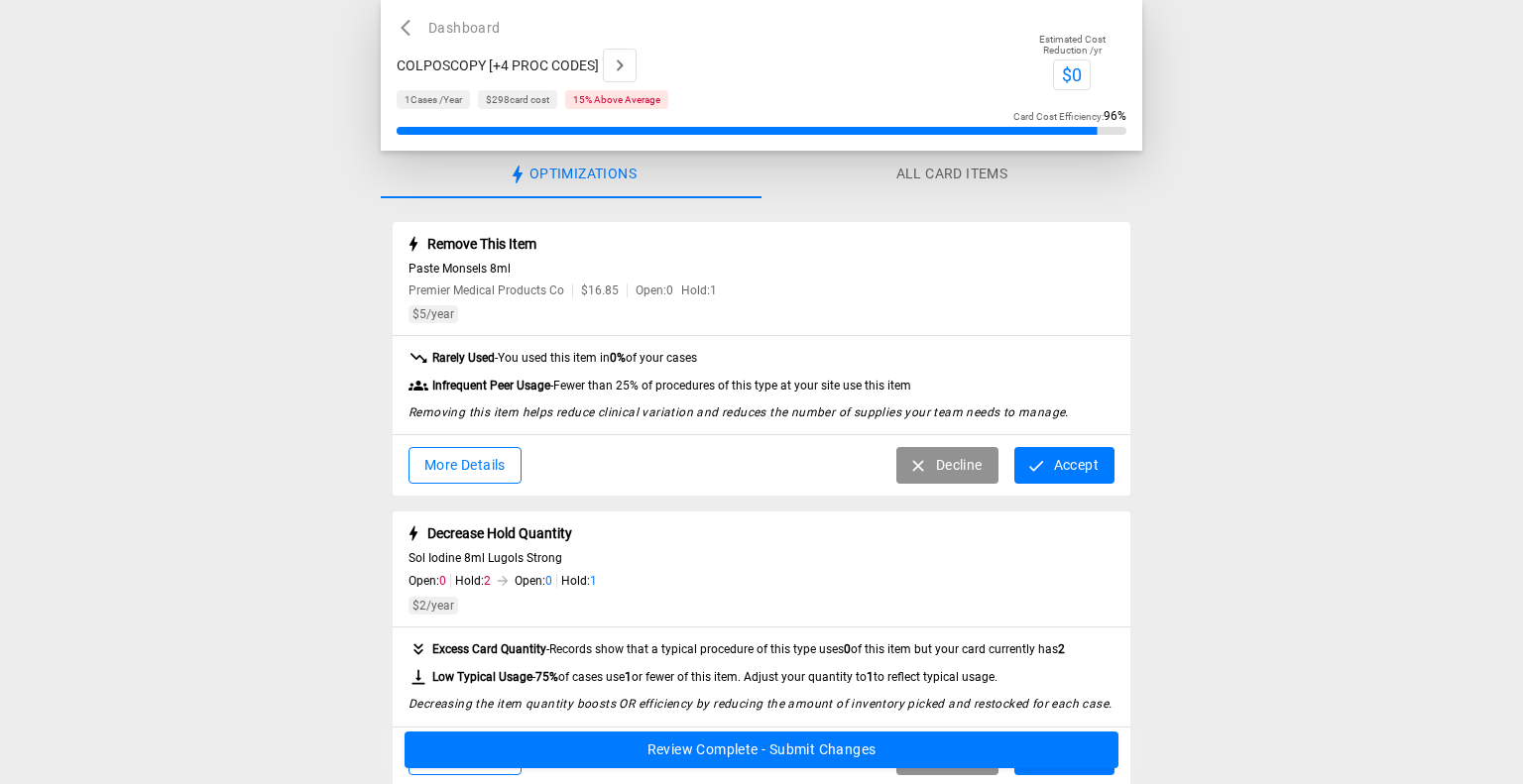 click on "Decline" at bounding box center [947, 465] 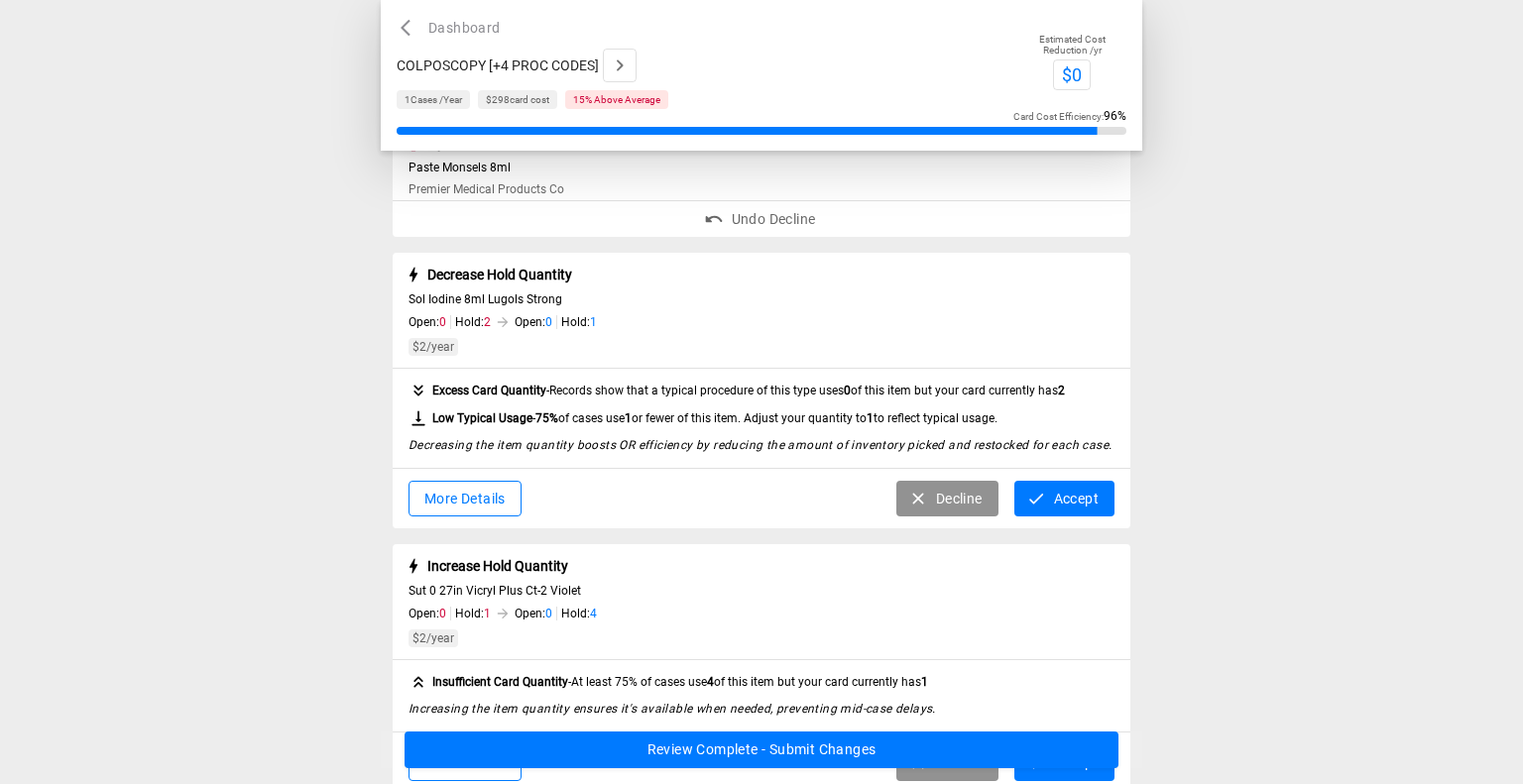 scroll, scrollTop: 114, scrollLeft: 0, axis: vertical 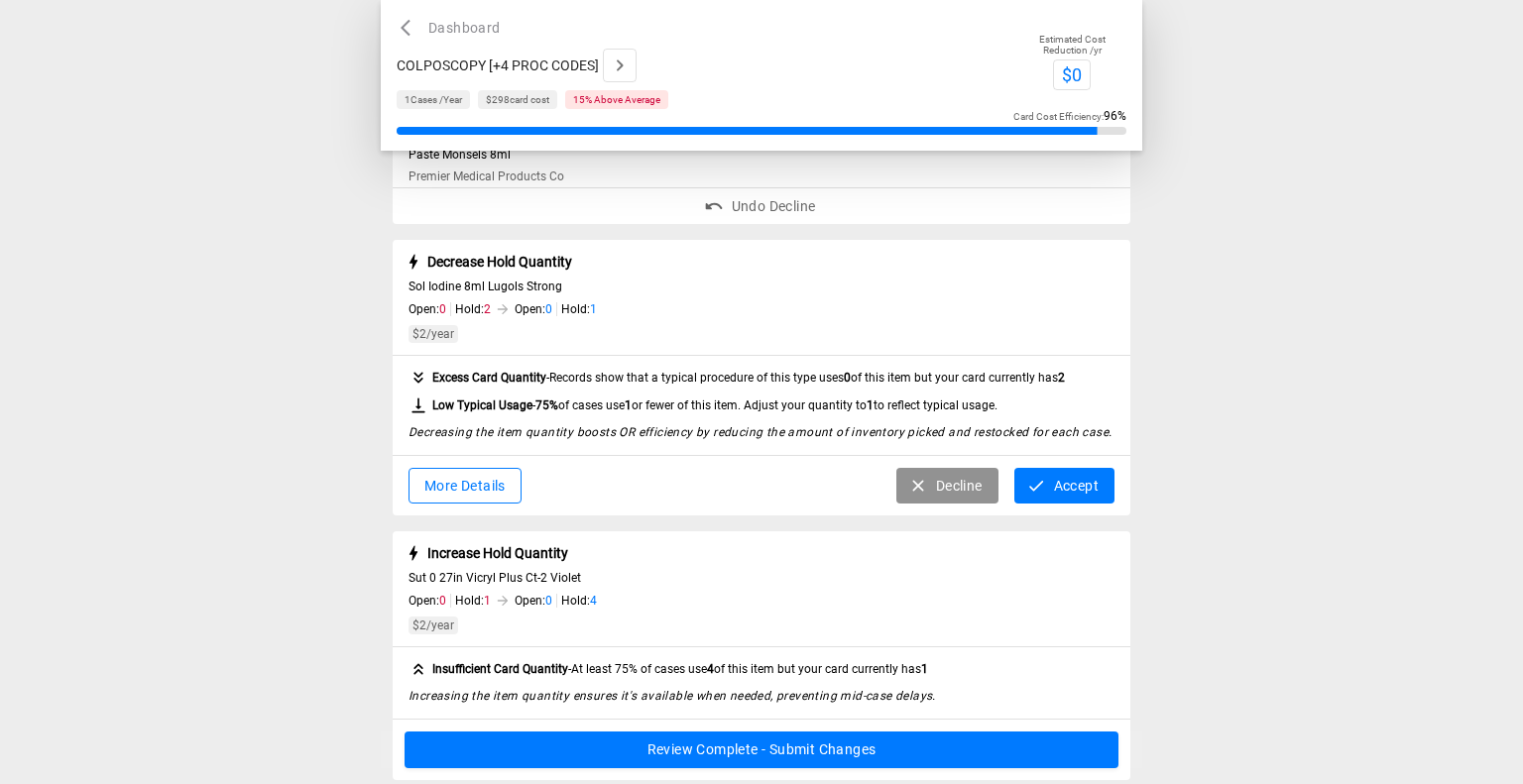 click on "Accept" at bounding box center [1064, 486] 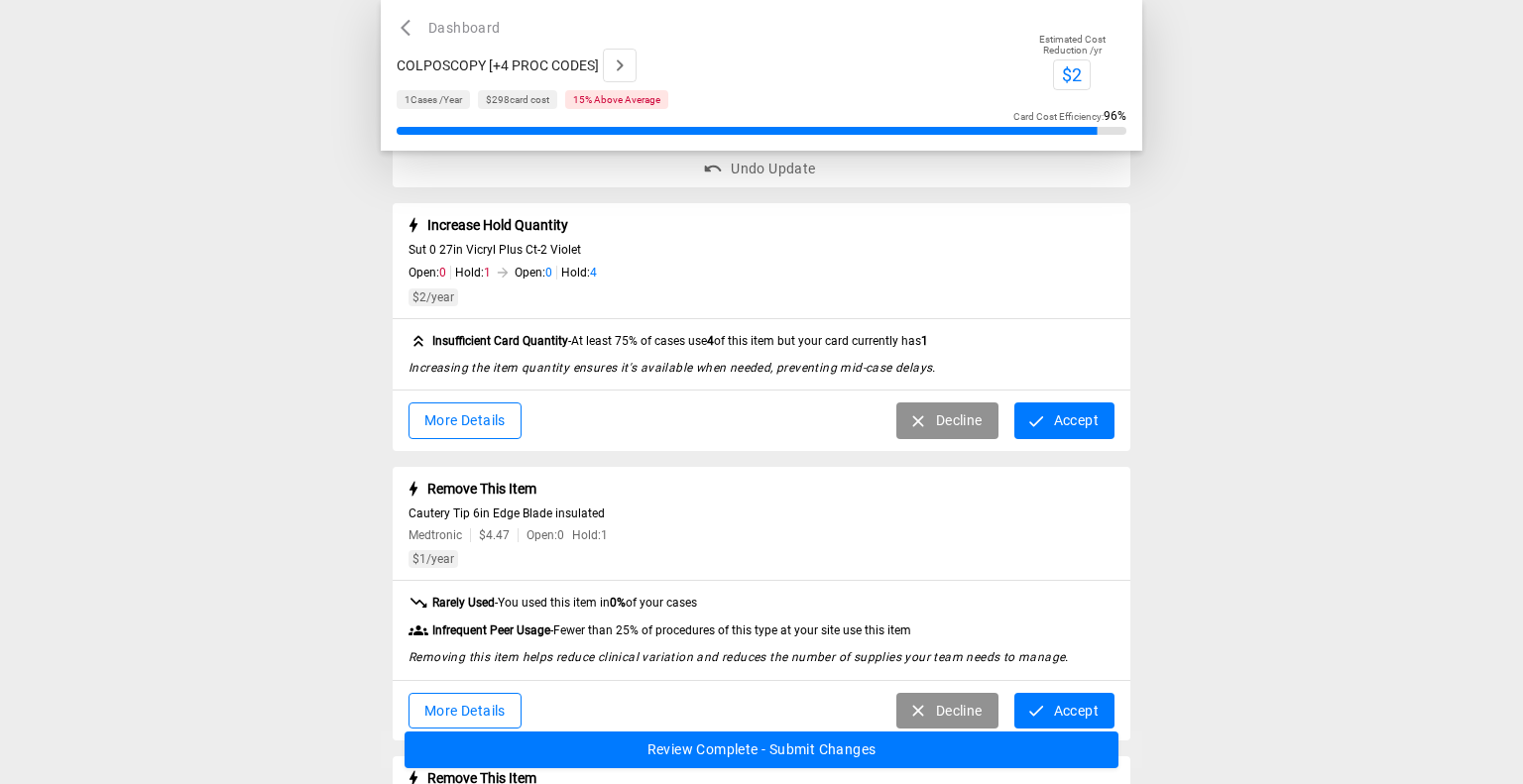 scroll, scrollTop: 291, scrollLeft: 0, axis: vertical 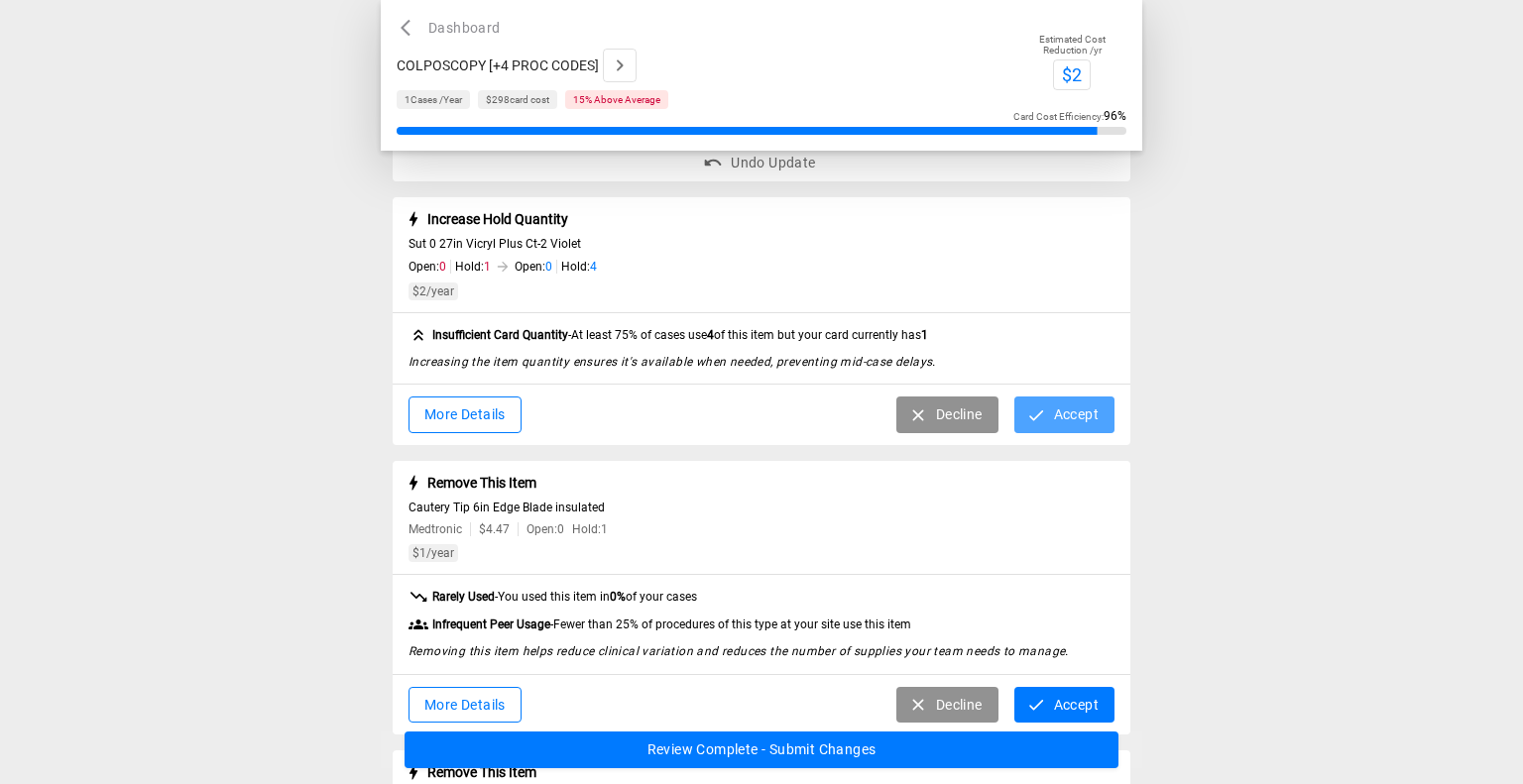 click on "Accept" at bounding box center [1064, 414] 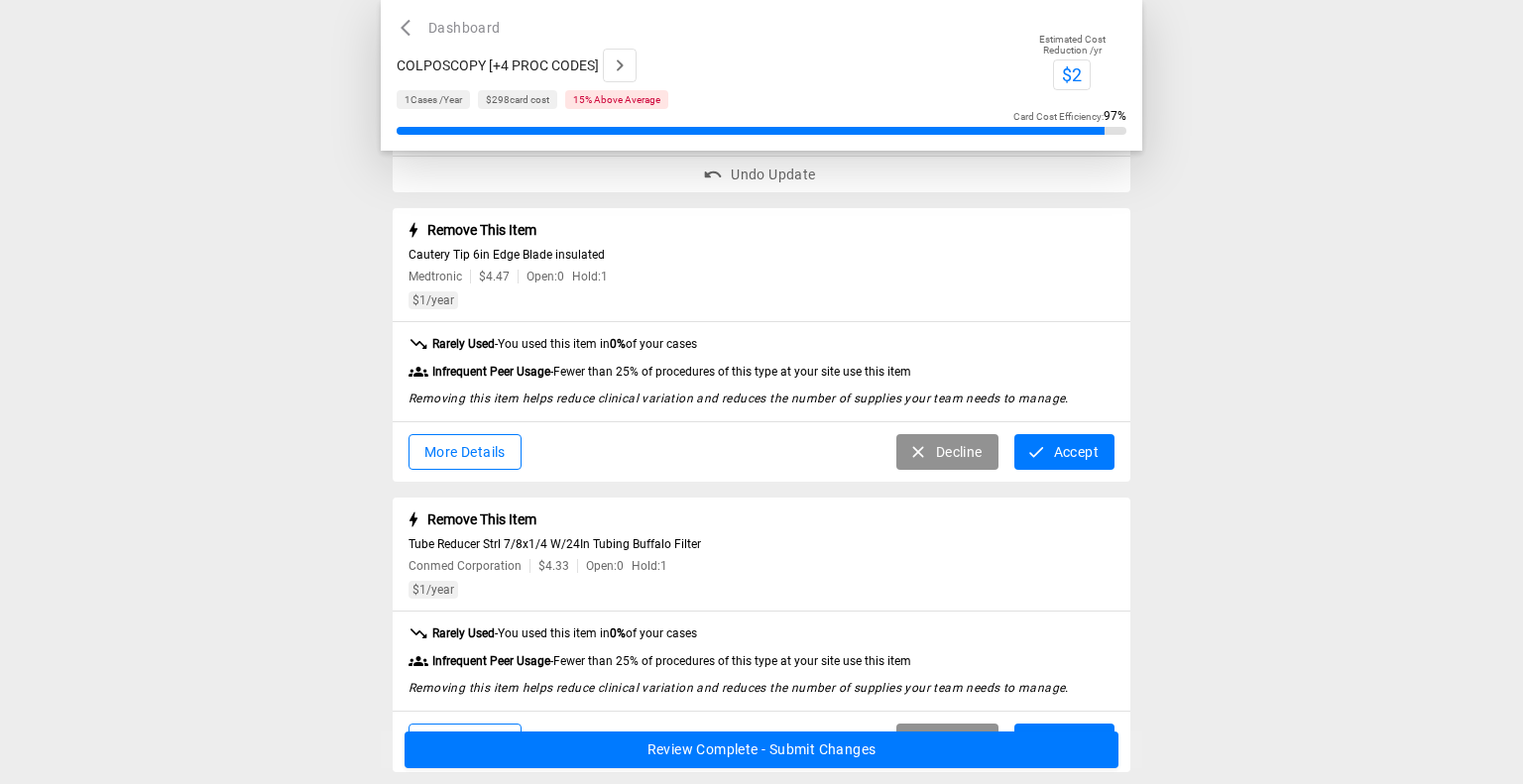 scroll, scrollTop: 415, scrollLeft: 0, axis: vertical 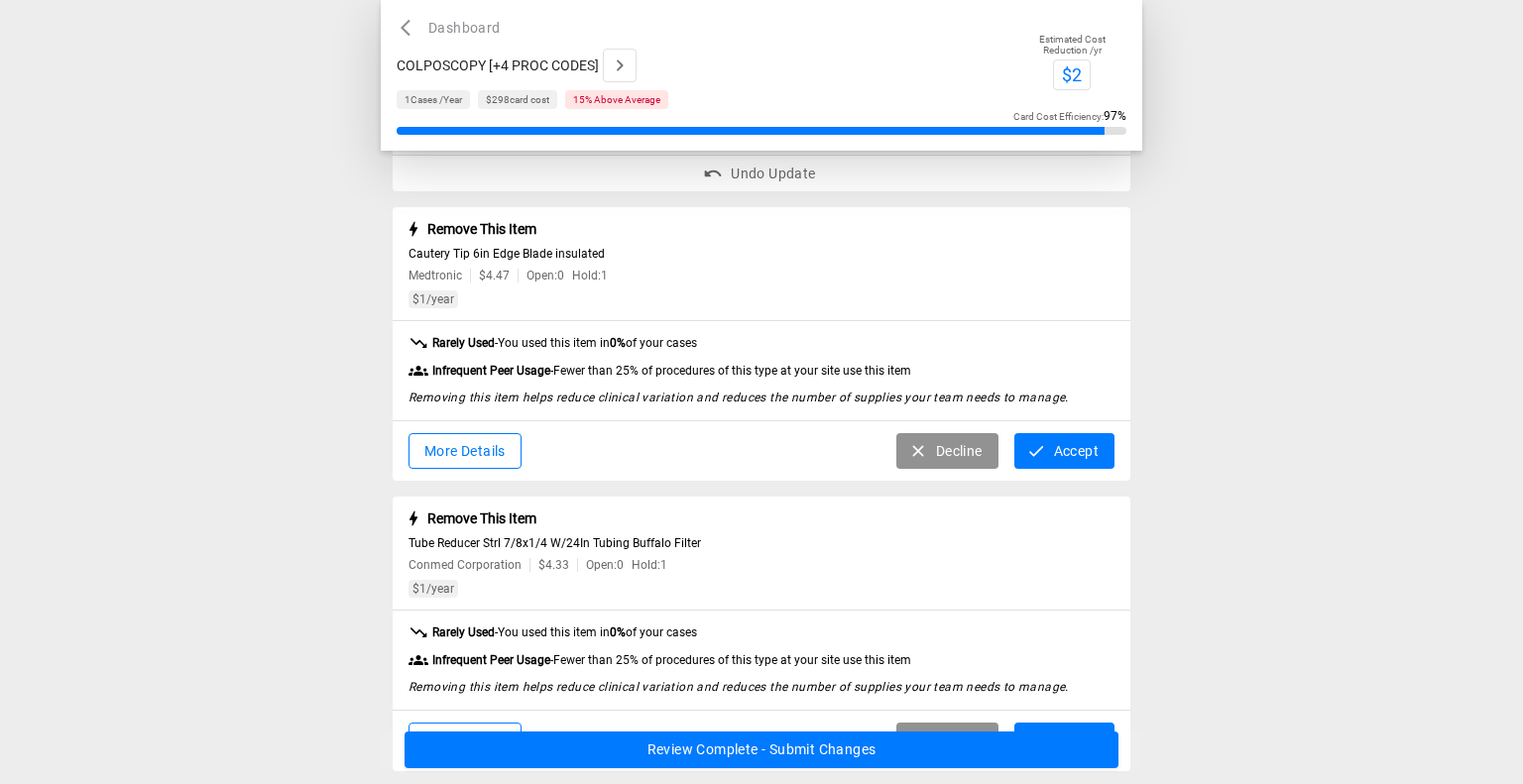 click on "Accept" at bounding box center [1064, 451] 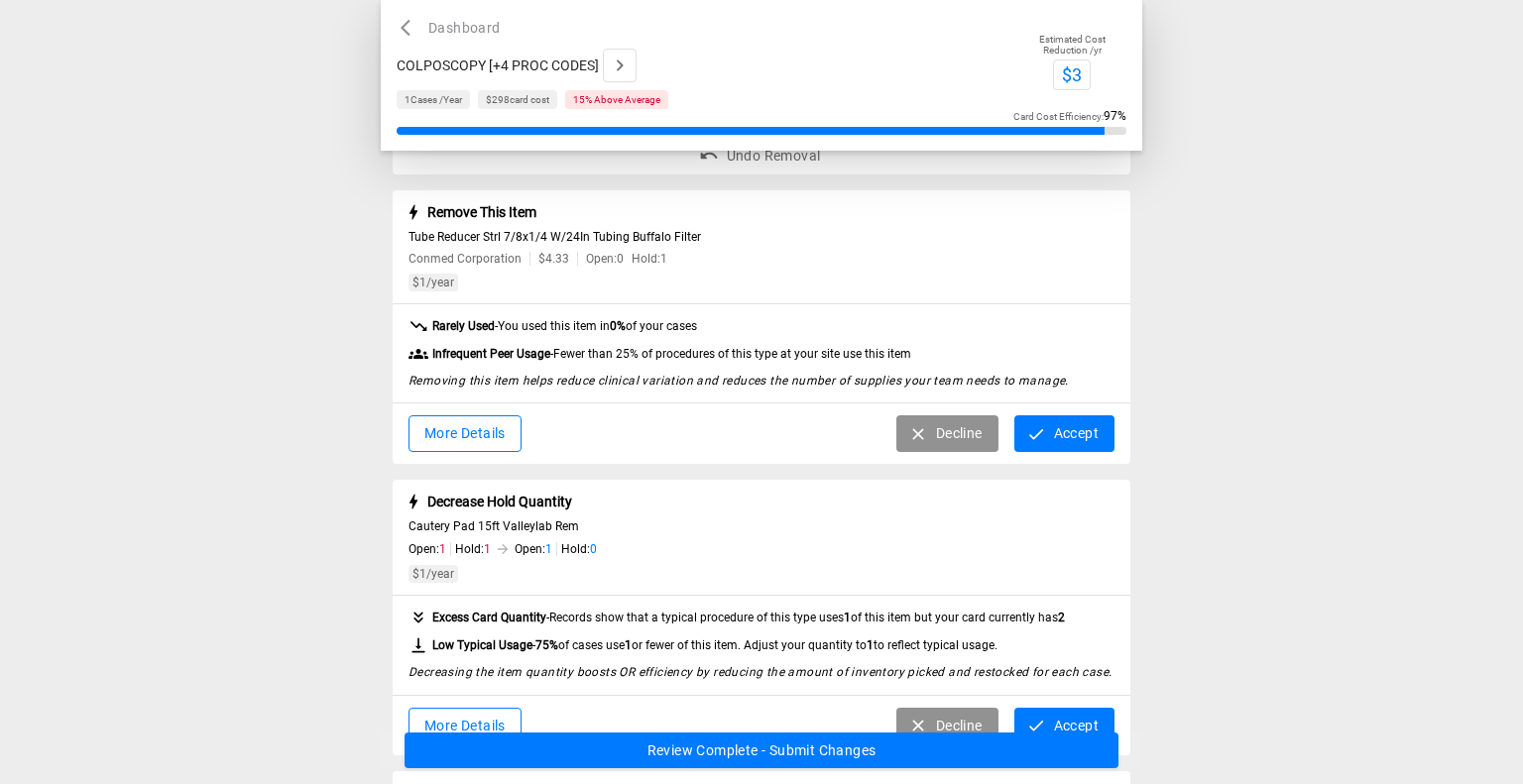 scroll, scrollTop: 563, scrollLeft: 0, axis: vertical 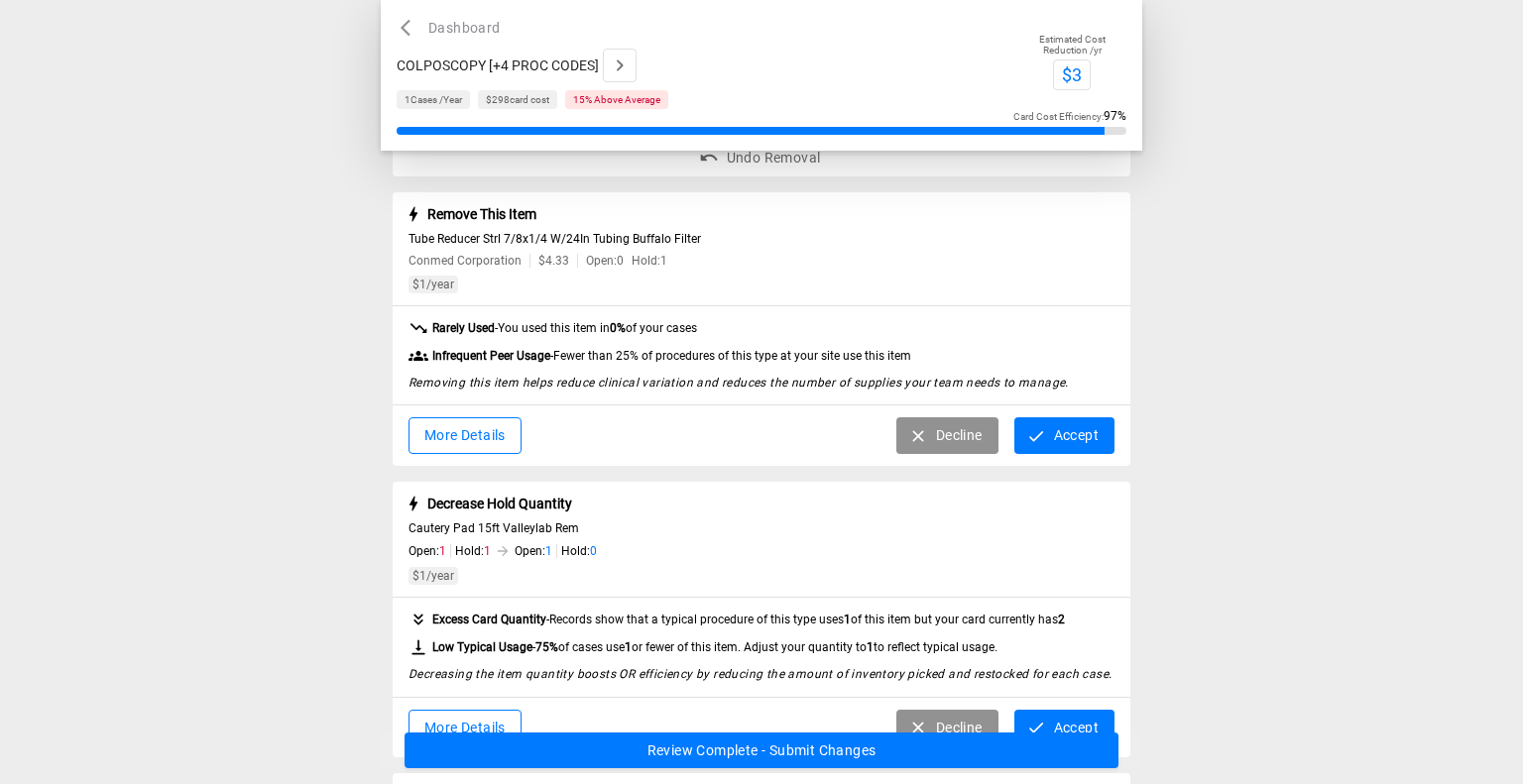 click 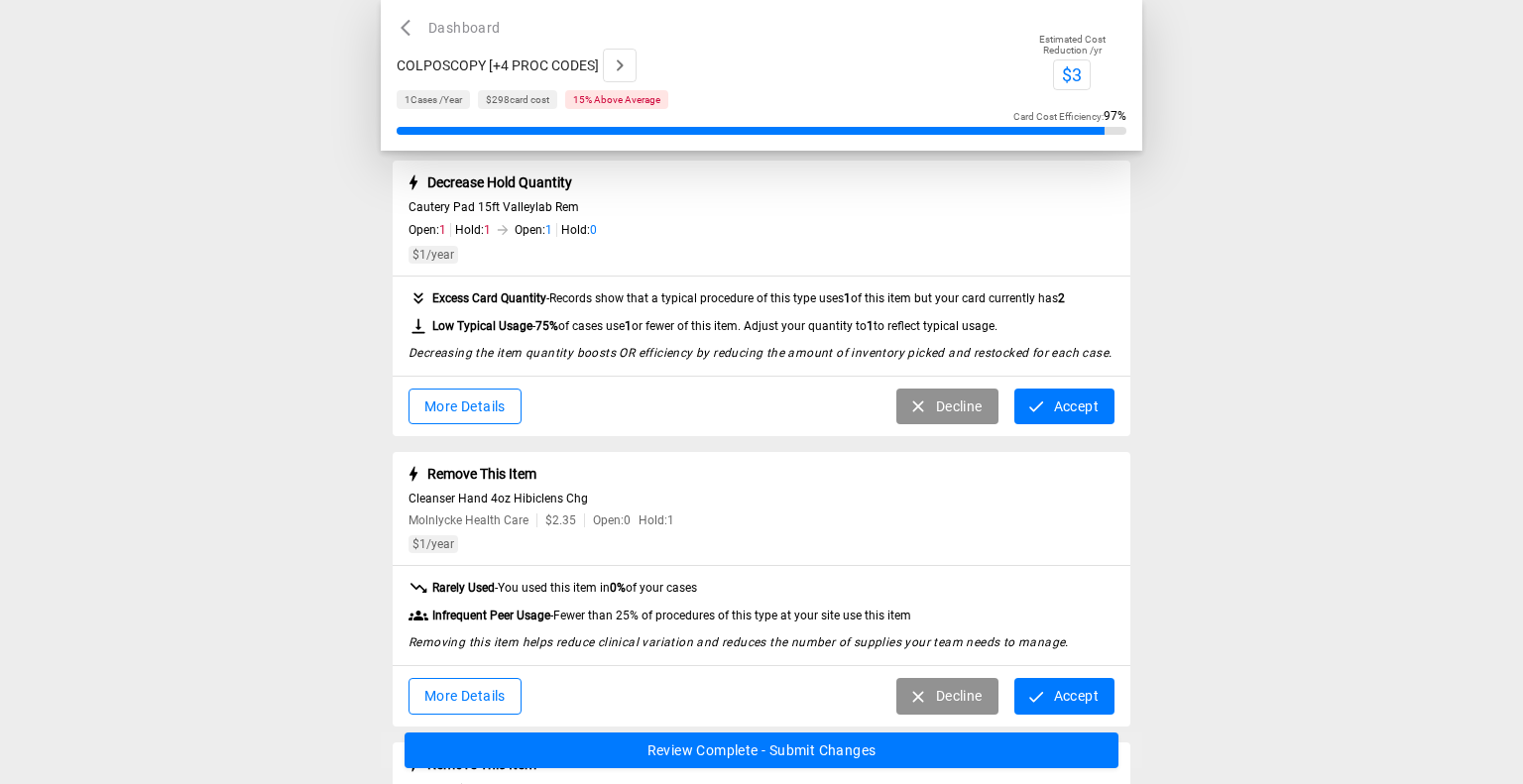 scroll, scrollTop: 733, scrollLeft: 0, axis: vertical 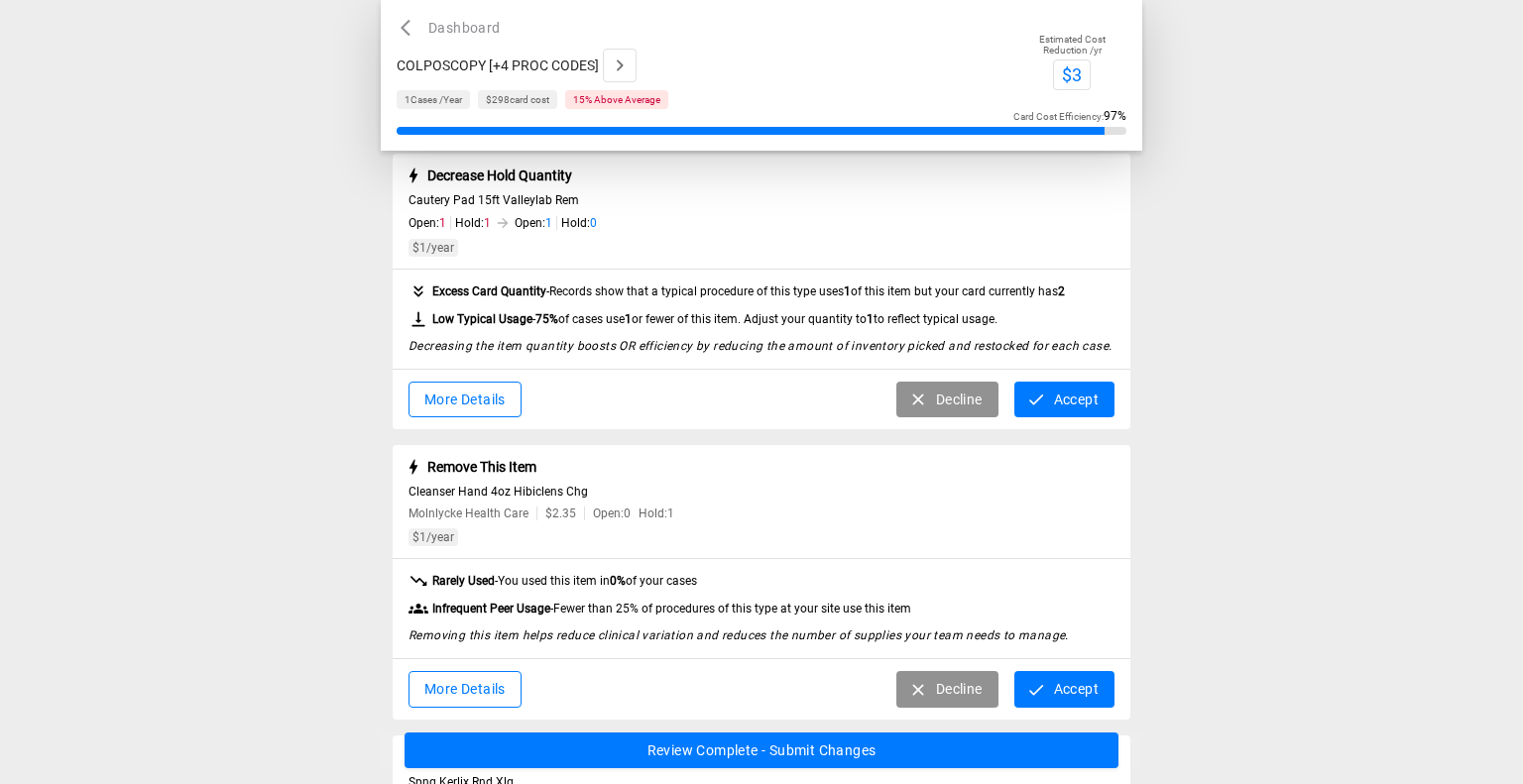 click on "Accept" at bounding box center [1064, 399] 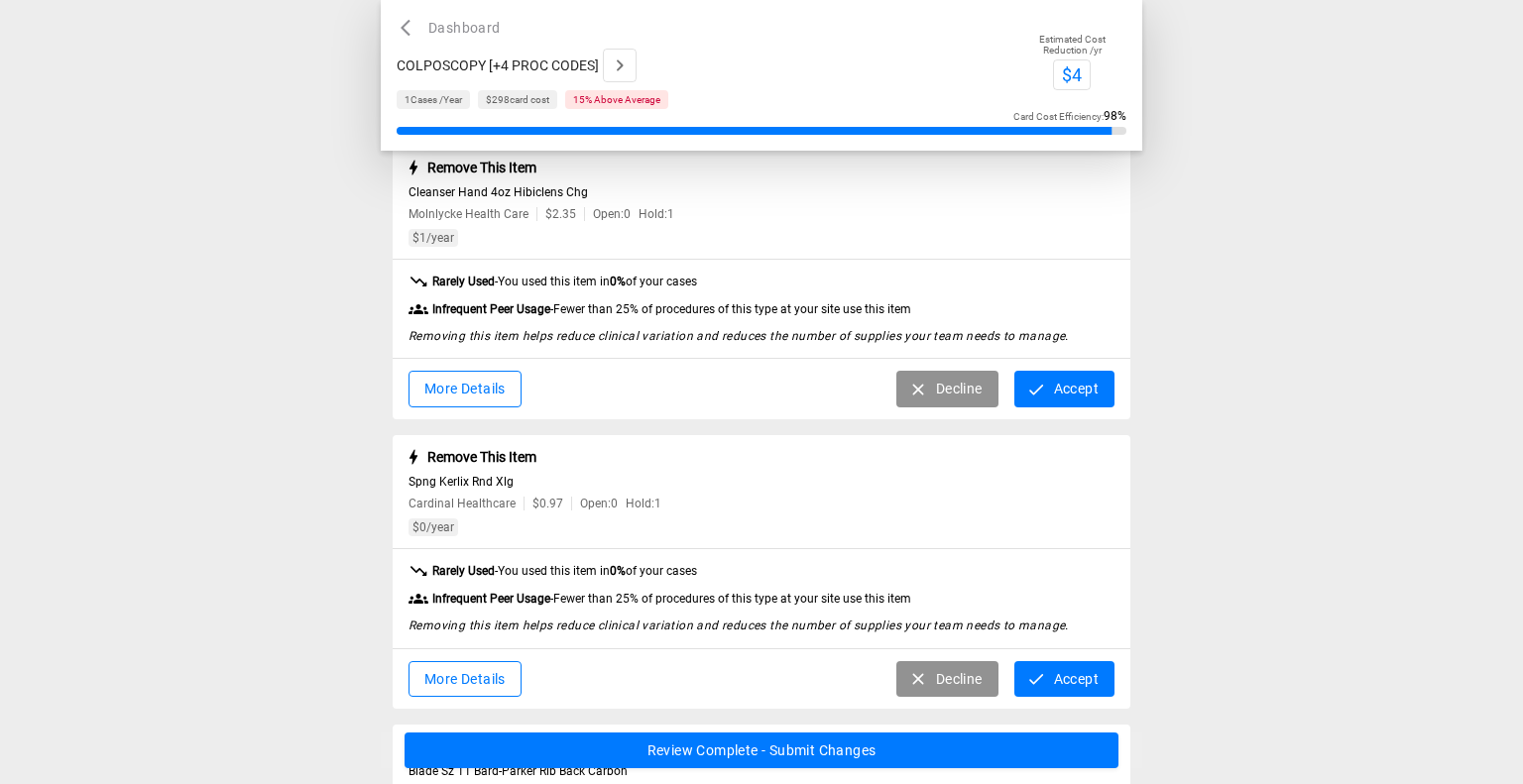 scroll, scrollTop: 887, scrollLeft: 0, axis: vertical 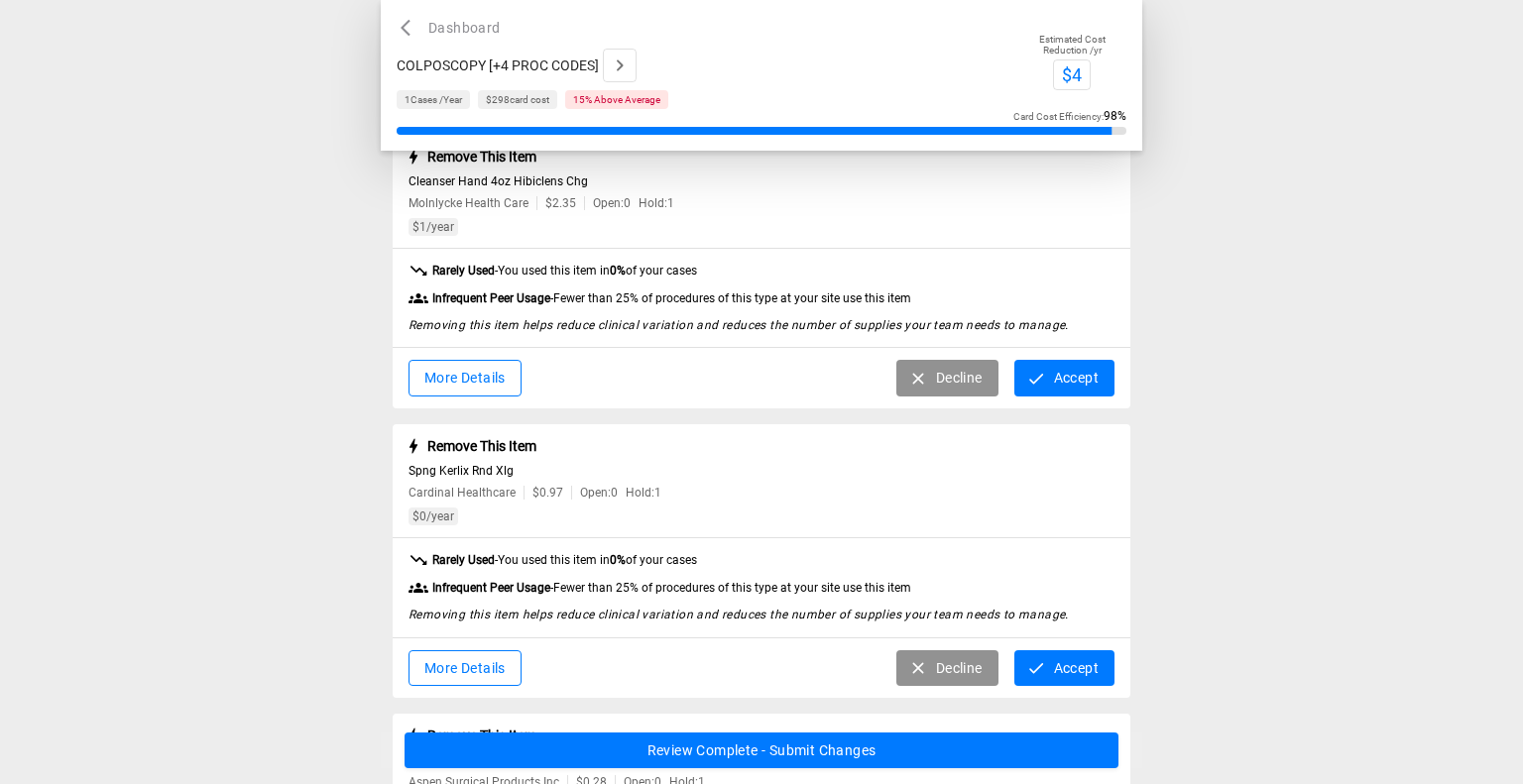 click on "Accept" at bounding box center (1064, 378) 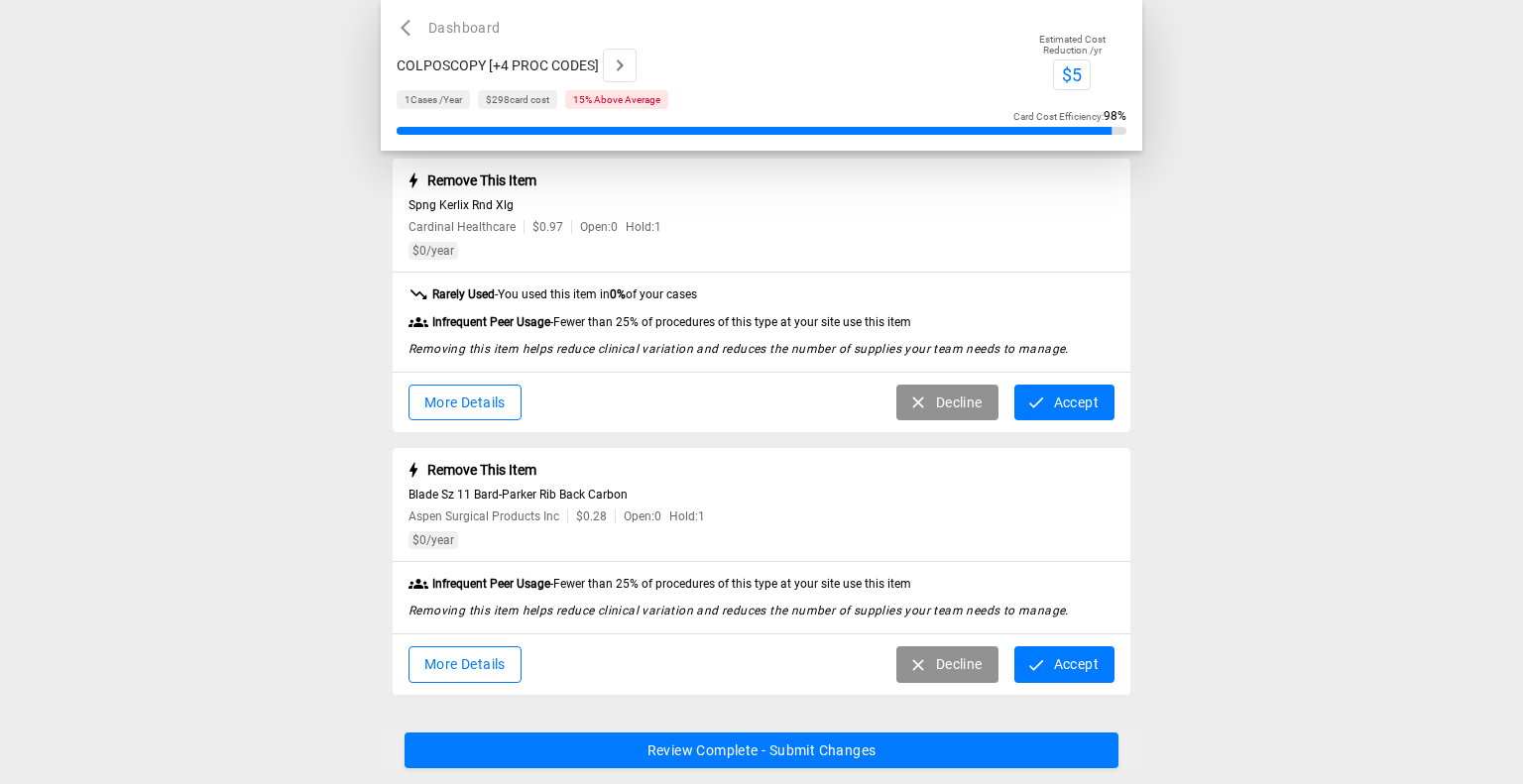 scroll, scrollTop: 999, scrollLeft: 0, axis: vertical 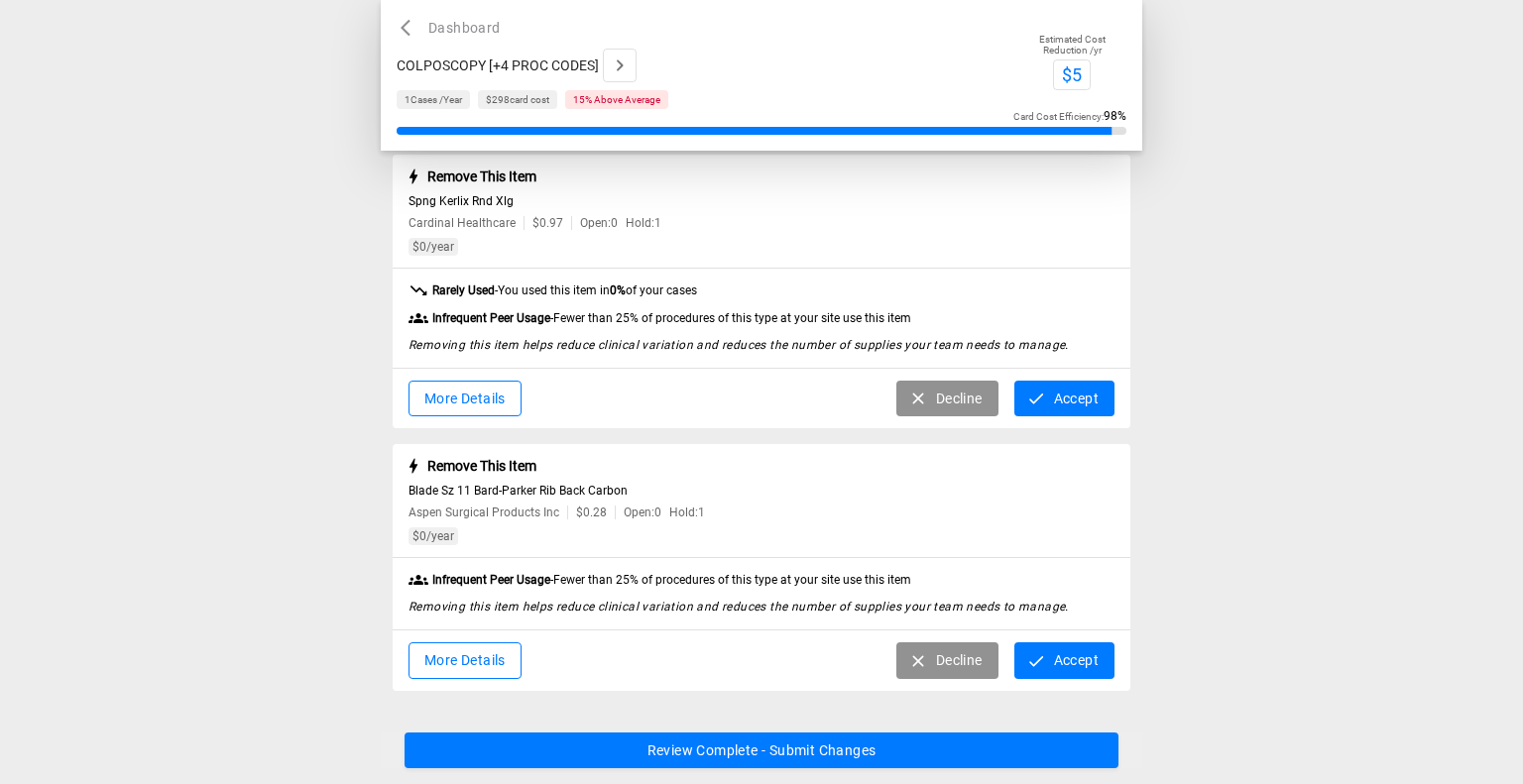 click on "Decline" at bounding box center [947, 398] 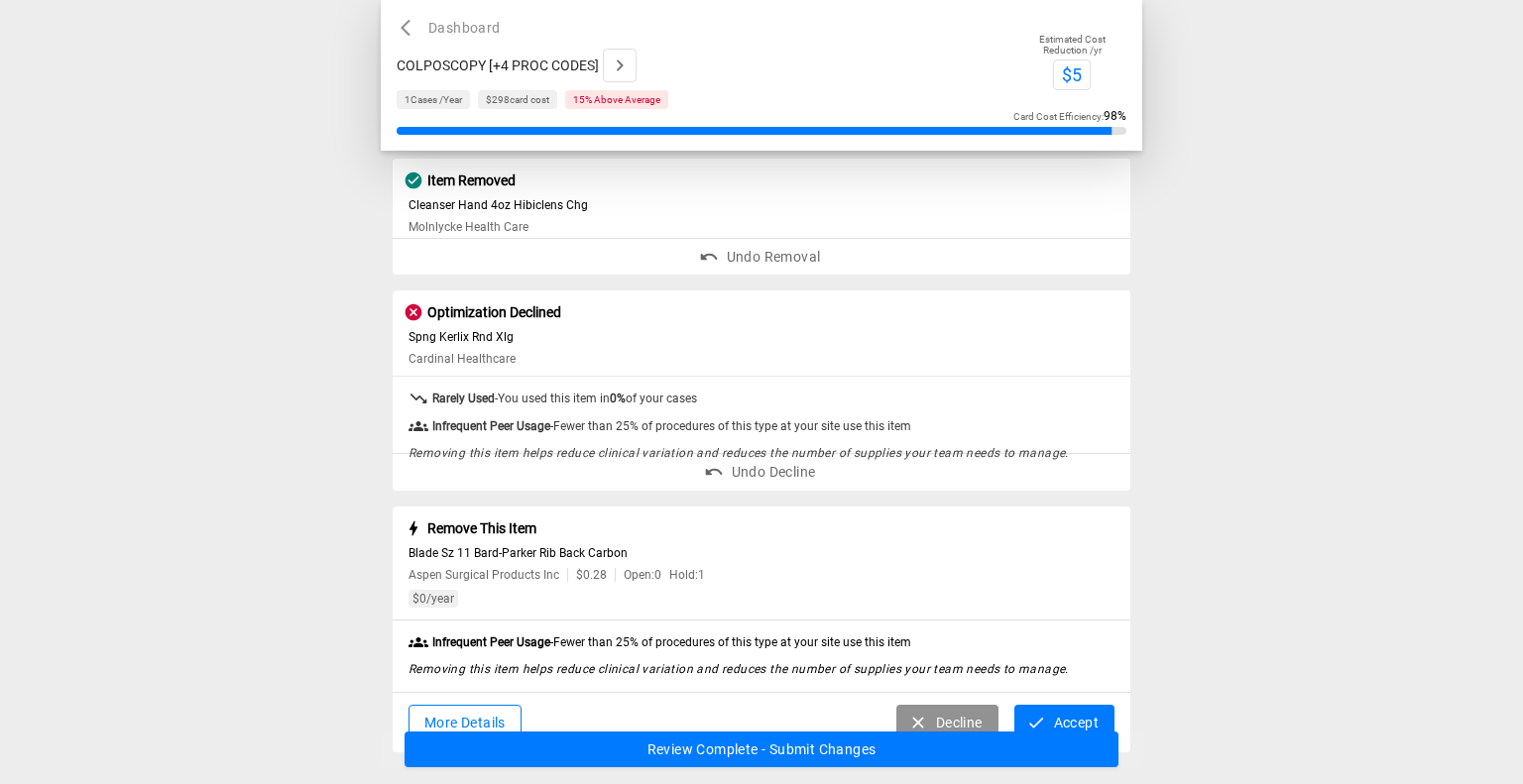 scroll, scrollTop: 852, scrollLeft: 0, axis: vertical 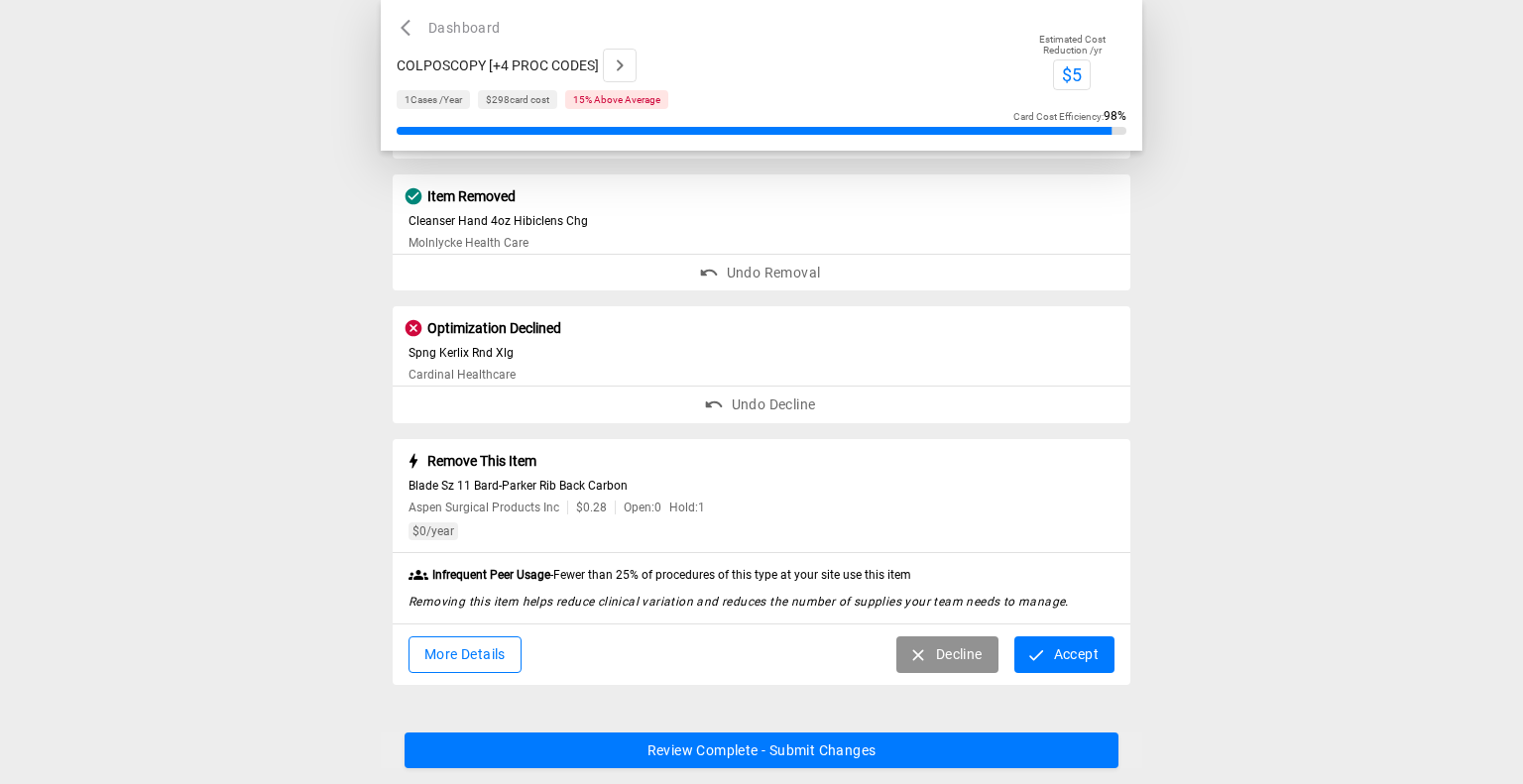 click on "Blade Sz 11 Bard-Parker Rib Back Carbon Aspen Surgical Products Inc $[PRICE] Open:  0 Hold:  1 $[PRICE] /year" at bounding box center [762, 509] 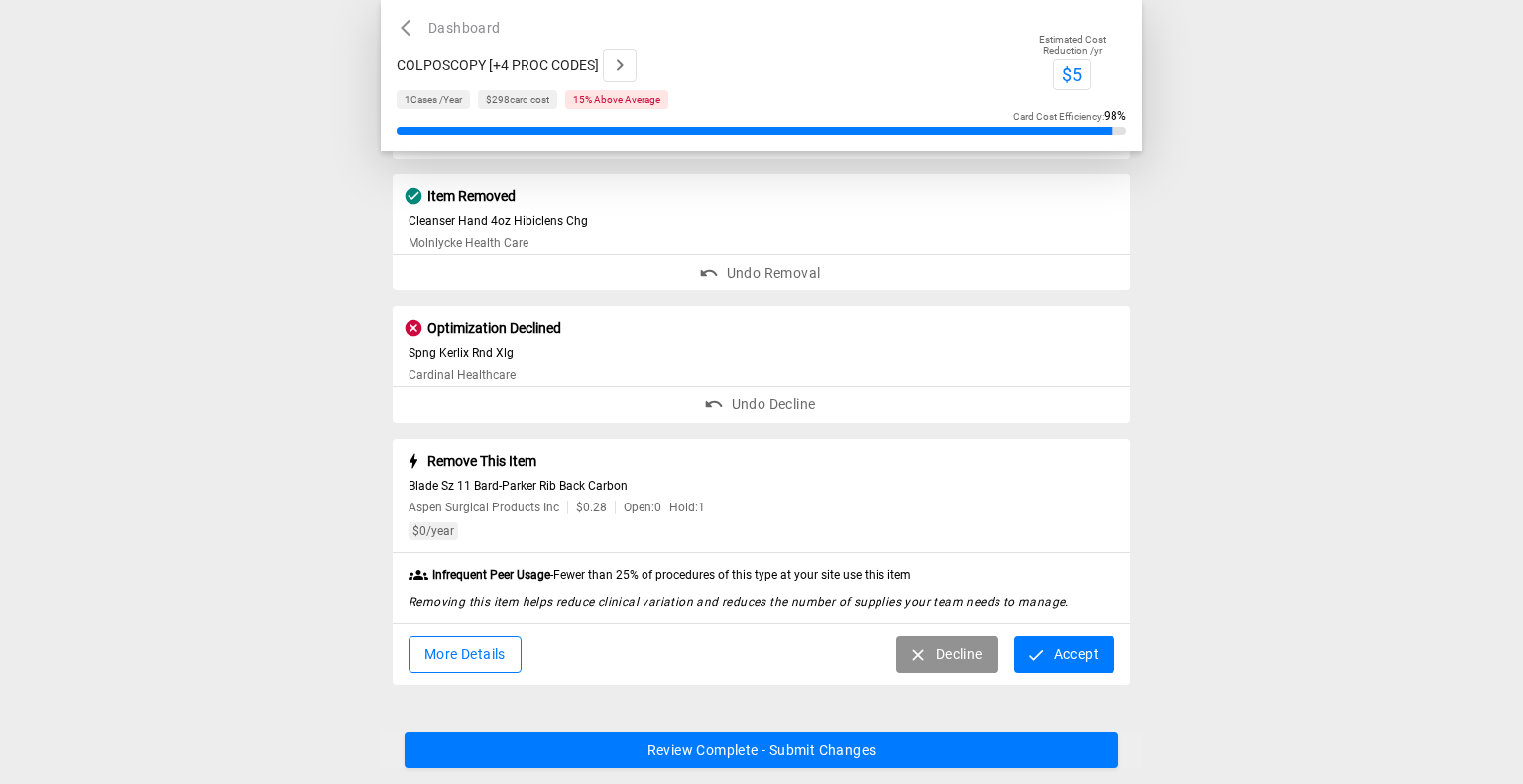 click on "Accept" at bounding box center (1064, 654) 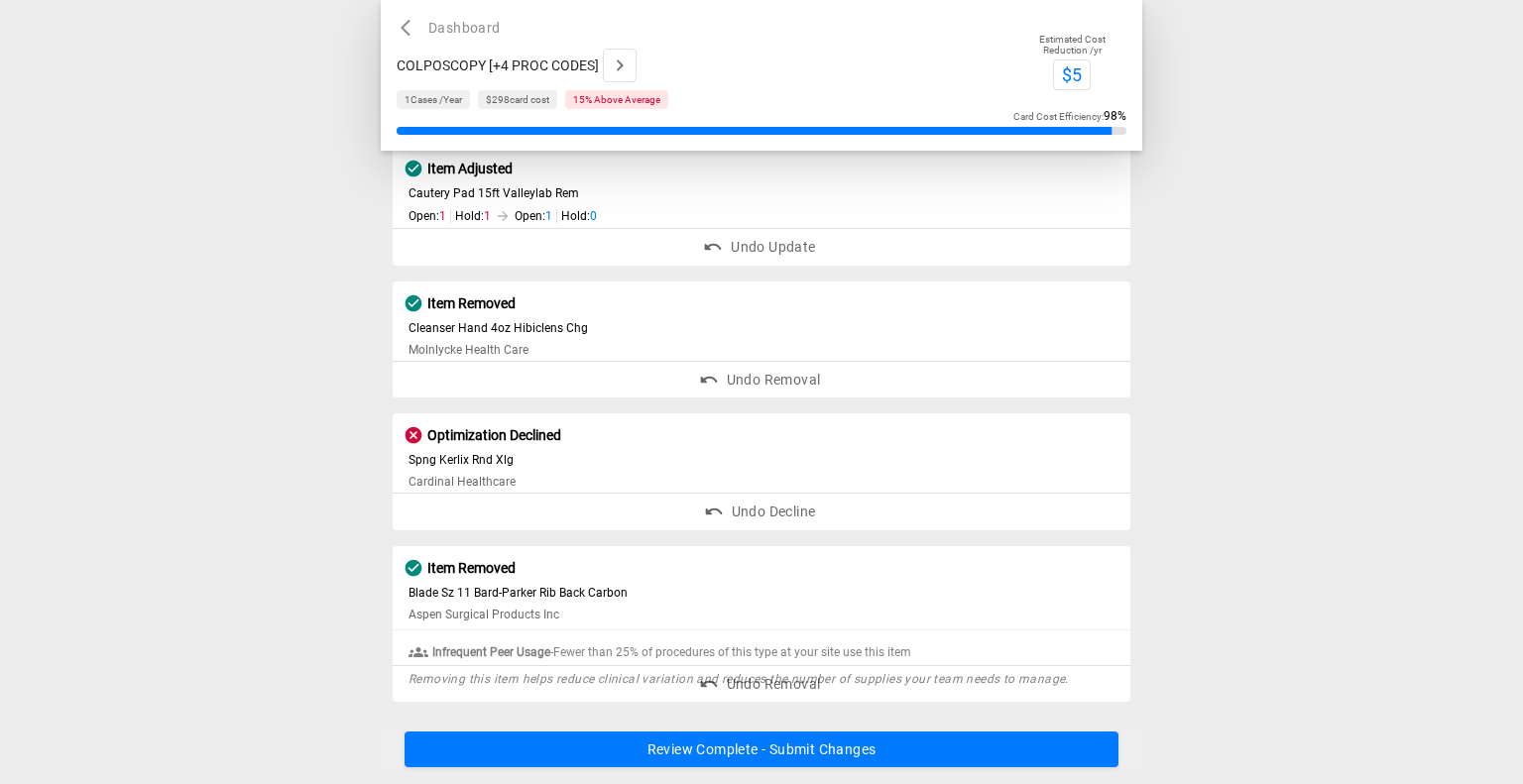 scroll, scrollTop: 723, scrollLeft: 0, axis: vertical 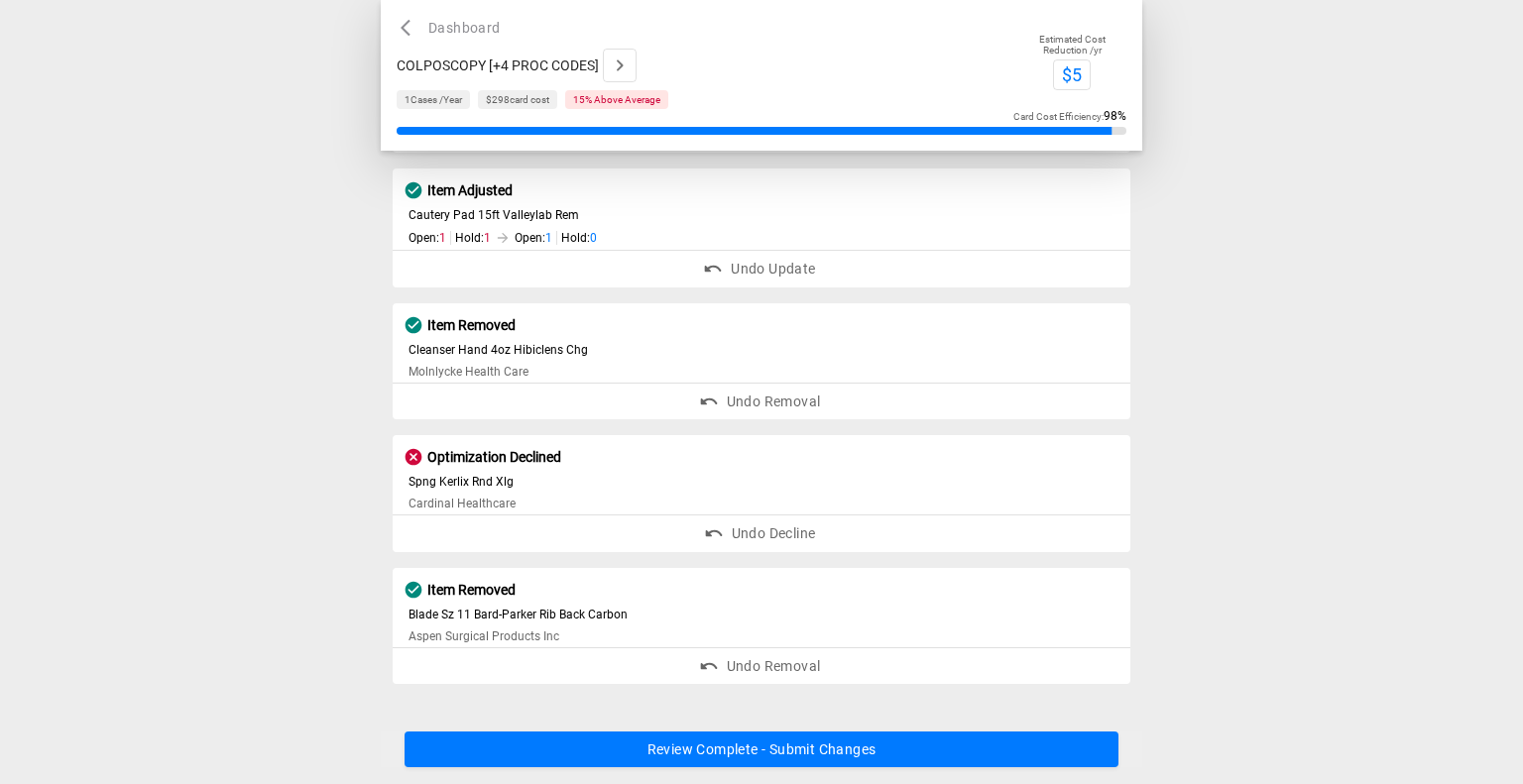 click on "Review Complete - Submit Changes" at bounding box center [762, 750] 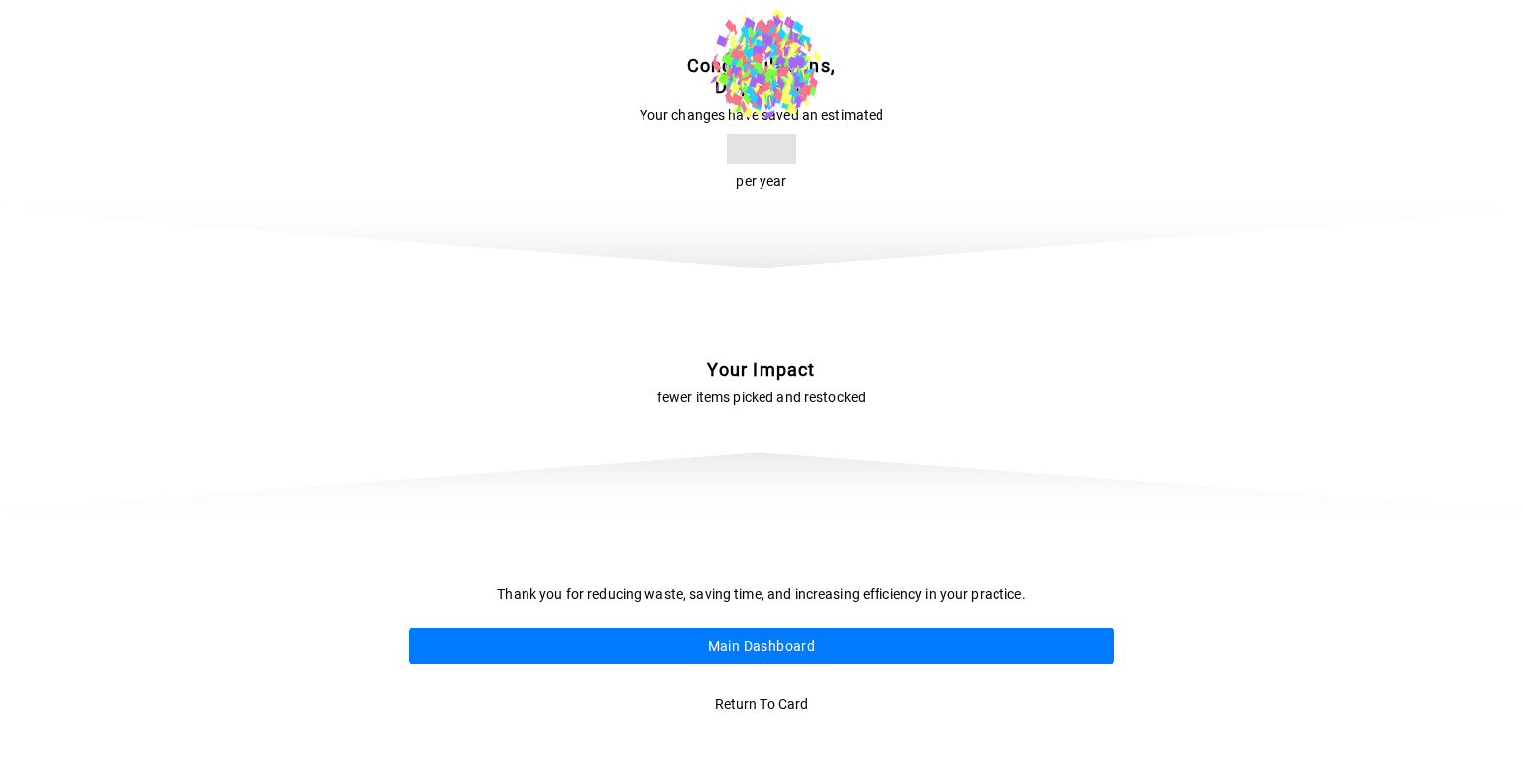 scroll, scrollTop: 0, scrollLeft: 0, axis: both 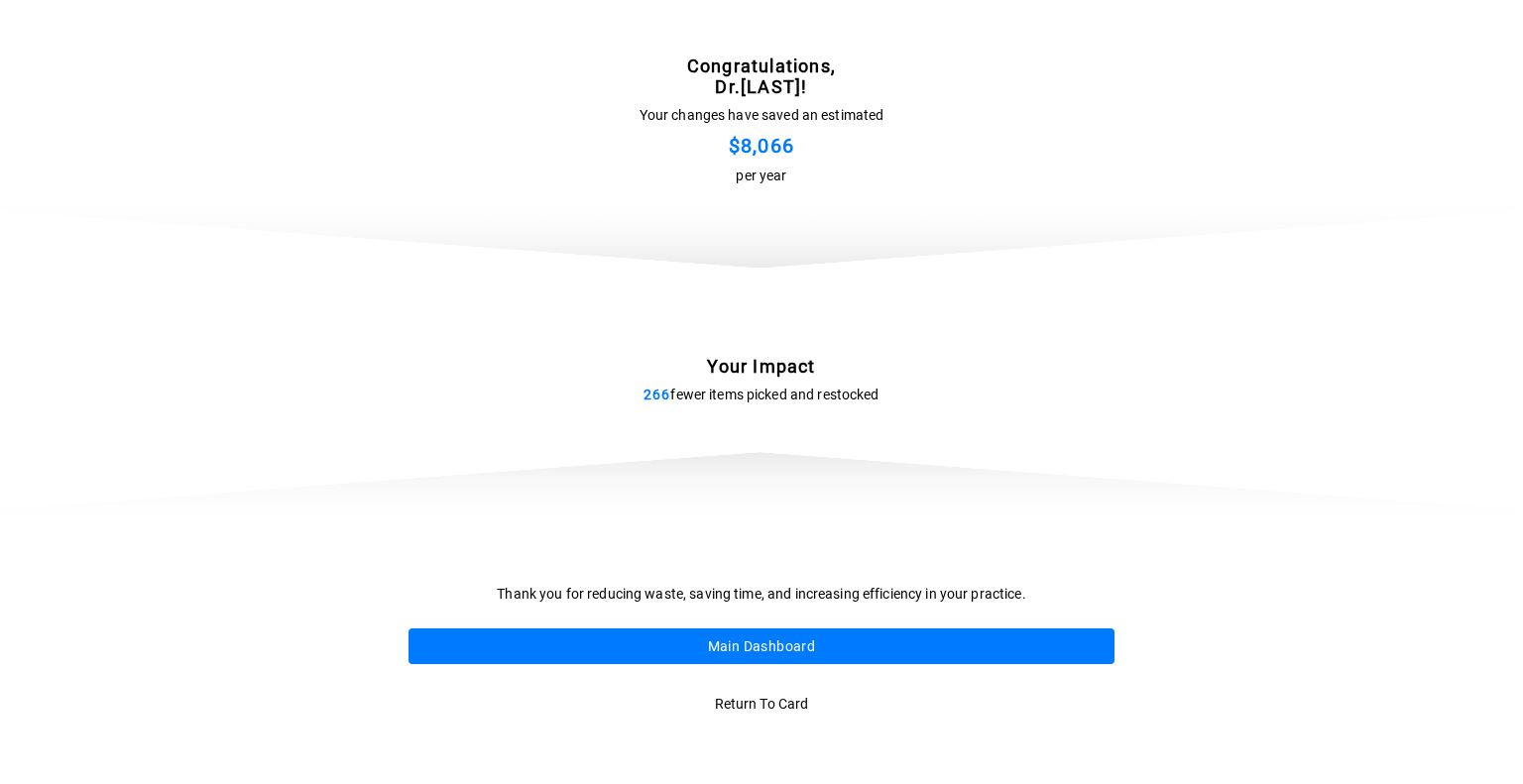 click on "Main Dashboard" at bounding box center (762, 646) 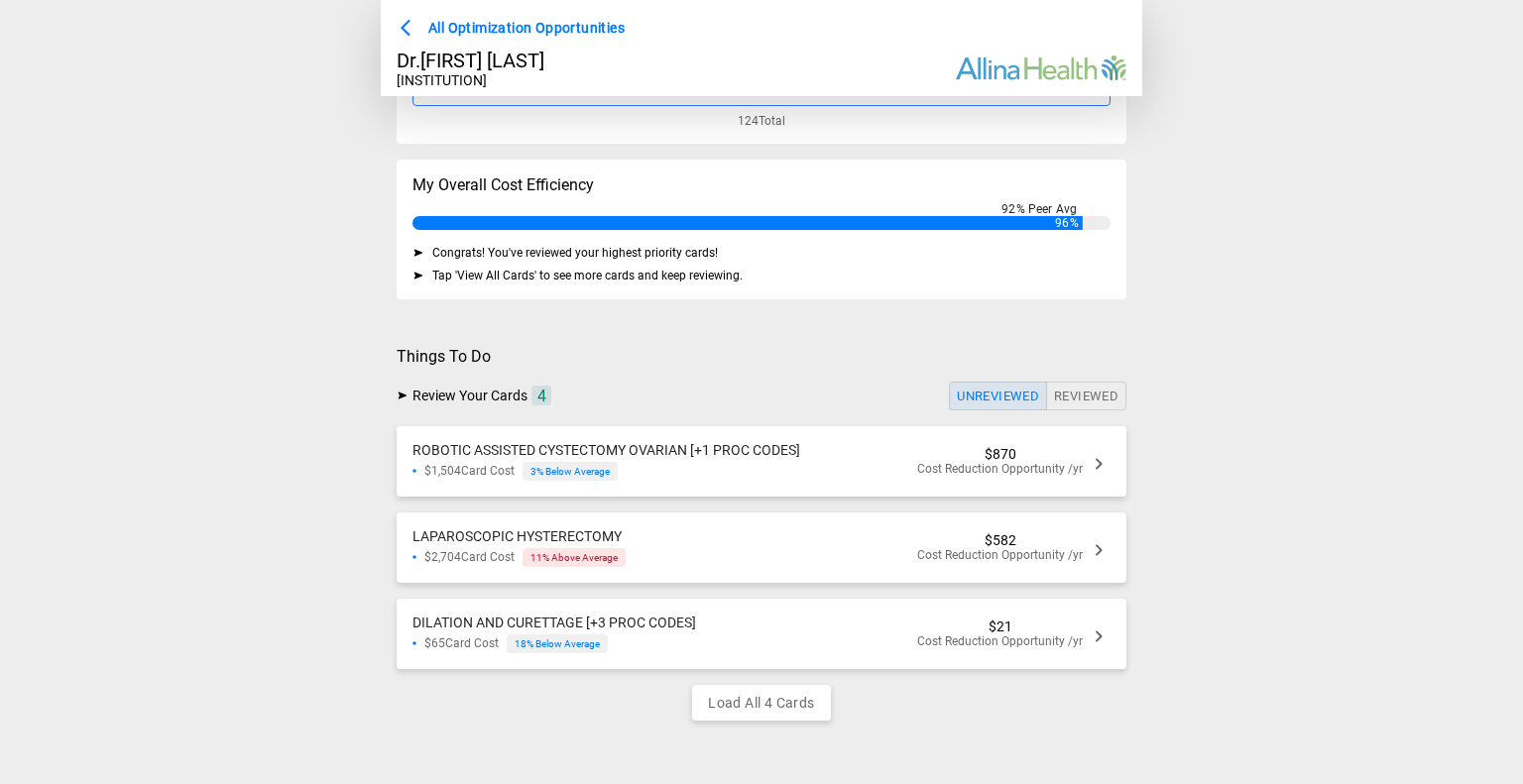 scroll, scrollTop: 262, scrollLeft: 0, axis: vertical 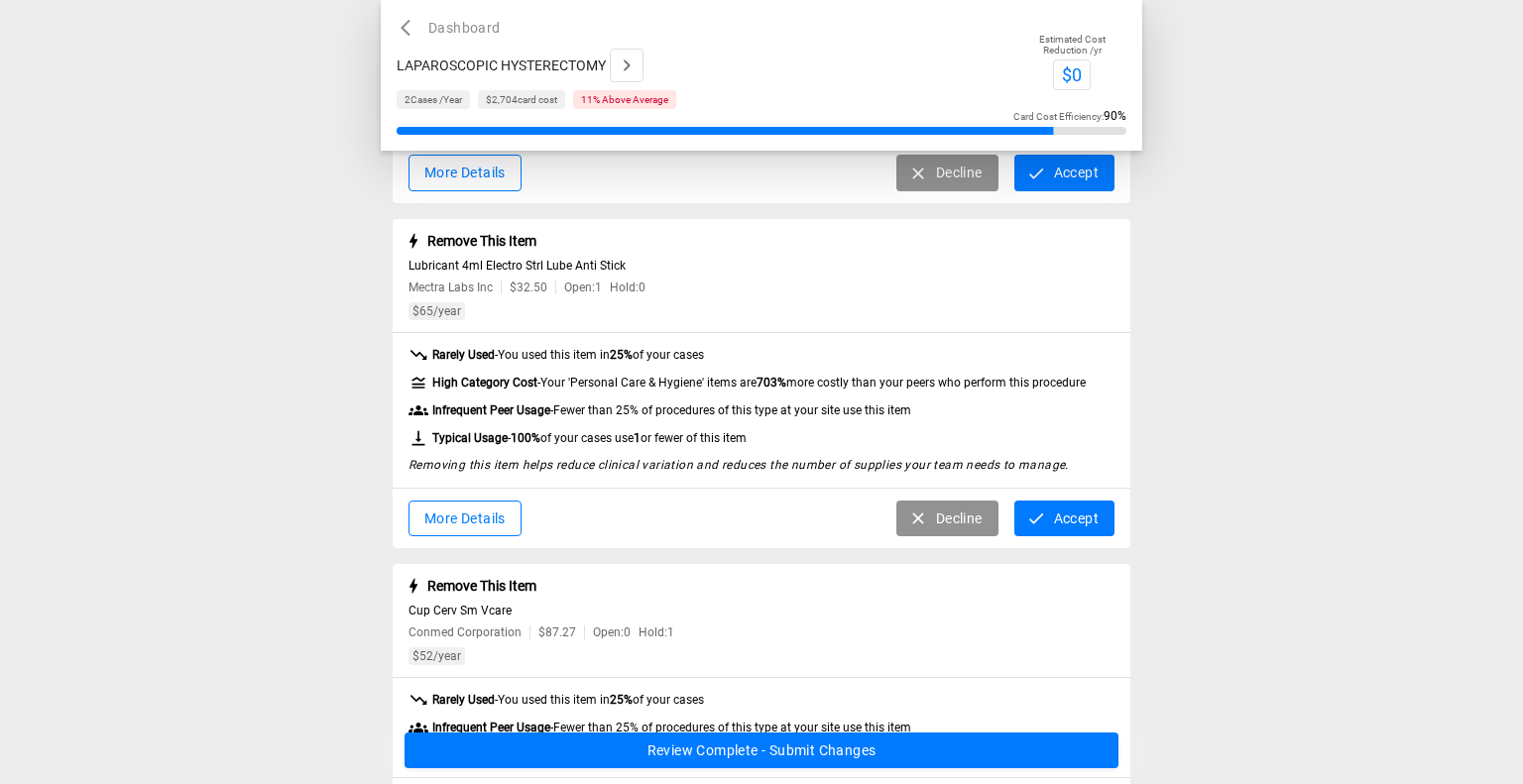 click on "Decline" at bounding box center [947, 172] 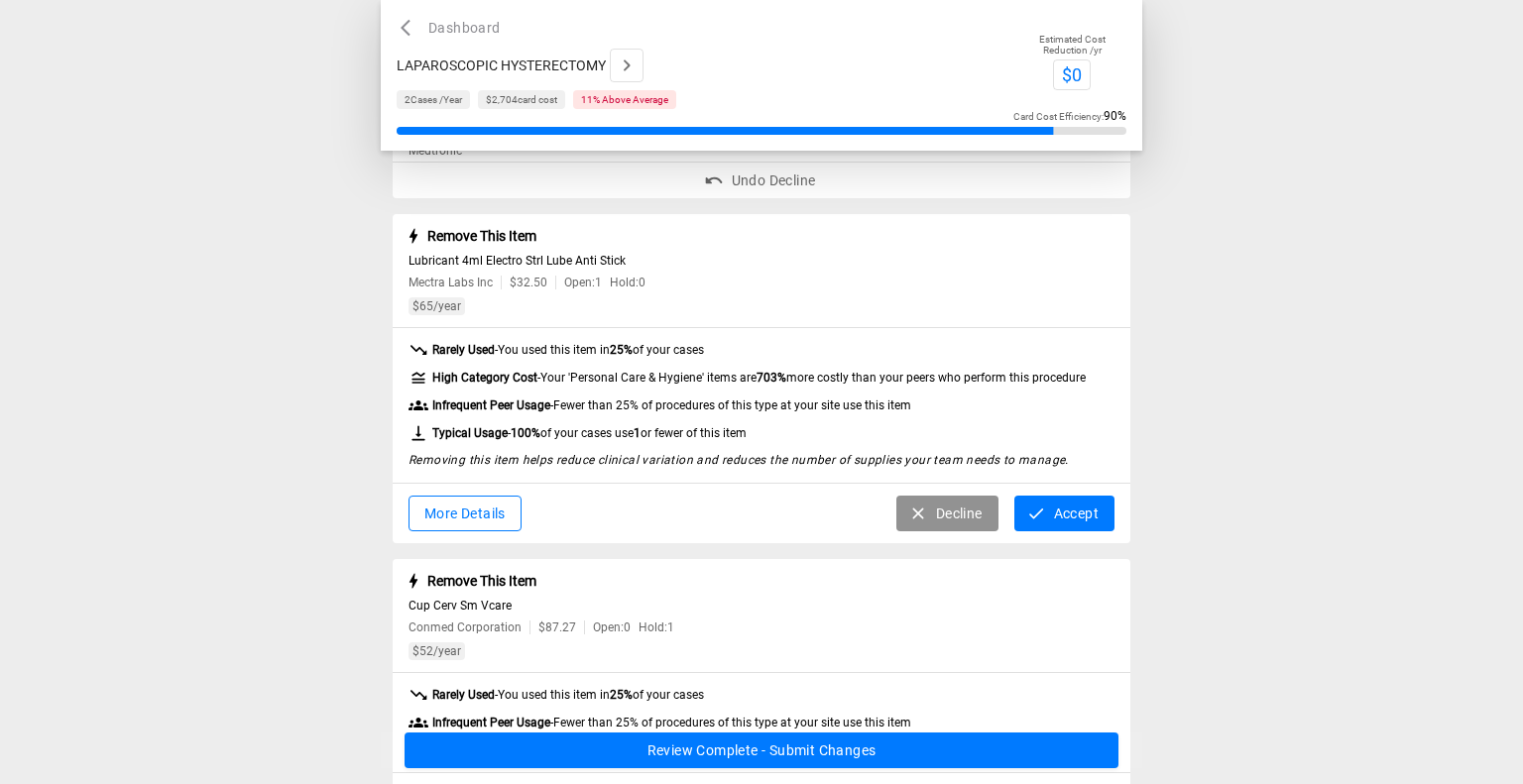 scroll, scrollTop: 146, scrollLeft: 0, axis: vertical 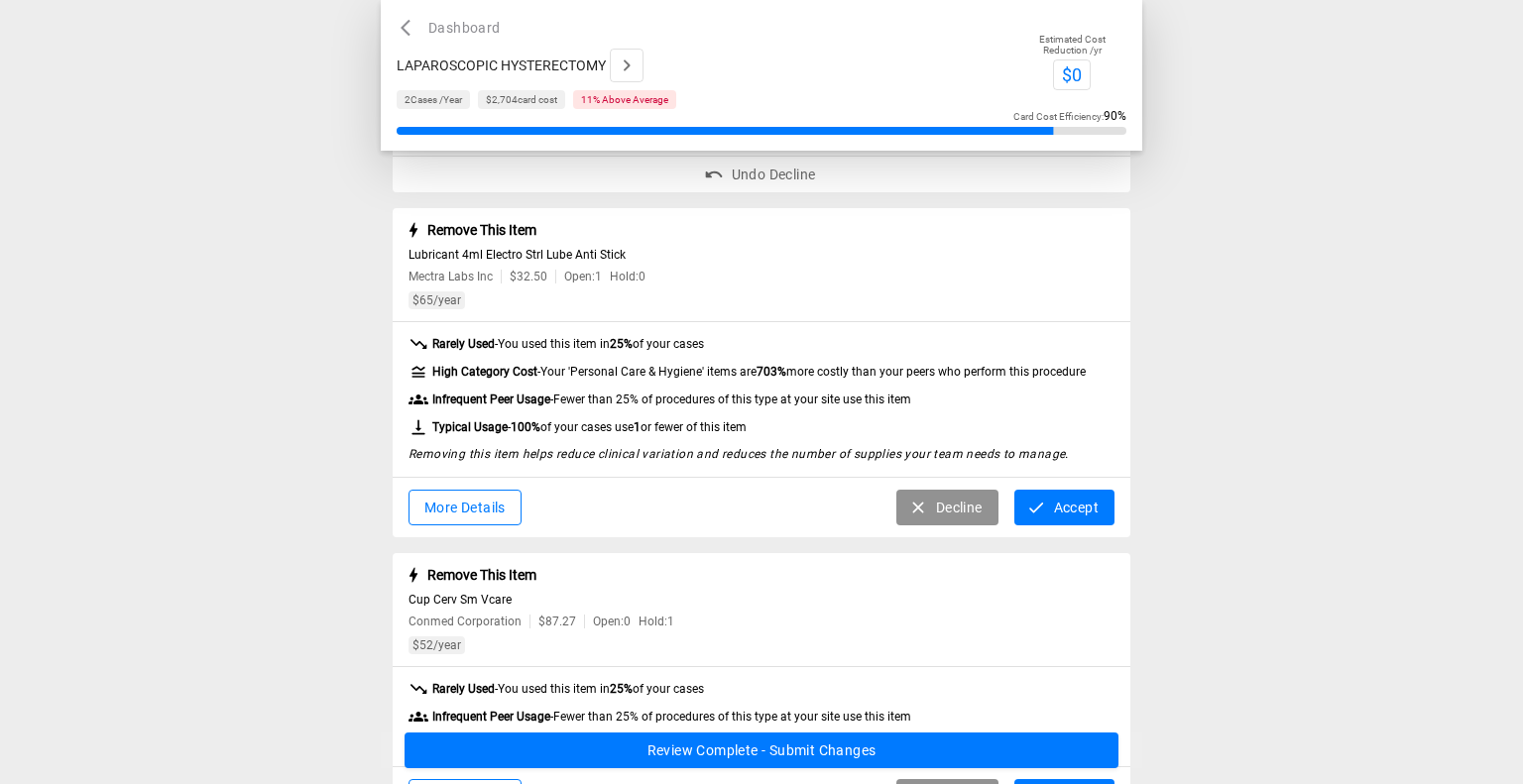 click on "Accept" at bounding box center (1064, 507) 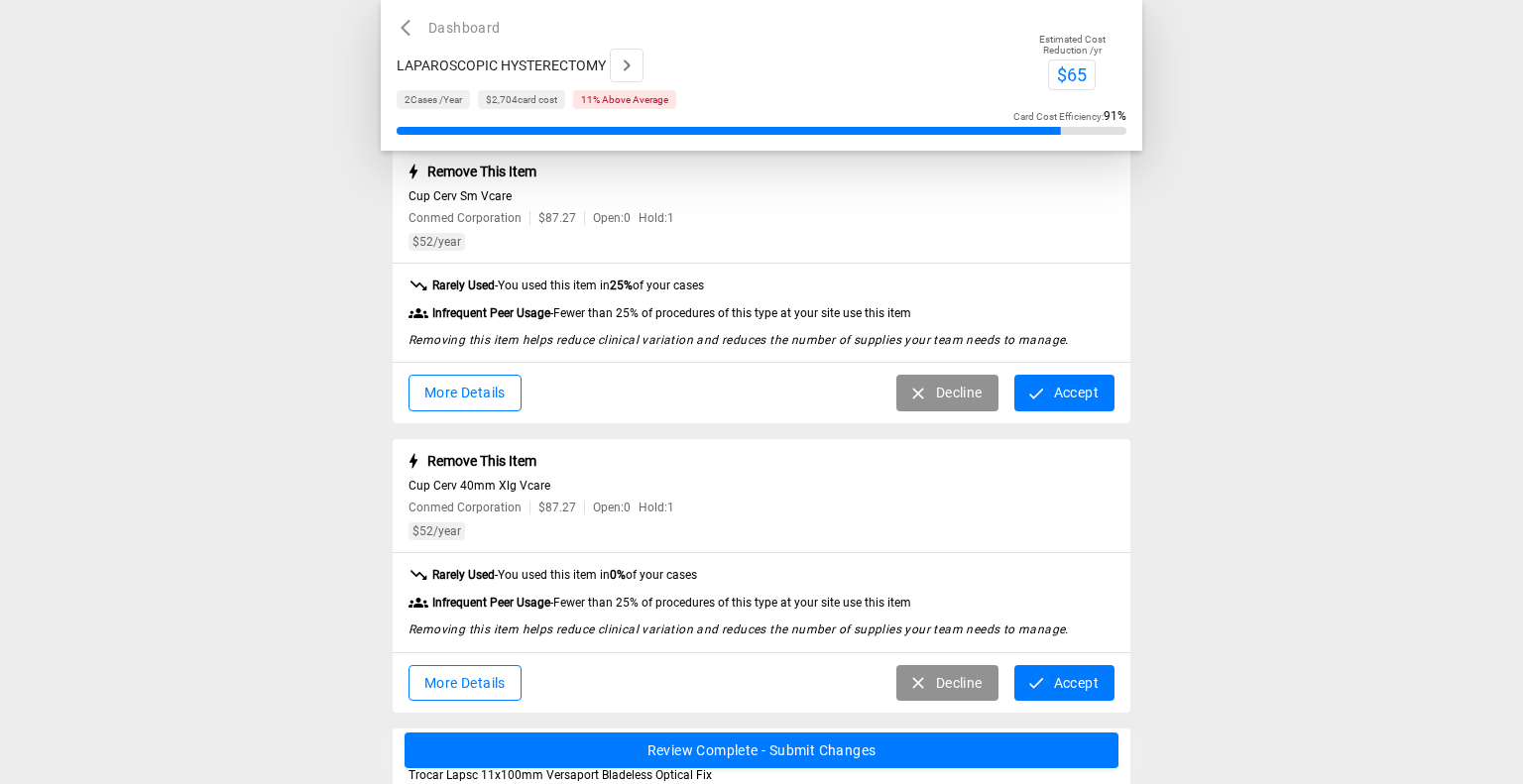 scroll, scrollTop: 338, scrollLeft: 0, axis: vertical 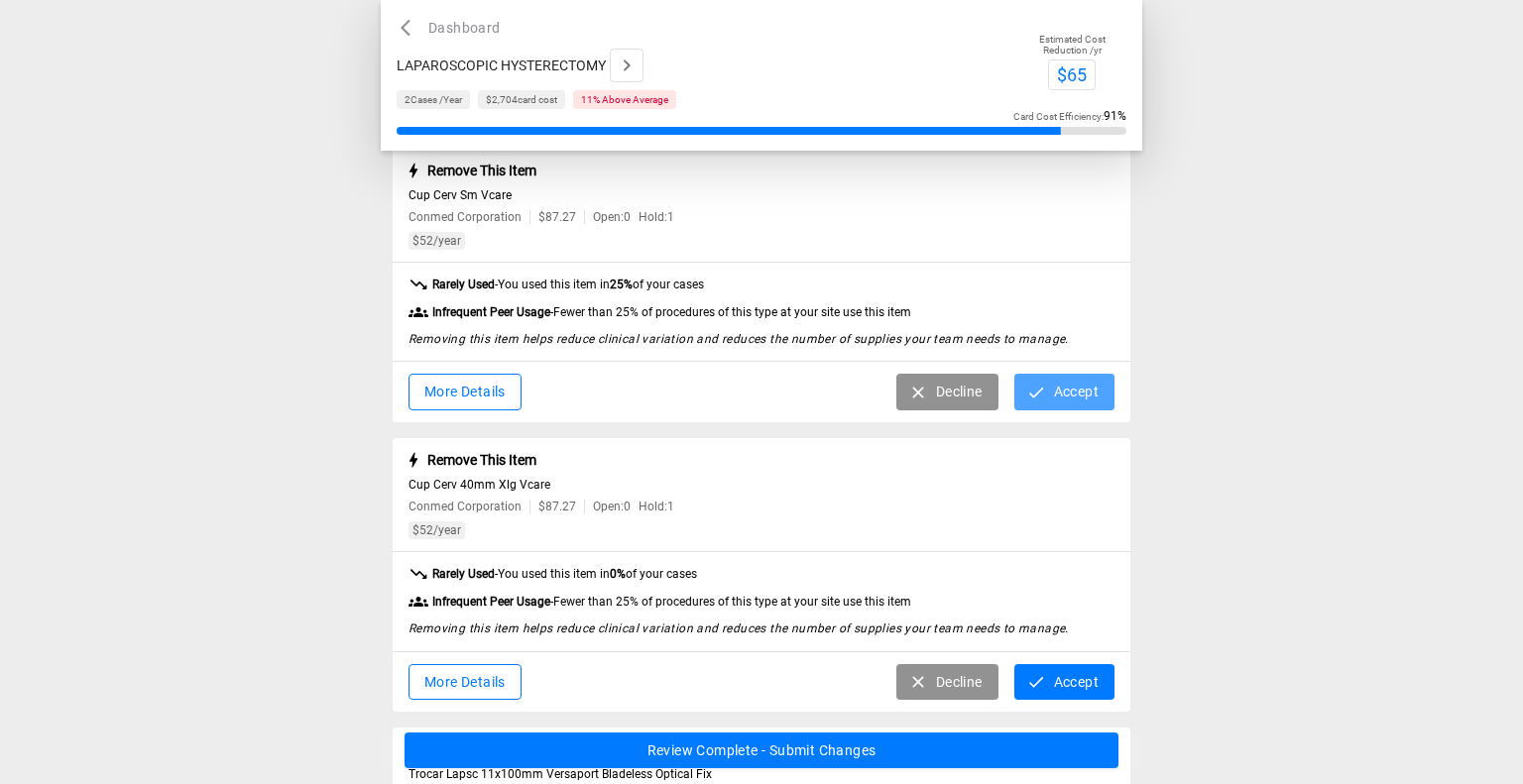 click on "Accept" at bounding box center [1064, 392] 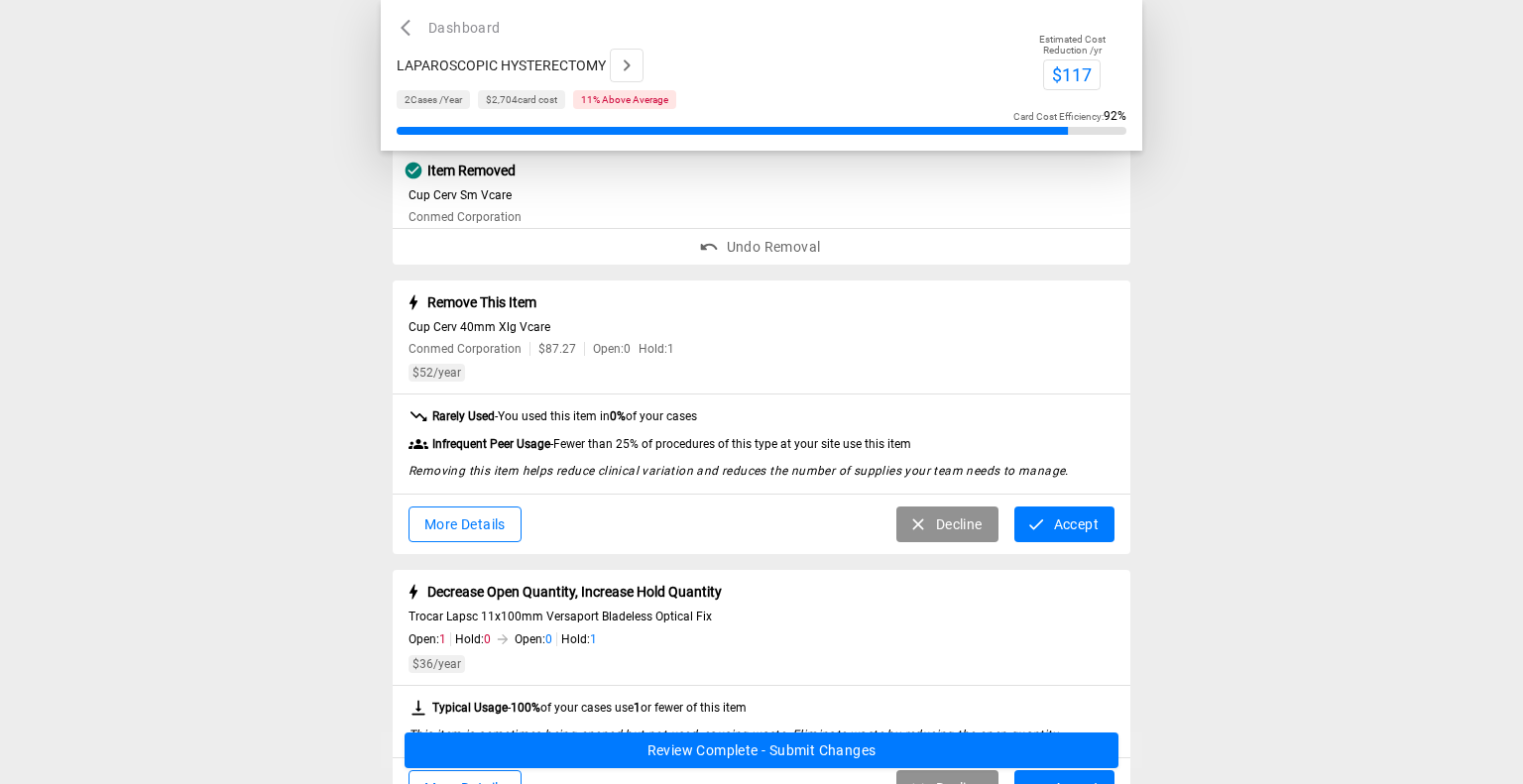 click on "Accept" at bounding box center [1064, 524] 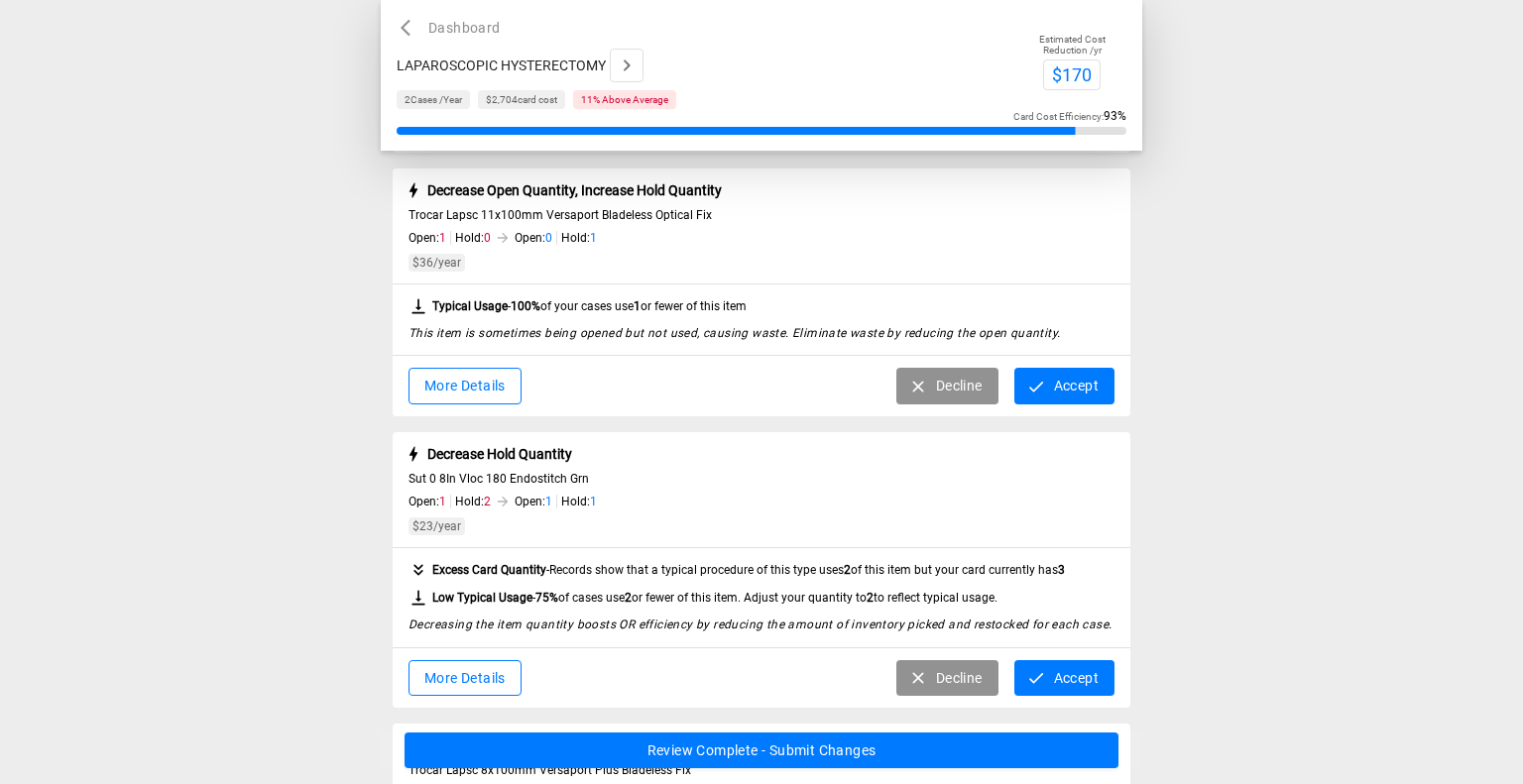scroll, scrollTop: 587, scrollLeft: 0, axis: vertical 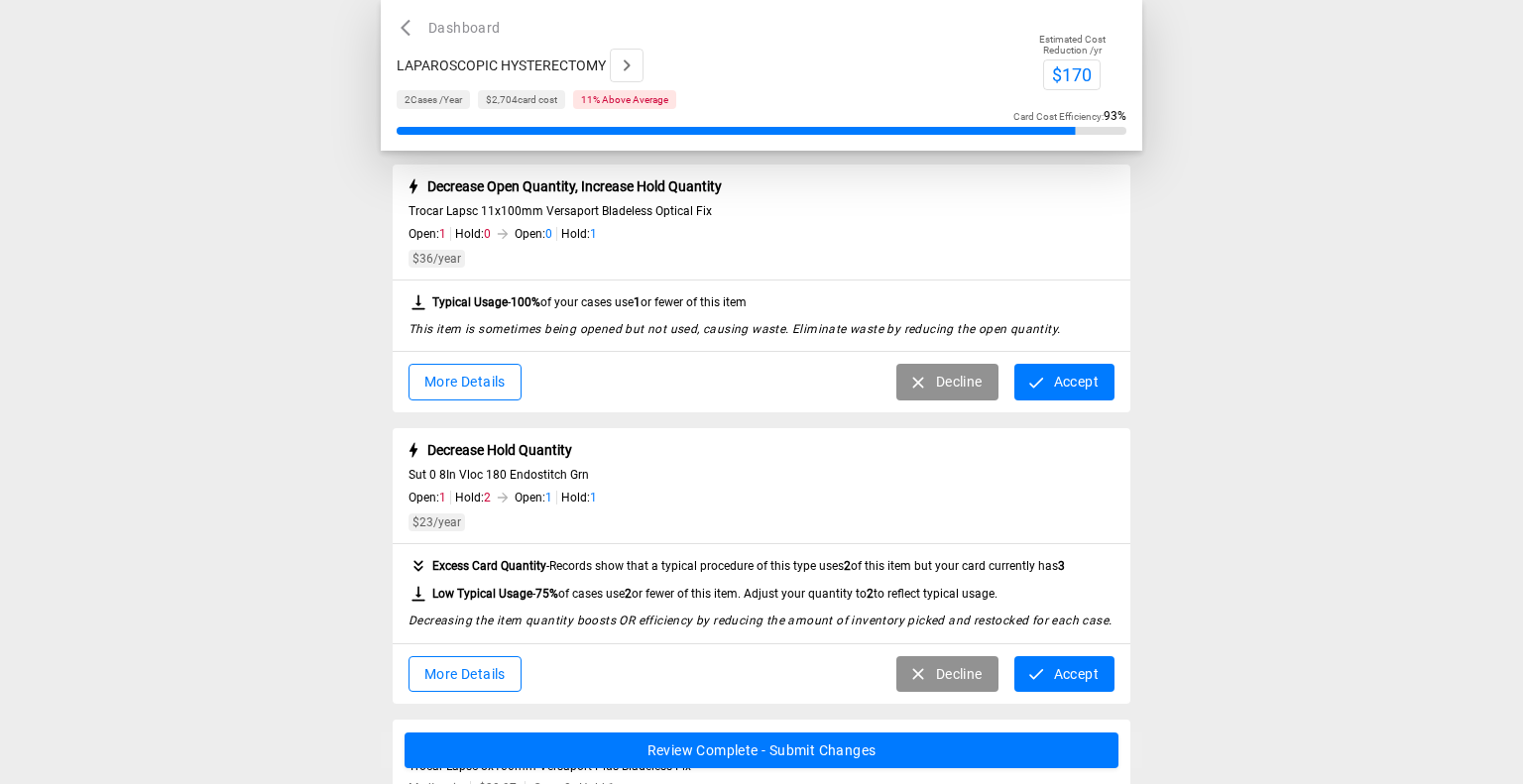 click 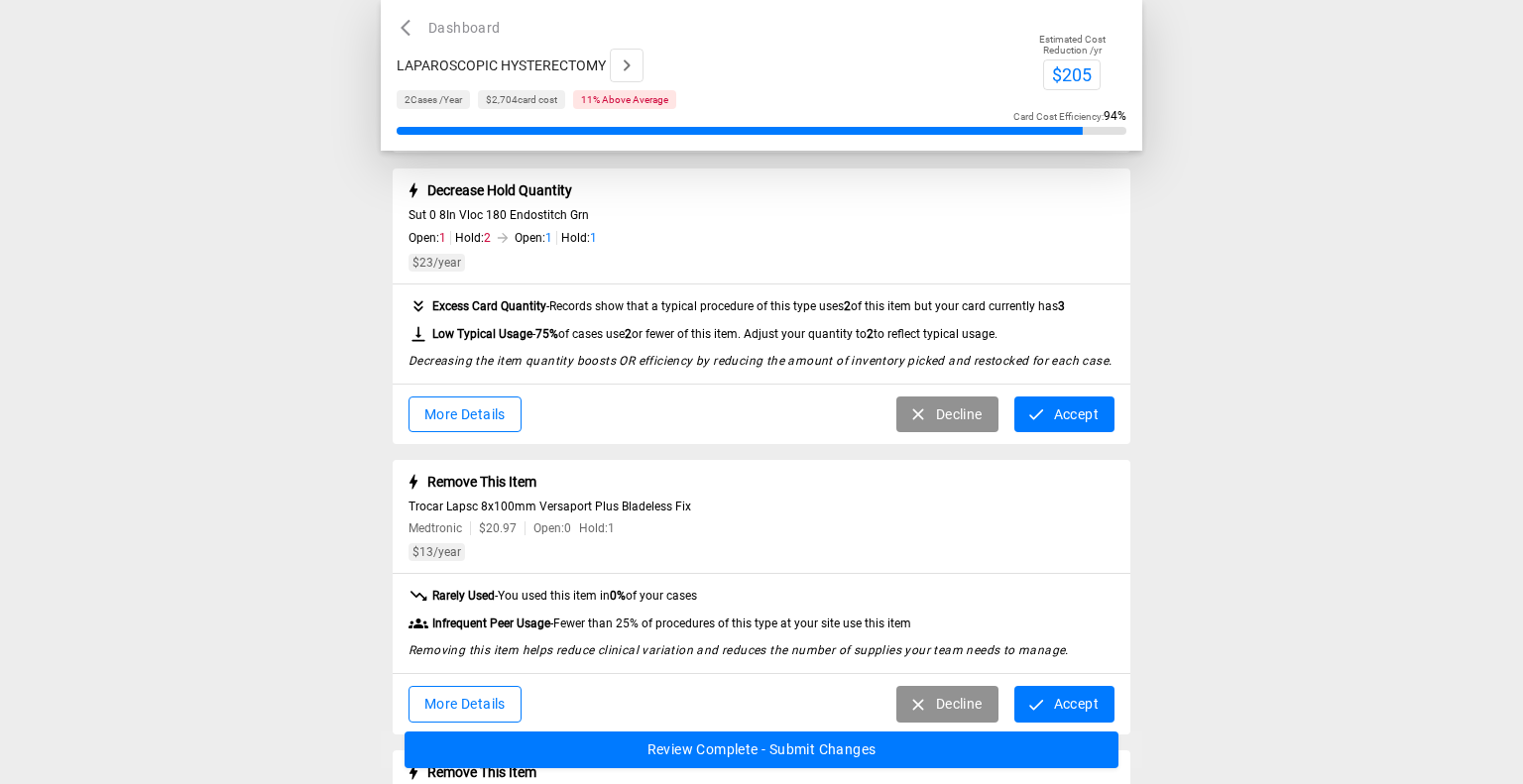 scroll, scrollTop: 708, scrollLeft: 0, axis: vertical 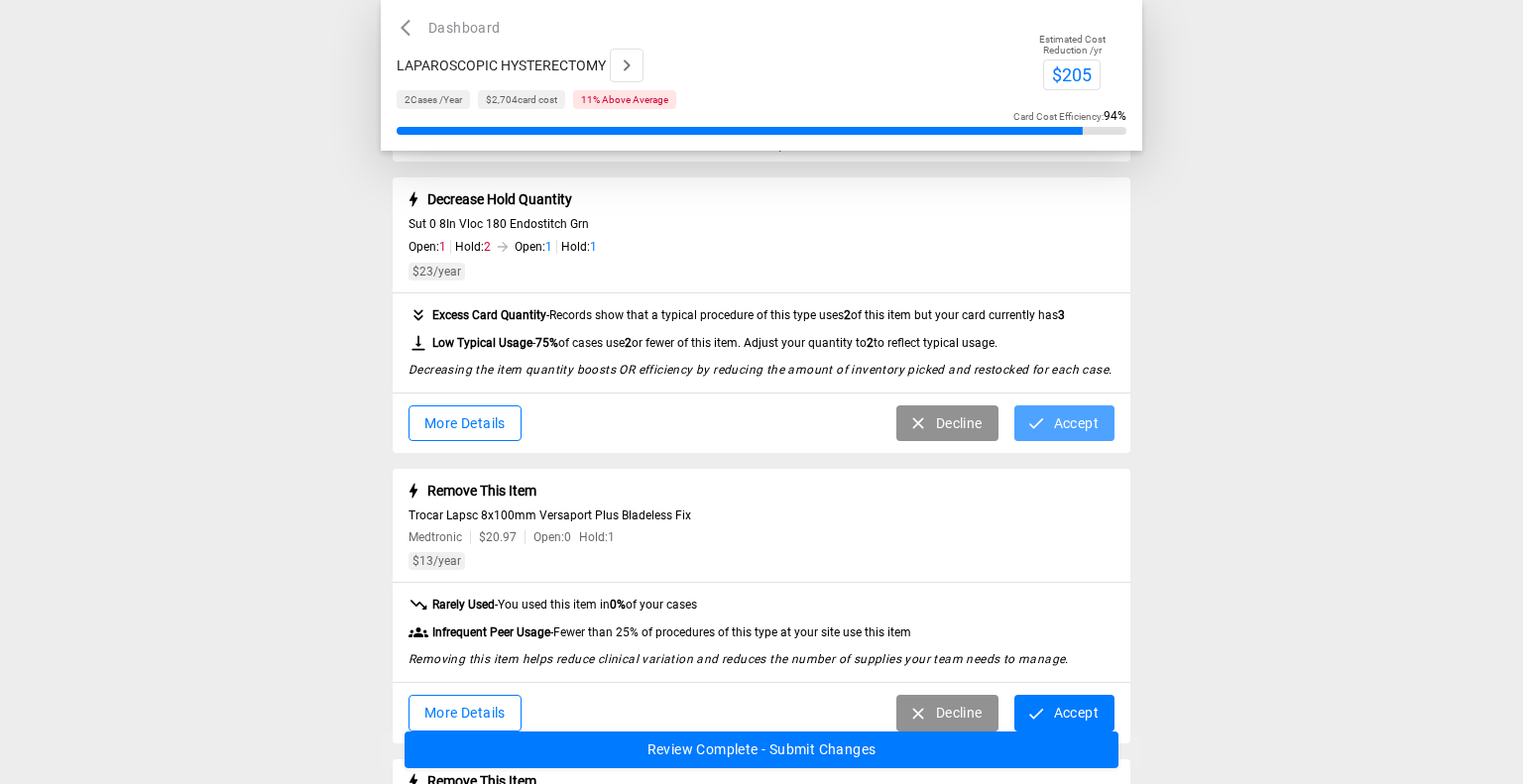 click on "Accept" at bounding box center [1064, 423] 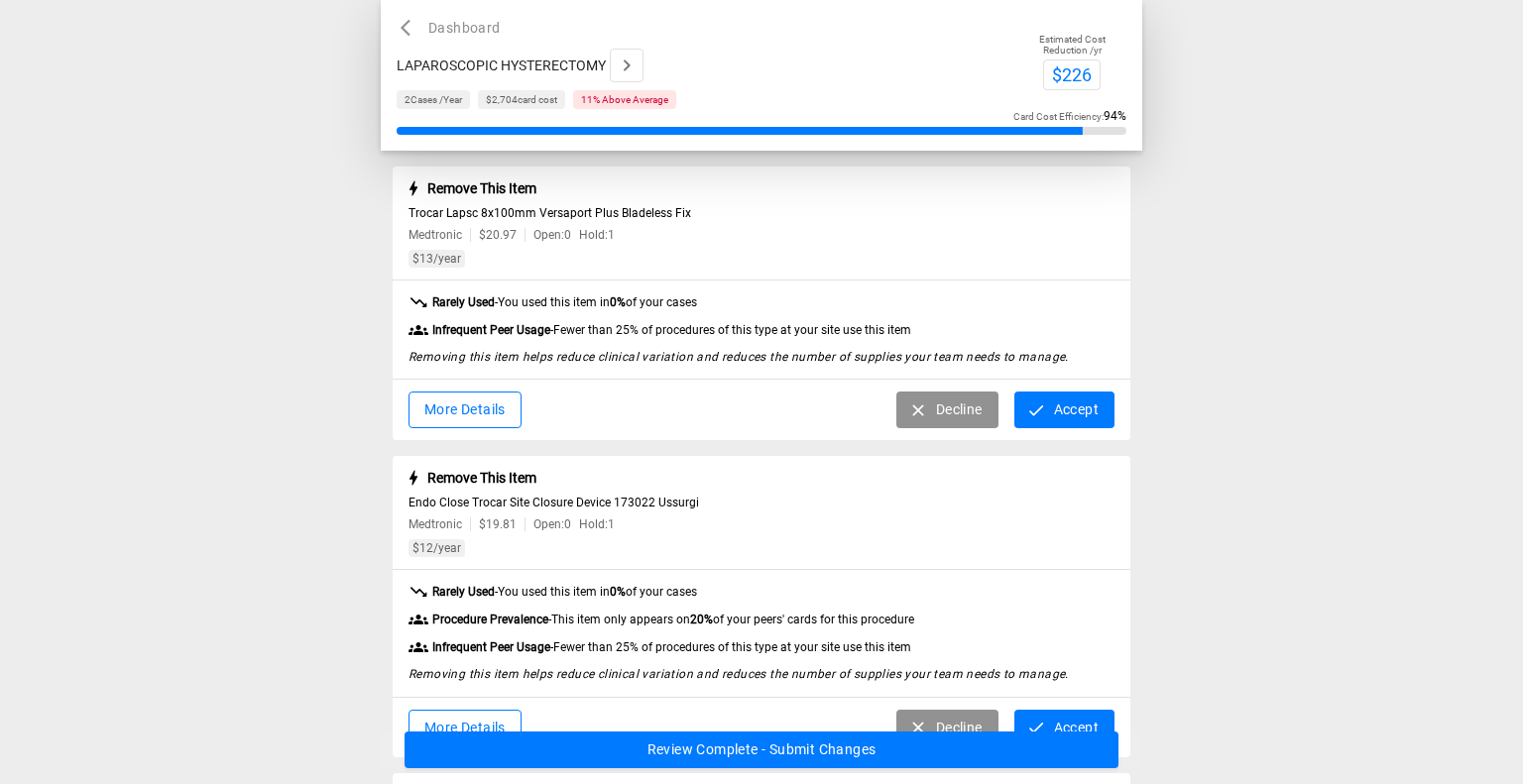 scroll, scrollTop: 855, scrollLeft: 0, axis: vertical 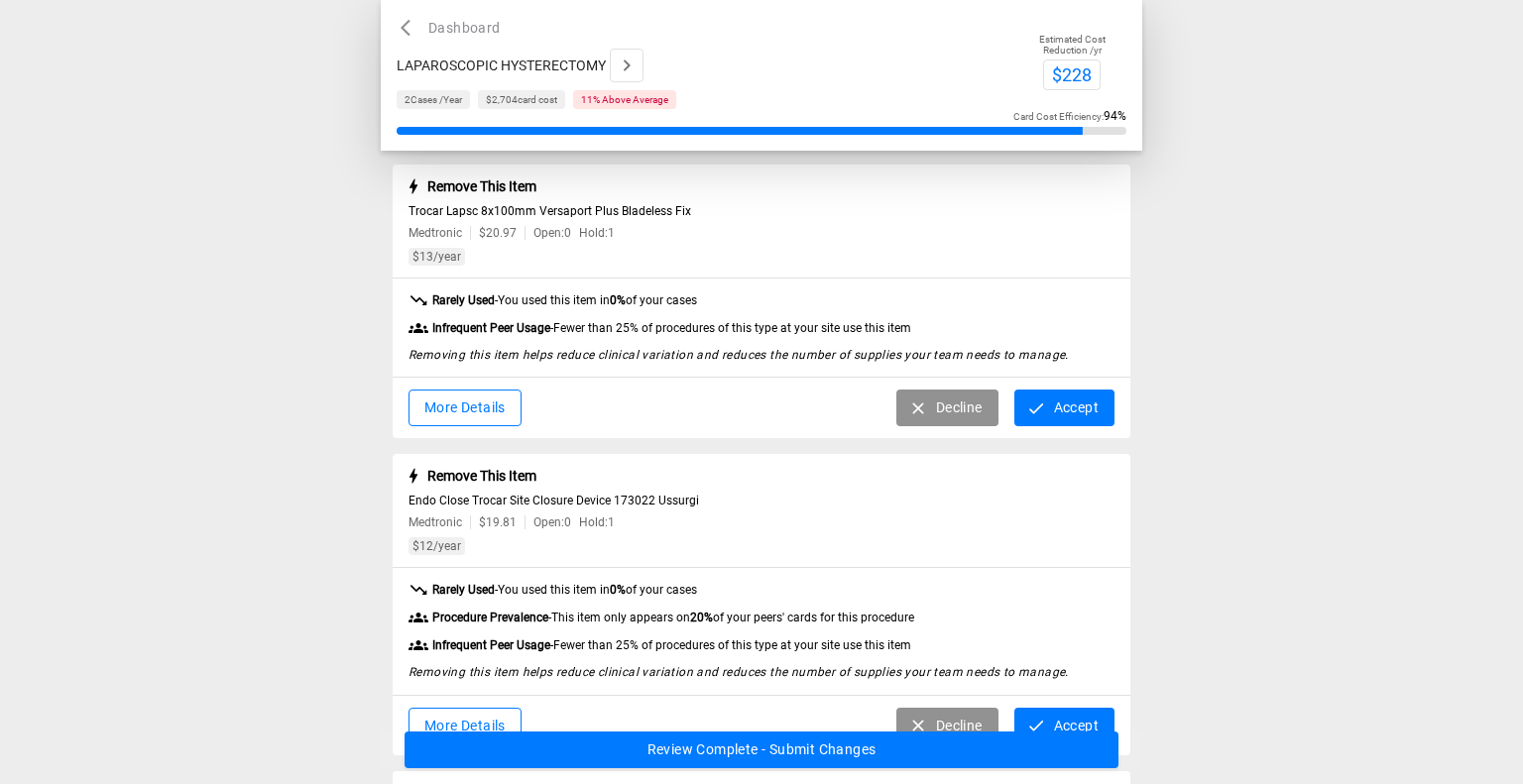 click on "Accept" at bounding box center [1064, 407] 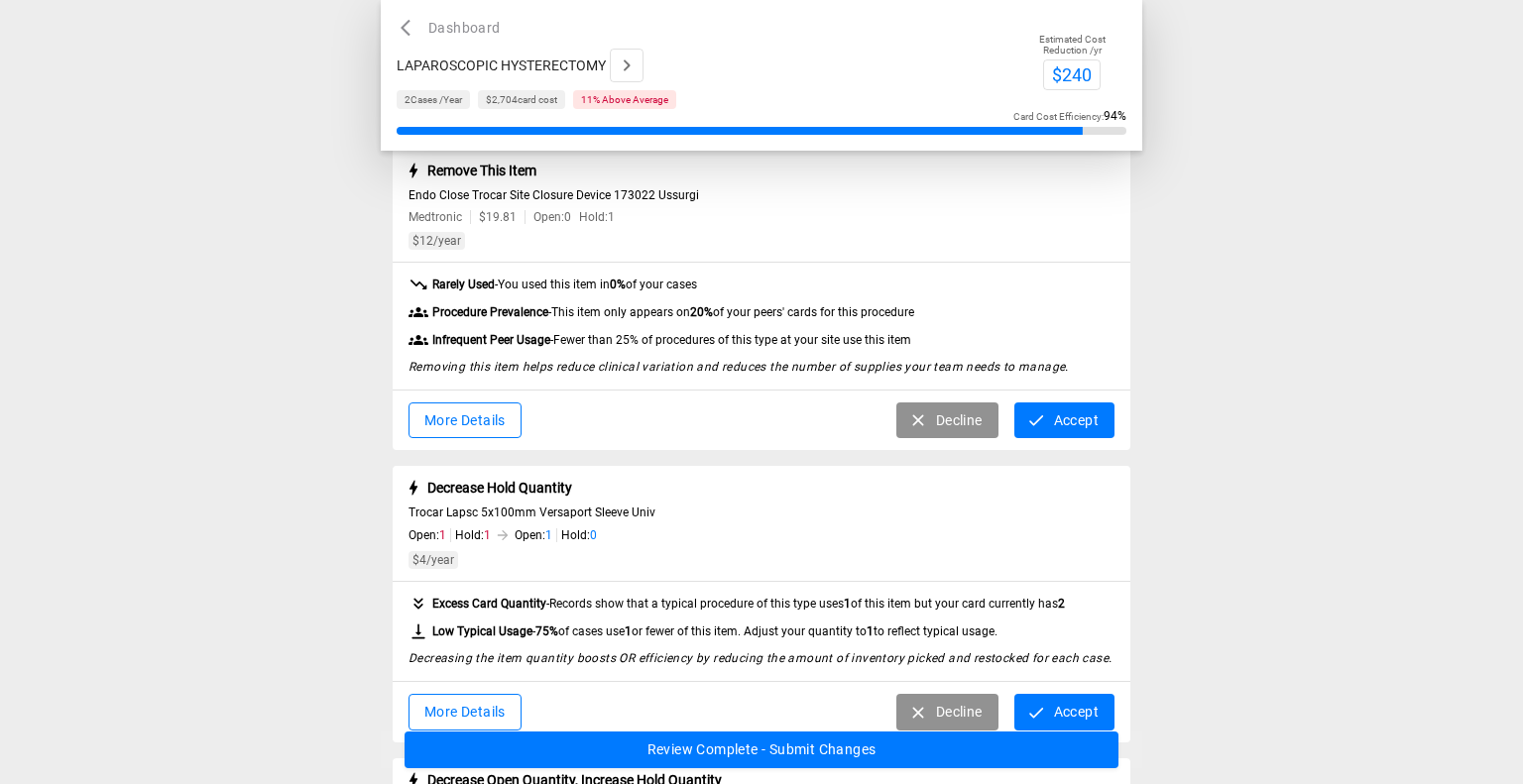 scroll, scrollTop: 1004, scrollLeft: 0, axis: vertical 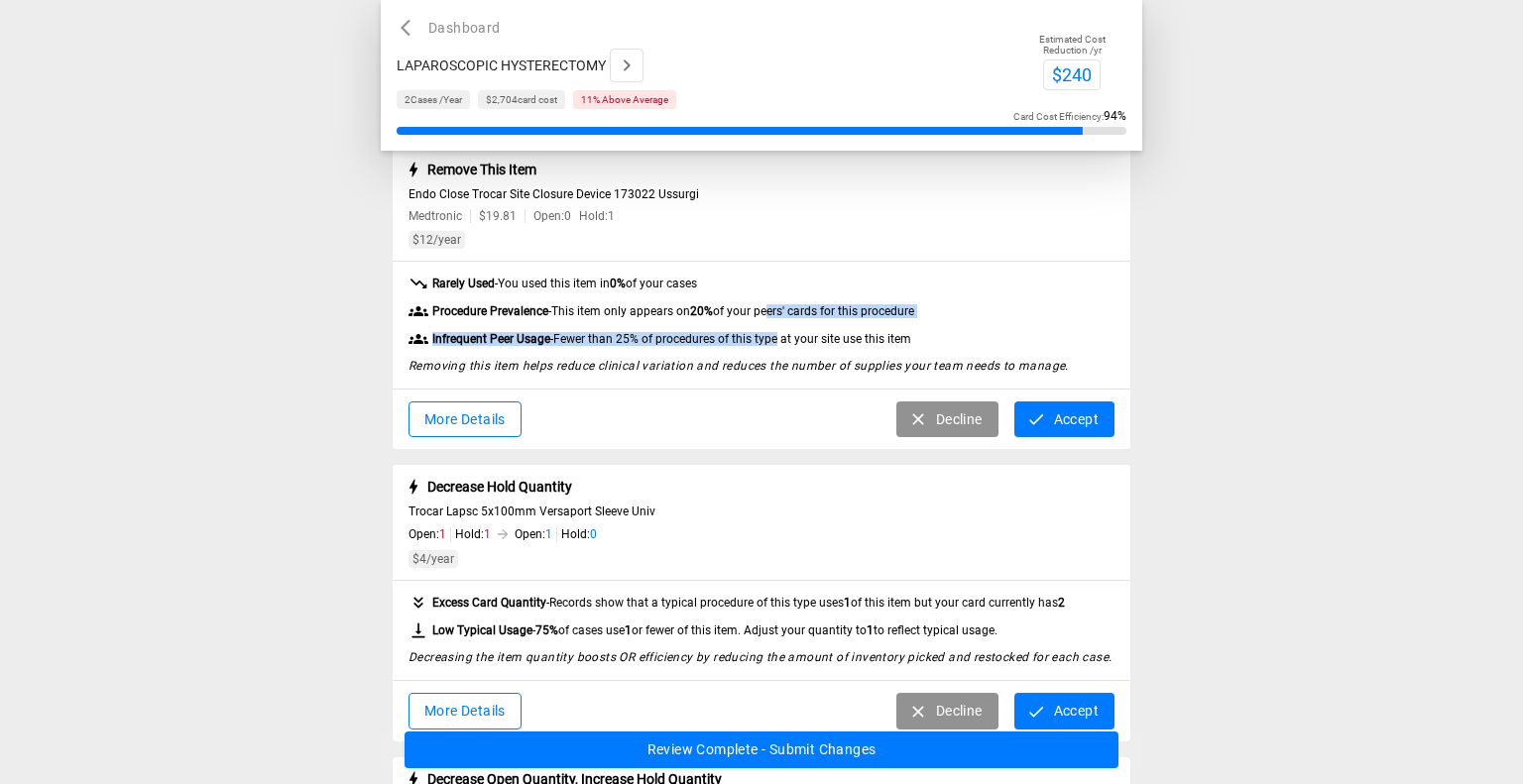 drag, startPoint x: 763, startPoint y: 316, endPoint x: 777, endPoint y: 350, distance: 36.769553 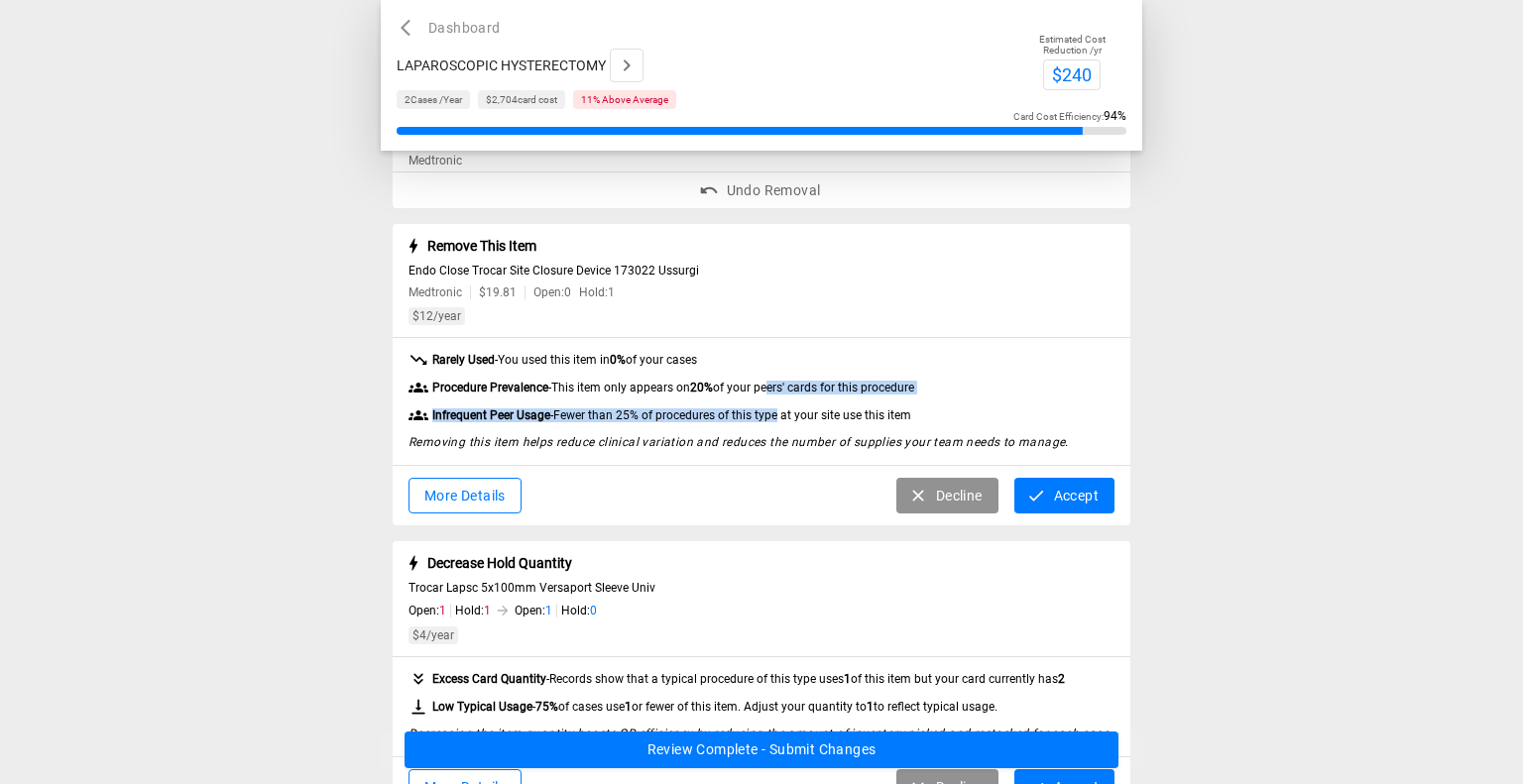 scroll, scrollTop: 928, scrollLeft: 0, axis: vertical 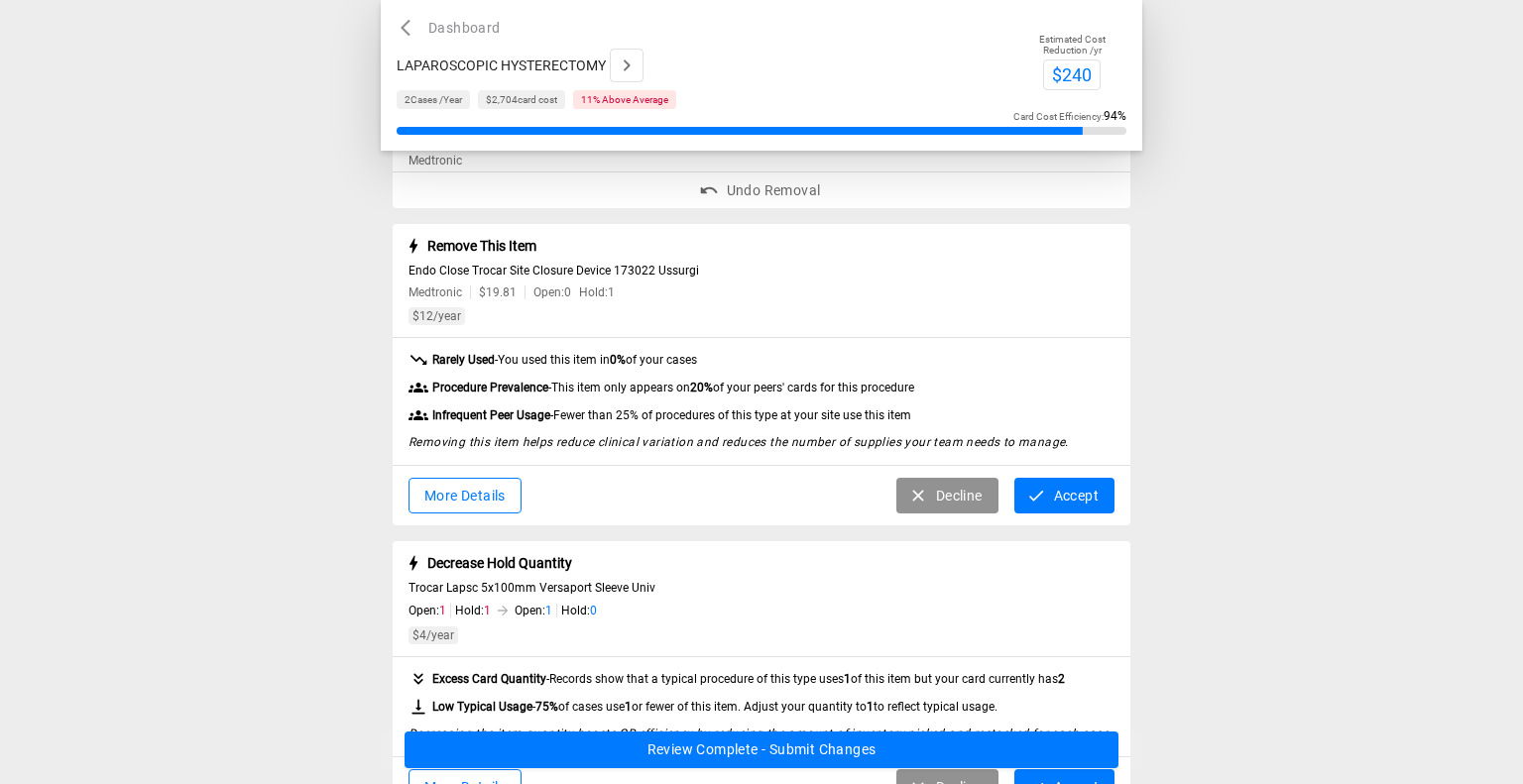 click on "Decline" at bounding box center [947, 496] 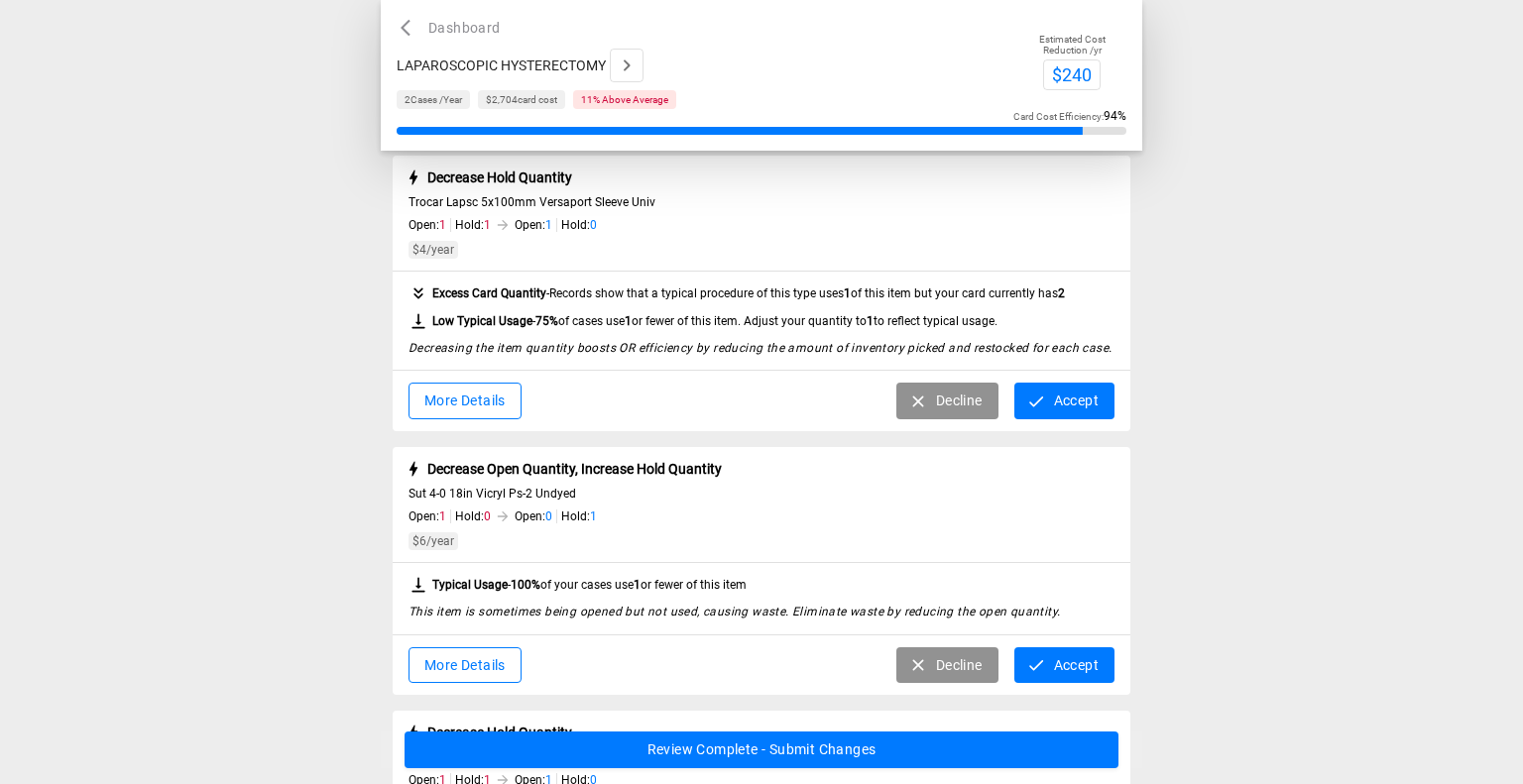 scroll, scrollTop: 1142, scrollLeft: 0, axis: vertical 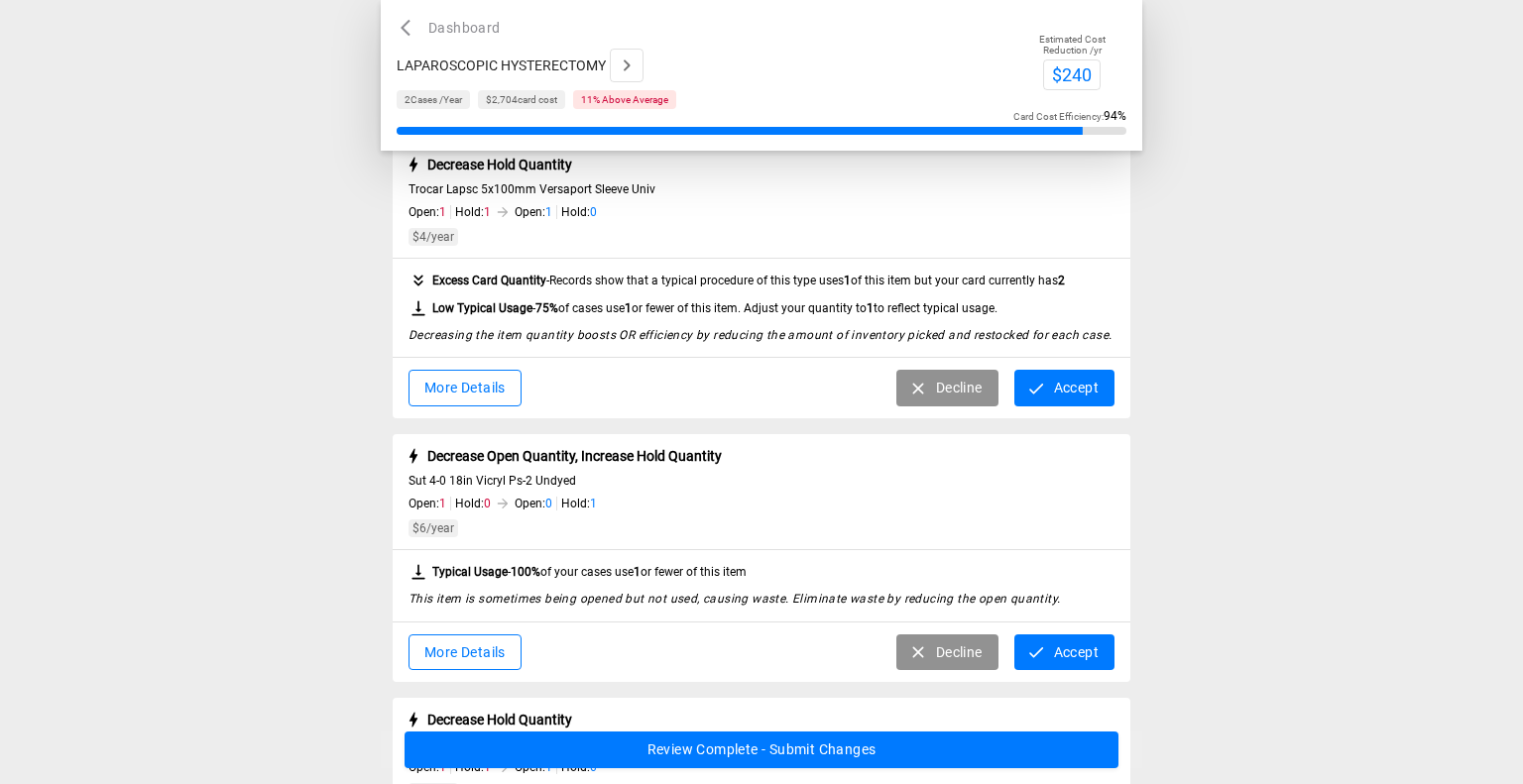 click on "Accept" at bounding box center (1064, 388) 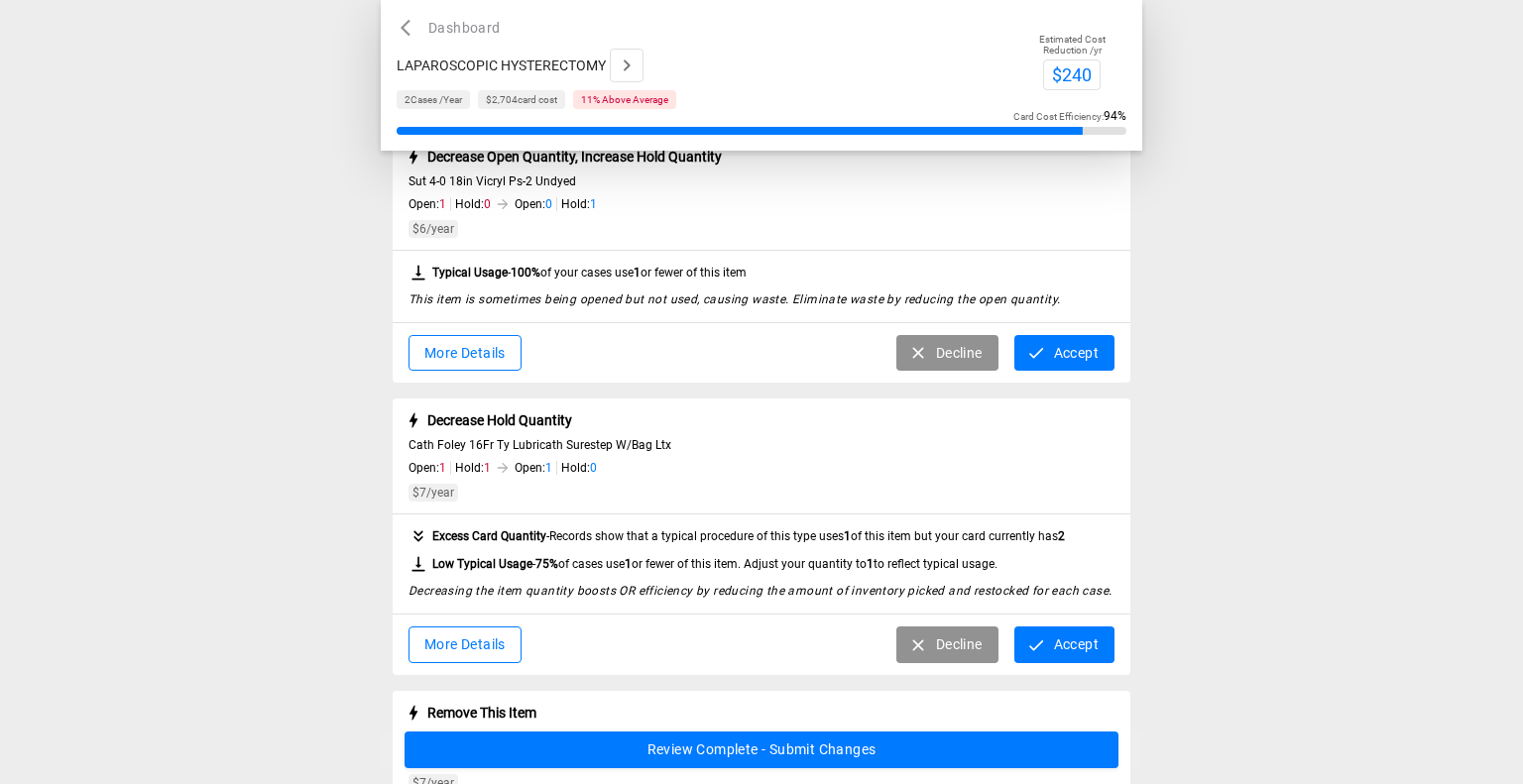 scroll, scrollTop: 1281, scrollLeft: 0, axis: vertical 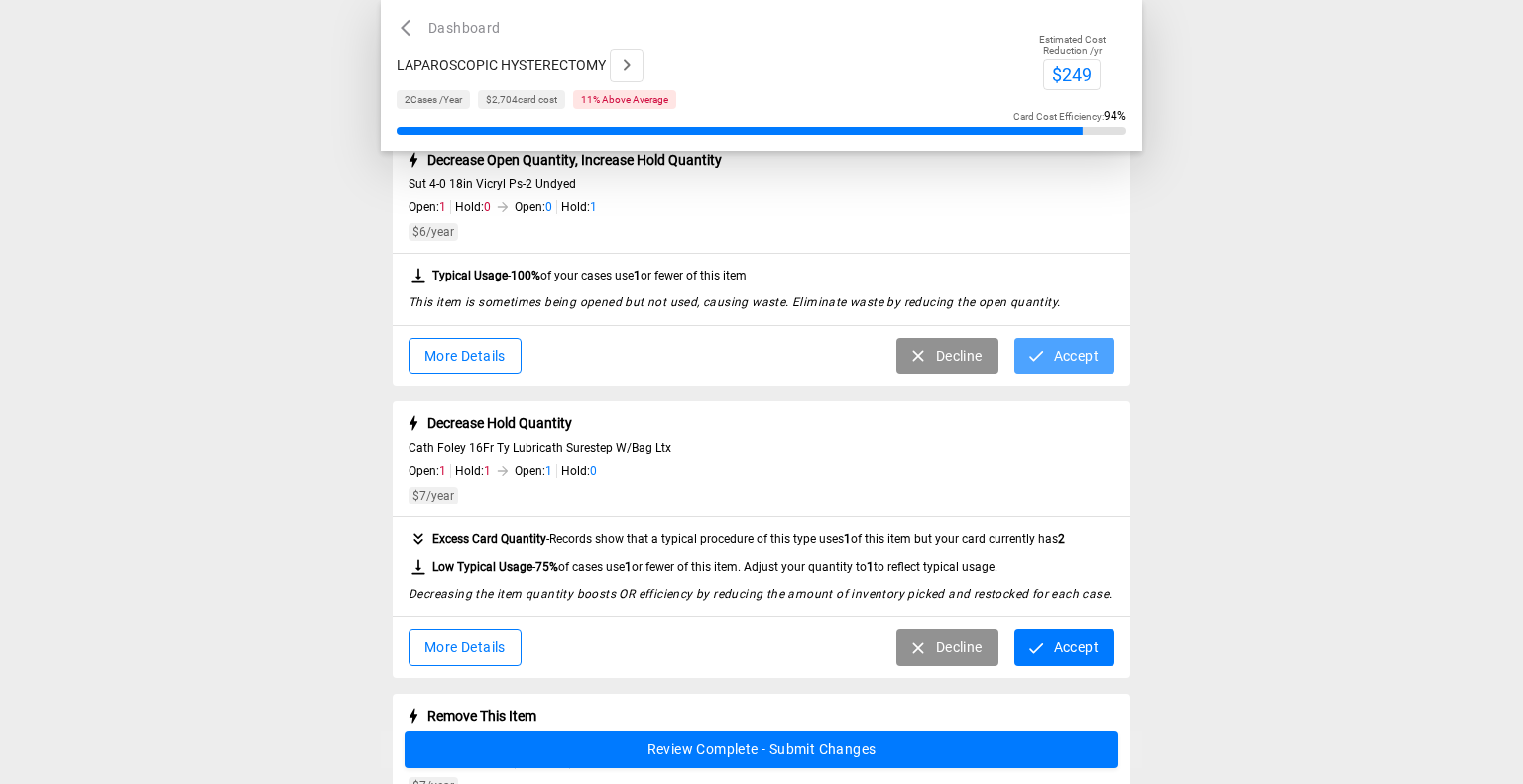 click on "Accept" at bounding box center [1064, 356] 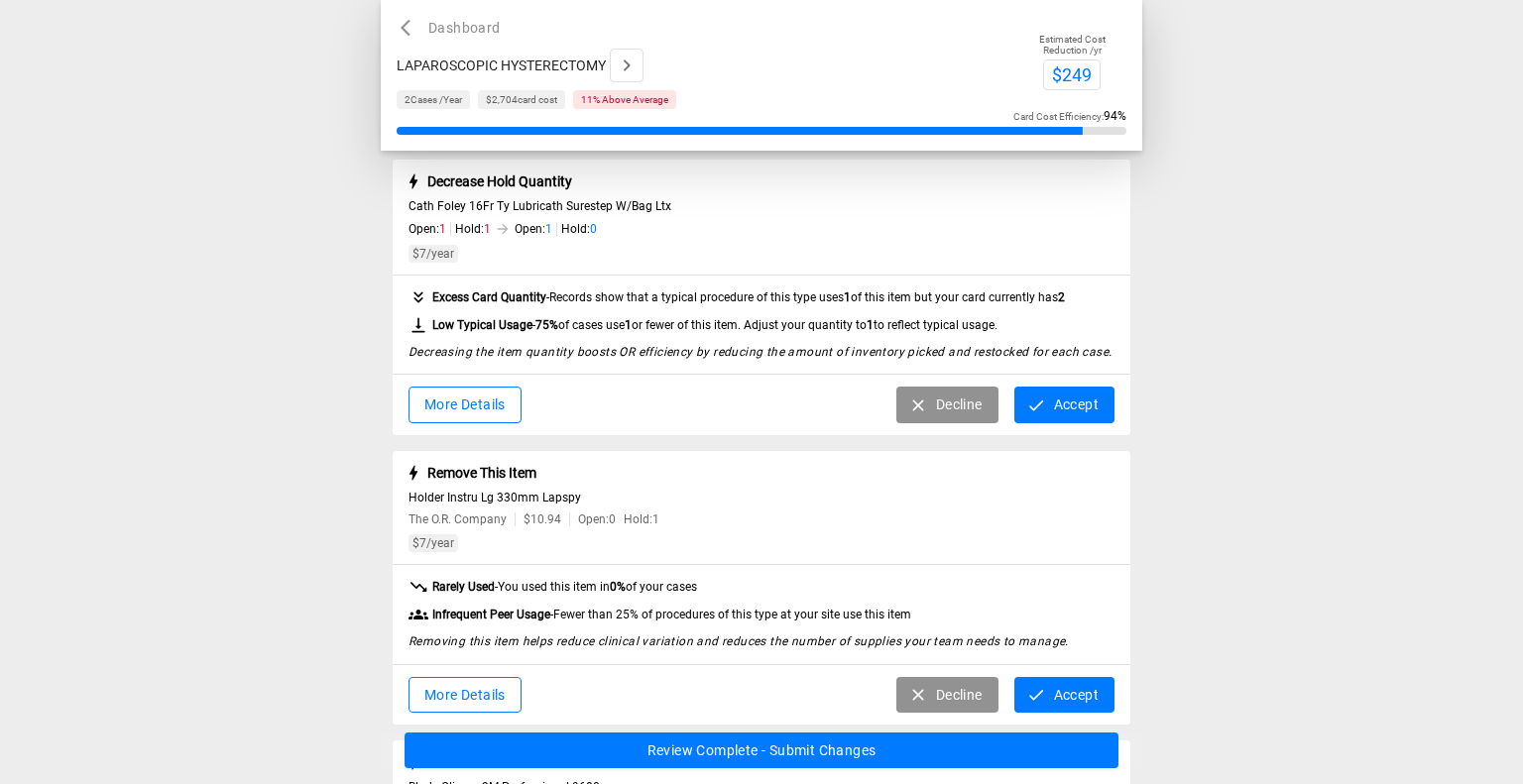 scroll, scrollTop: 1395, scrollLeft: 0, axis: vertical 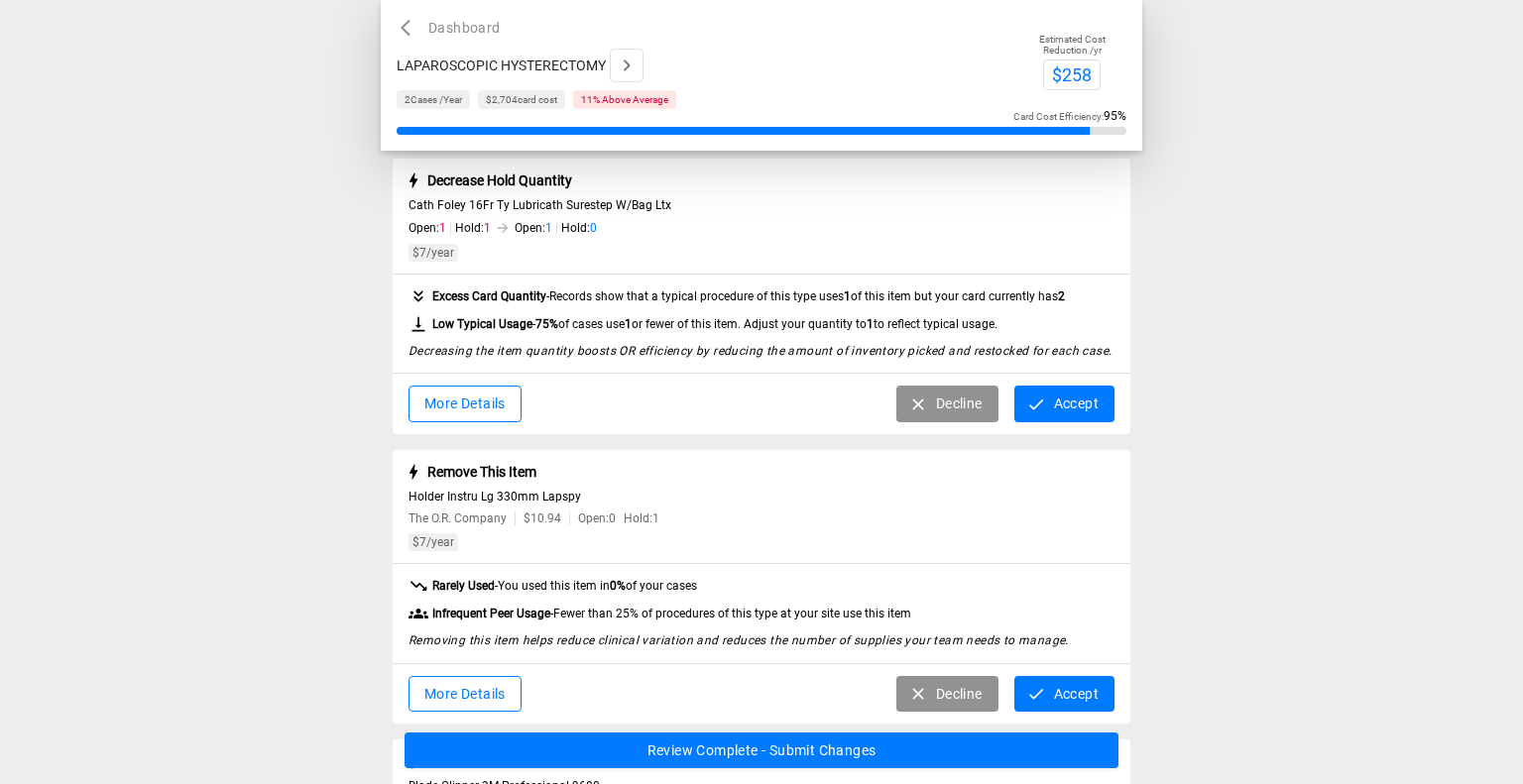 click on "Accept" at bounding box center (1064, 403) 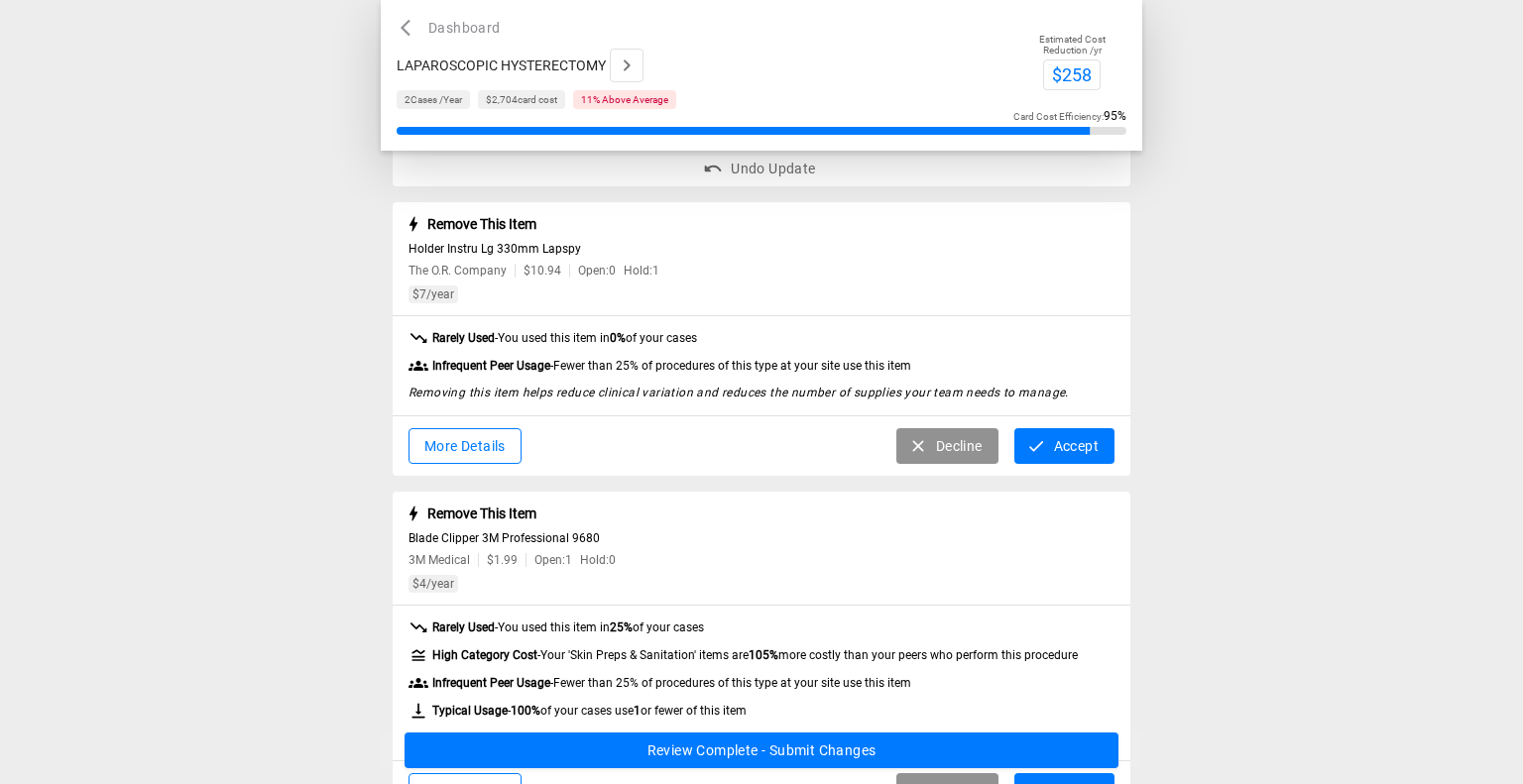 scroll, scrollTop: 1486, scrollLeft: 0, axis: vertical 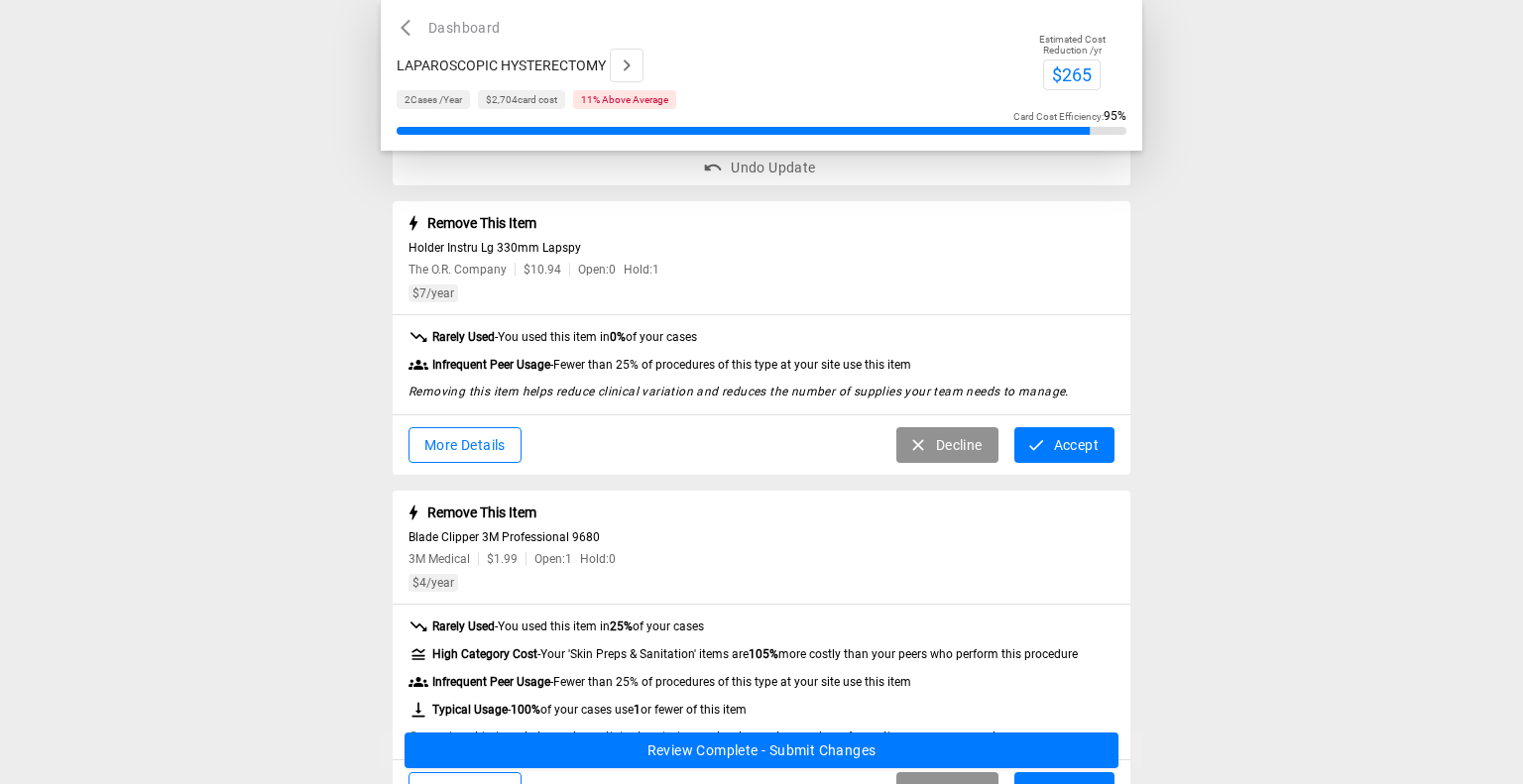 click 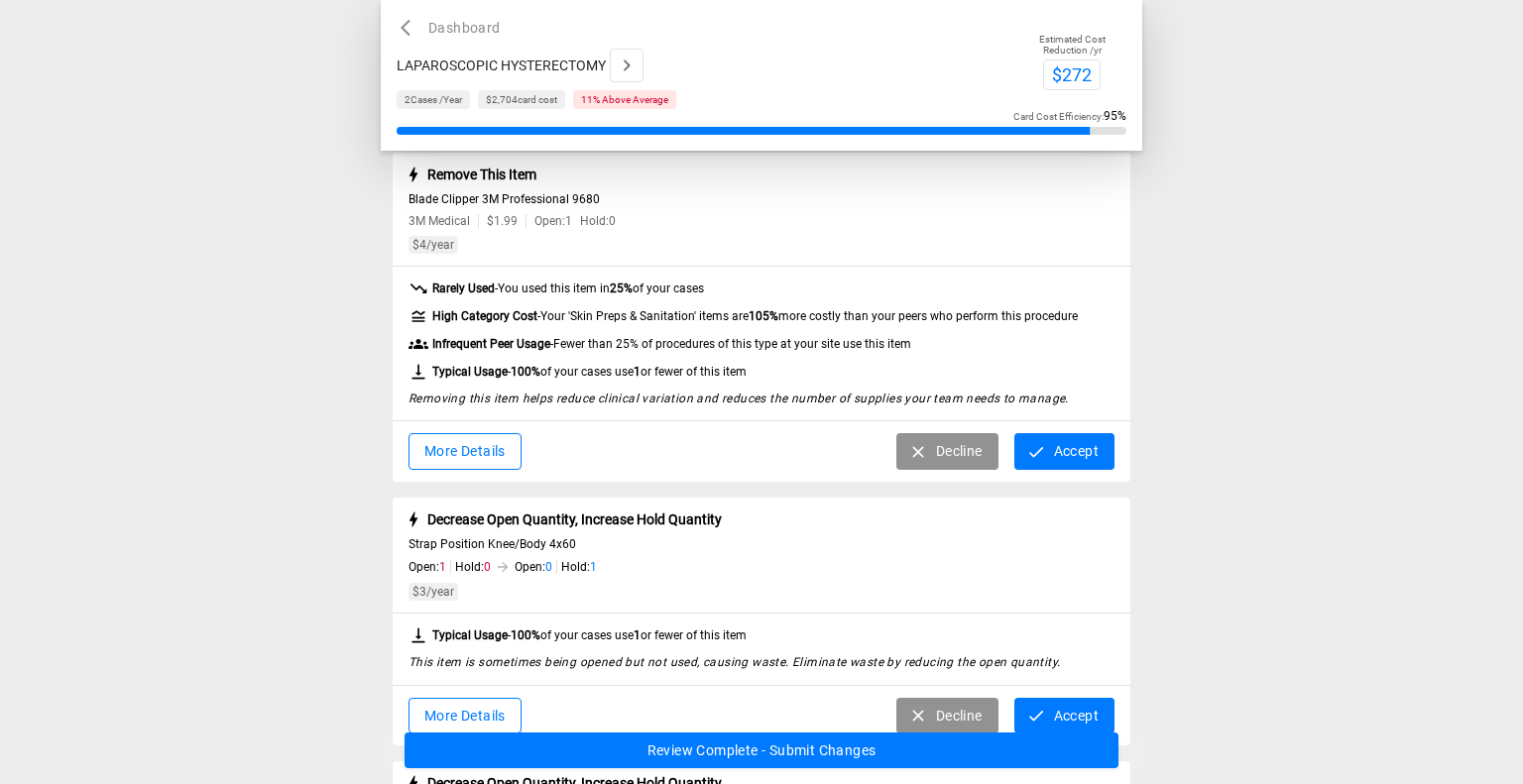scroll, scrollTop: 1673, scrollLeft: 0, axis: vertical 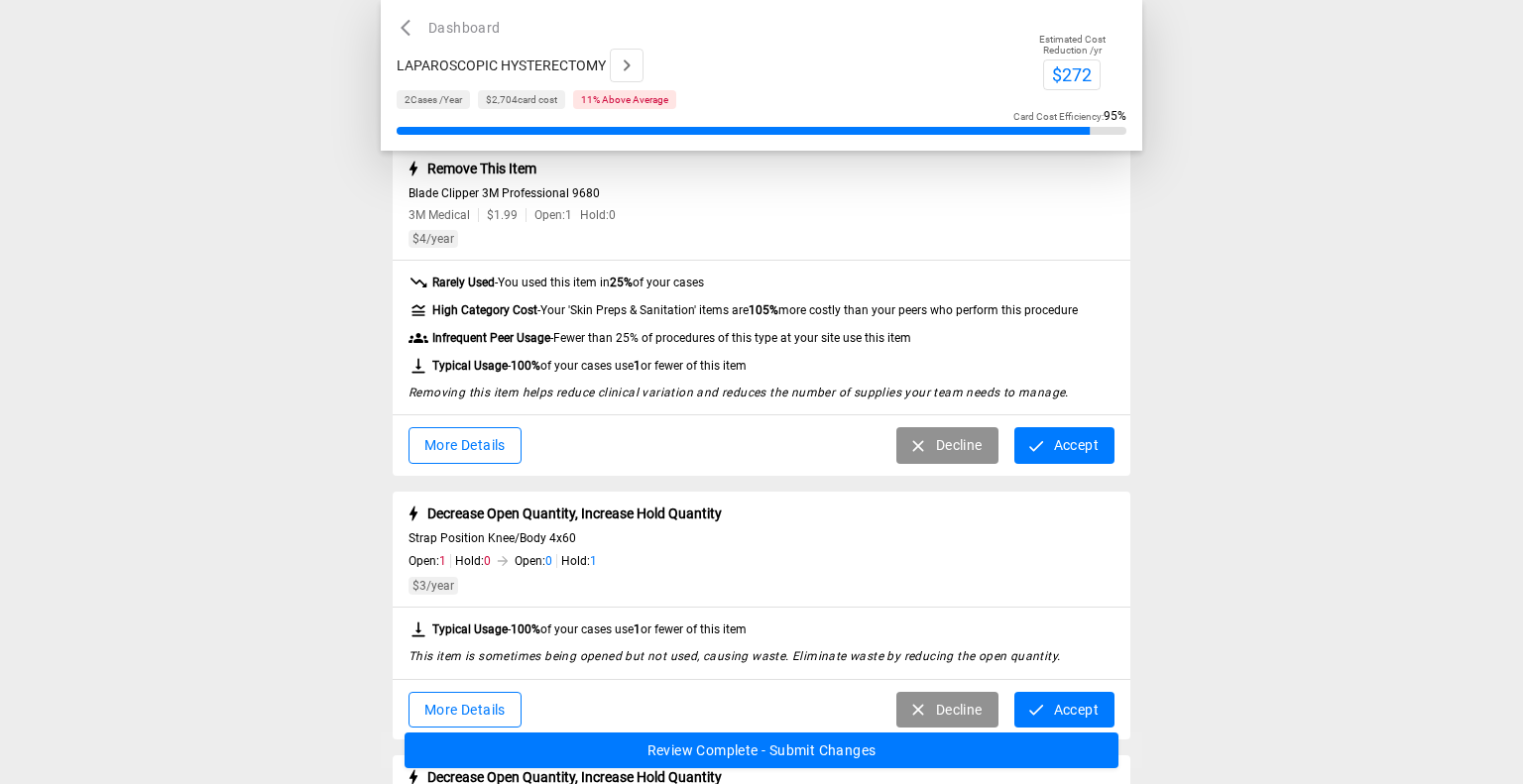 click on "Accept" at bounding box center [1064, 445] 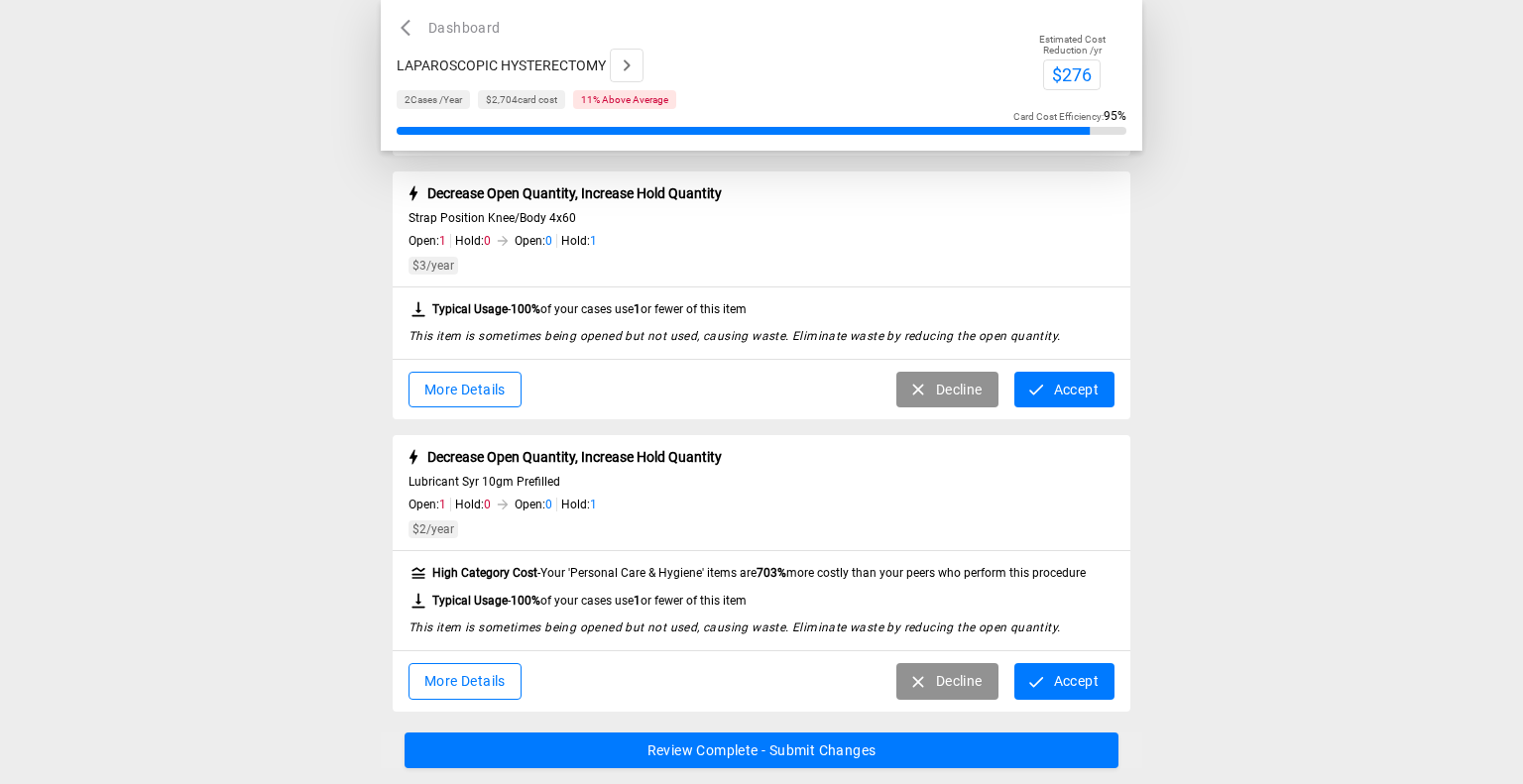 scroll, scrollTop: 1784, scrollLeft: 0, axis: vertical 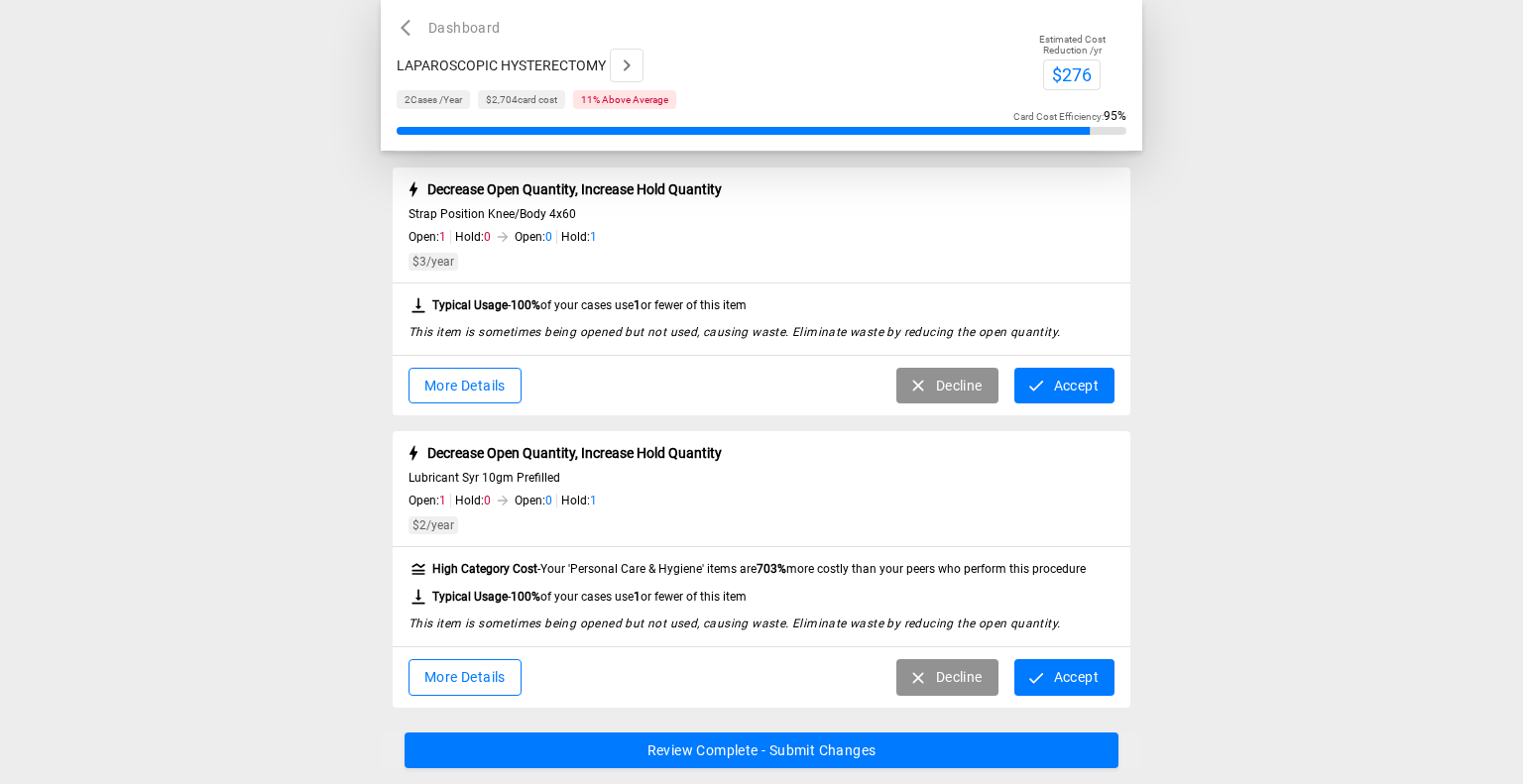 click on "Decline" at bounding box center [947, 386] 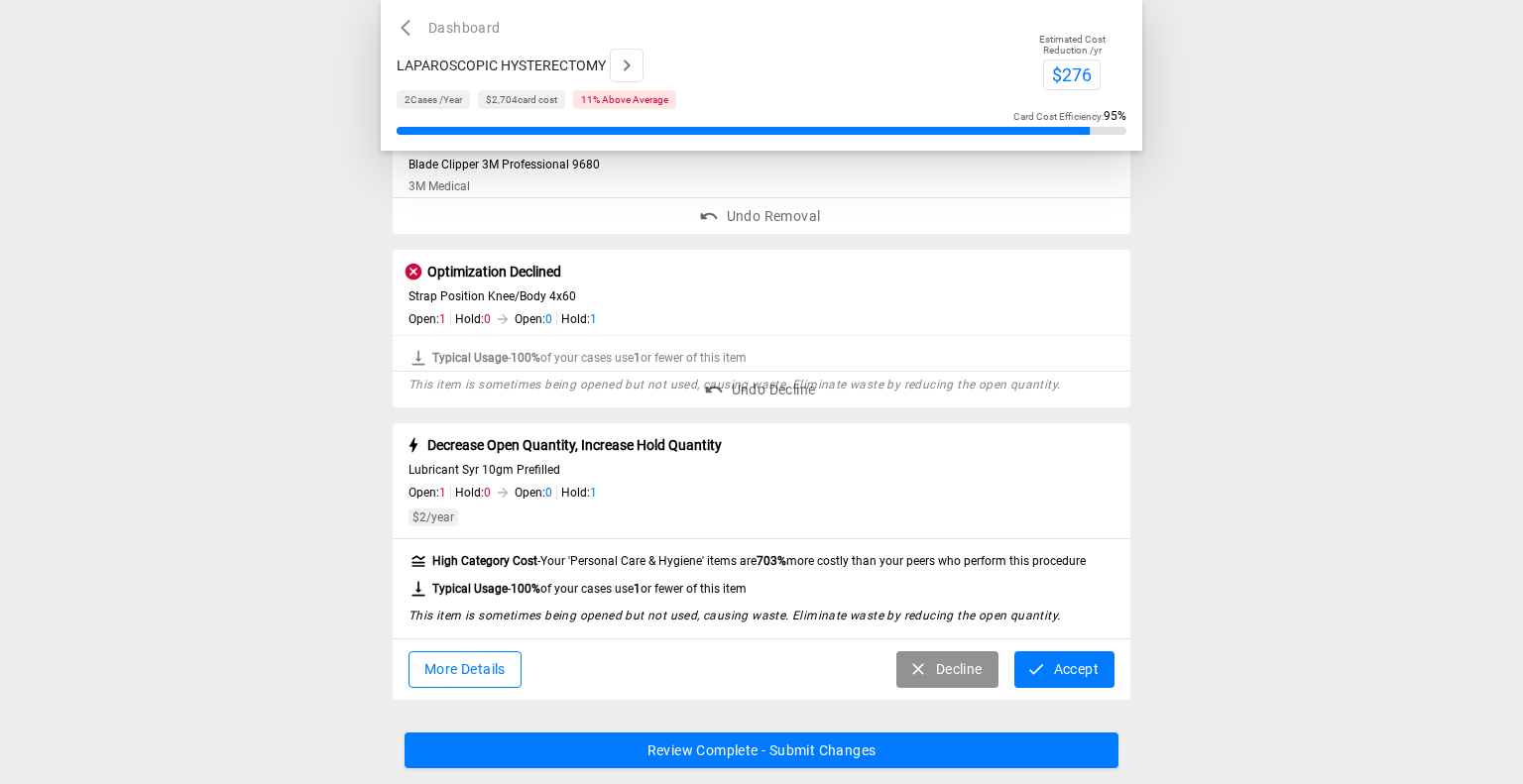 scroll, scrollTop: 1685, scrollLeft: 0, axis: vertical 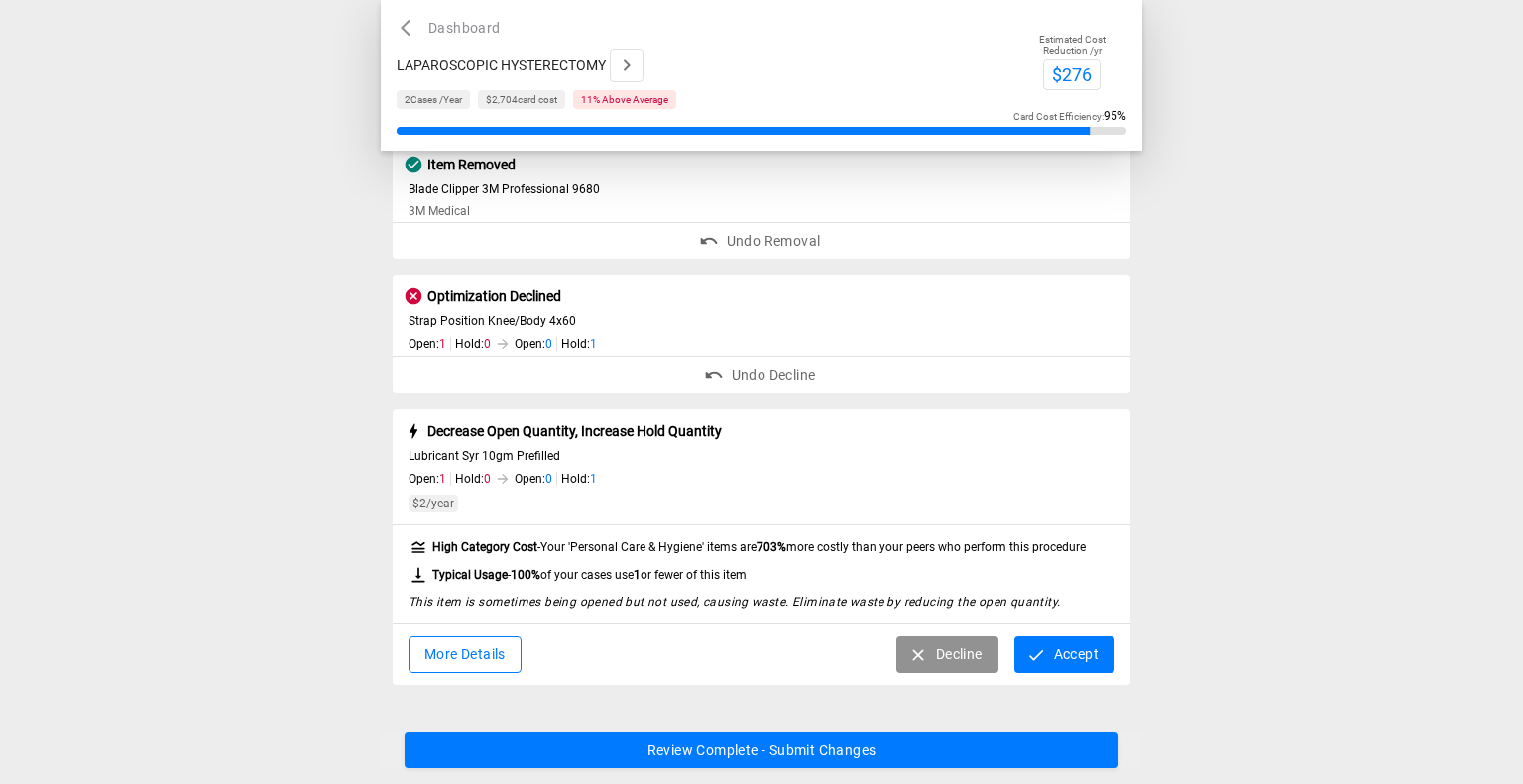 click on "Accept" at bounding box center [1064, 654] 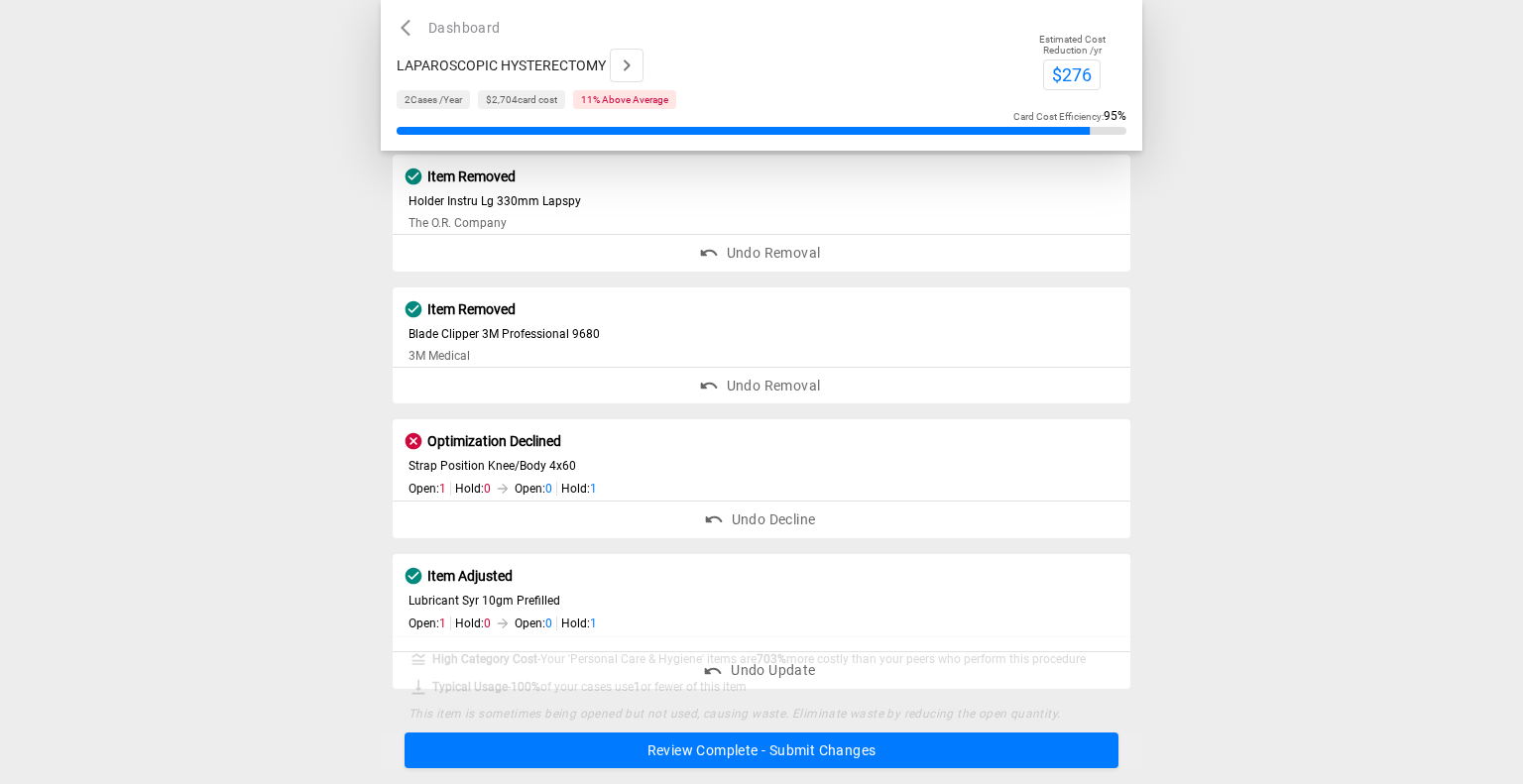 scroll, scrollTop: 1526, scrollLeft: 0, axis: vertical 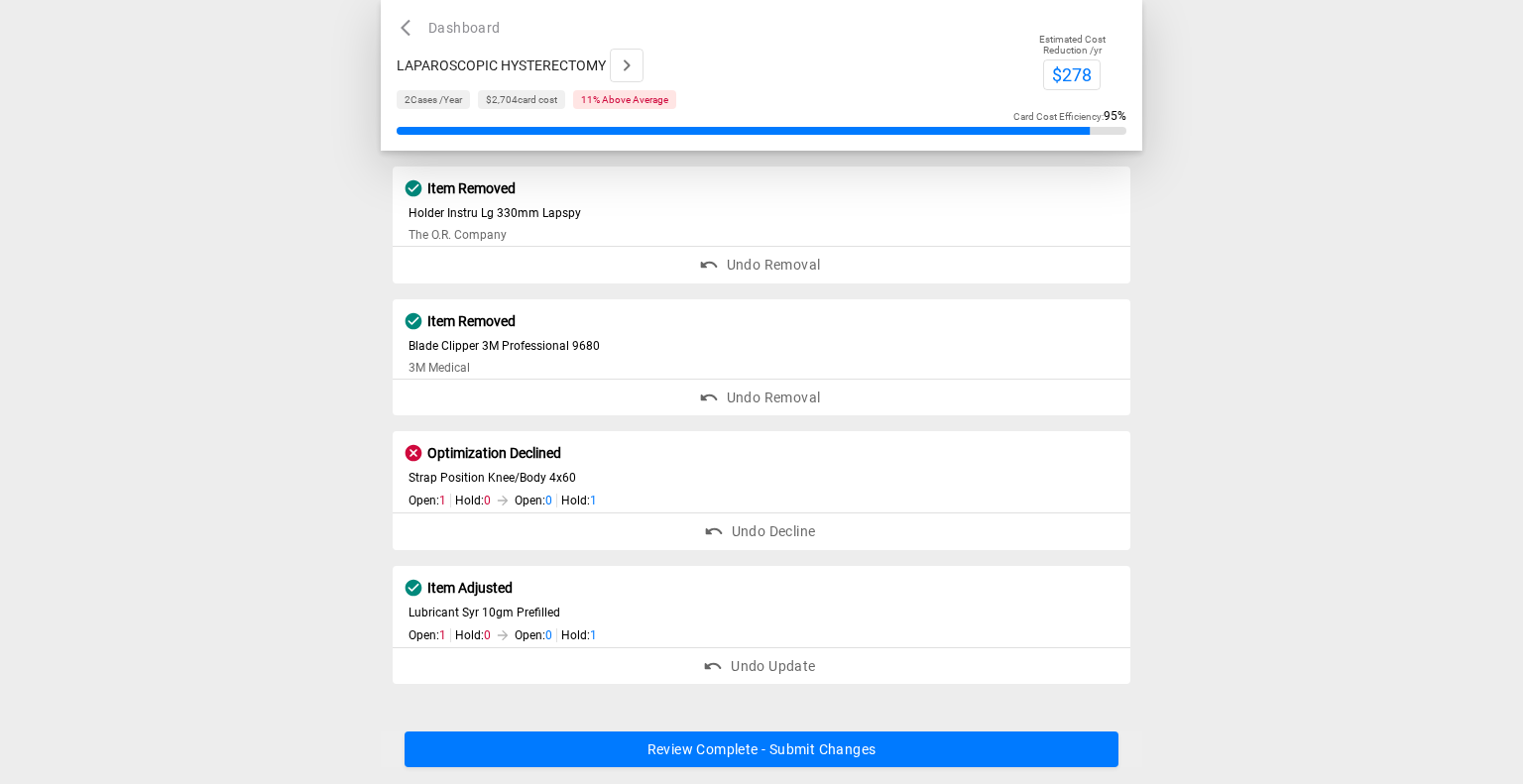 click on "Review Complete - Submit Changes" at bounding box center [762, 750] 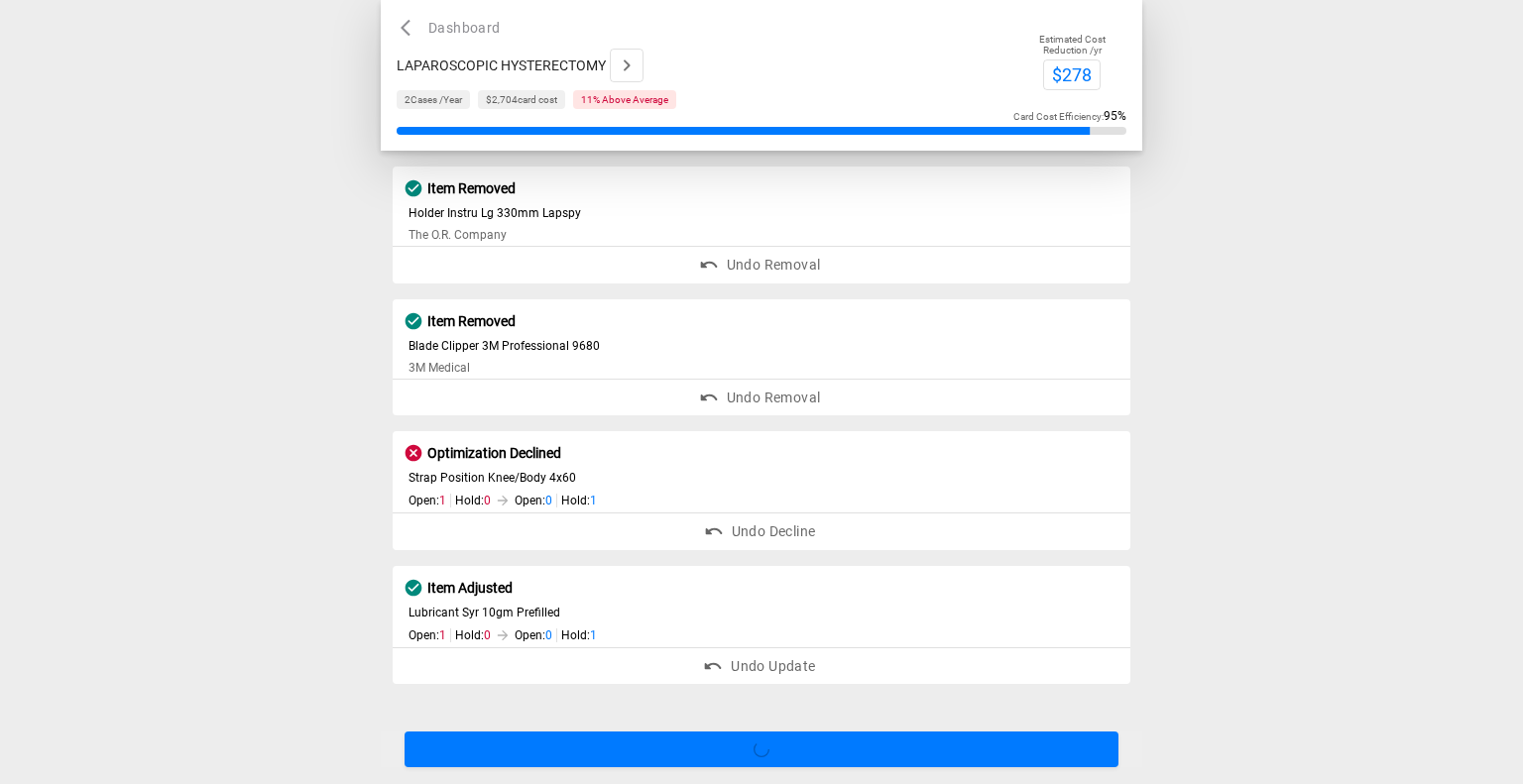 scroll, scrollTop: 0, scrollLeft: 0, axis: both 